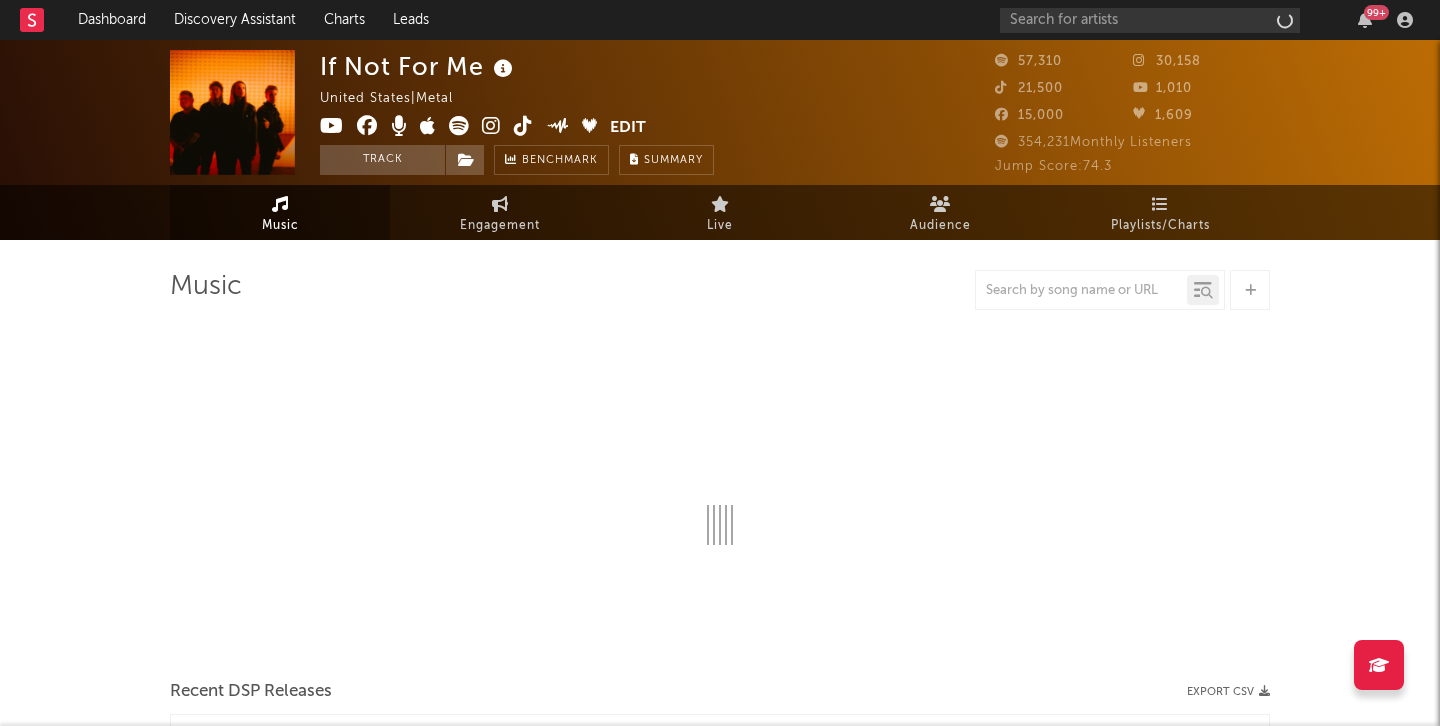 select on "6m" 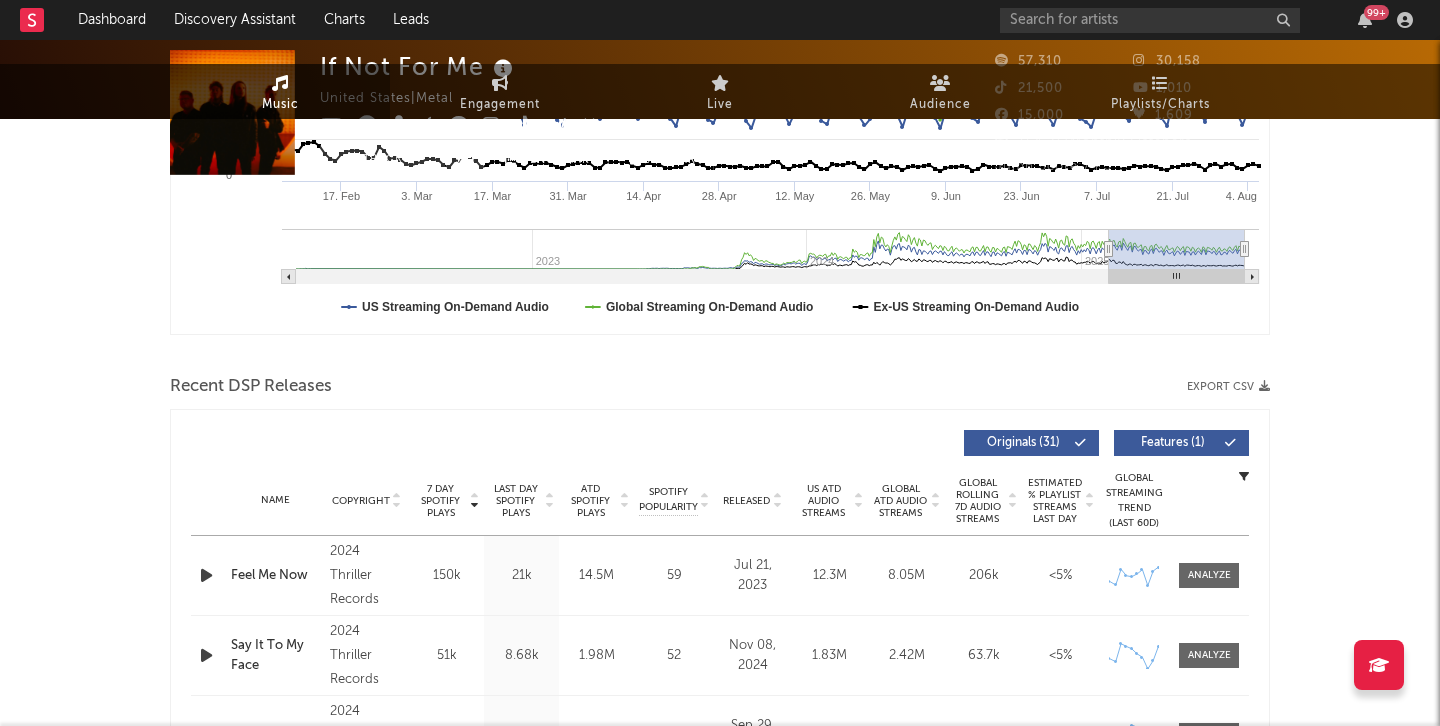scroll, scrollTop: 0, scrollLeft: 0, axis: both 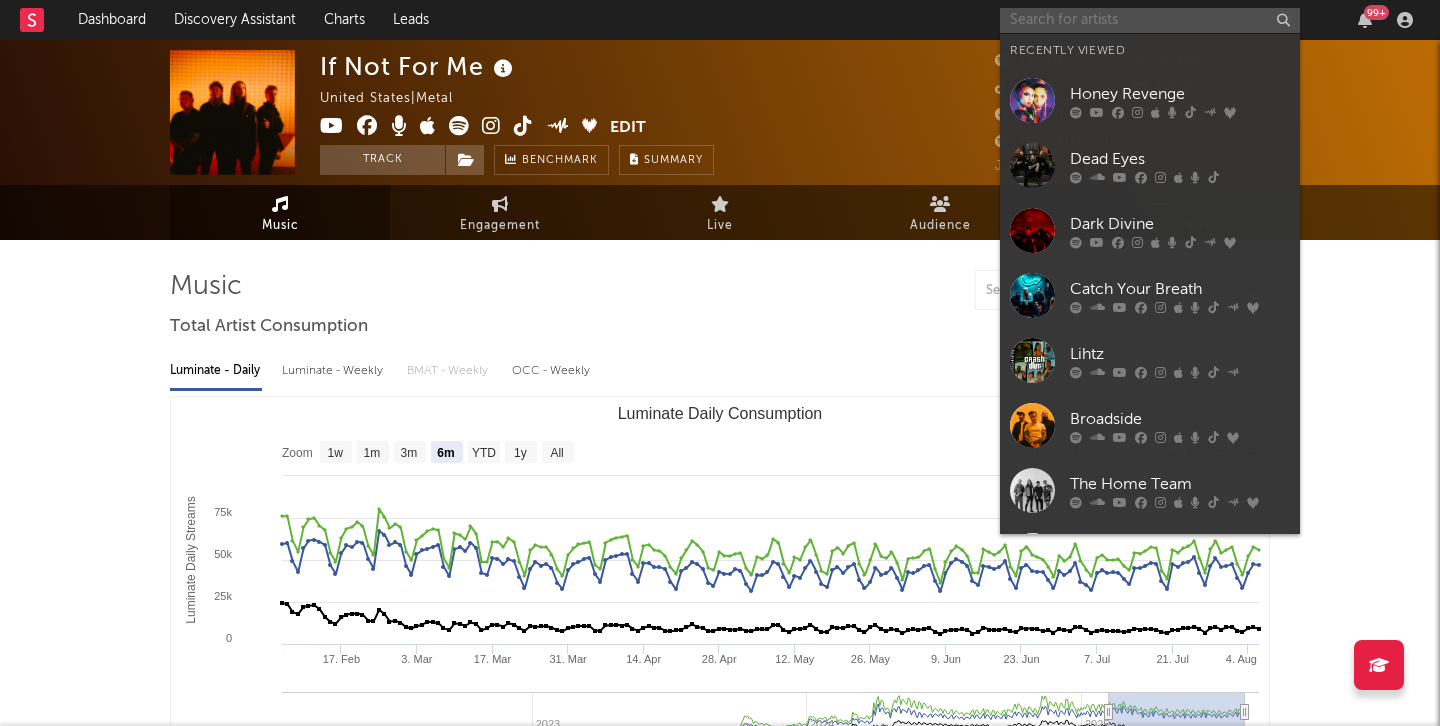 click at bounding box center (1150, 20) 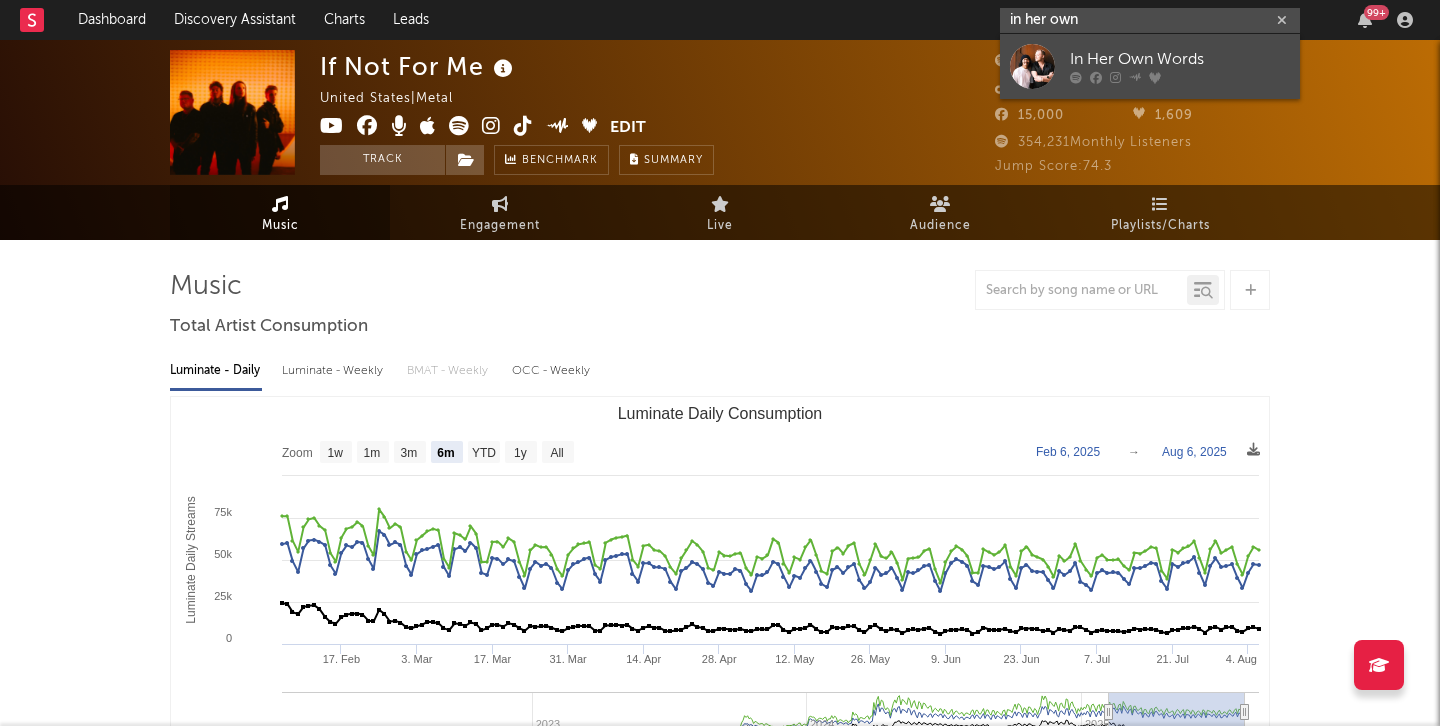 type on "in her own" 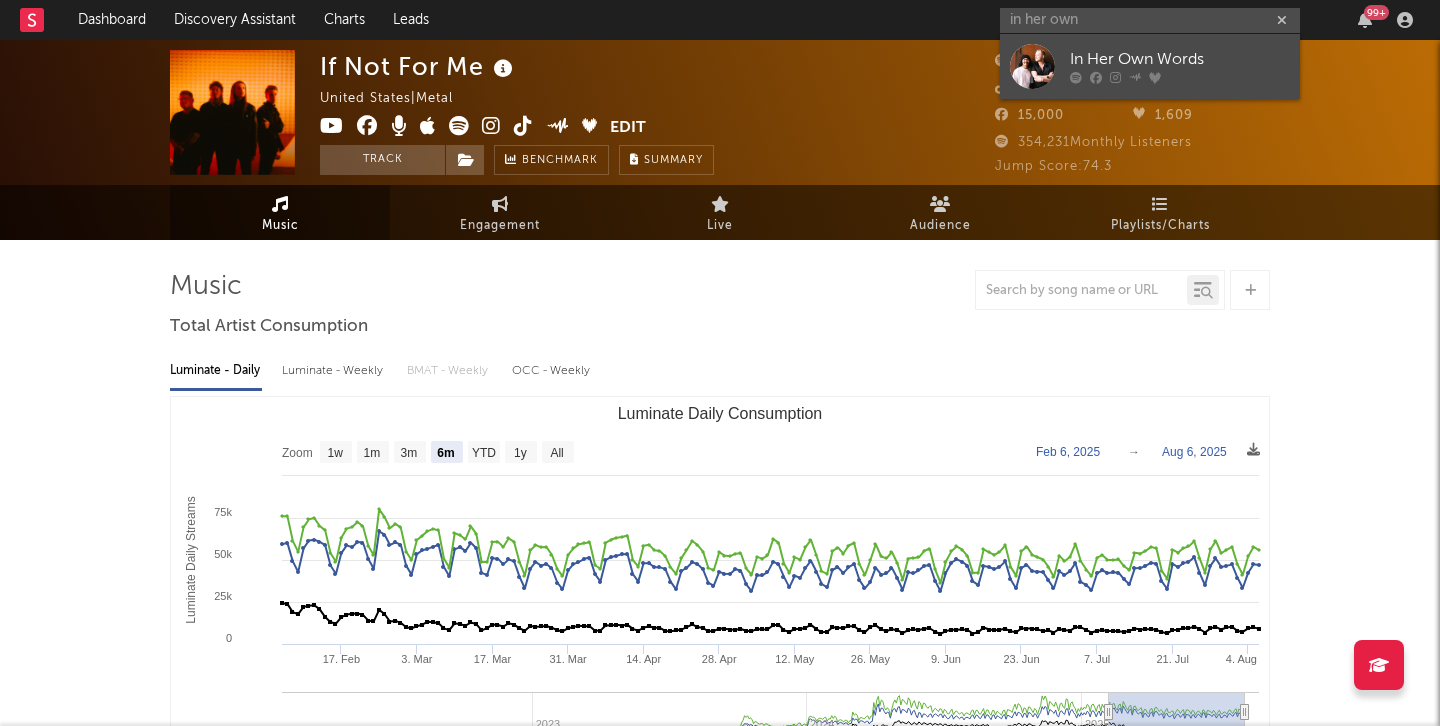 click at bounding box center [1180, 78] 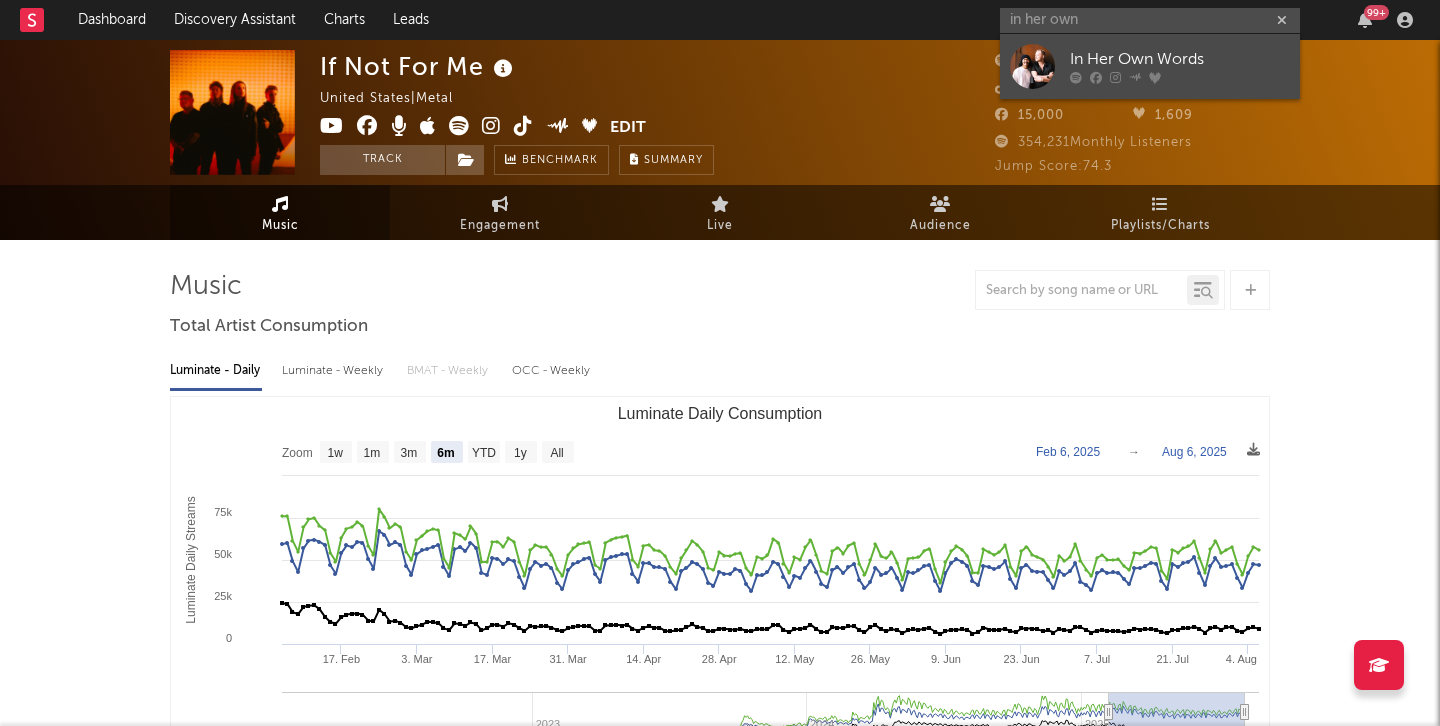 type 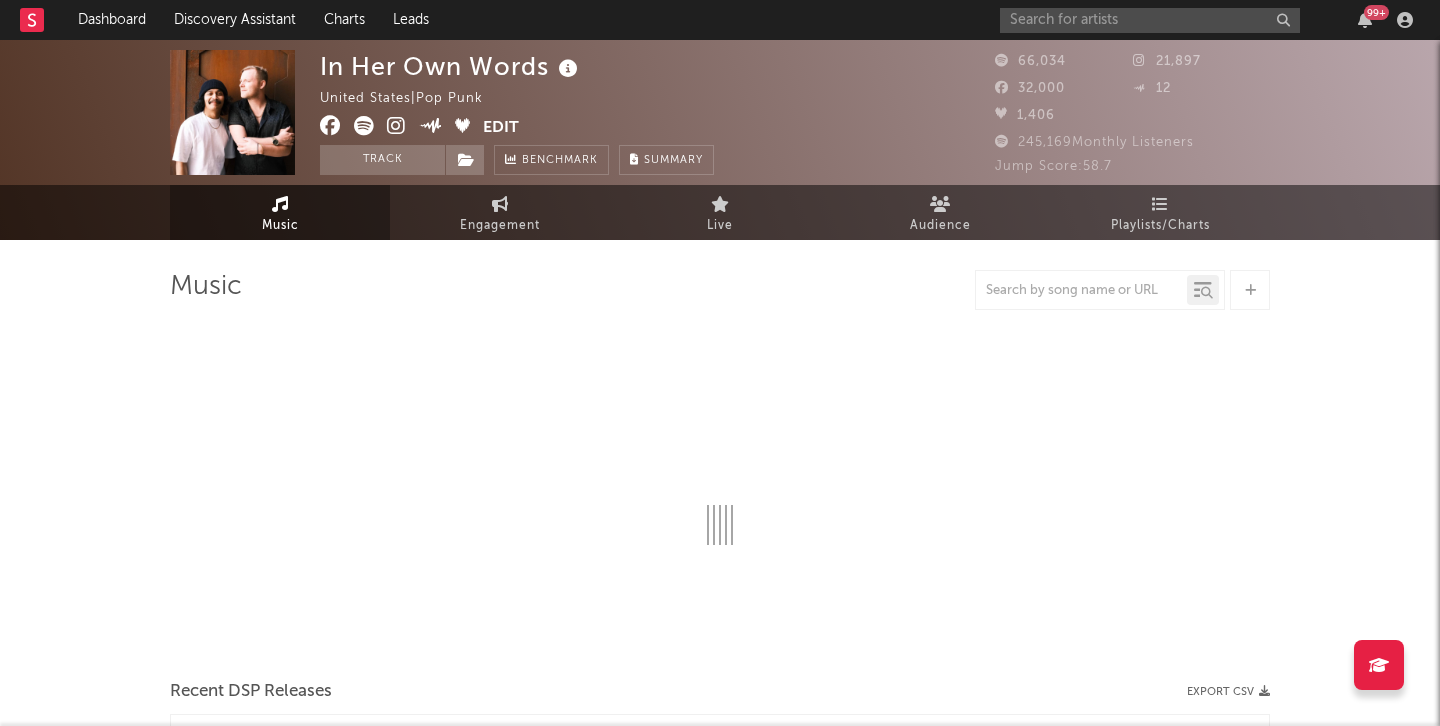 select on "6m" 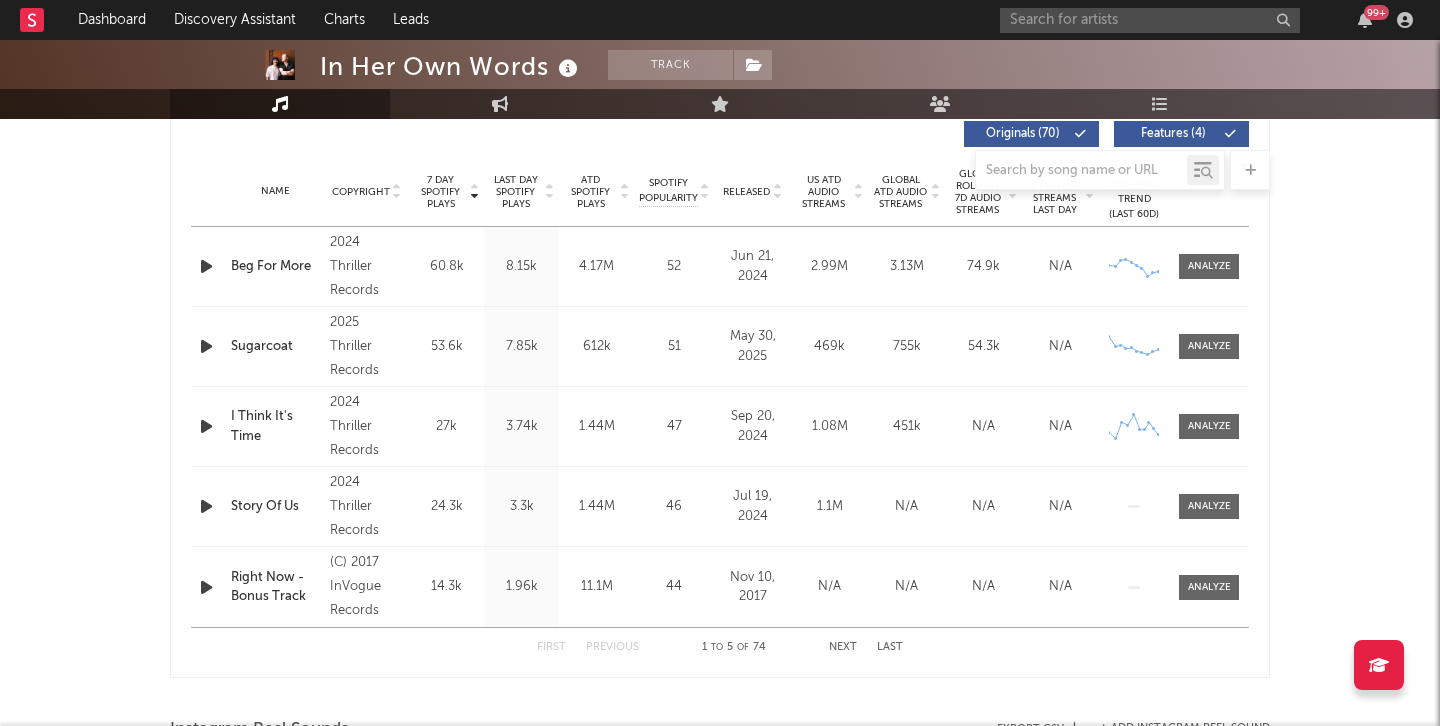 scroll, scrollTop: 719, scrollLeft: 0, axis: vertical 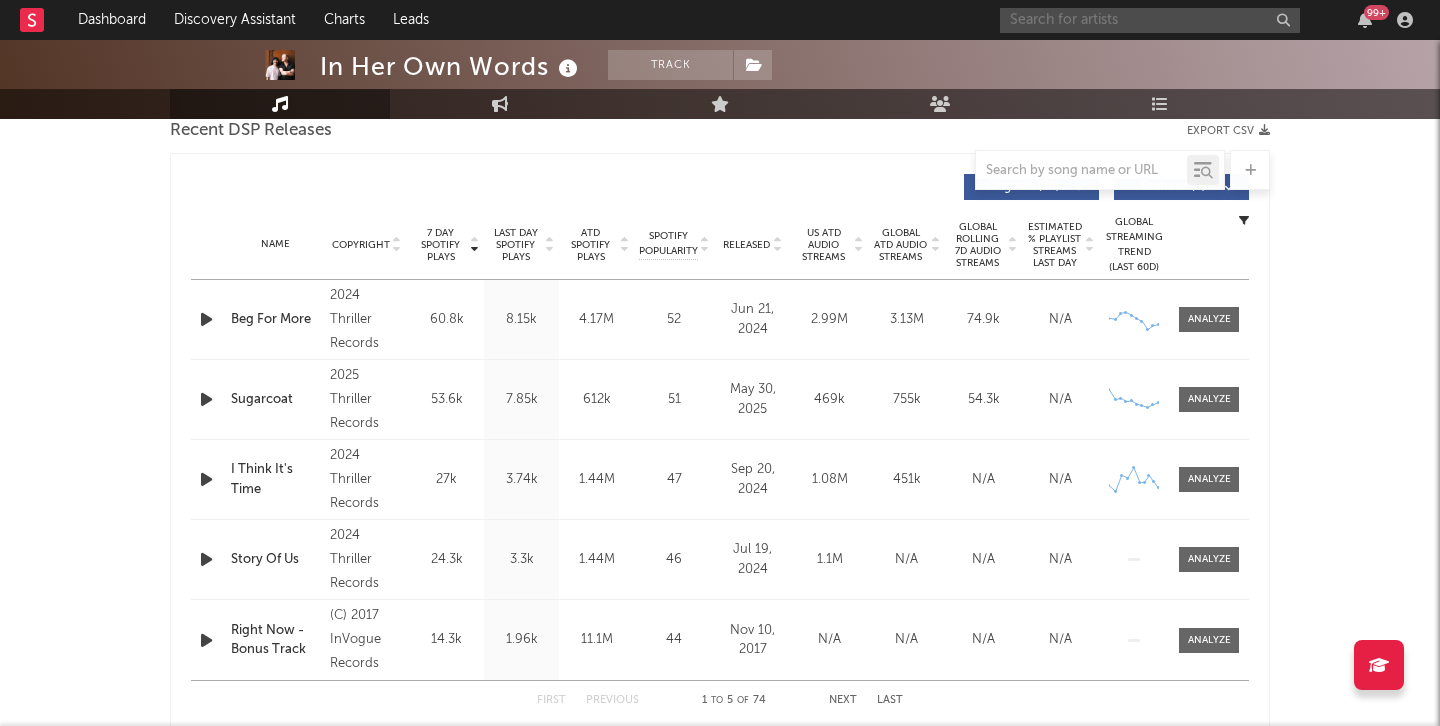 click at bounding box center (1150, 20) 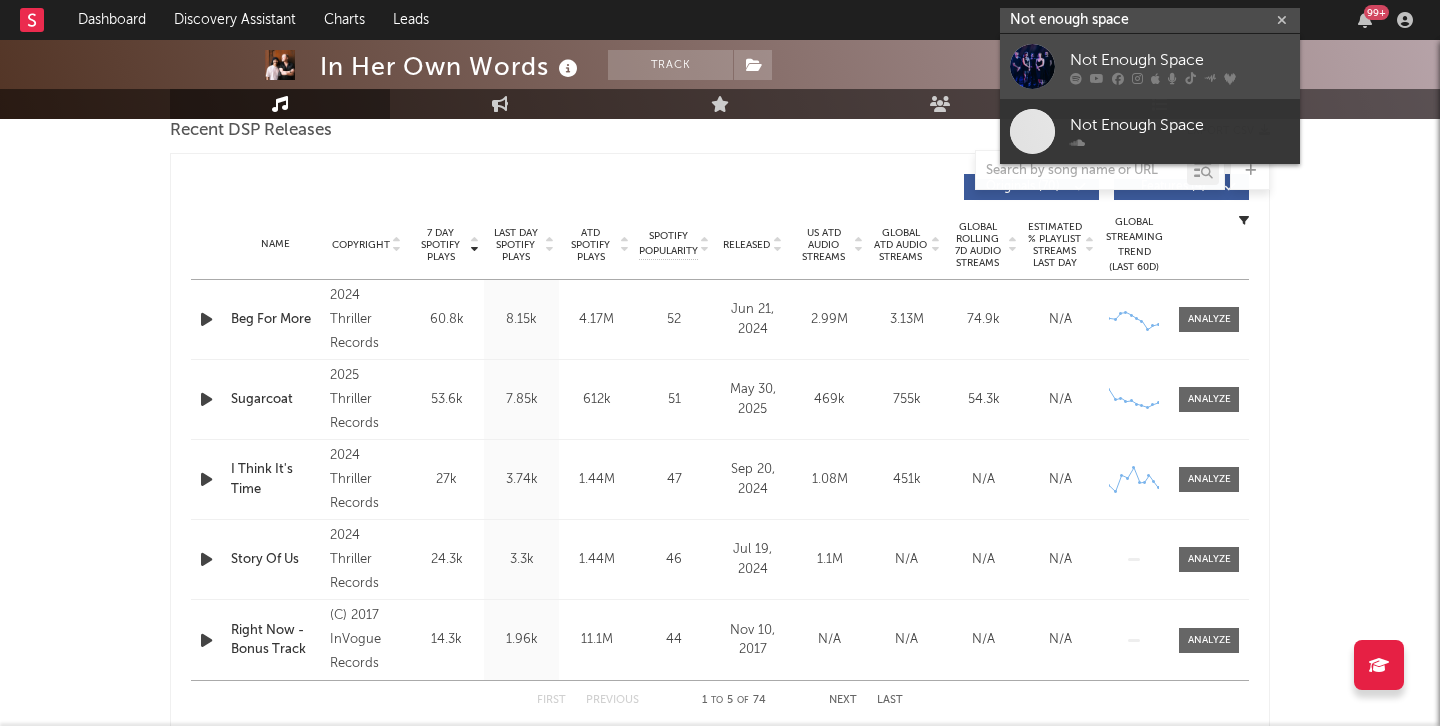 type on "Not enough space" 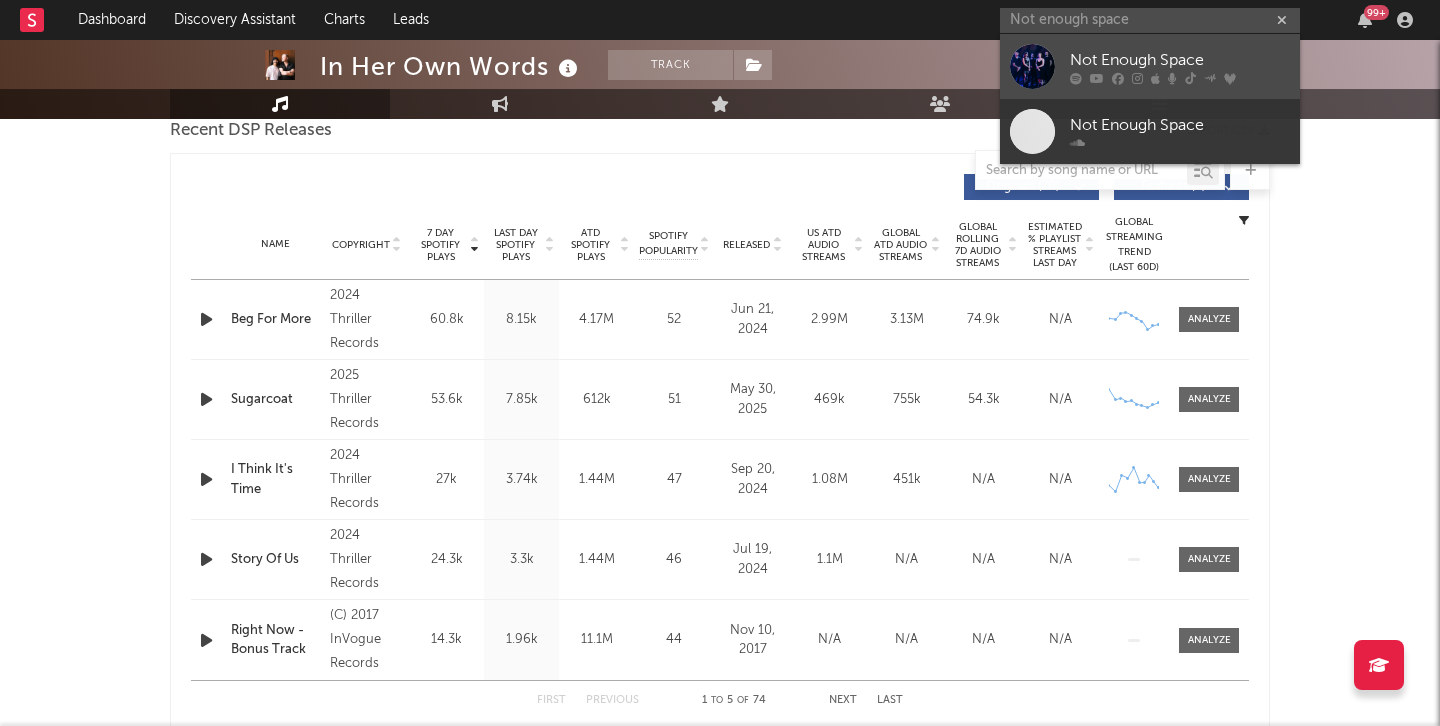 click on "Not Enough Space" at bounding box center [1150, 66] 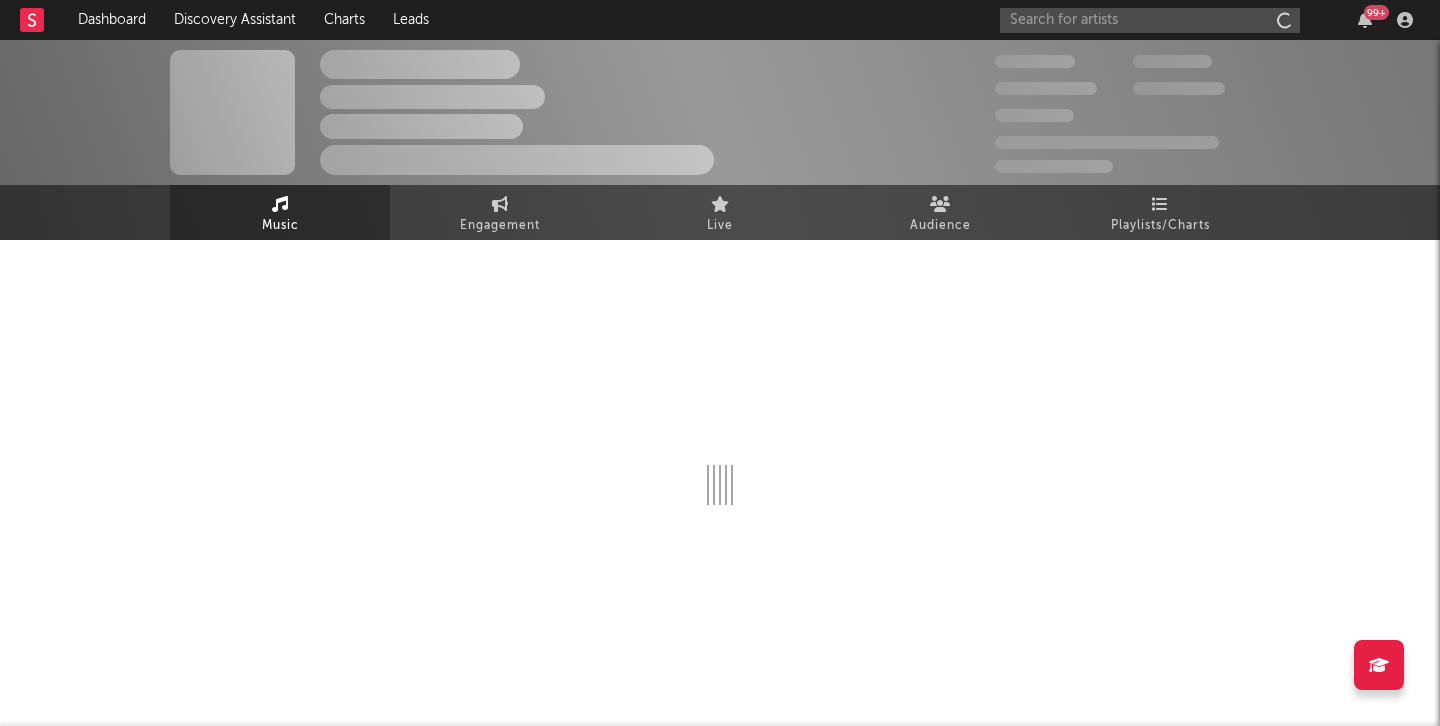 scroll, scrollTop: 0, scrollLeft: 0, axis: both 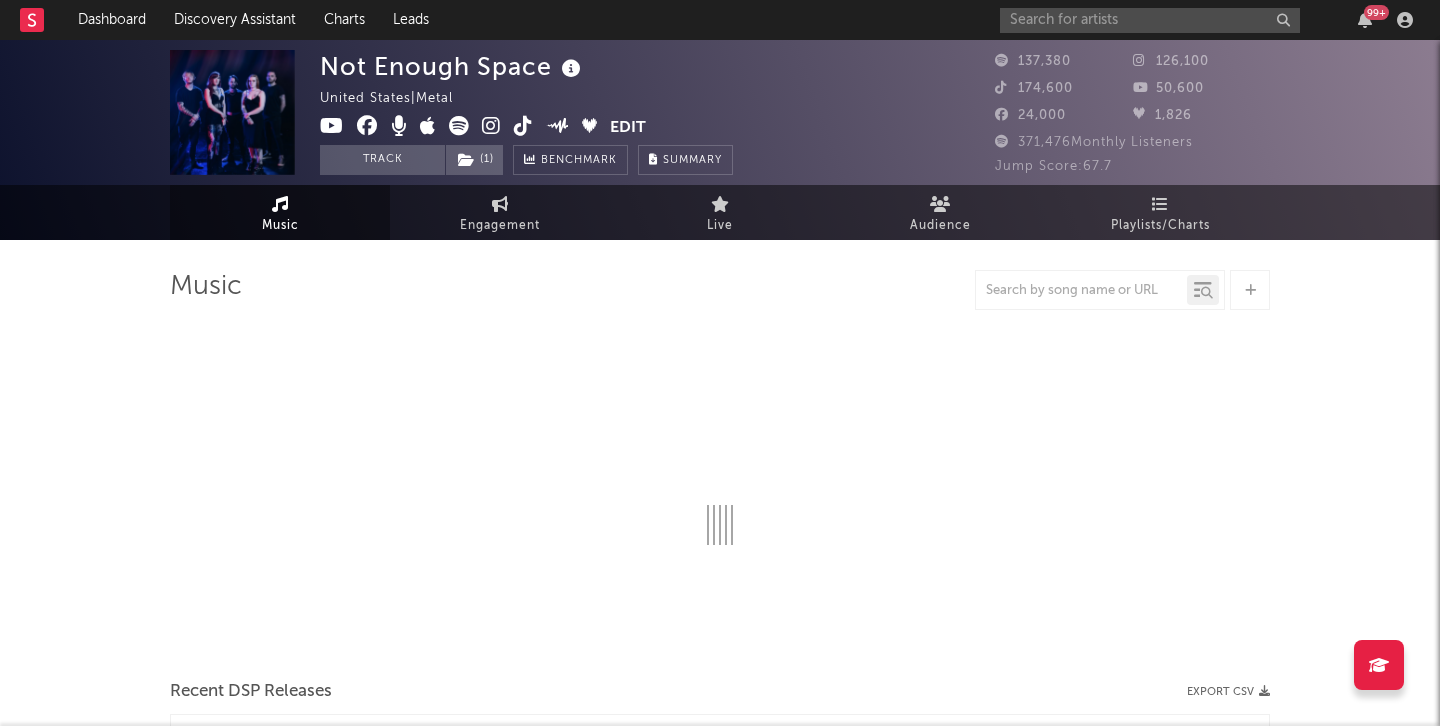 select on "6m" 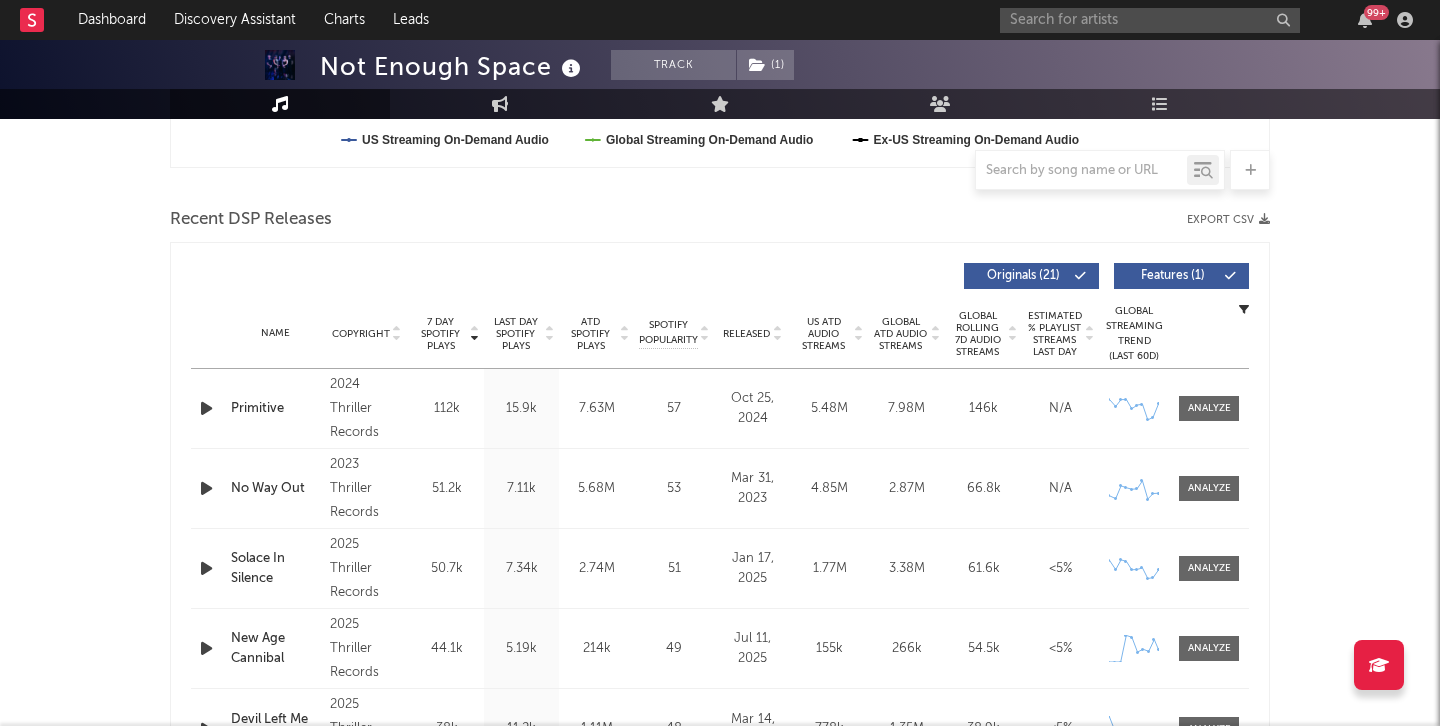 scroll, scrollTop: 626, scrollLeft: 0, axis: vertical 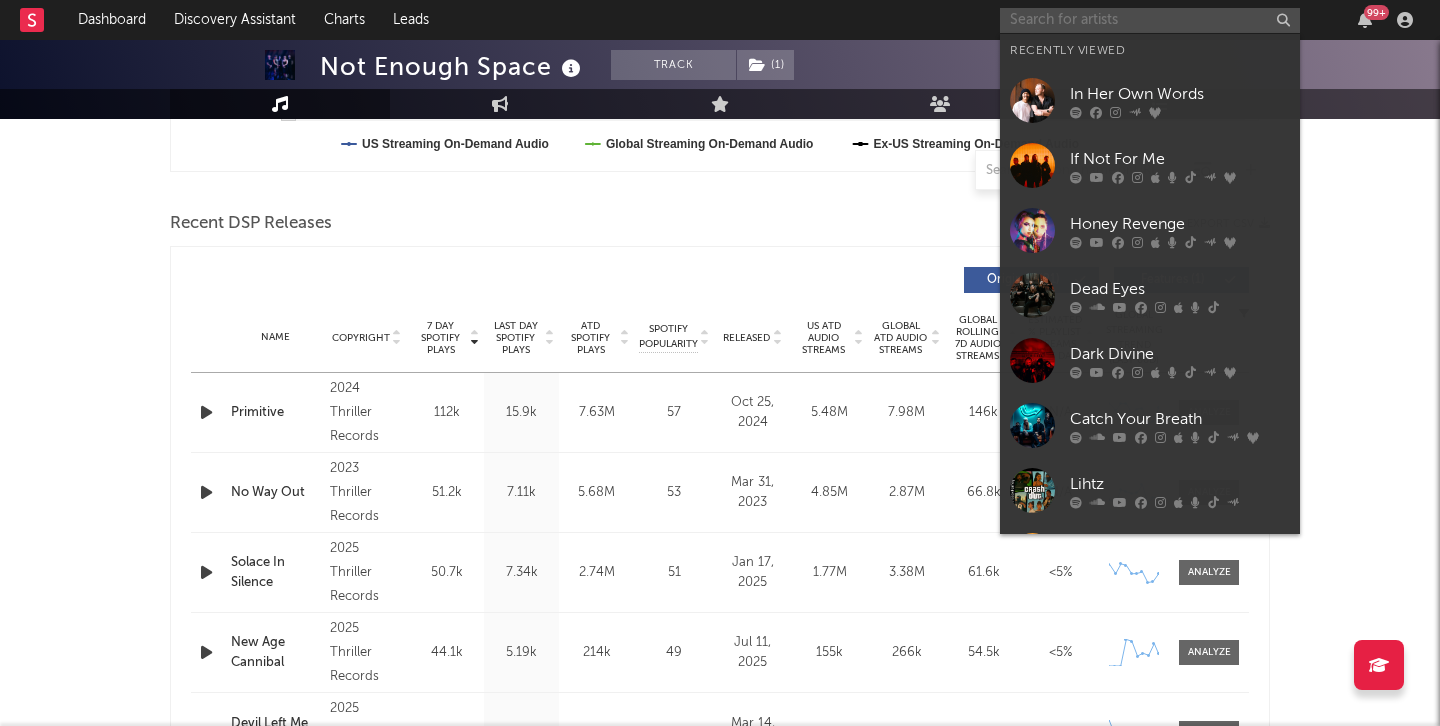 click at bounding box center [1150, 20] 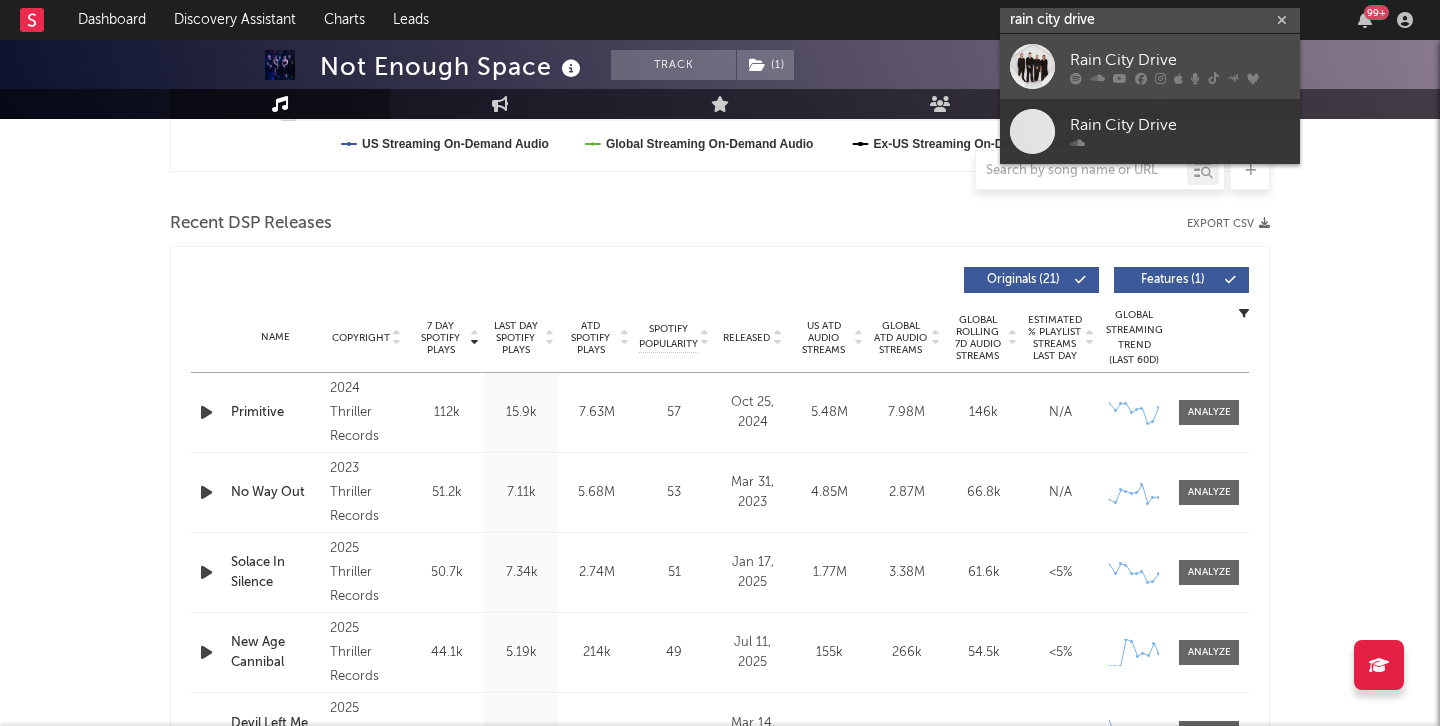 type on "rain city drive" 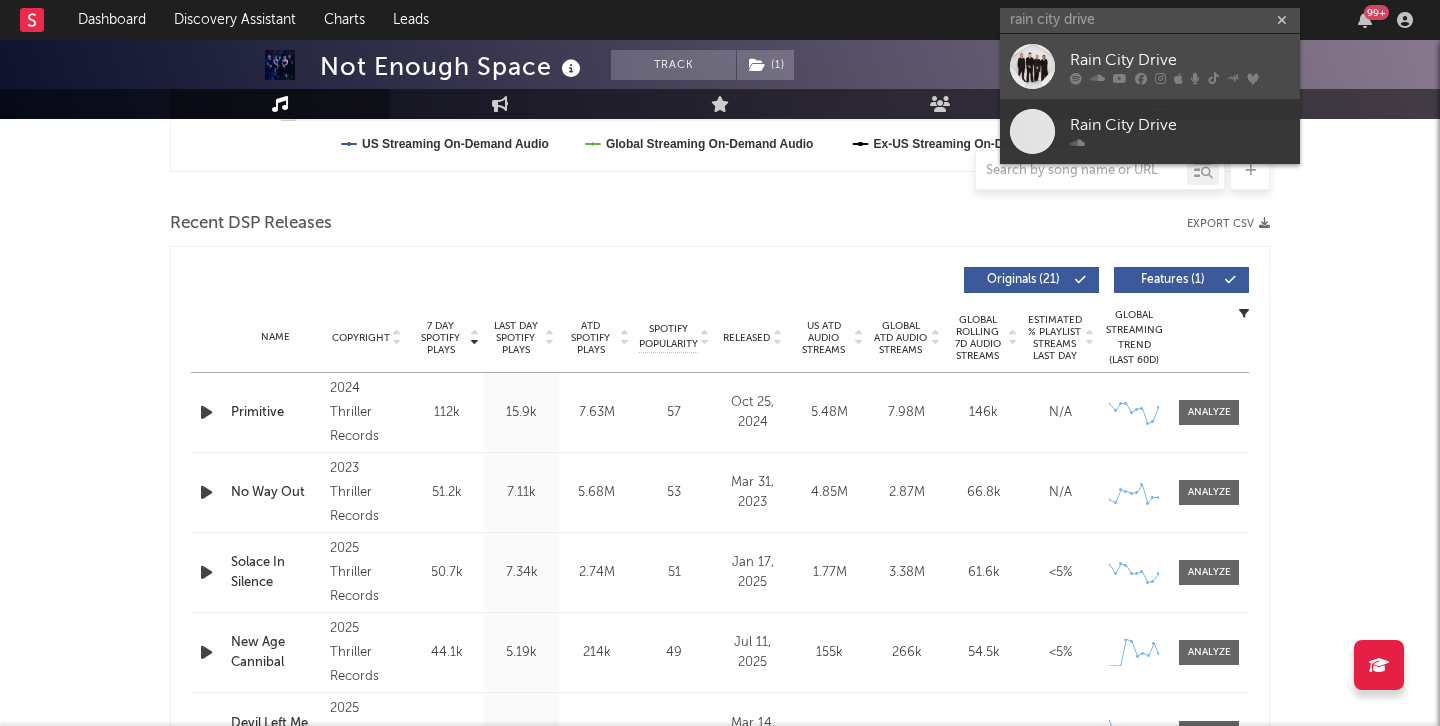 click at bounding box center (1032, 66) 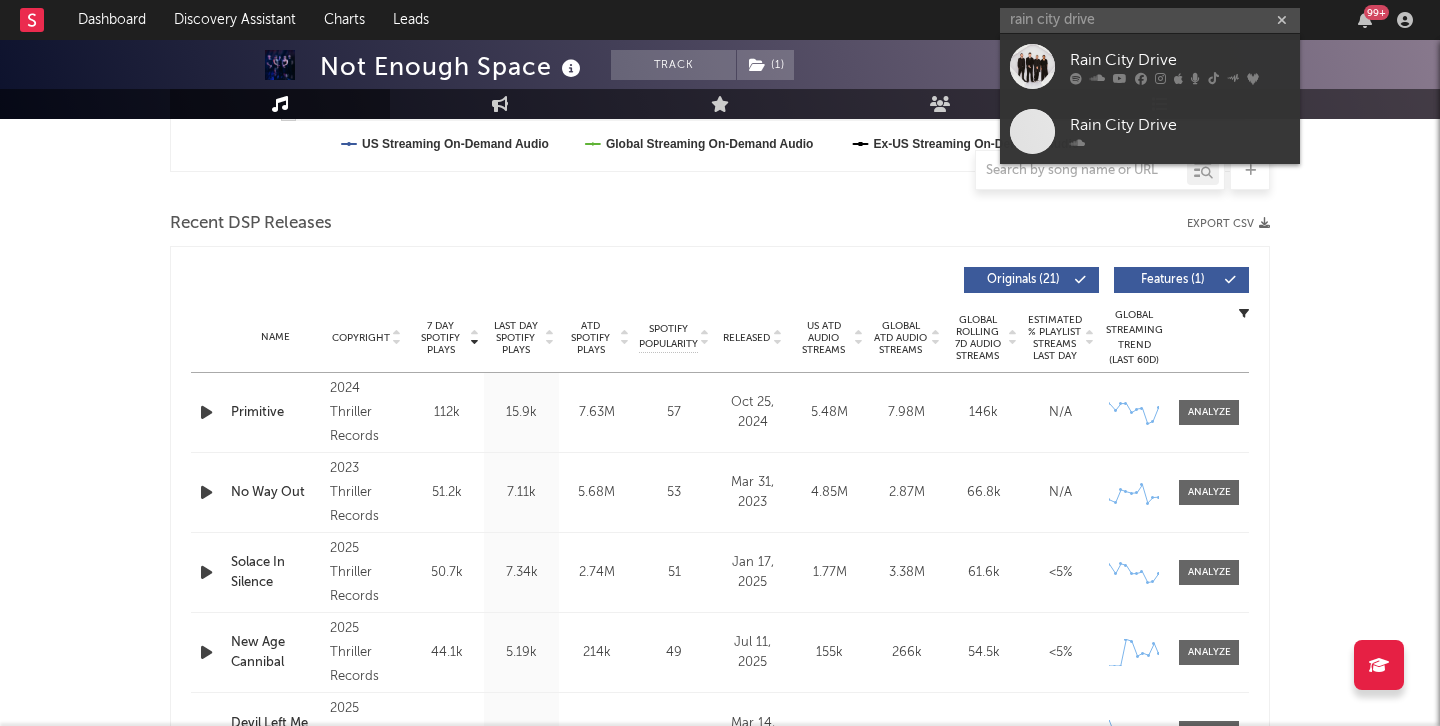 type 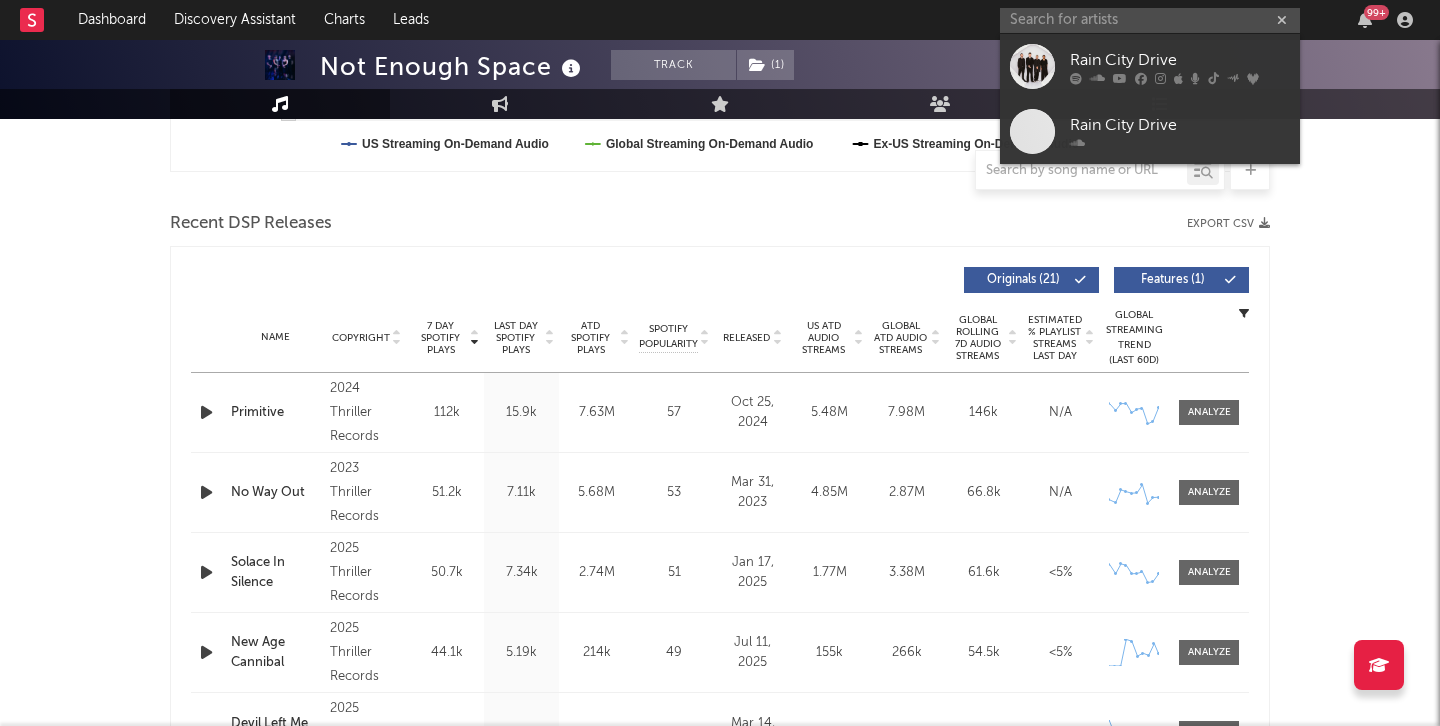 scroll, scrollTop: 0, scrollLeft: 0, axis: both 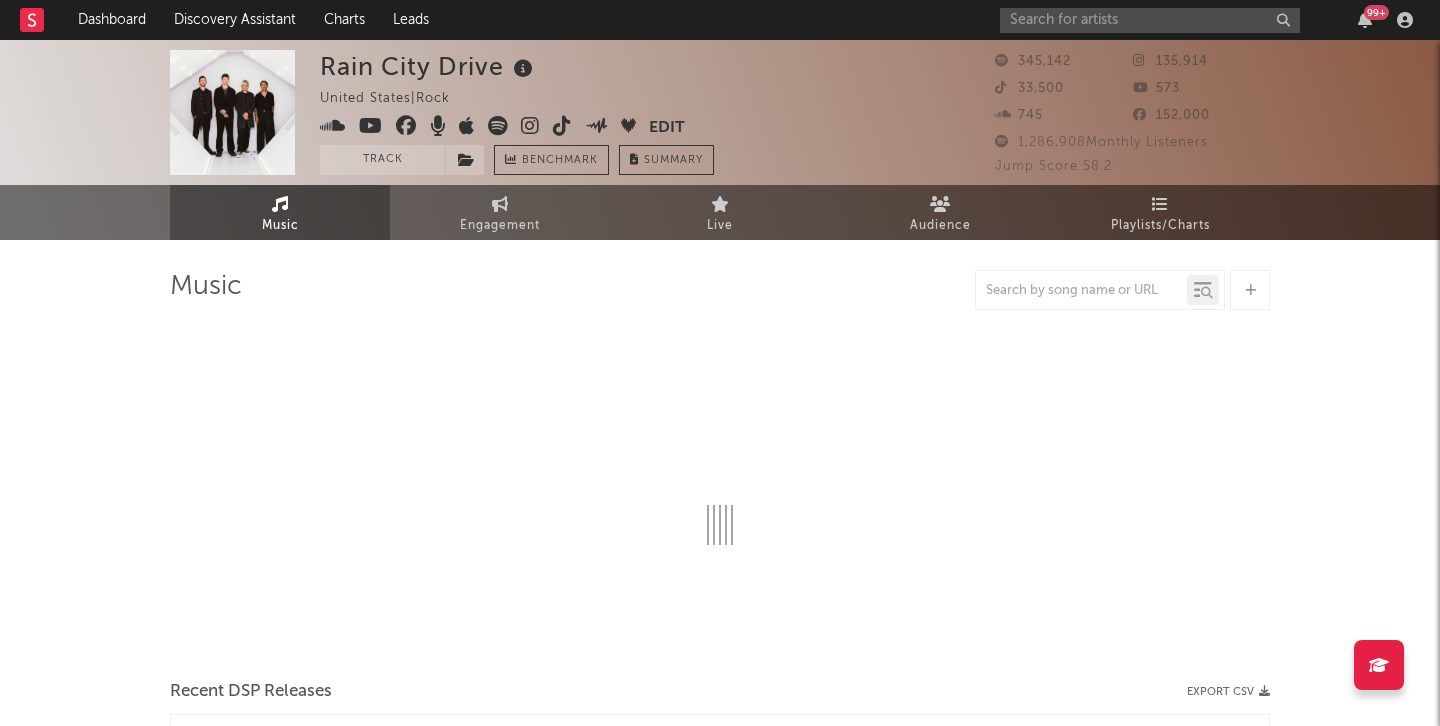 select on "6m" 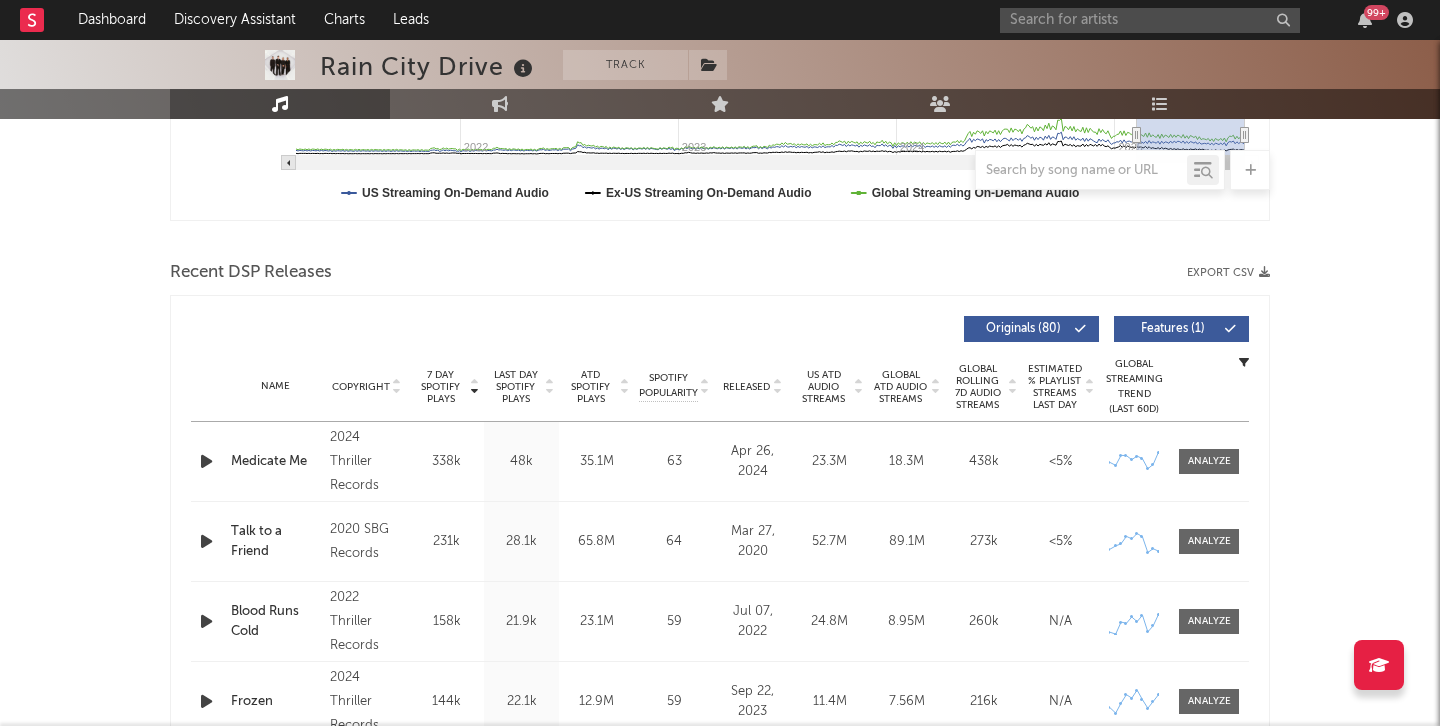 scroll, scrollTop: 594, scrollLeft: 0, axis: vertical 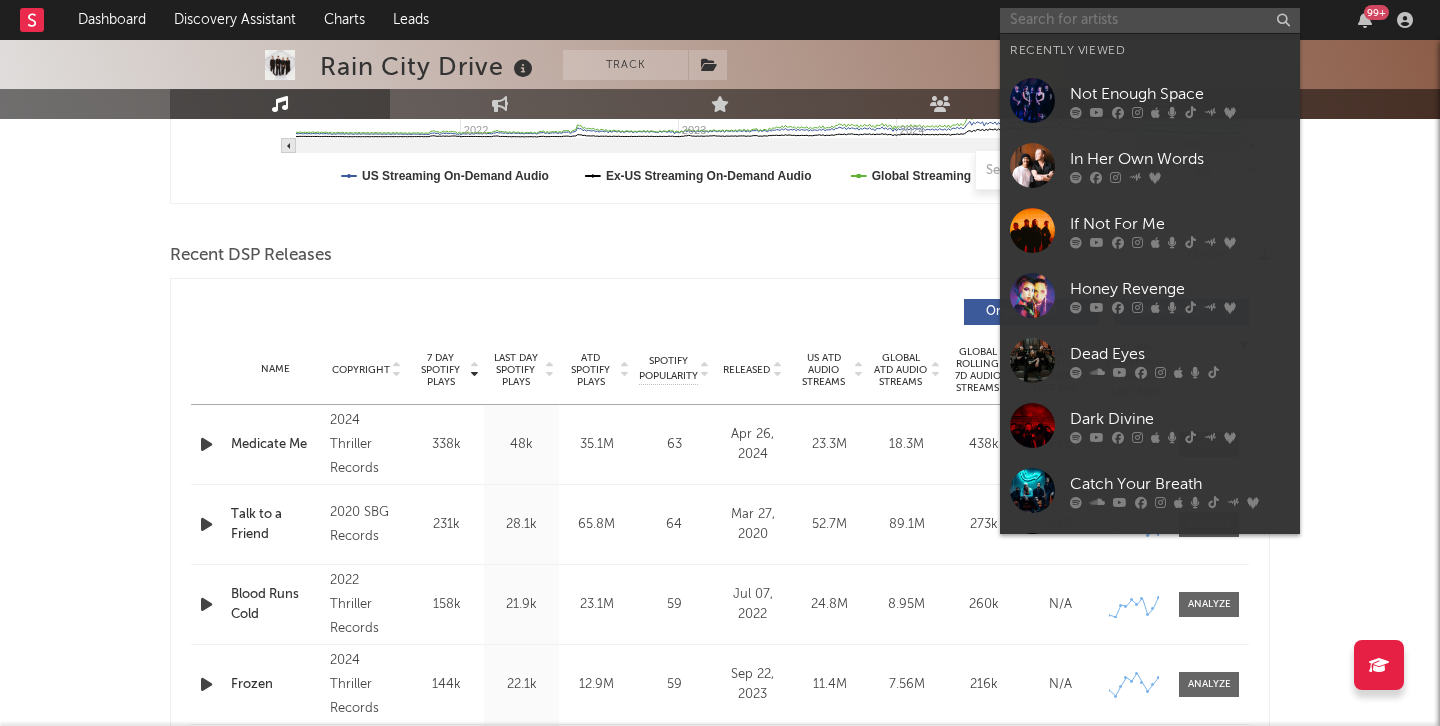 click at bounding box center [1150, 20] 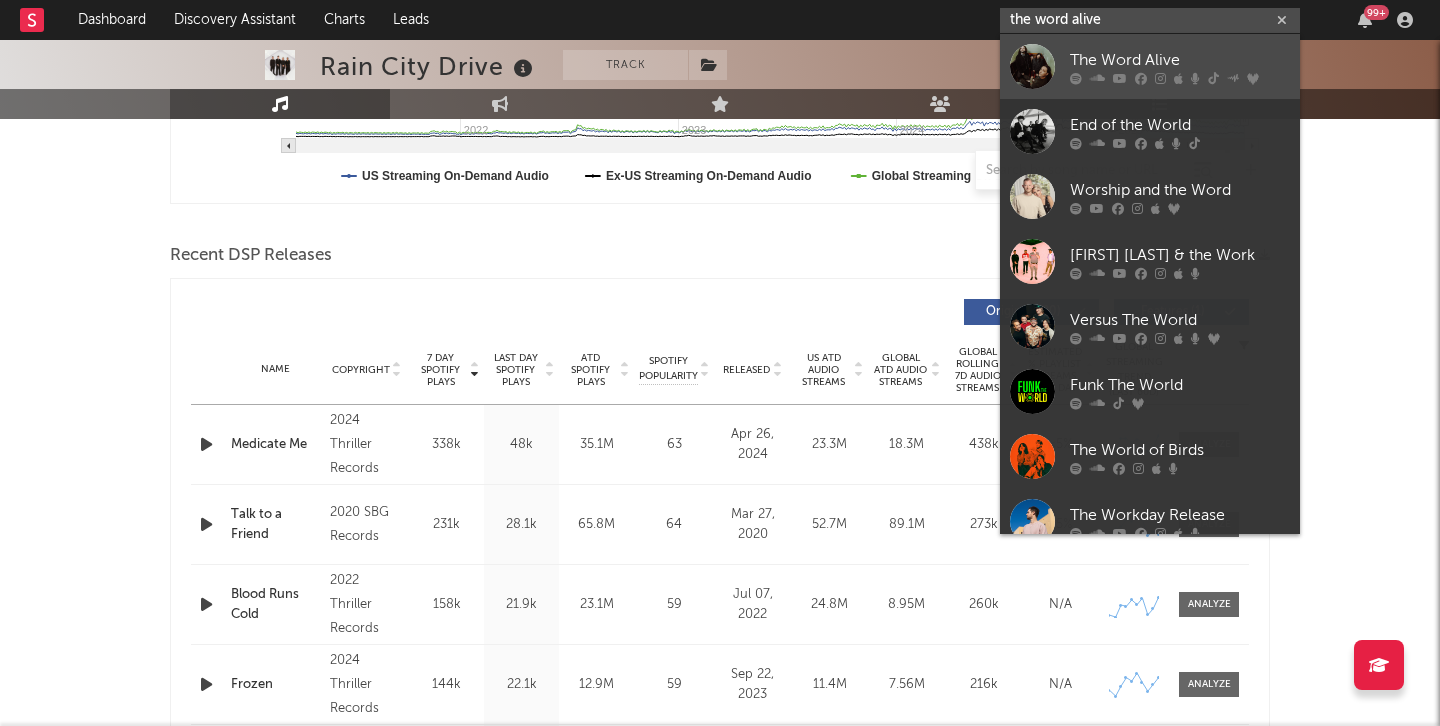 type on "the word alive" 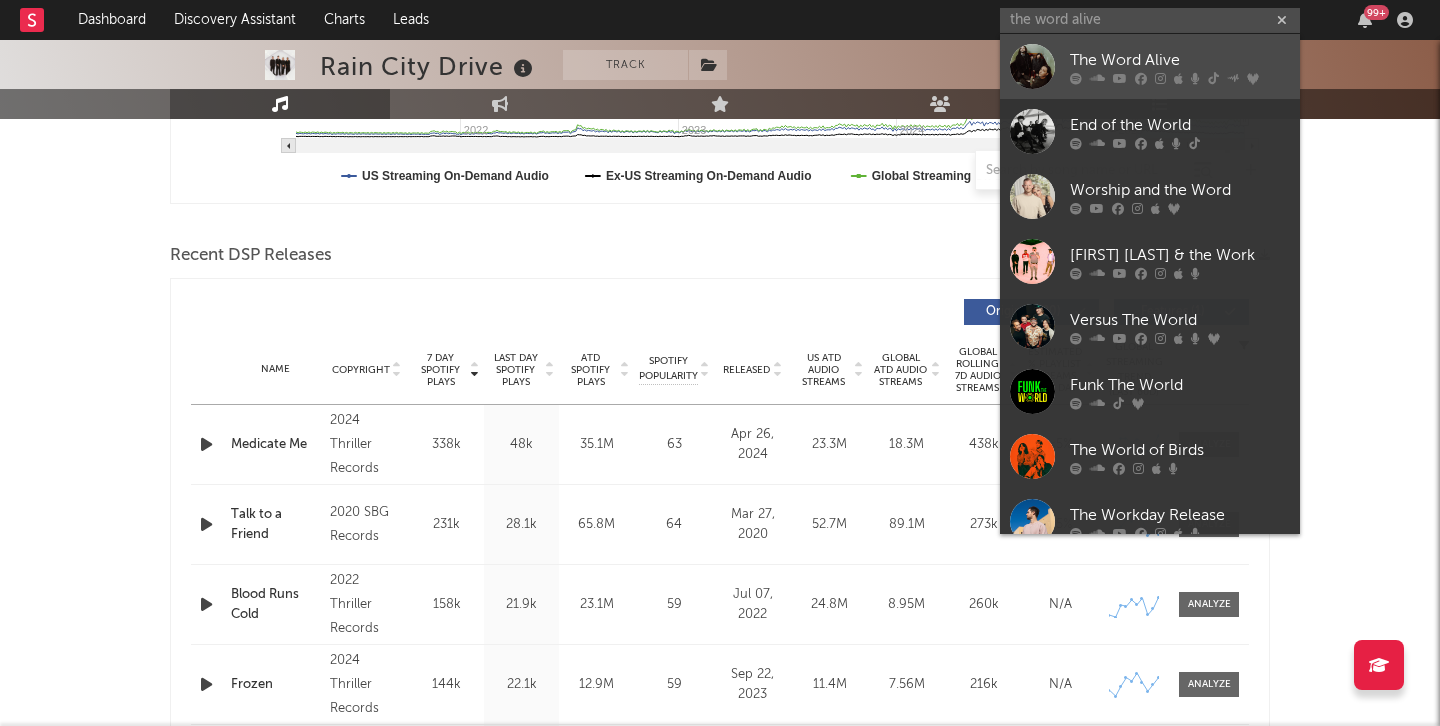 click at bounding box center (1032, 66) 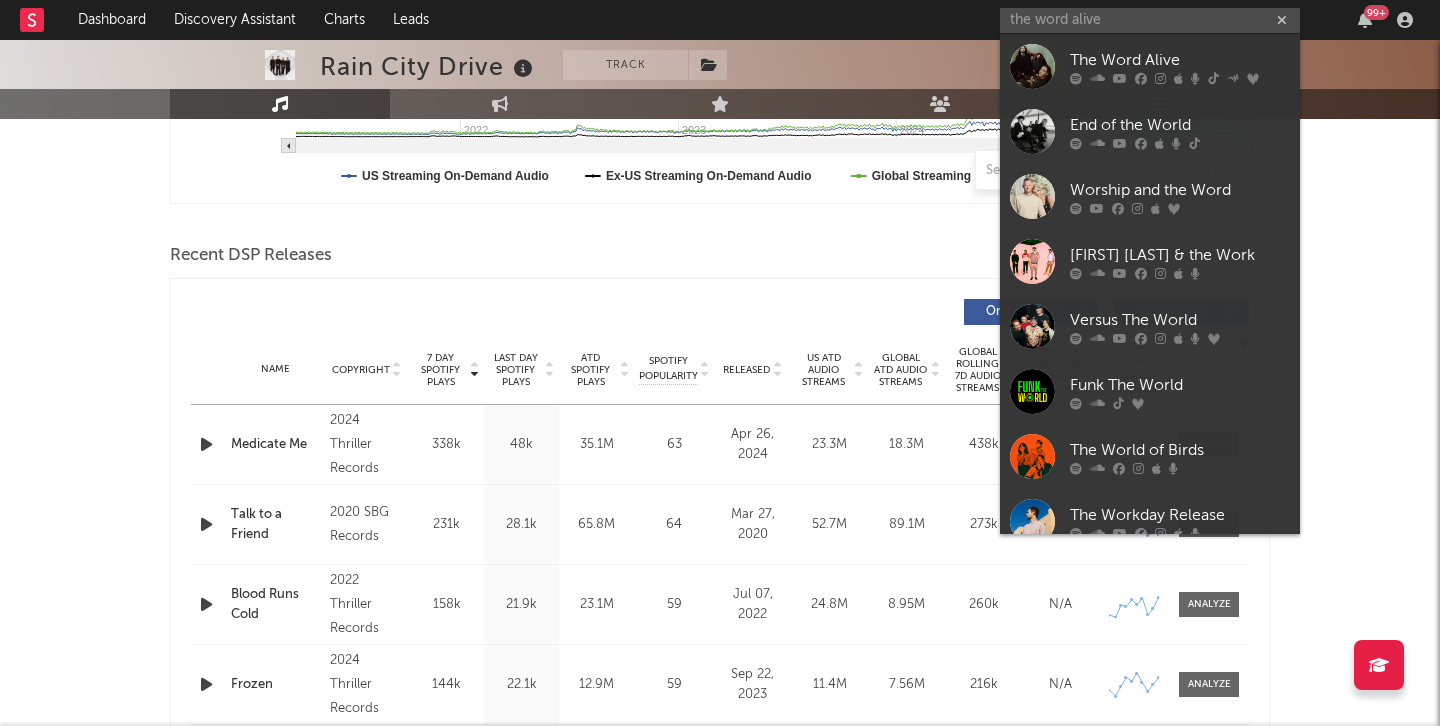 type 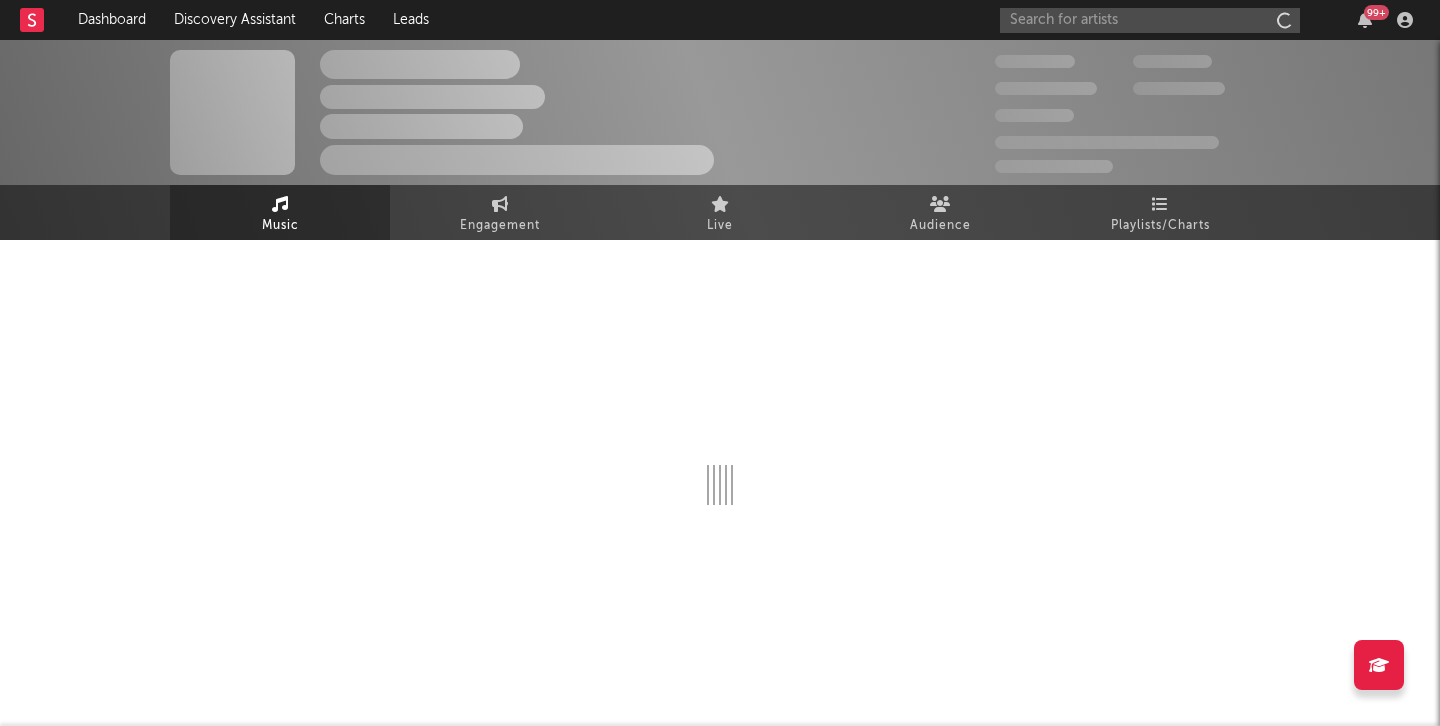 scroll, scrollTop: 0, scrollLeft: 0, axis: both 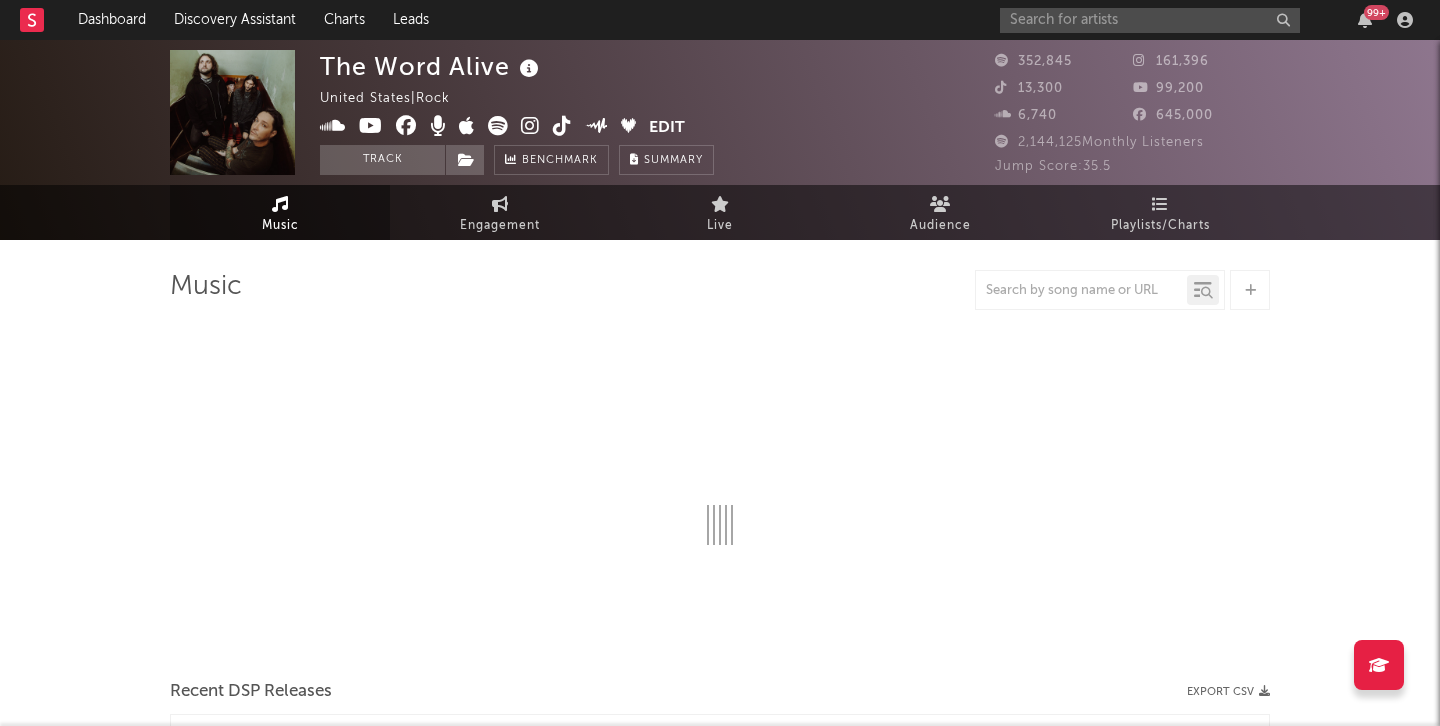 select on "6m" 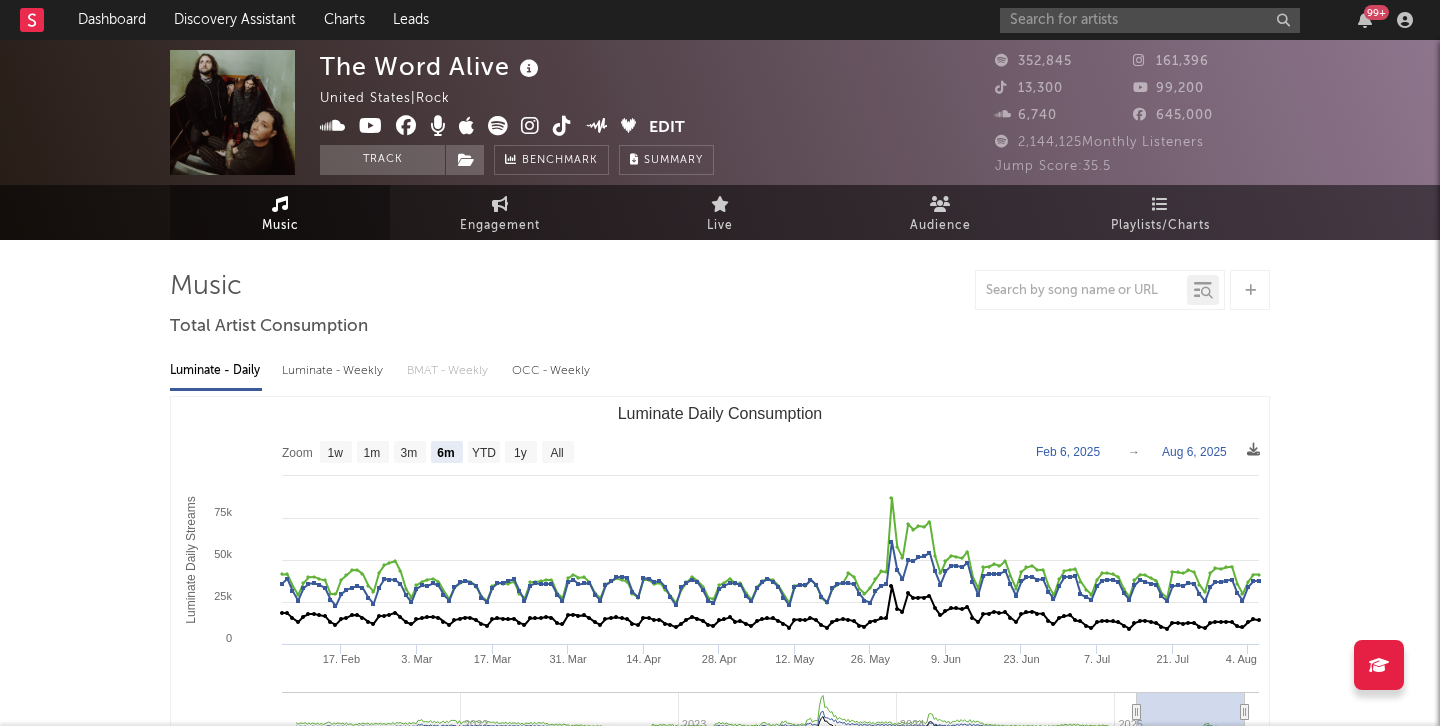 click on "The Word Alive United States  |  Rock Edit Track Benchmark Summary 352,845 161,396 13,300 99,200 6,740 645,000 2,144,125  Monthly Listeners Jump Score:  35.5 Music Engagement Live Audience Playlists/Charts Music Total Artist Consumption Luminate - Daily Luminate - Weekly BMAT - Weekly OCC - Weekly Zoom 1w 1m 3m 6m YTD 1y All 2025-02-06 2025-08-06 Created with Highcharts 10.3.3 Luminate Daily Streams Luminate Daily Consumption 17. Feb 3. Mar 17. Mar 31. Mar 14. Apr 28. Apr 12. May 26. May 9. Jun 23. Jun 7. Jul 21. Jul 4. Aug 2022 2023 2024 2025 0 100k 25k 50k 75k Zoom 1w 1m 3m 6m YTD 1y All Feb  6, 2025 → Aug  6, 2025 Ex-US Streaming On-Demand Audio Global Streaming On-Demand Audio US Streaming On-Demand Audio Recent DSP Releases Export CSV  7 Day Spotify Plays Copyright 7 Day Spotify Plays Last Day Spotify Plays ATD Spotify Plays Spotify Popularity Released US ATD Audio Streams Global ATD Audio Streams Global Rolling 7D Audio Streams Estimated % Playlist Streams Last Day Spotify Popularity Originals   ( )" at bounding box center (720, 1450) 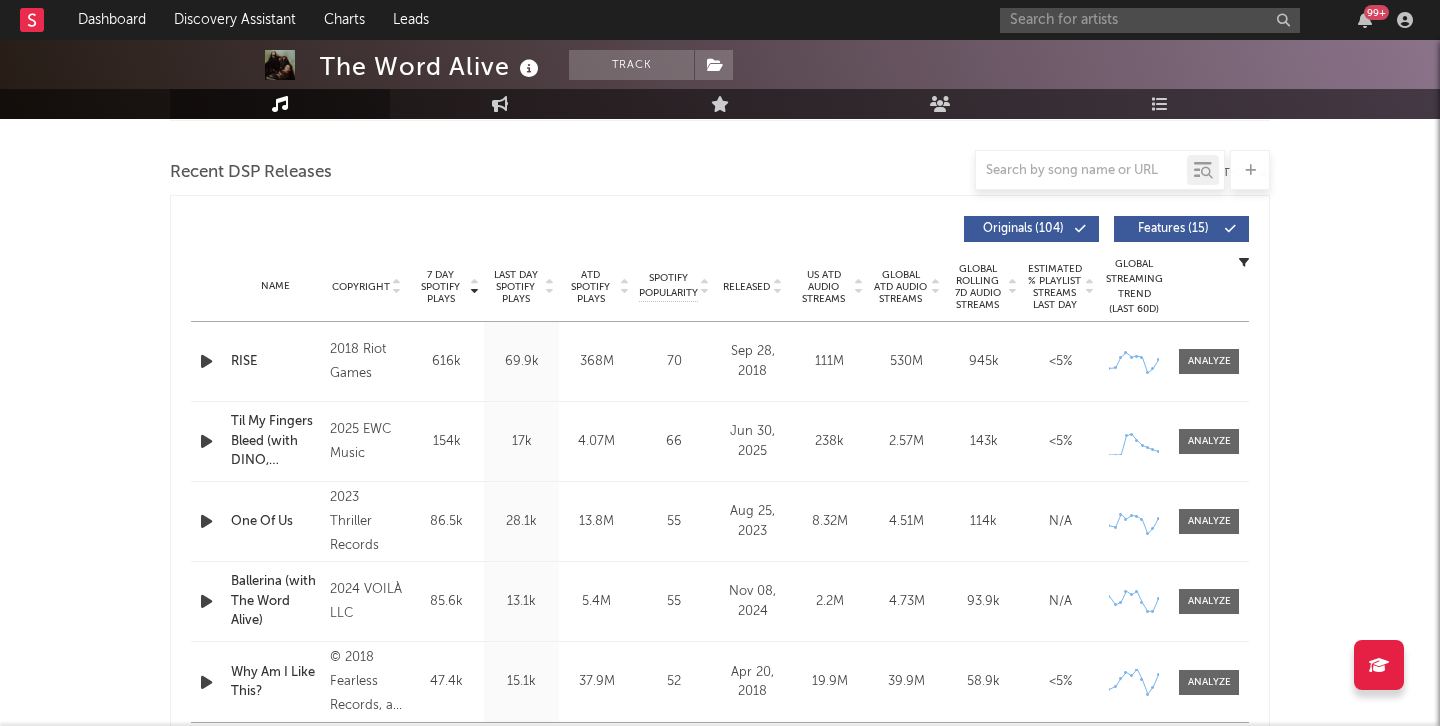 scroll, scrollTop: 680, scrollLeft: 0, axis: vertical 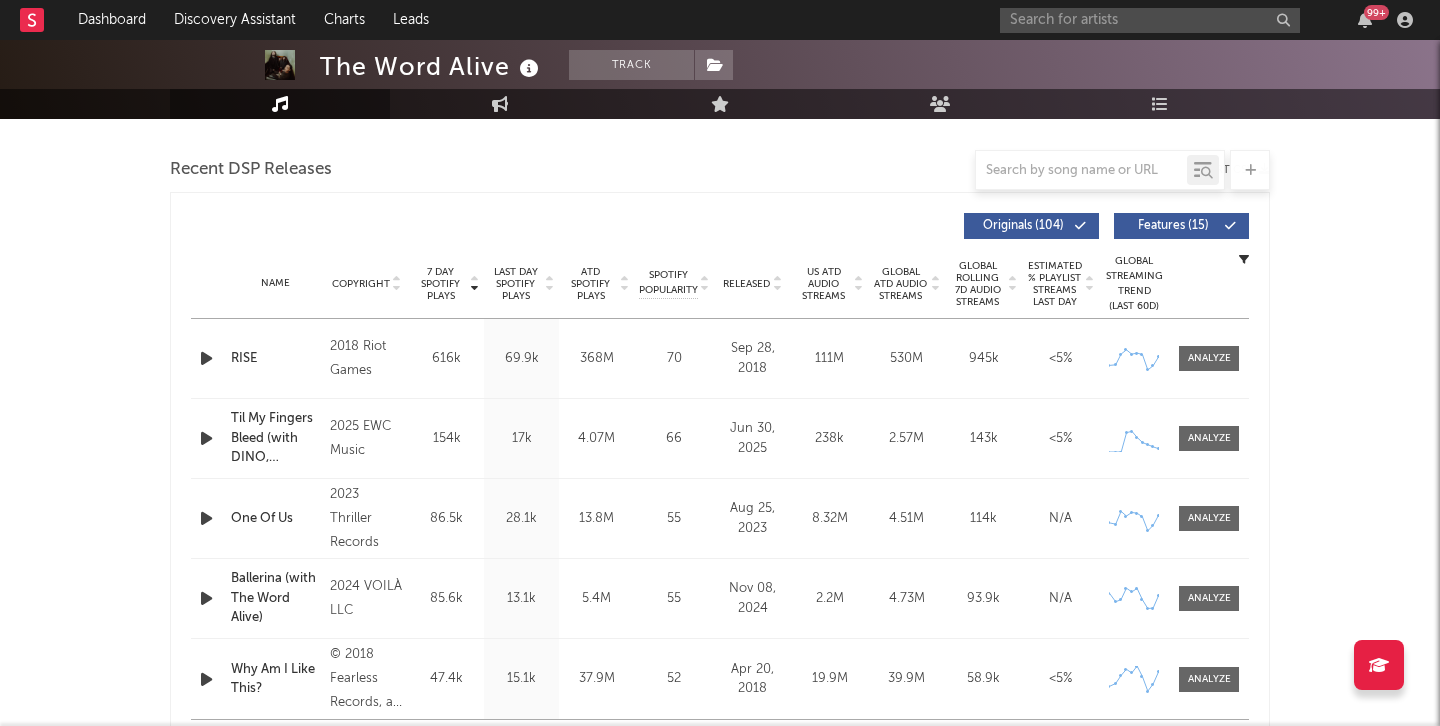 click on "Music" at bounding box center [280, 104] 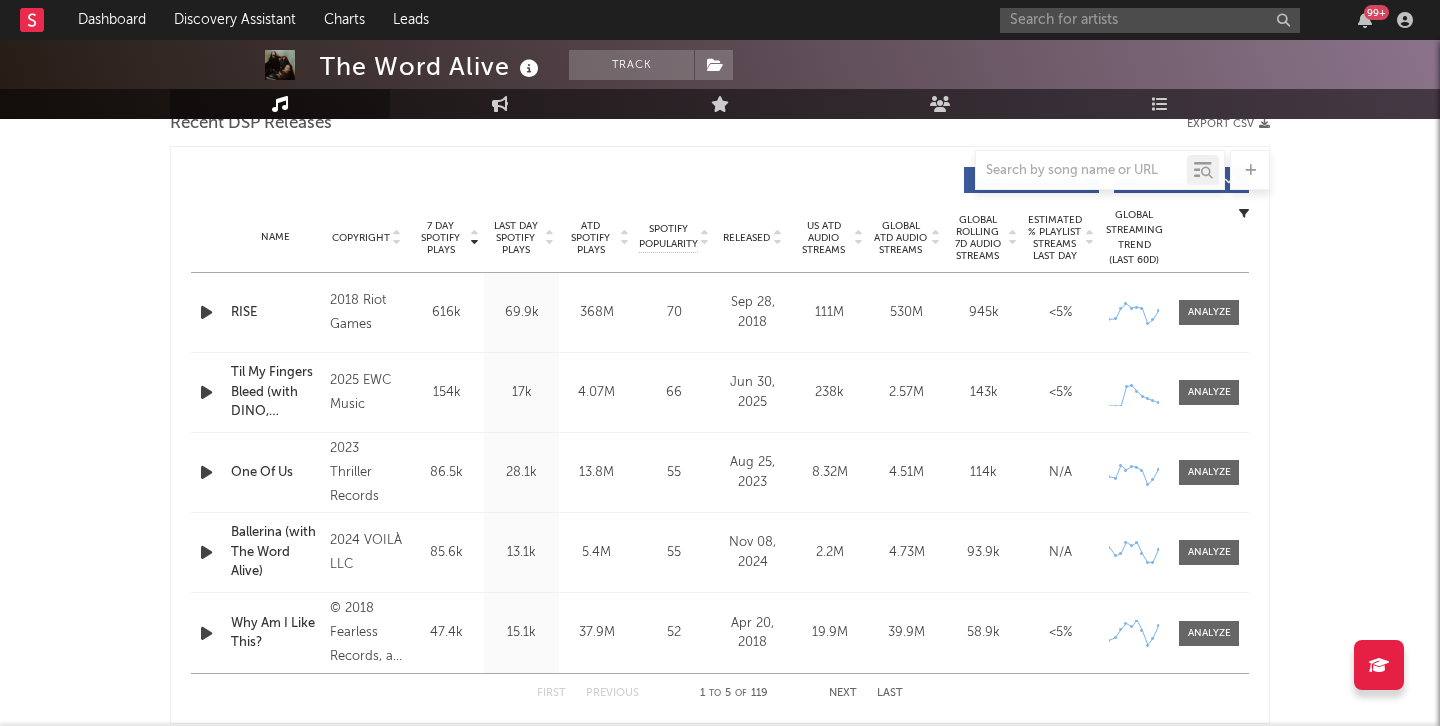 scroll, scrollTop: 723, scrollLeft: 0, axis: vertical 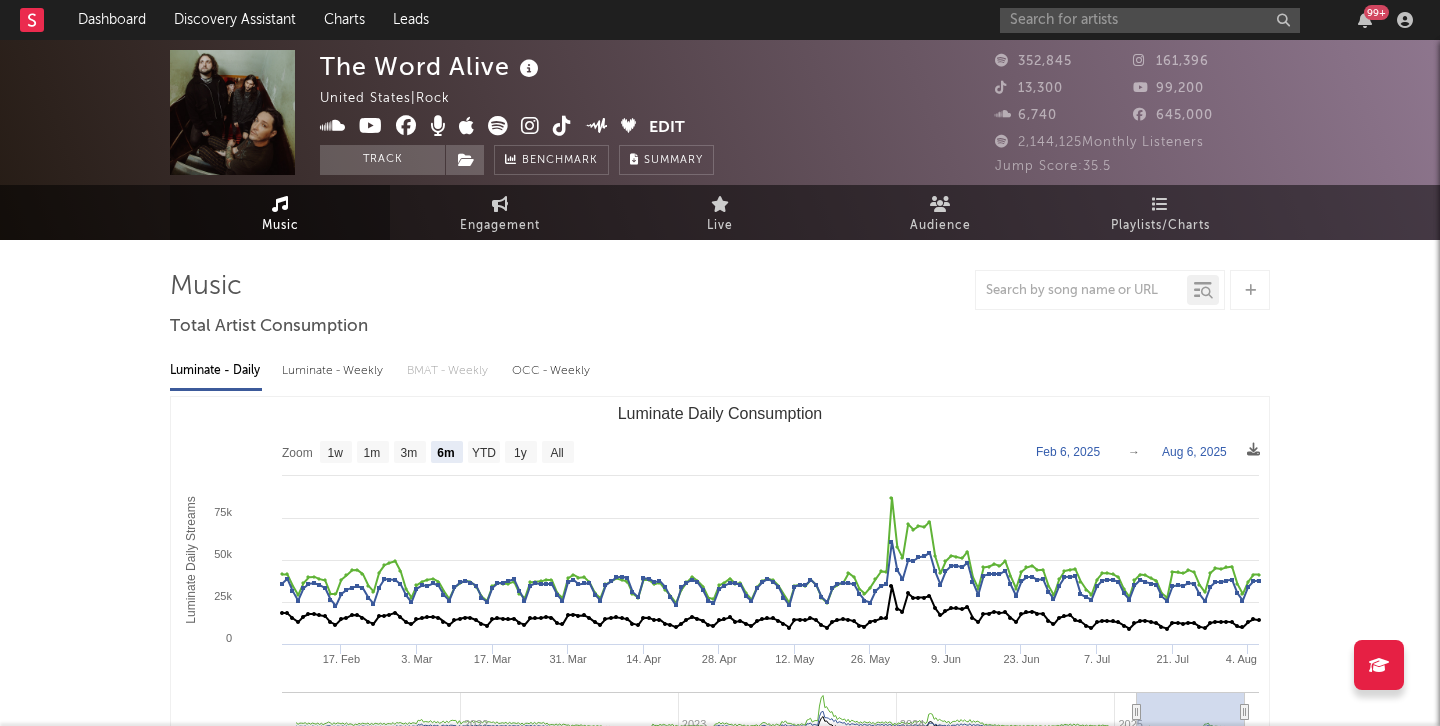 click at bounding box center (530, 126) 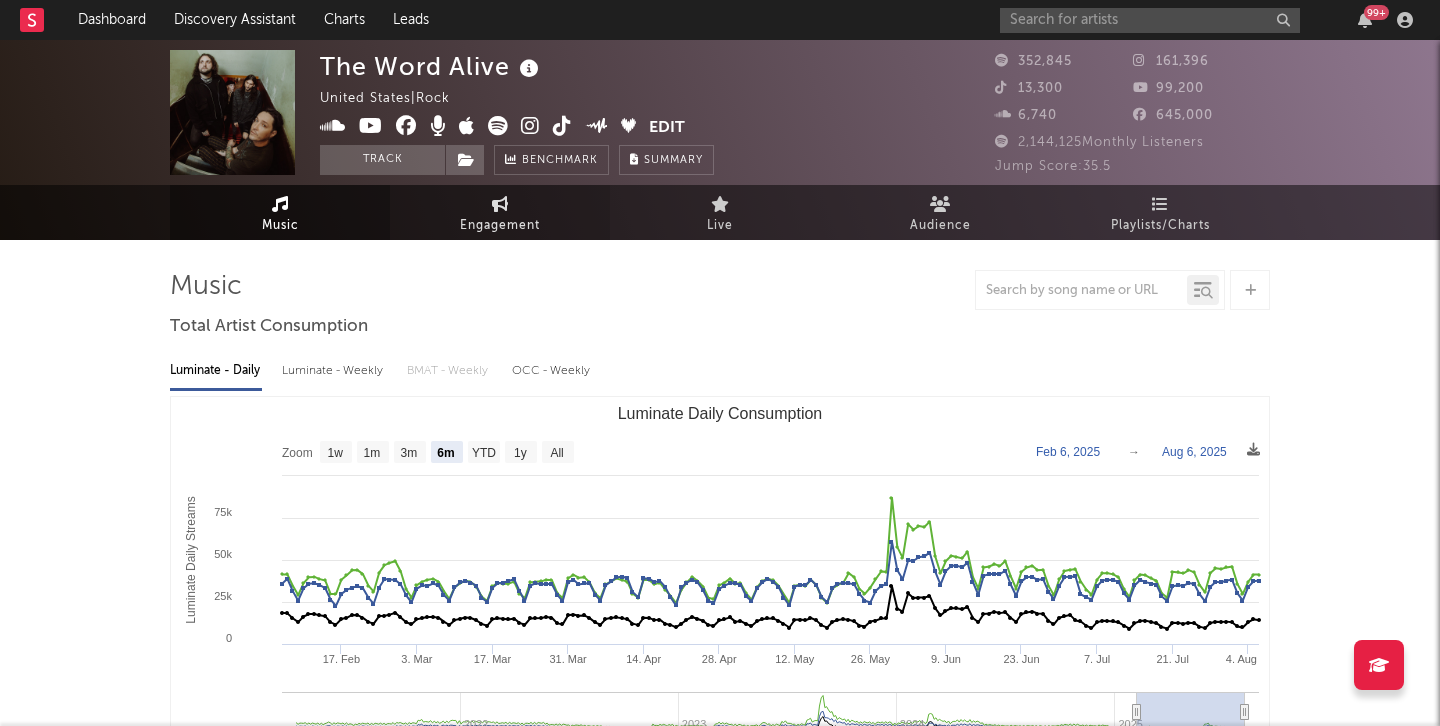 click on "Engagement" at bounding box center (500, 226) 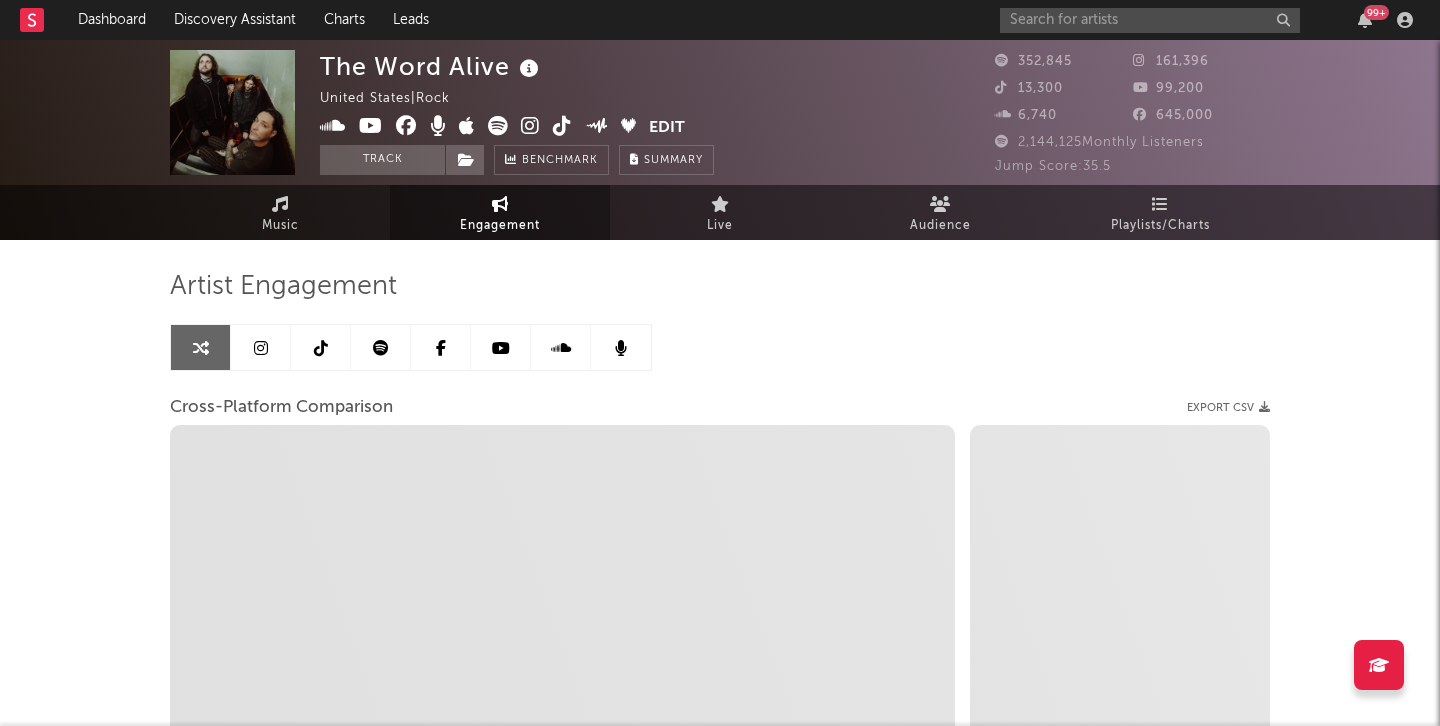 select on "1w" 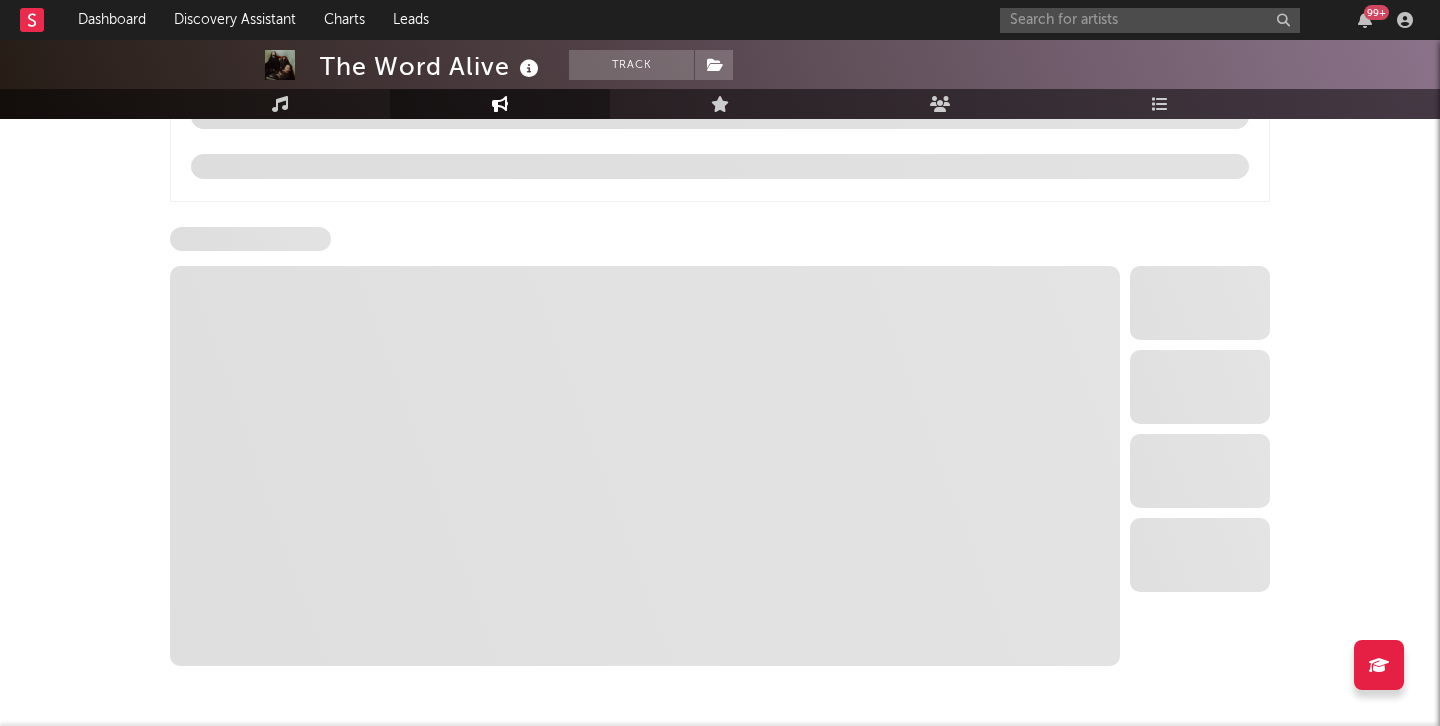 scroll, scrollTop: 2134, scrollLeft: 0, axis: vertical 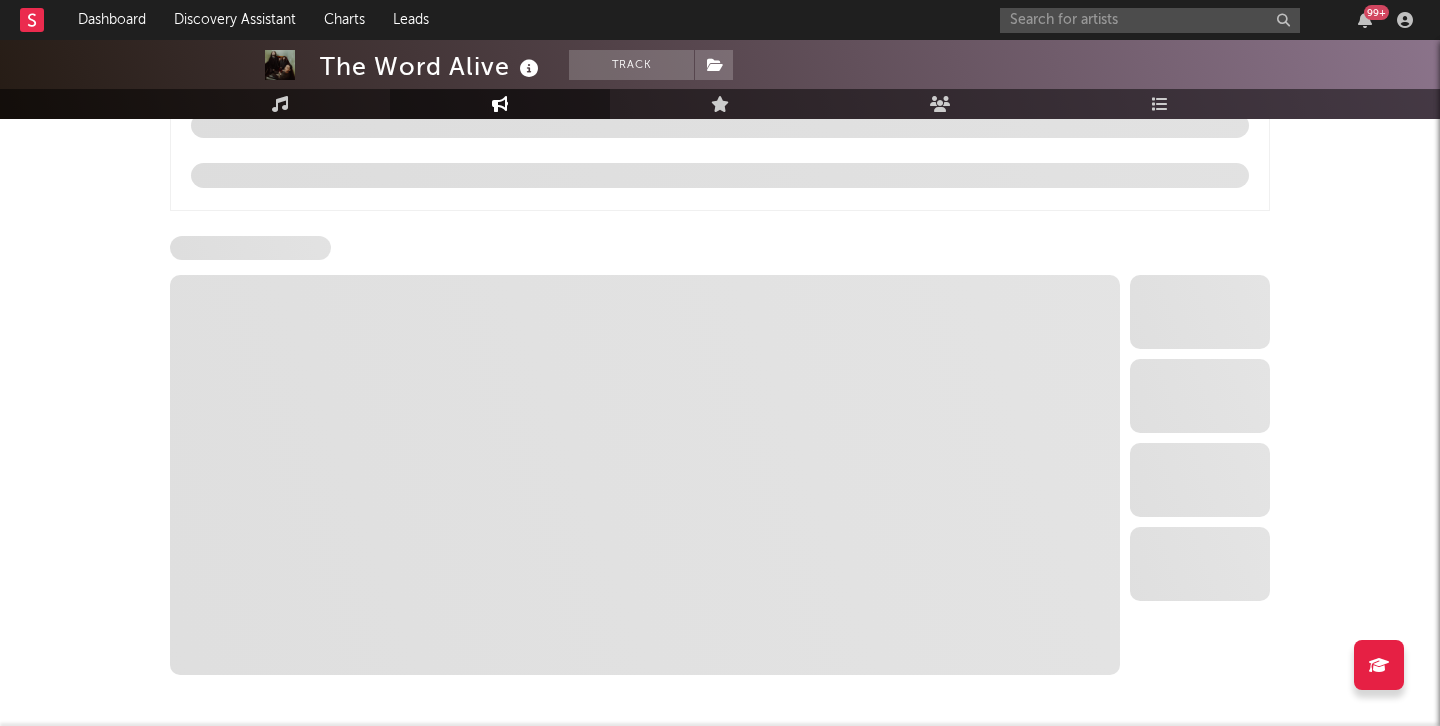 select on "6m" 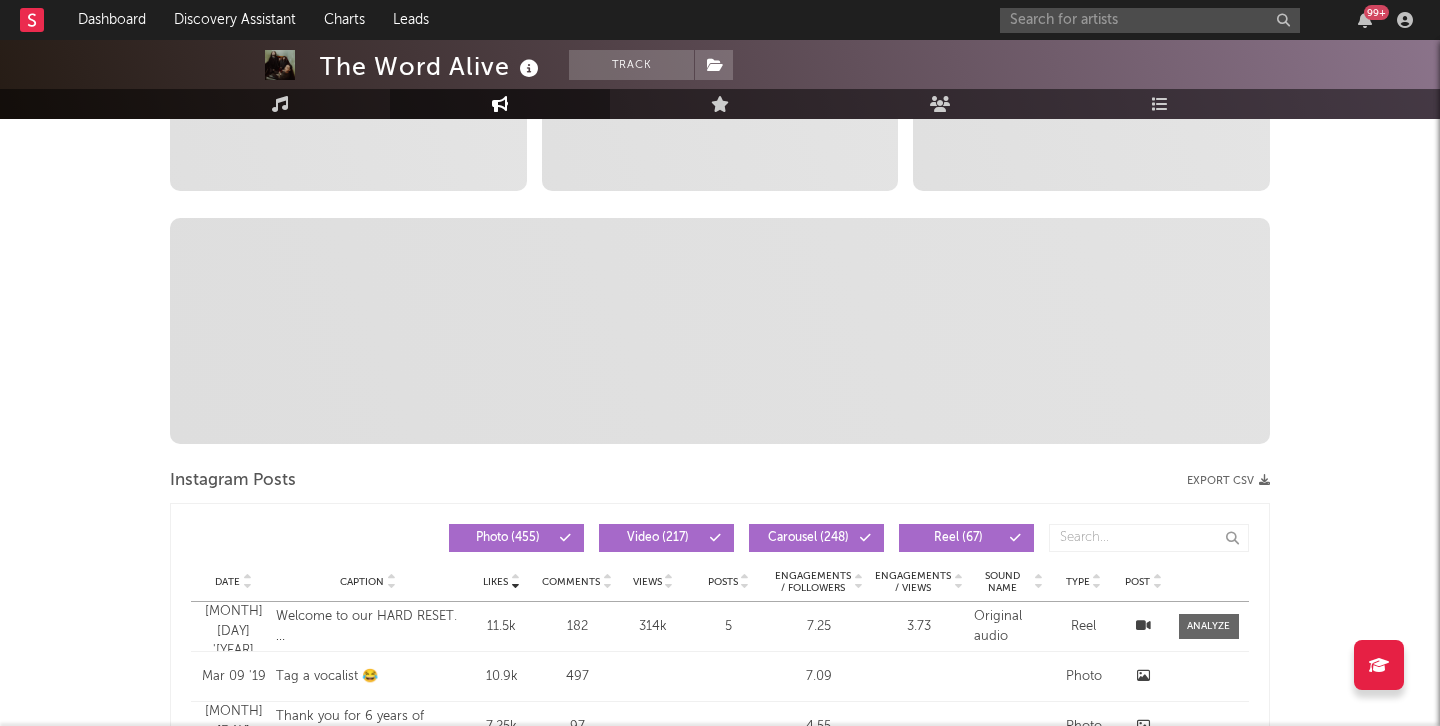 scroll, scrollTop: 0, scrollLeft: 0, axis: both 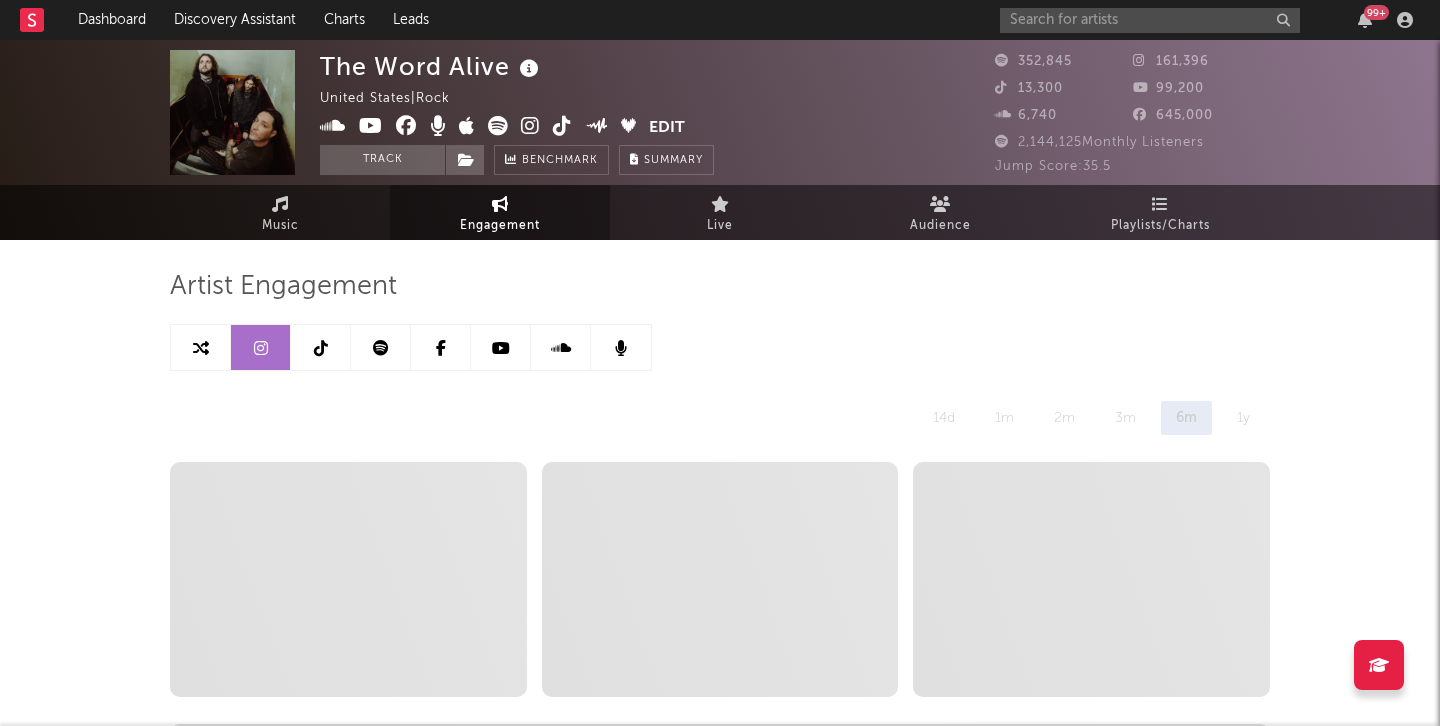 click at bounding box center [562, 126] 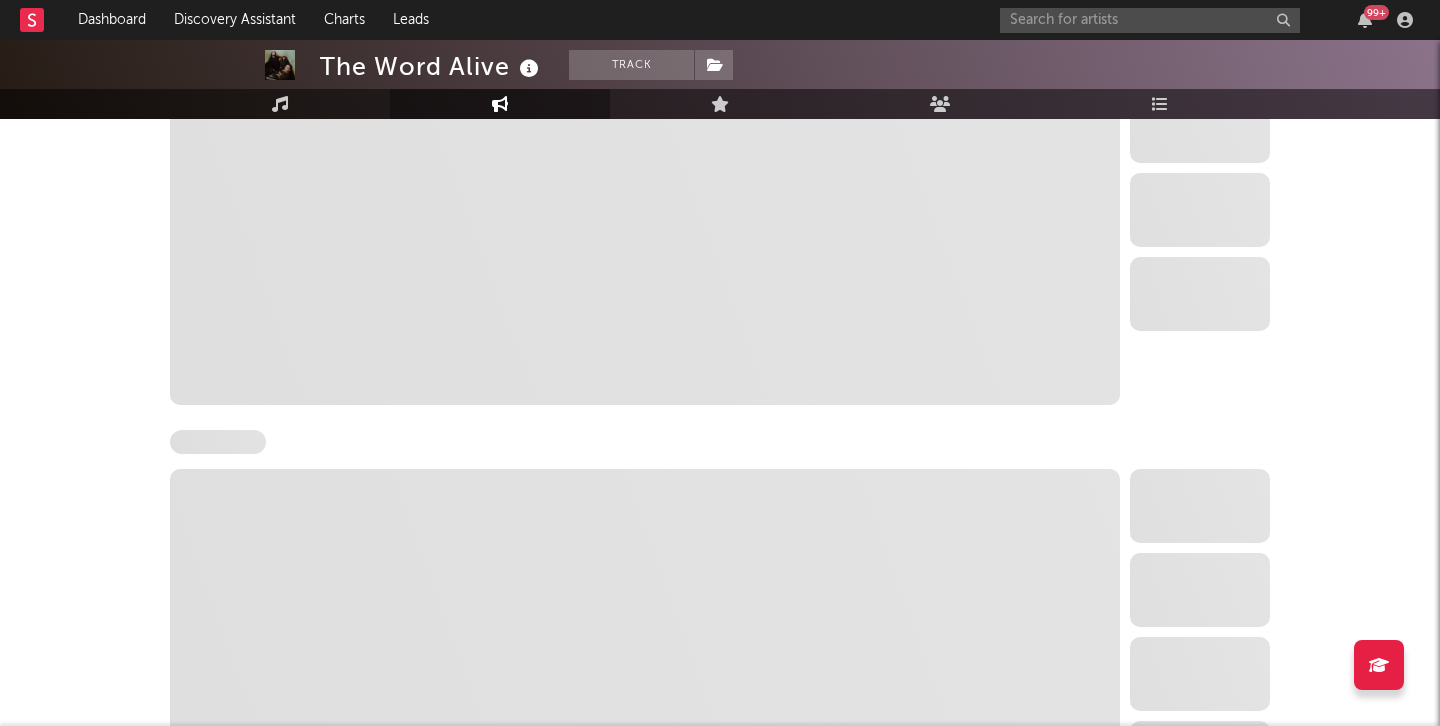 select on "6m" 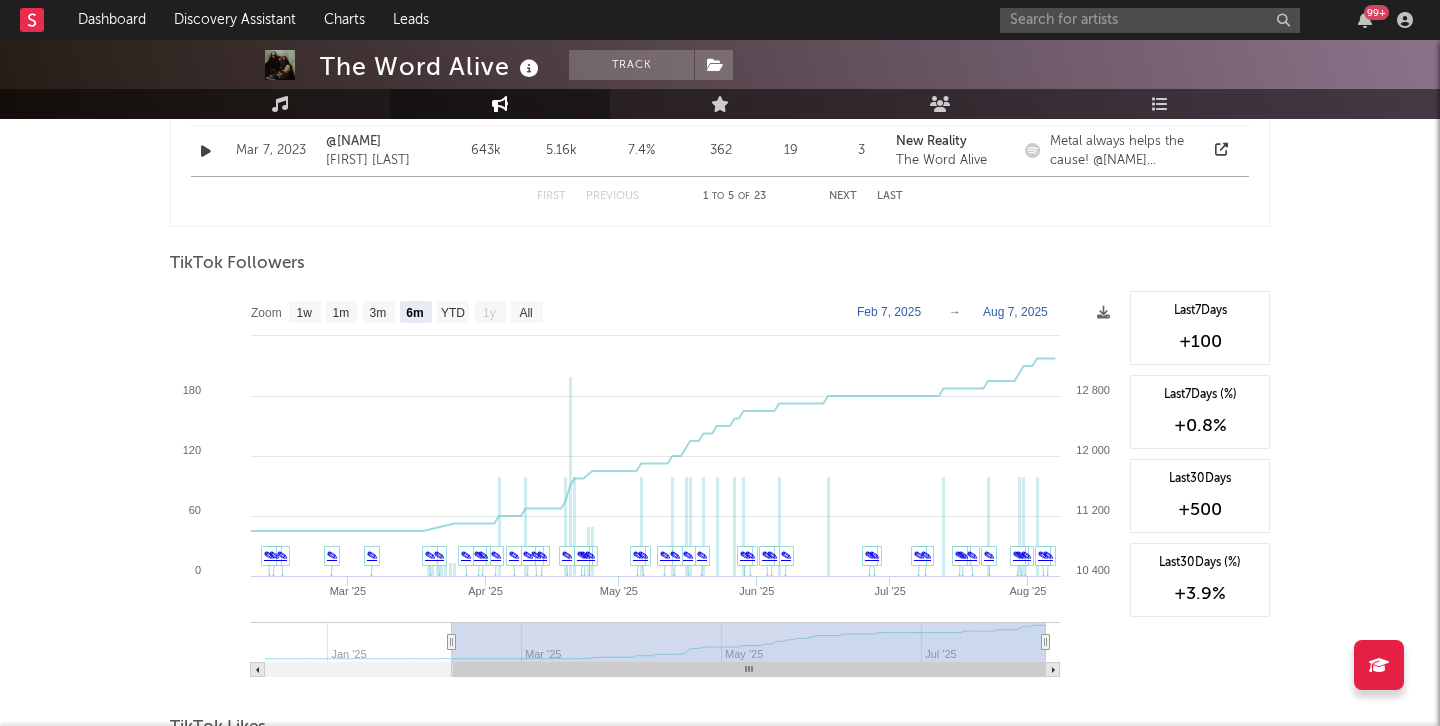 scroll, scrollTop: 1806, scrollLeft: 0, axis: vertical 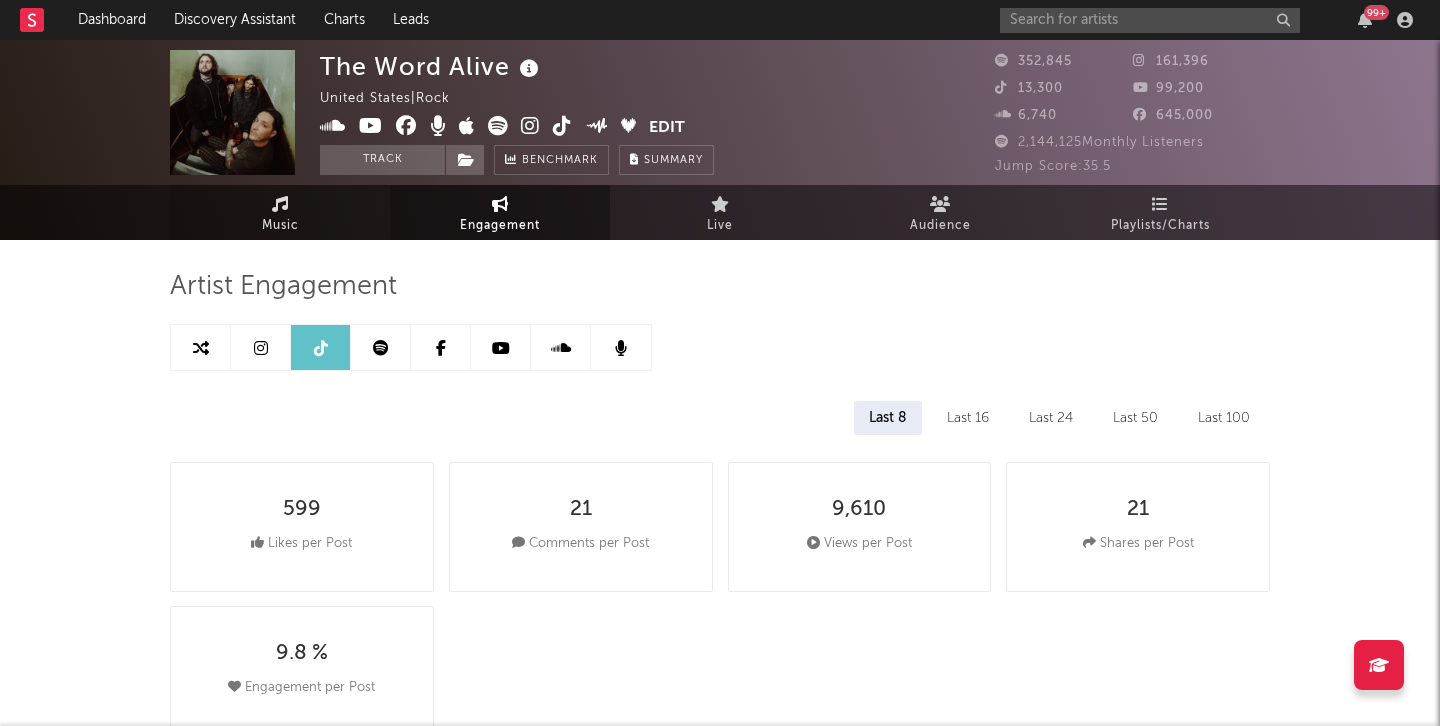 click on "Music" at bounding box center (280, 226) 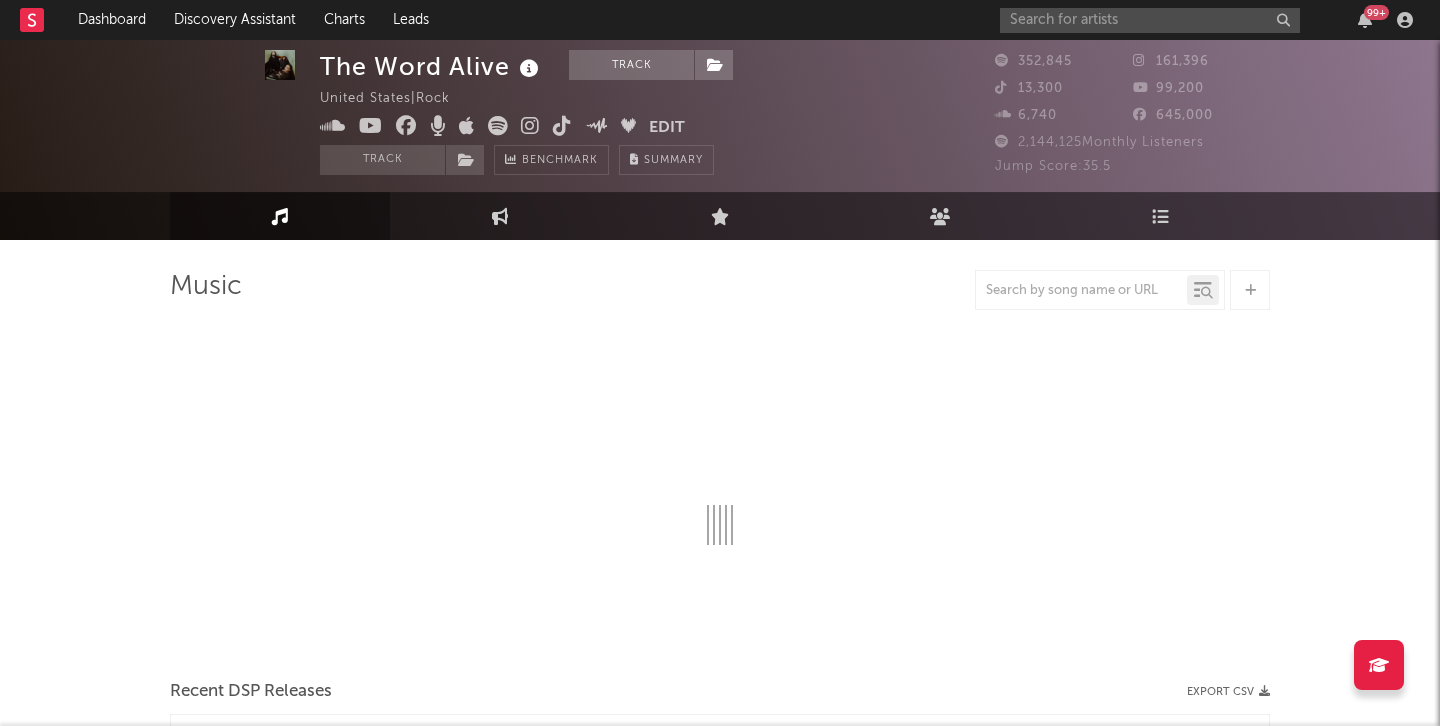 select on "6m" 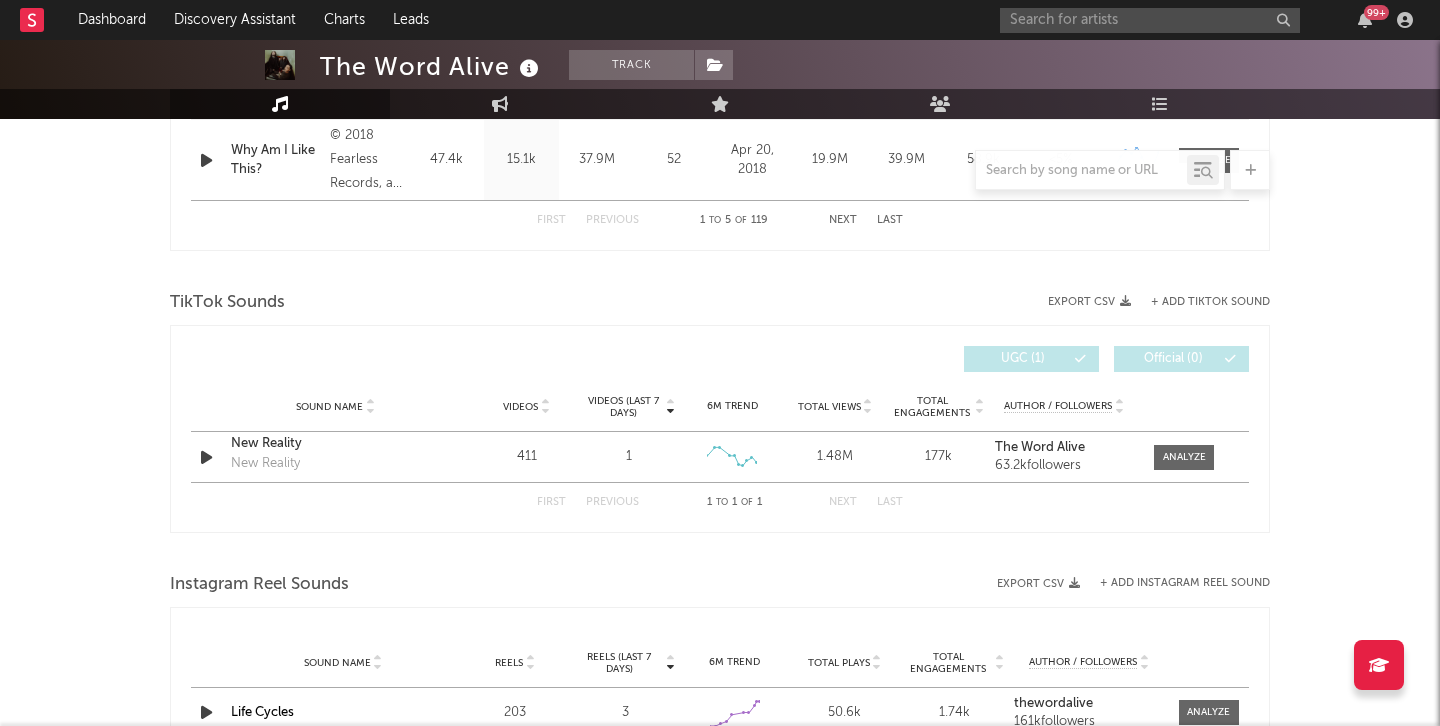 scroll, scrollTop: 1064, scrollLeft: 0, axis: vertical 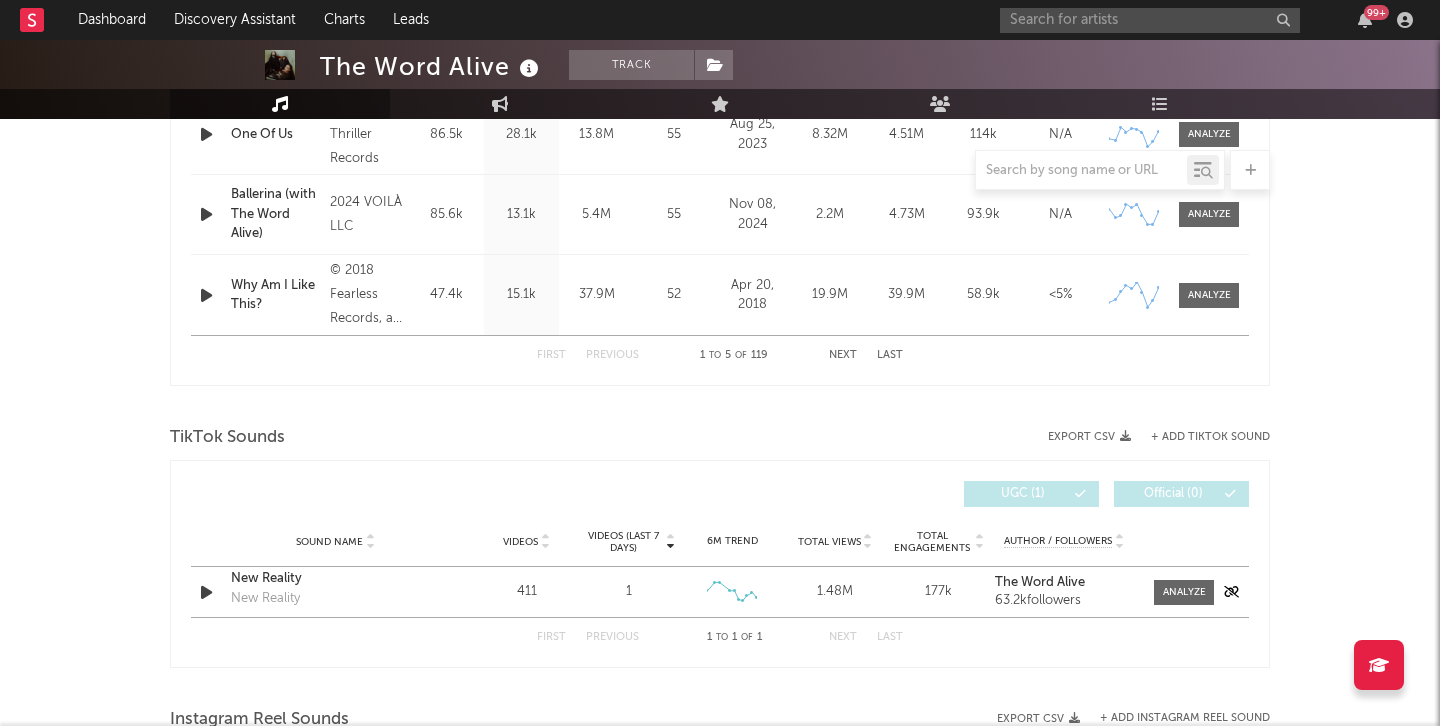 click at bounding box center [206, 592] 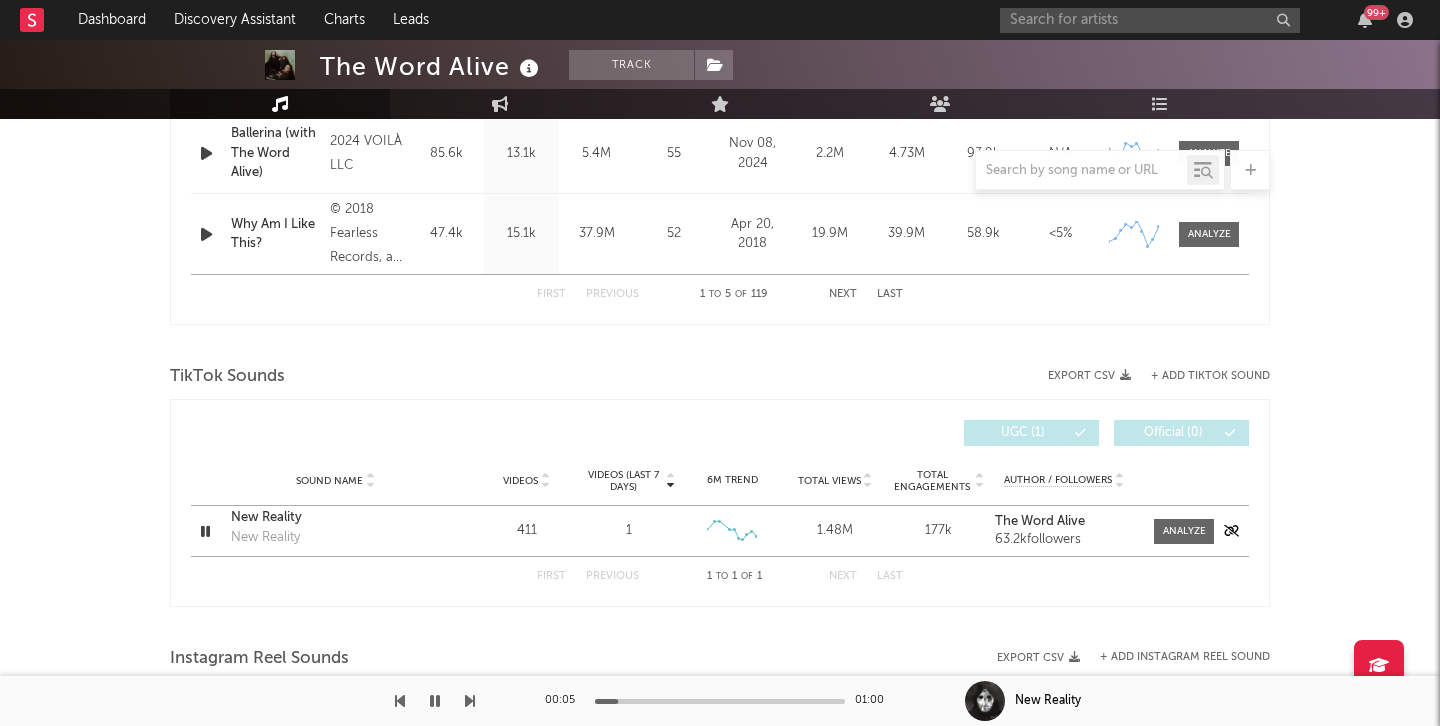 scroll, scrollTop: 1131, scrollLeft: 0, axis: vertical 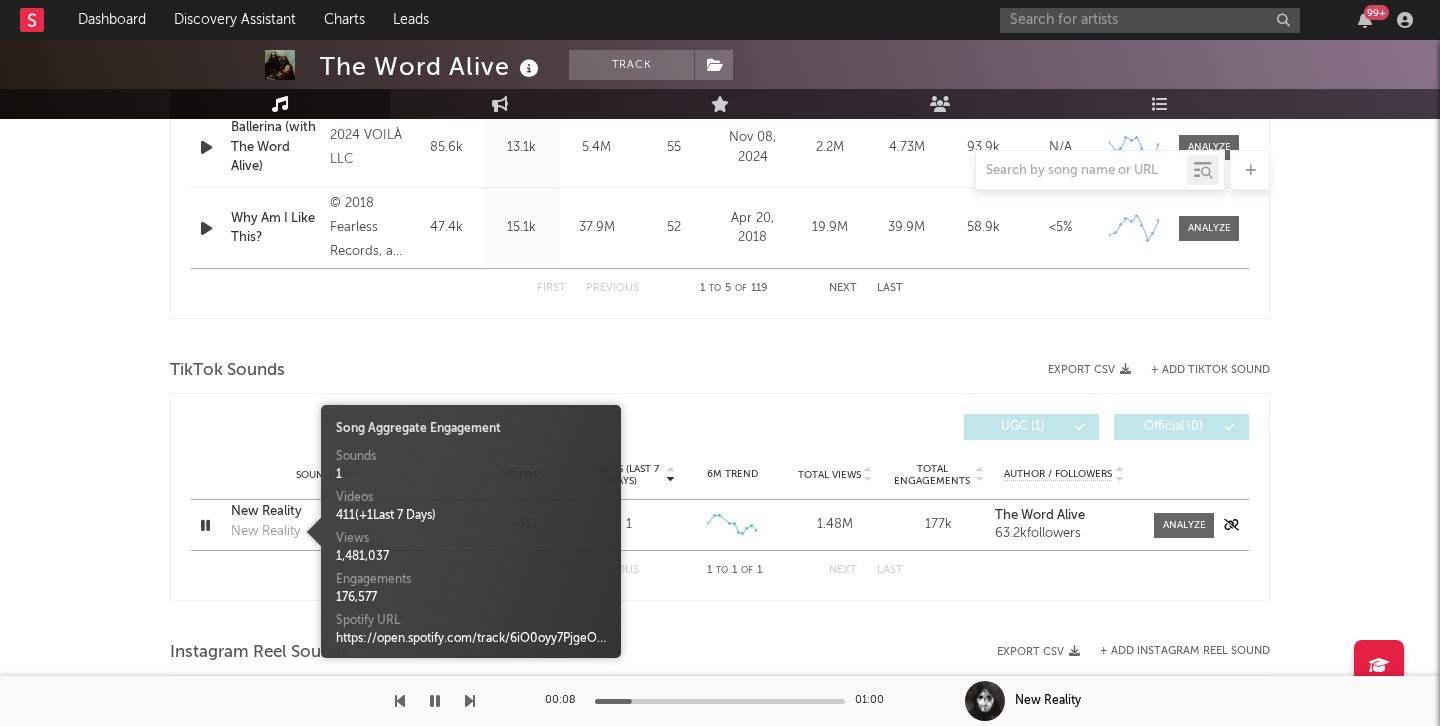 click on "New Reality" at bounding box center [265, 532] 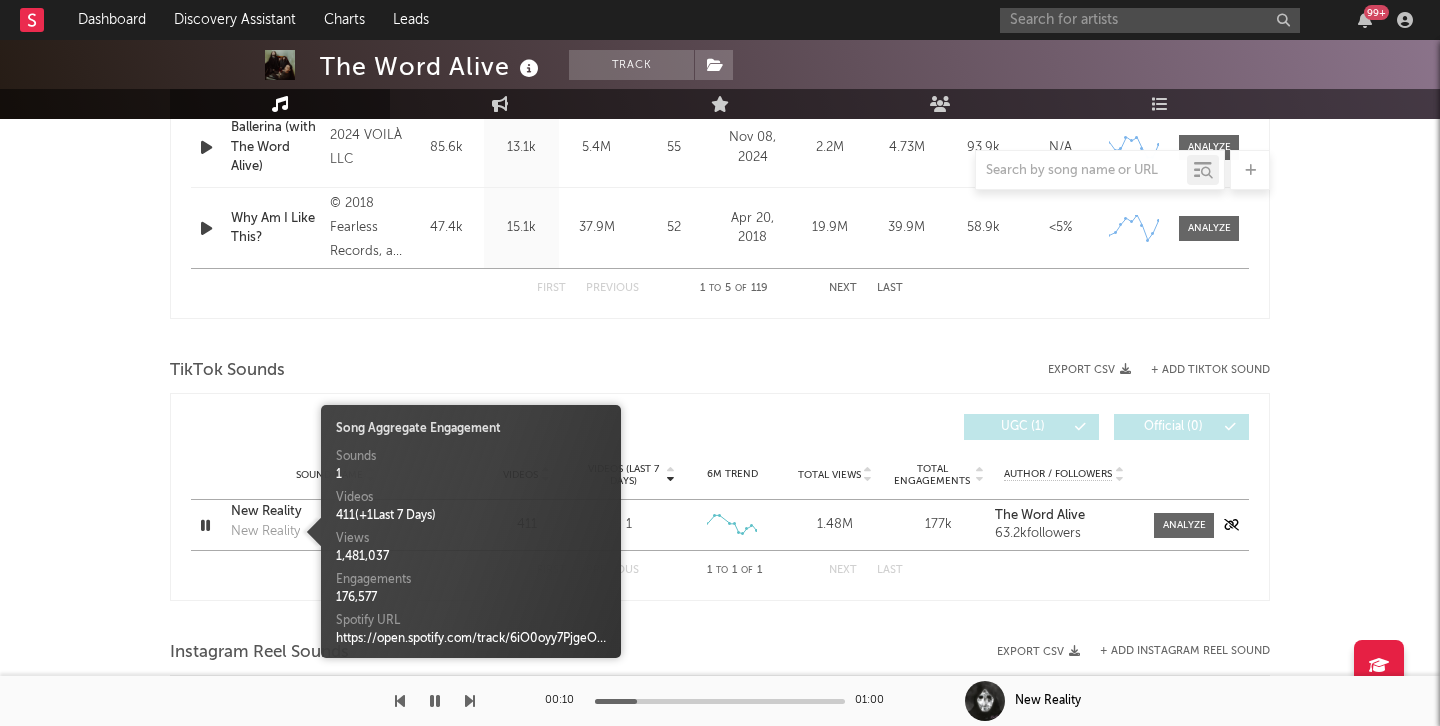 click on "New Reality" at bounding box center [335, 512] 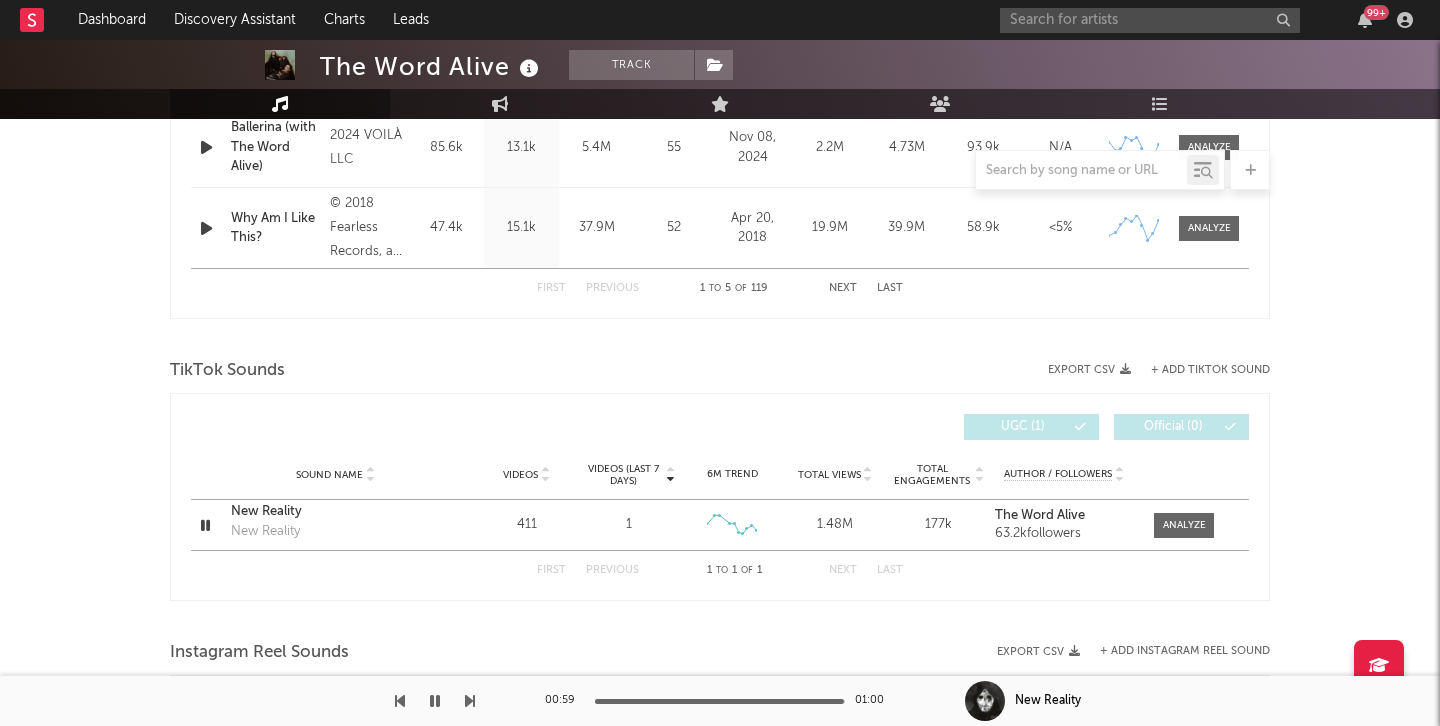 click on "+ Add TikTok Sound" at bounding box center (1210, 370) 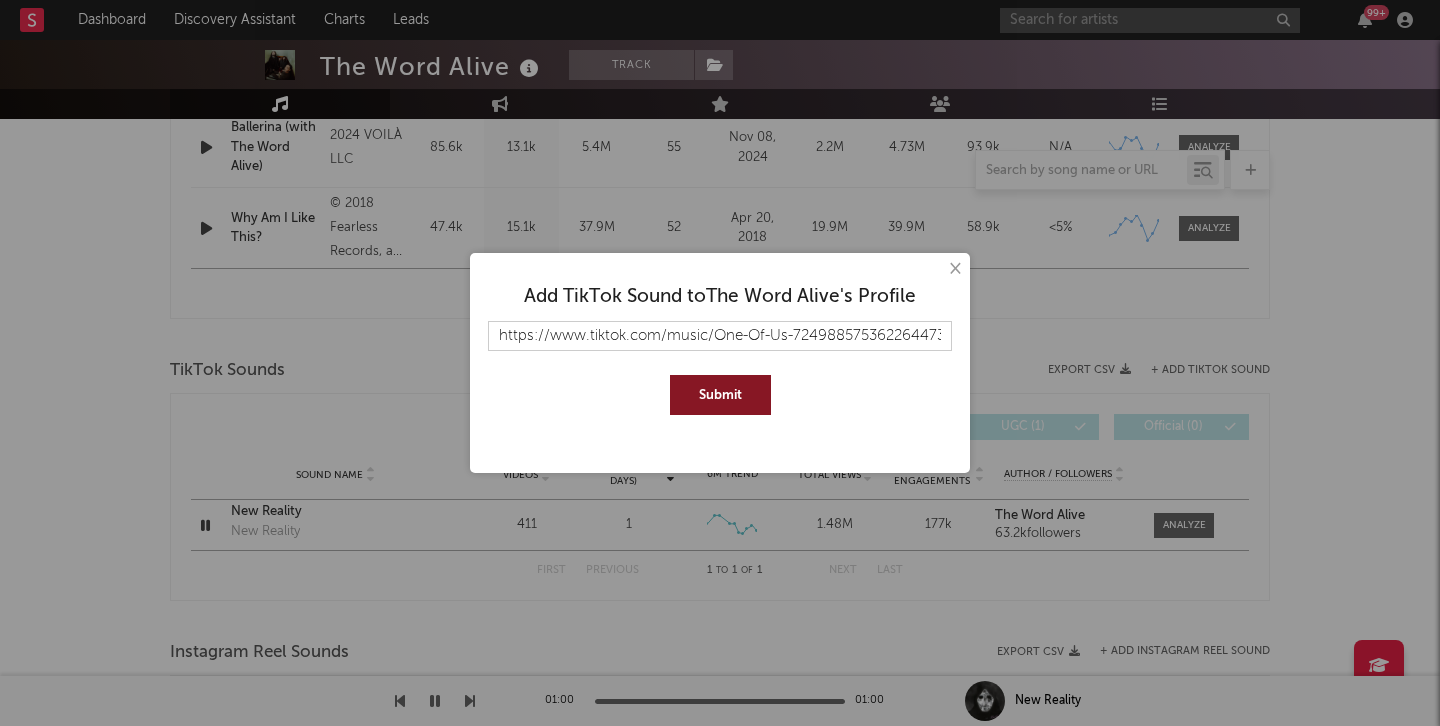 scroll, scrollTop: 0, scrollLeft: 11, axis: horizontal 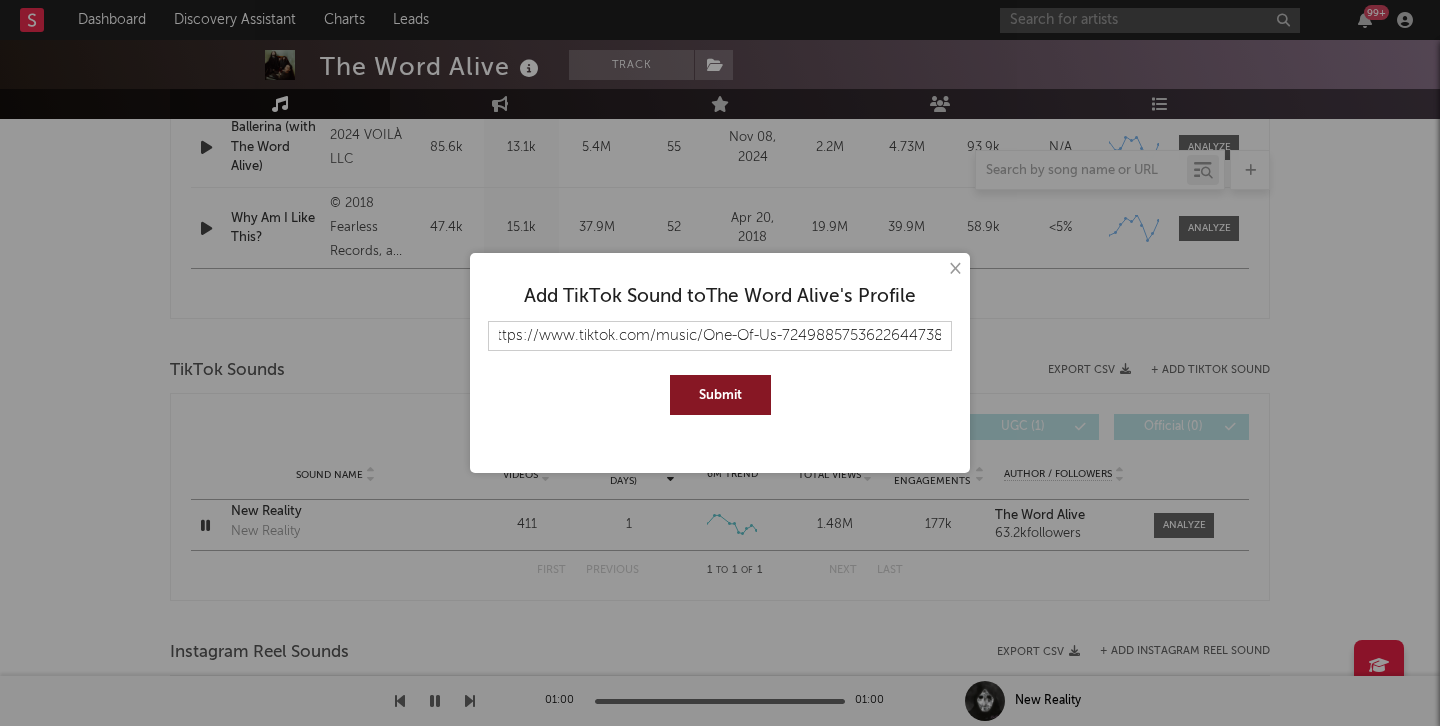type on "https://www.tiktok.com/music/One-Of-Us-7249885753622644738" 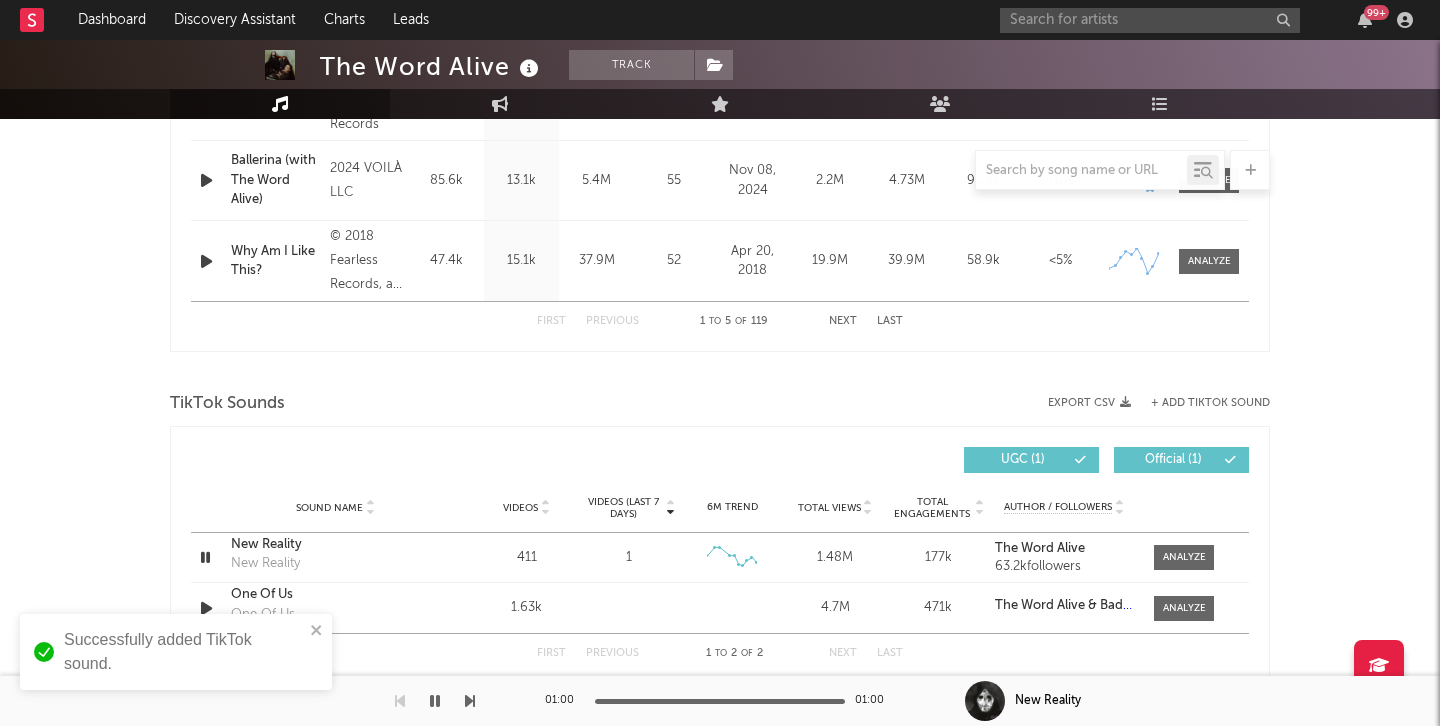scroll, scrollTop: 1096, scrollLeft: 0, axis: vertical 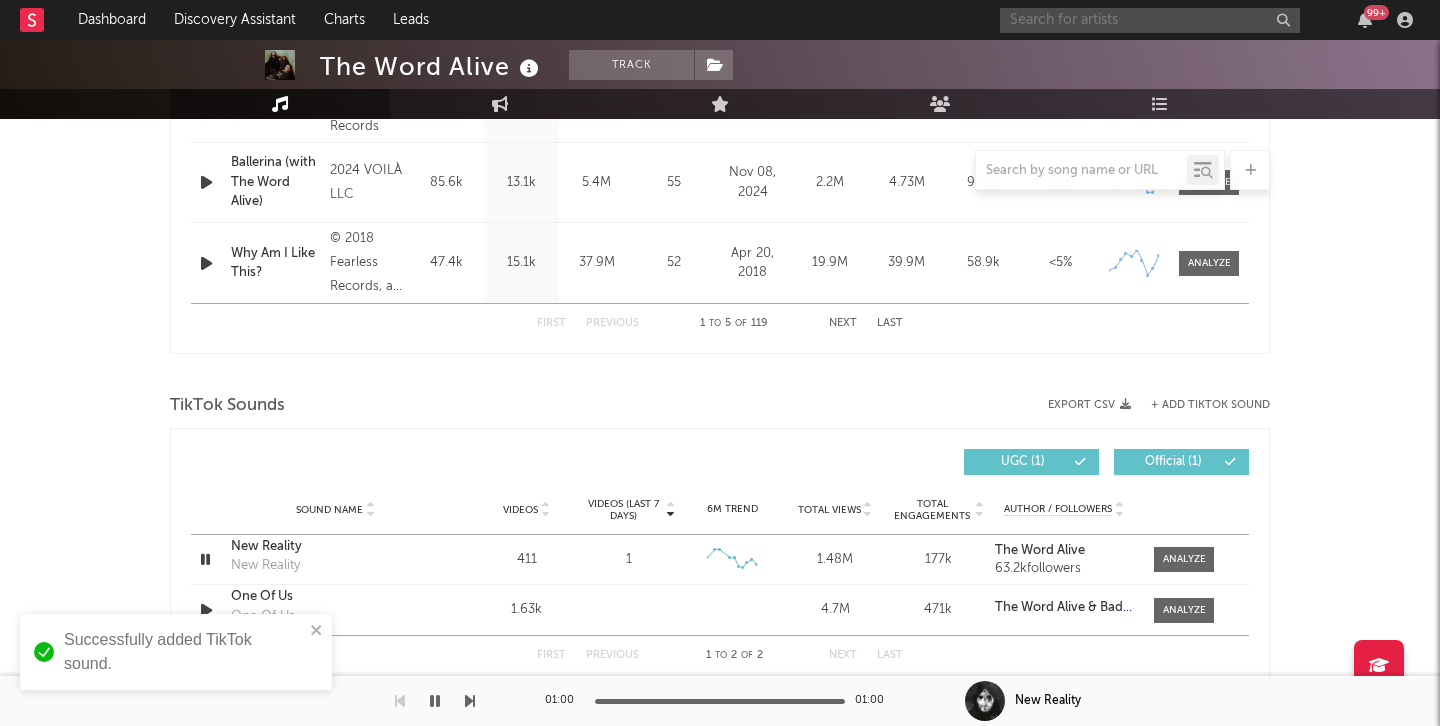 click at bounding box center (1150, 20) 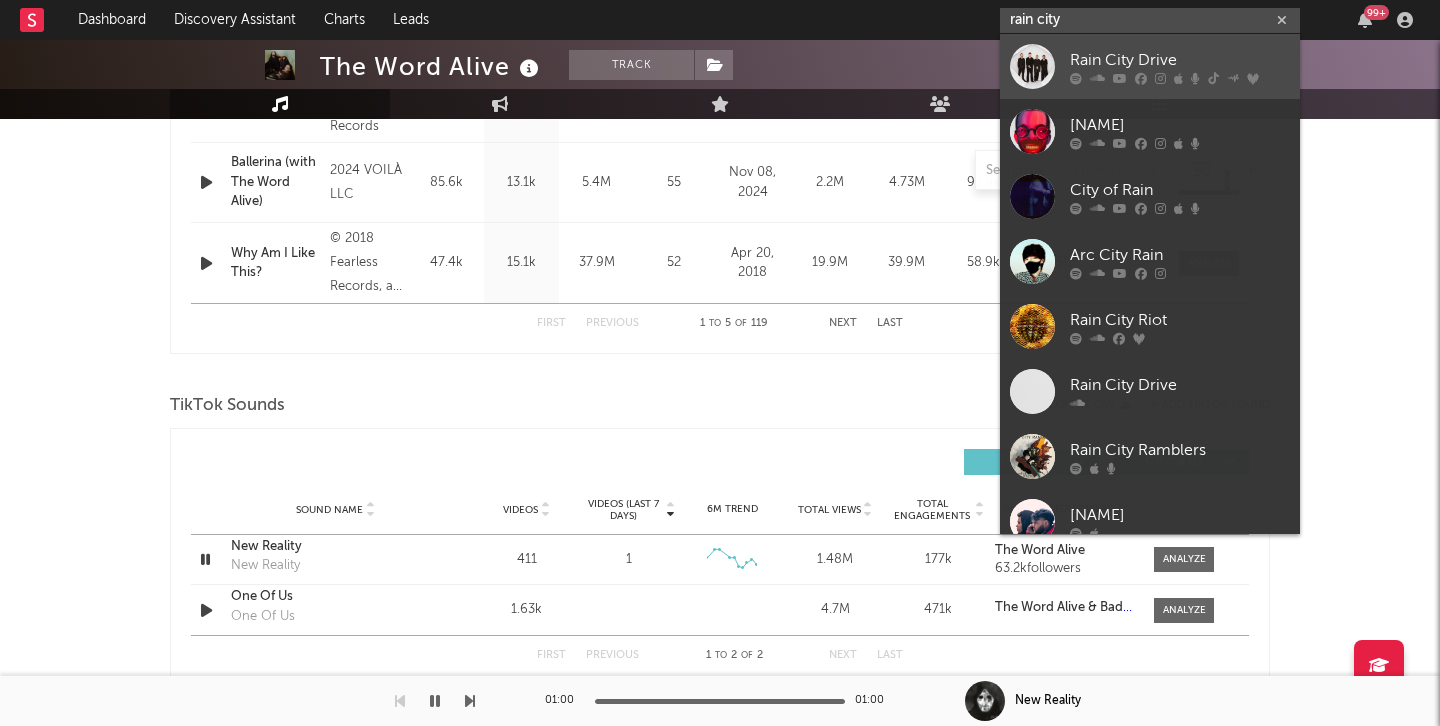 type on "rain city" 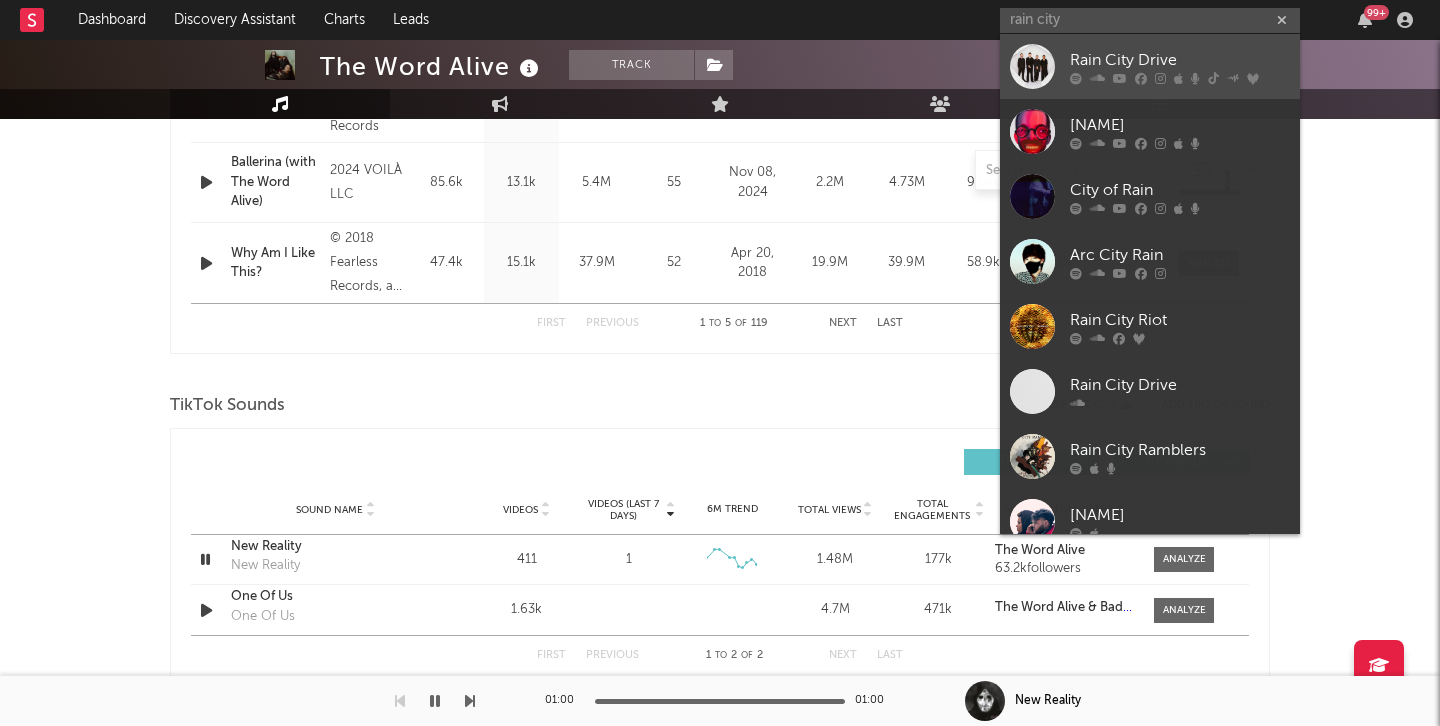 click at bounding box center [1032, 66] 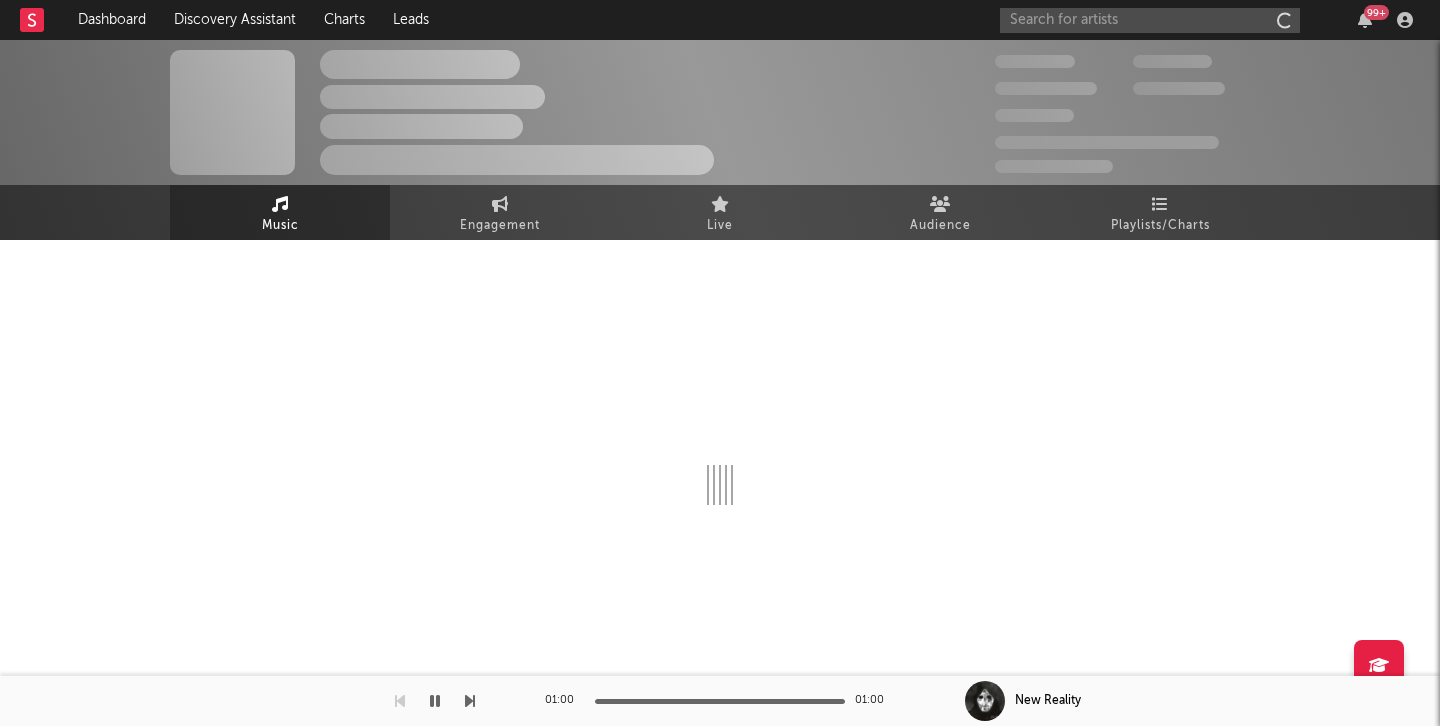 scroll, scrollTop: 0, scrollLeft: 0, axis: both 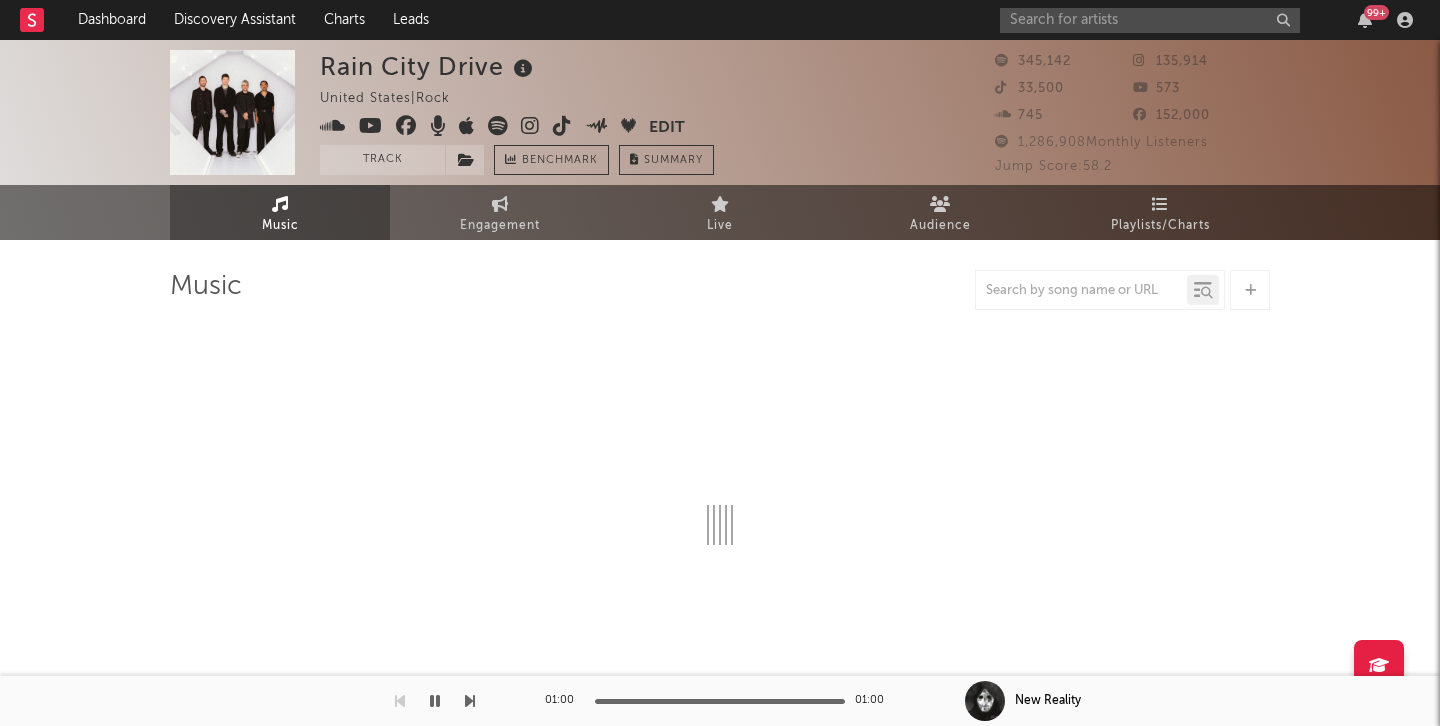 select on "6m" 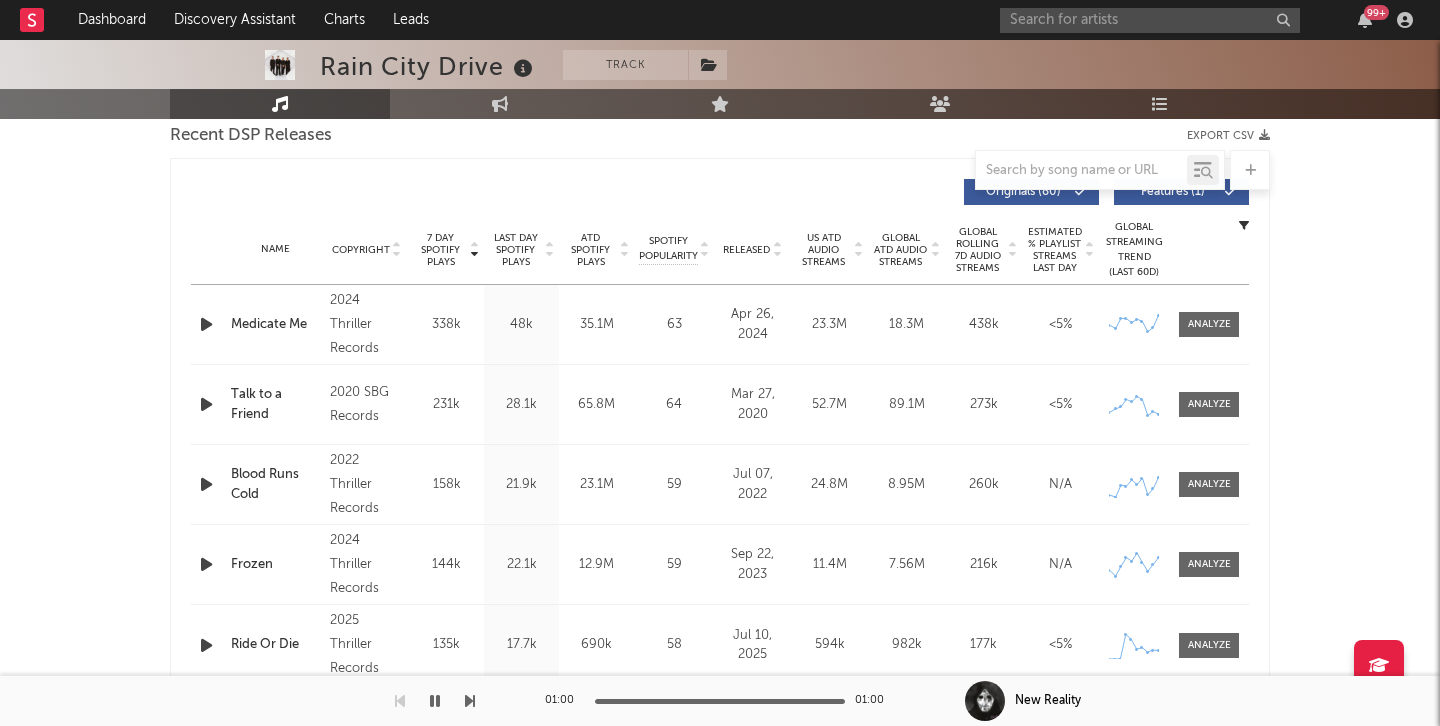 scroll, scrollTop: 0, scrollLeft: 0, axis: both 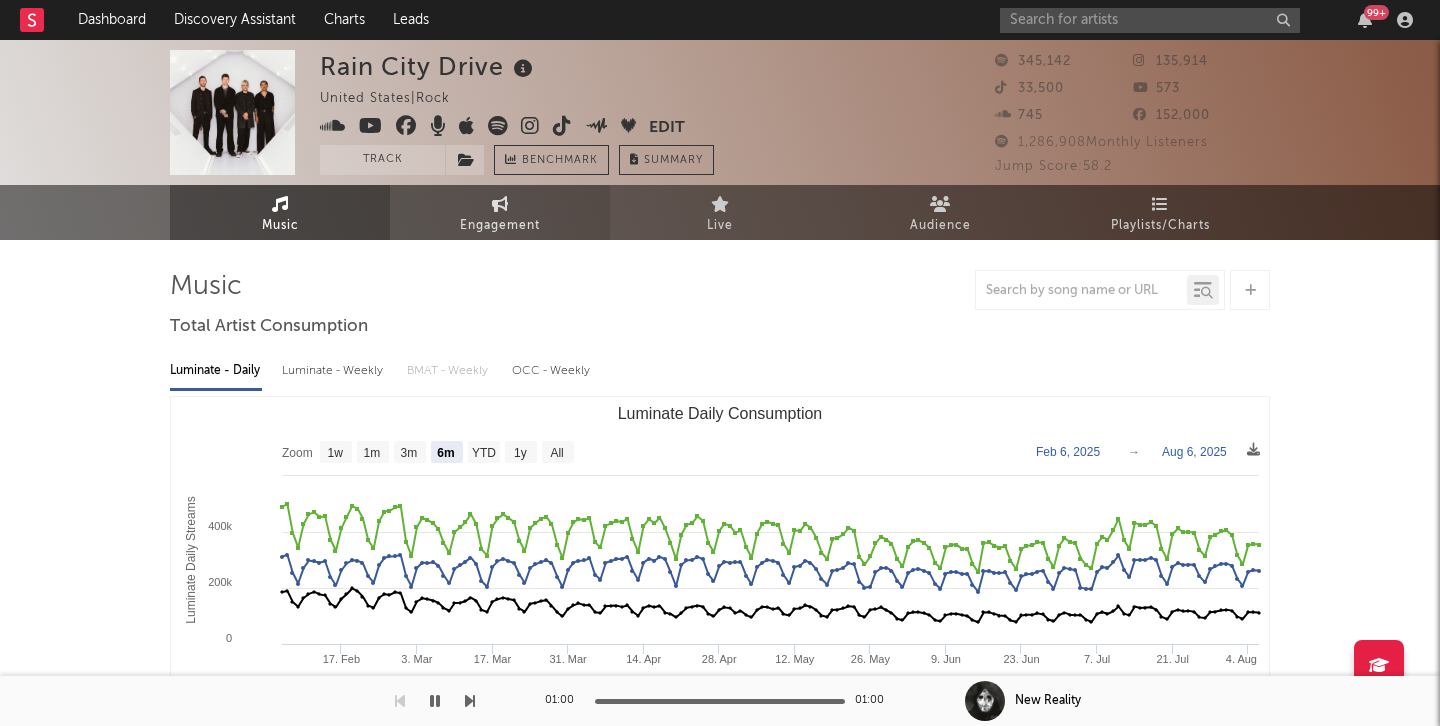 click on "Engagement" at bounding box center [500, 226] 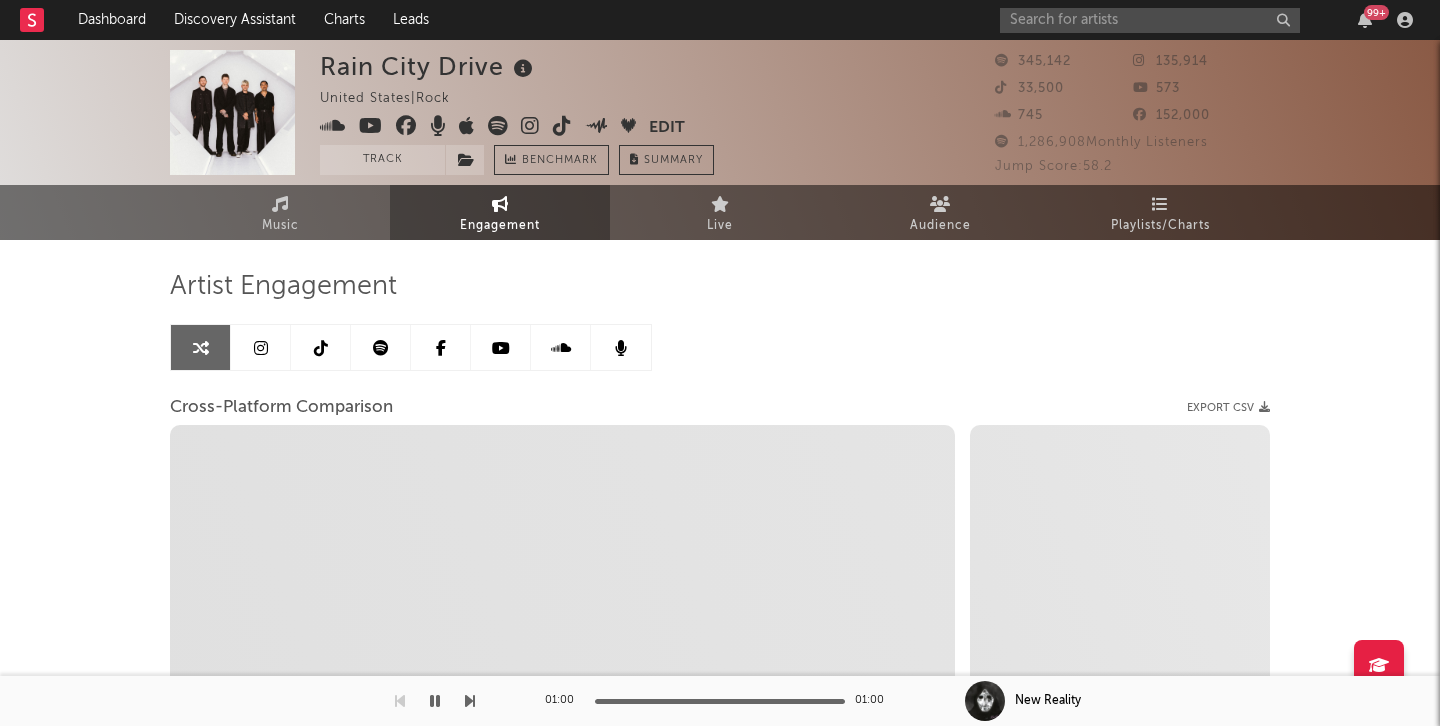 click at bounding box center (261, 348) 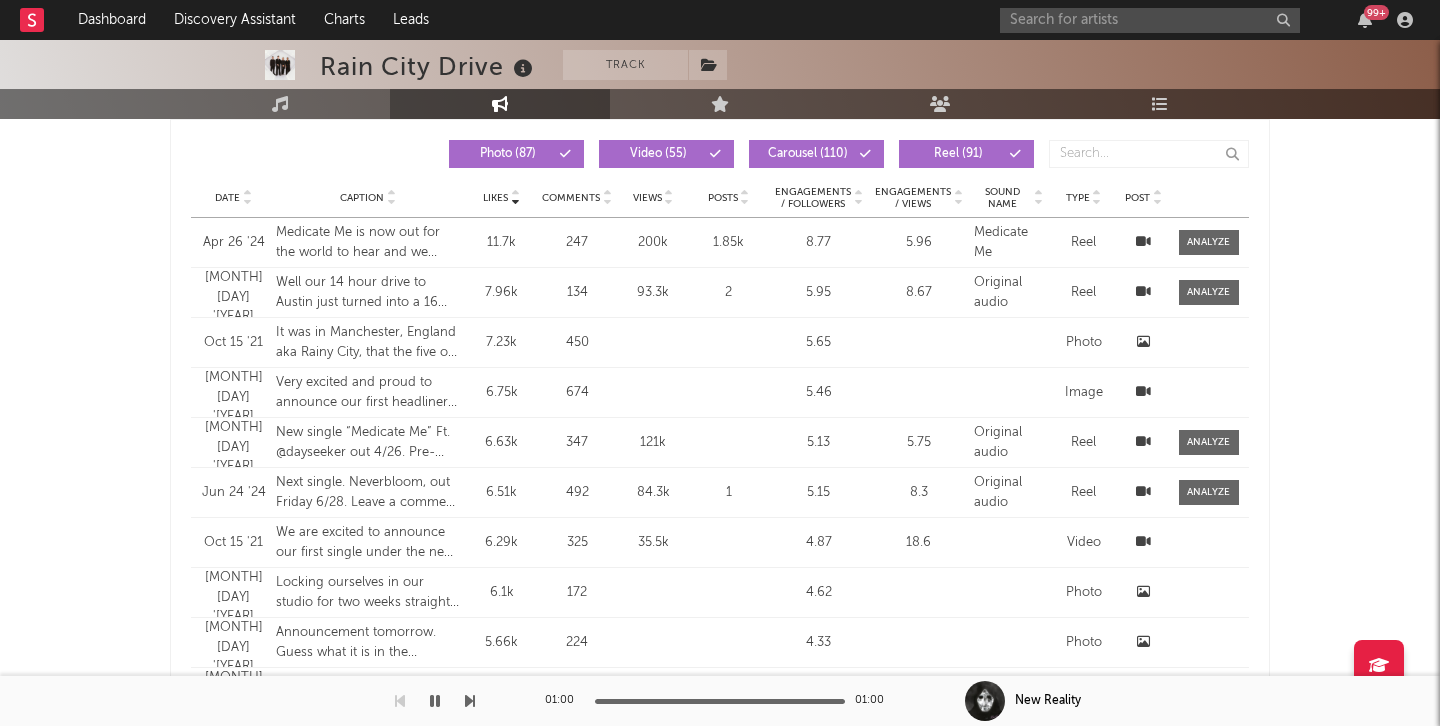 select on "6m" 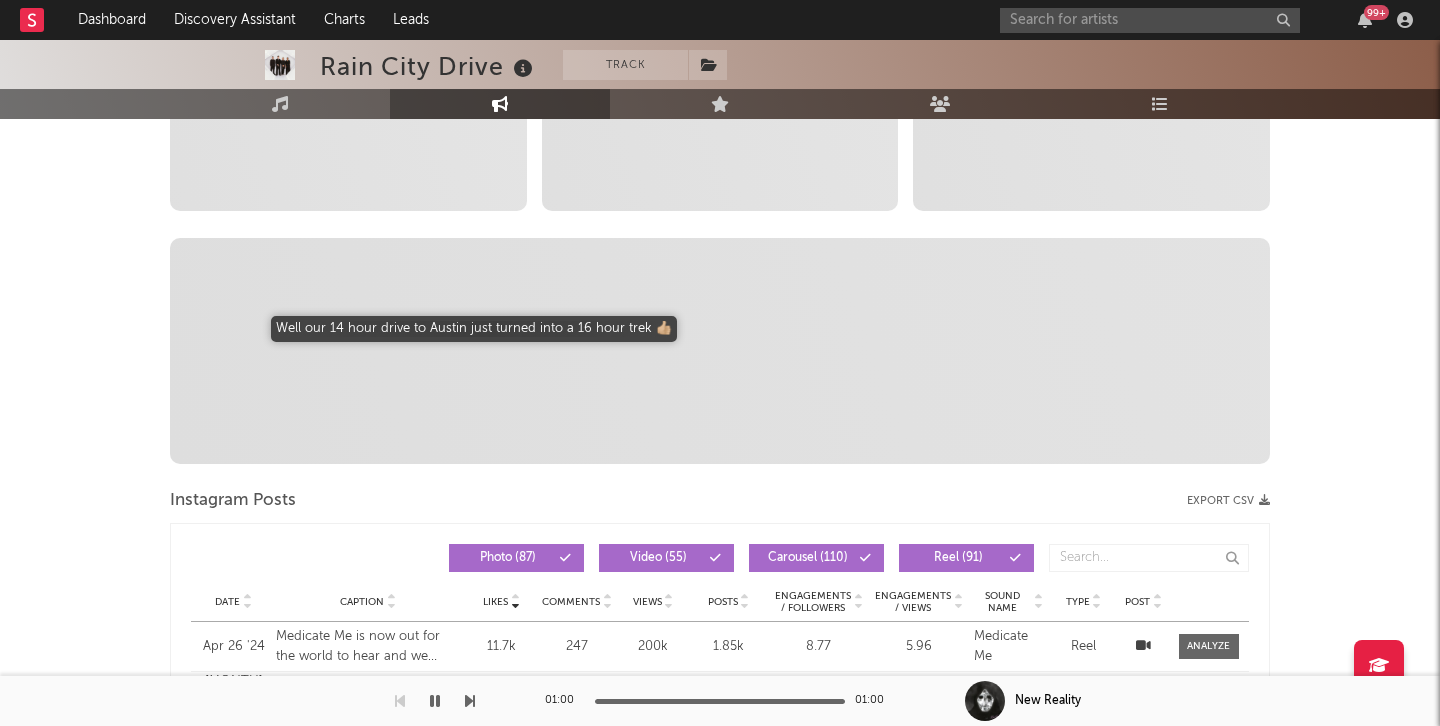 scroll, scrollTop: 0, scrollLeft: 0, axis: both 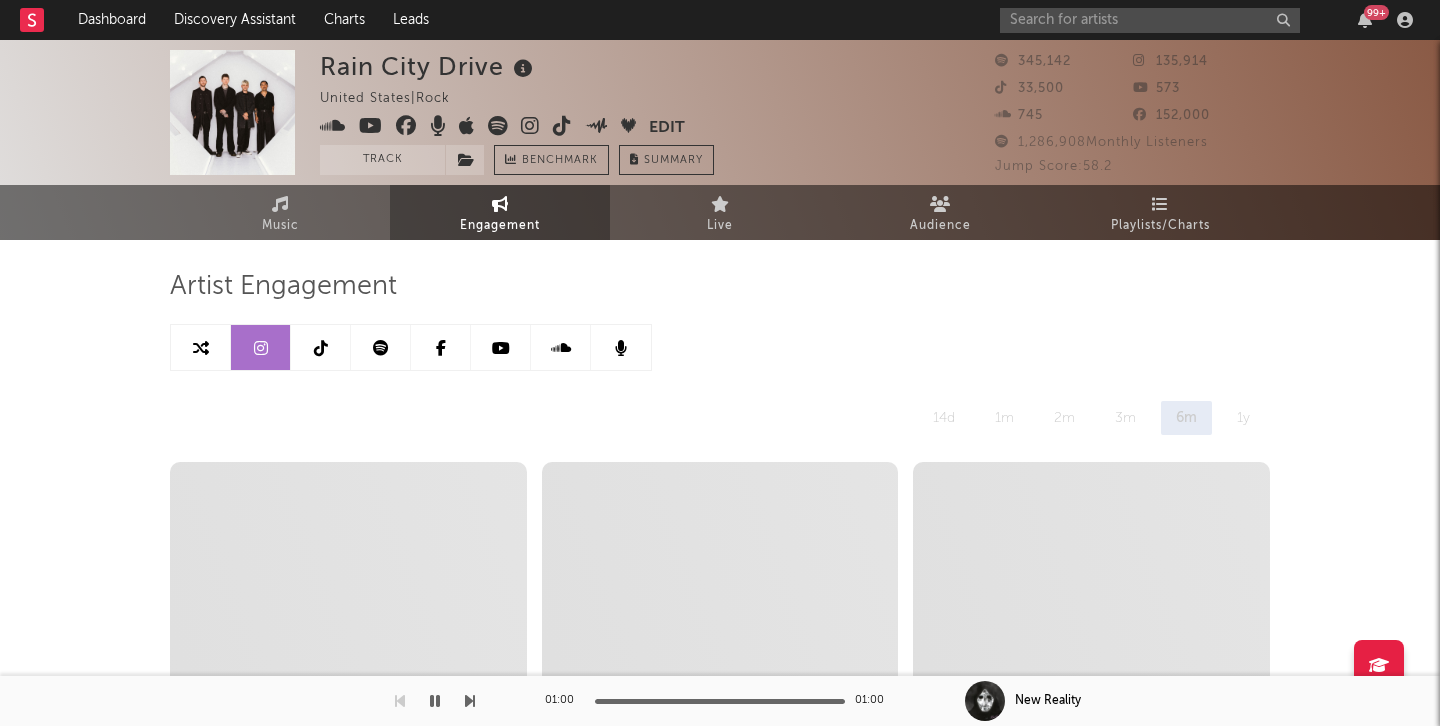 click at bounding box center (321, 348) 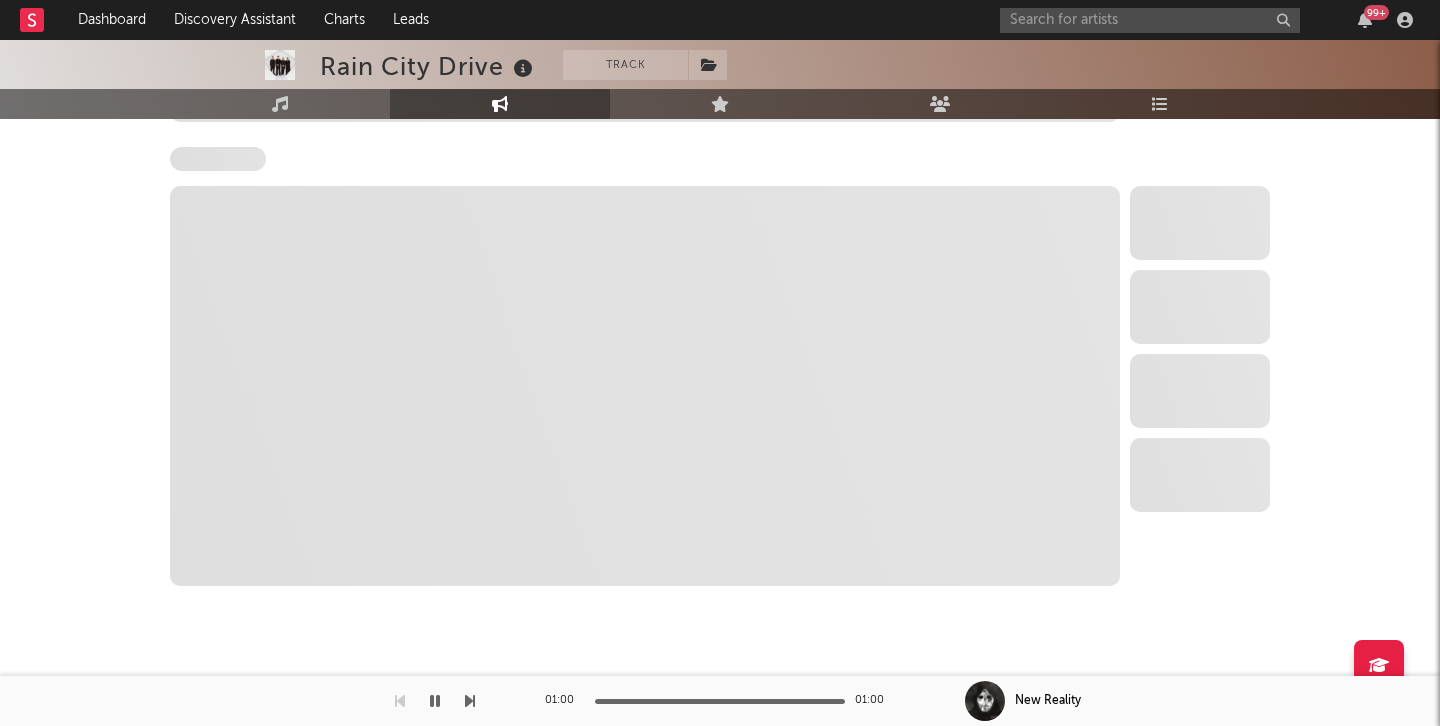 select on "6m" 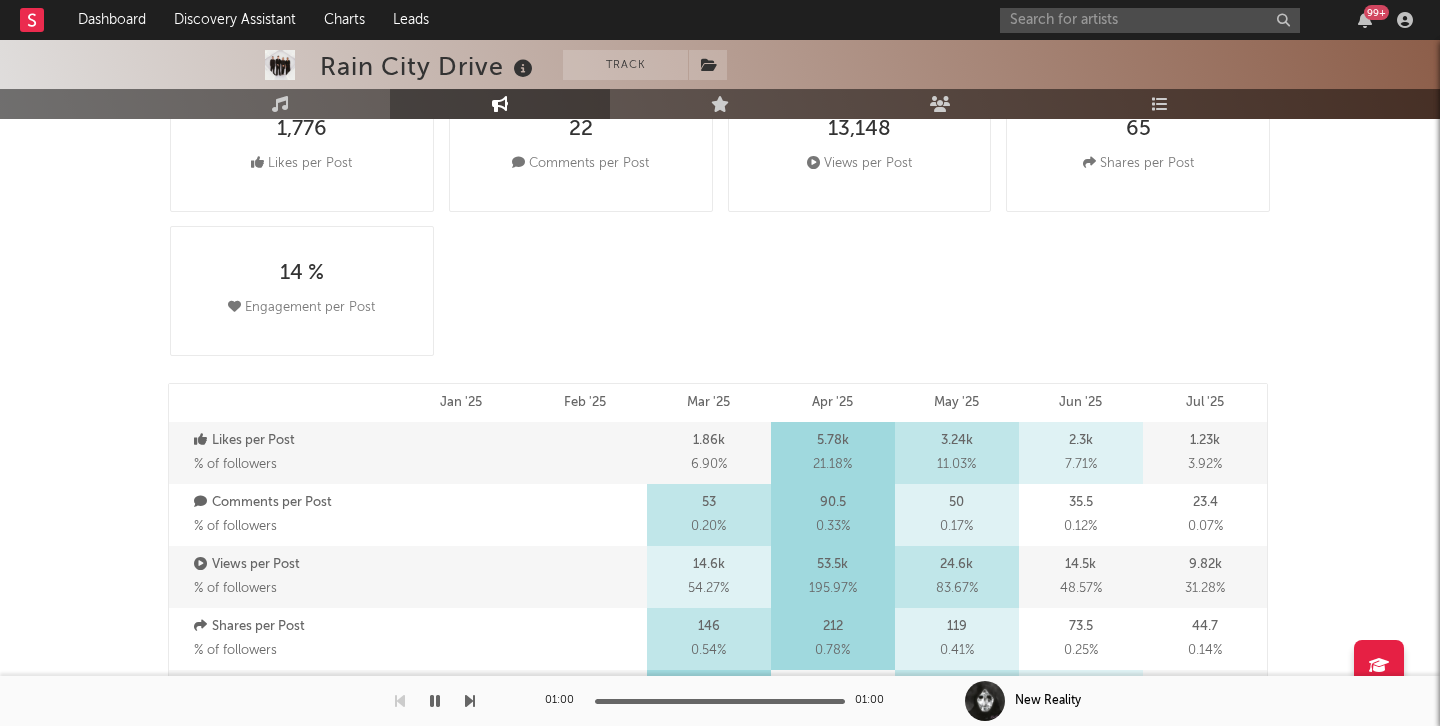scroll, scrollTop: 0, scrollLeft: 0, axis: both 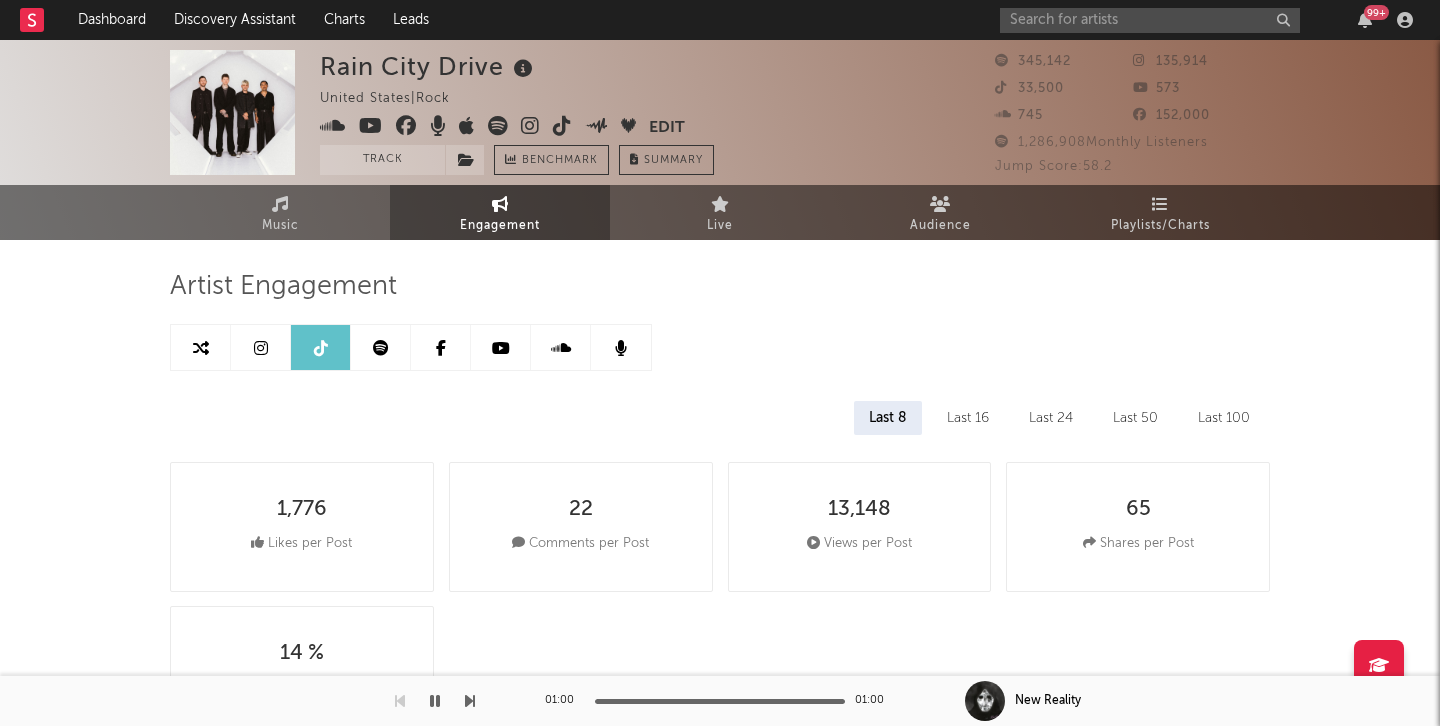 click at bounding box center [530, 126] 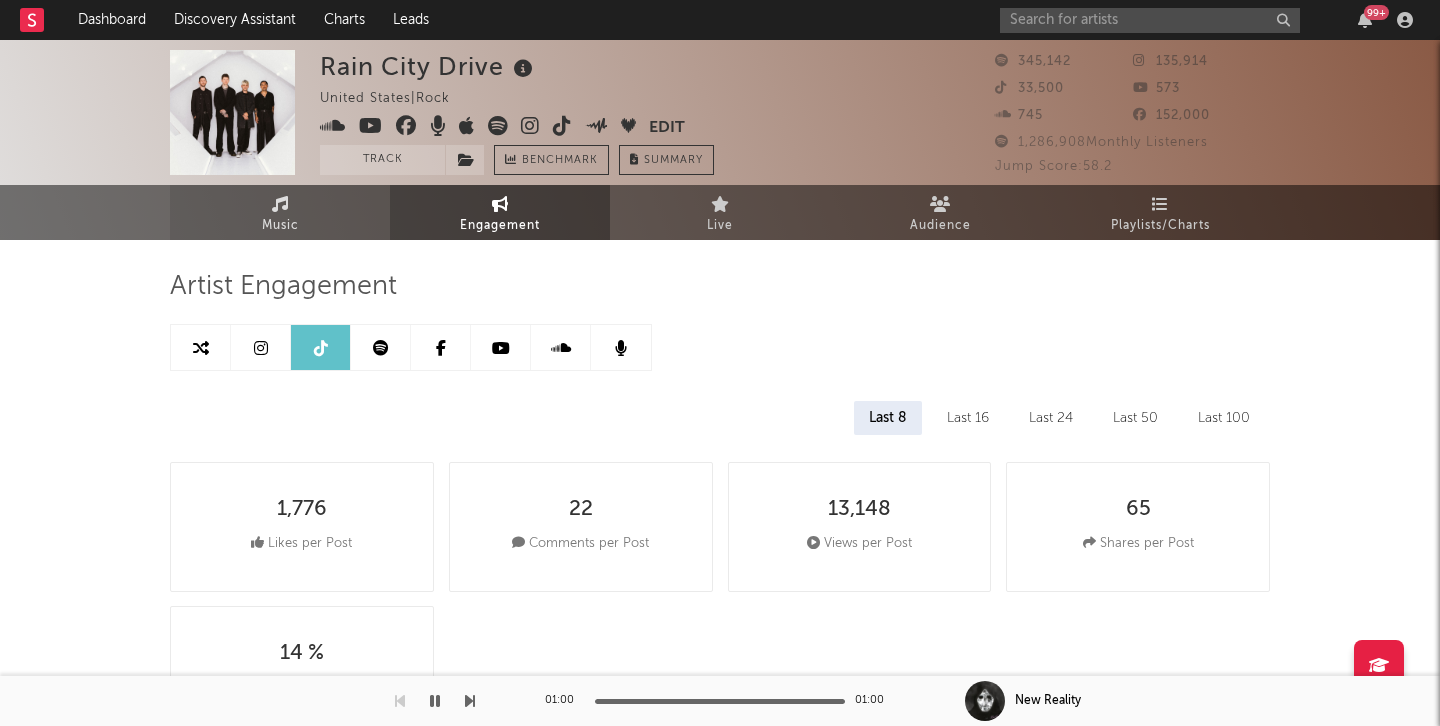 click on "Music" at bounding box center [280, 226] 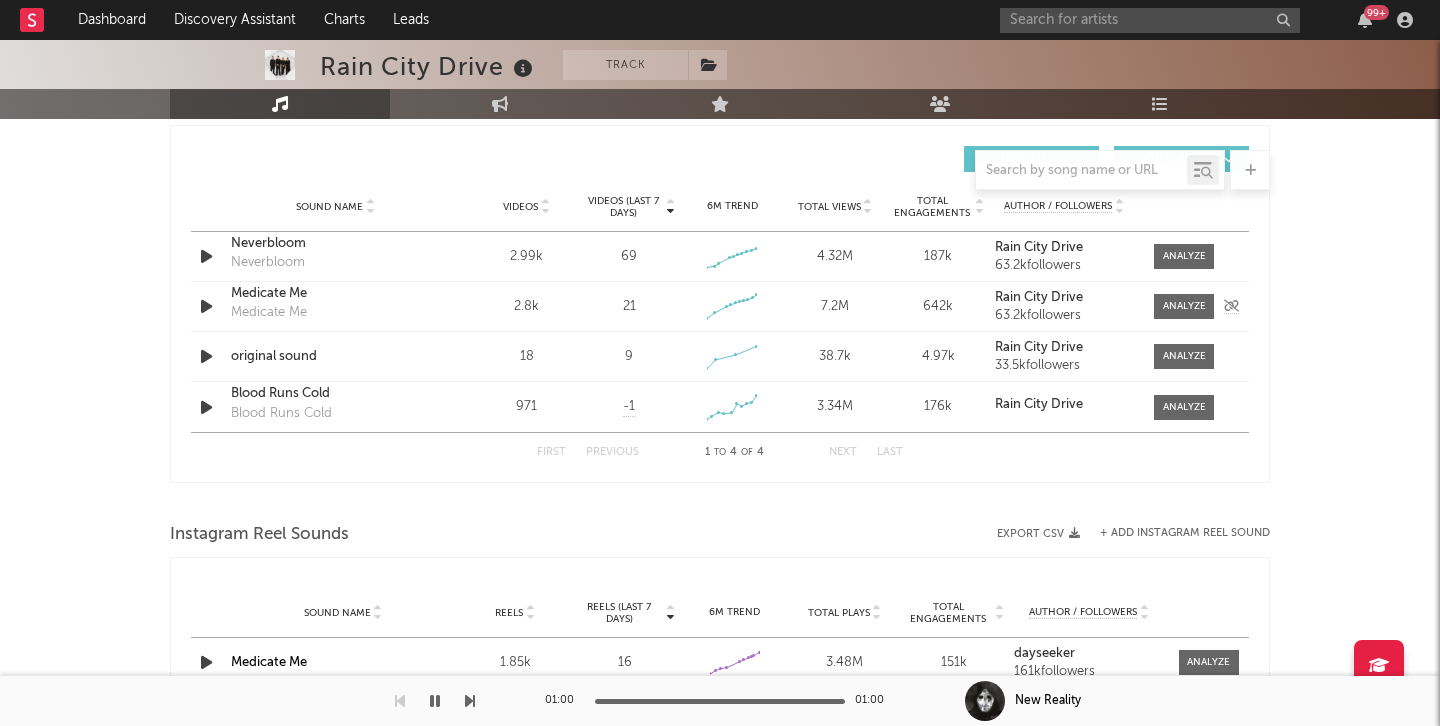 select on "6m" 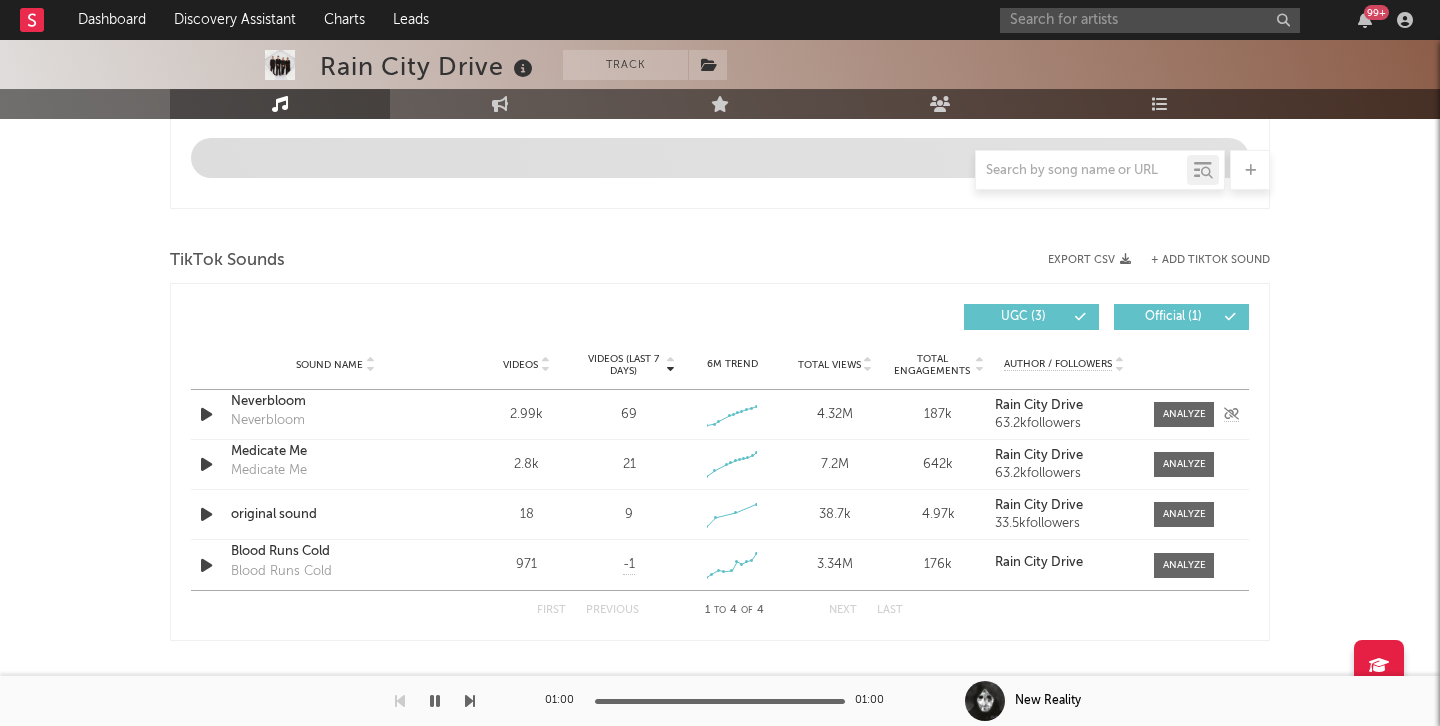scroll, scrollTop: 1359, scrollLeft: 0, axis: vertical 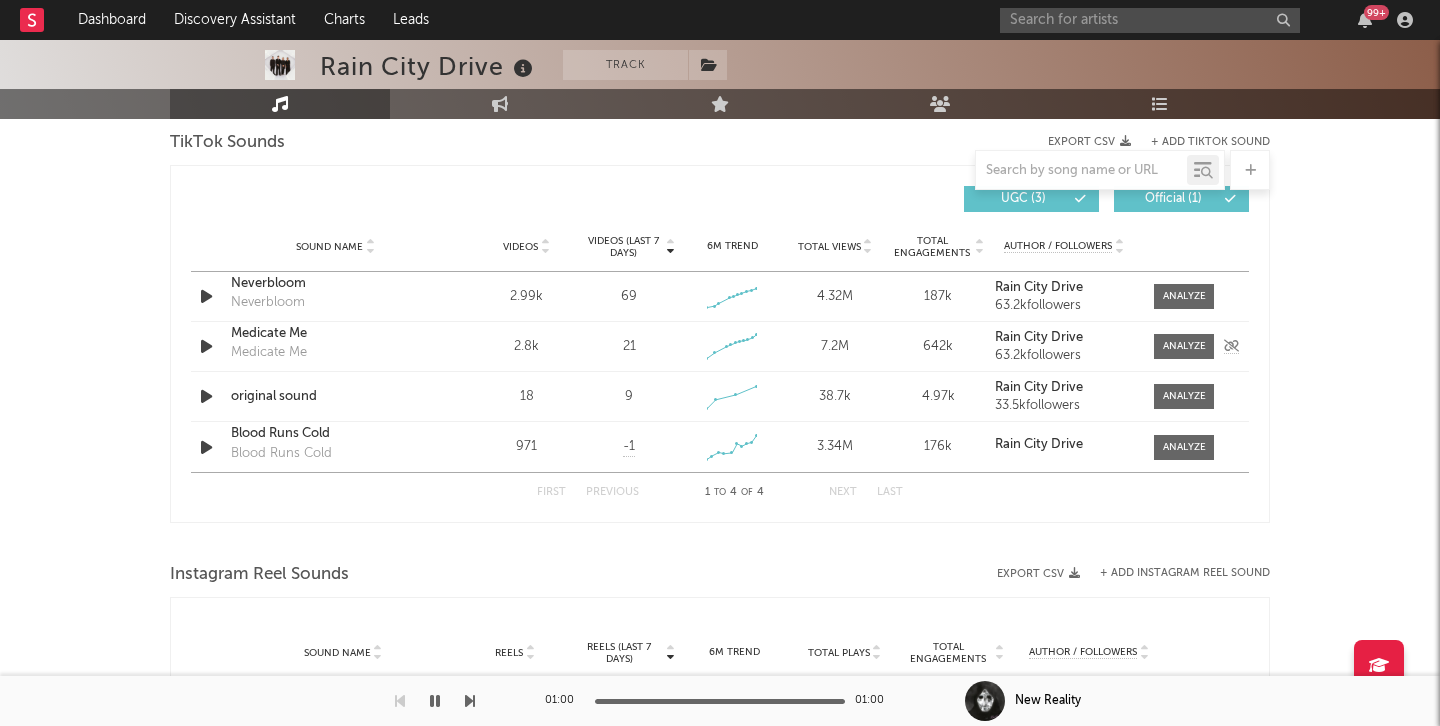 click on "Medicate Me" at bounding box center (335, 334) 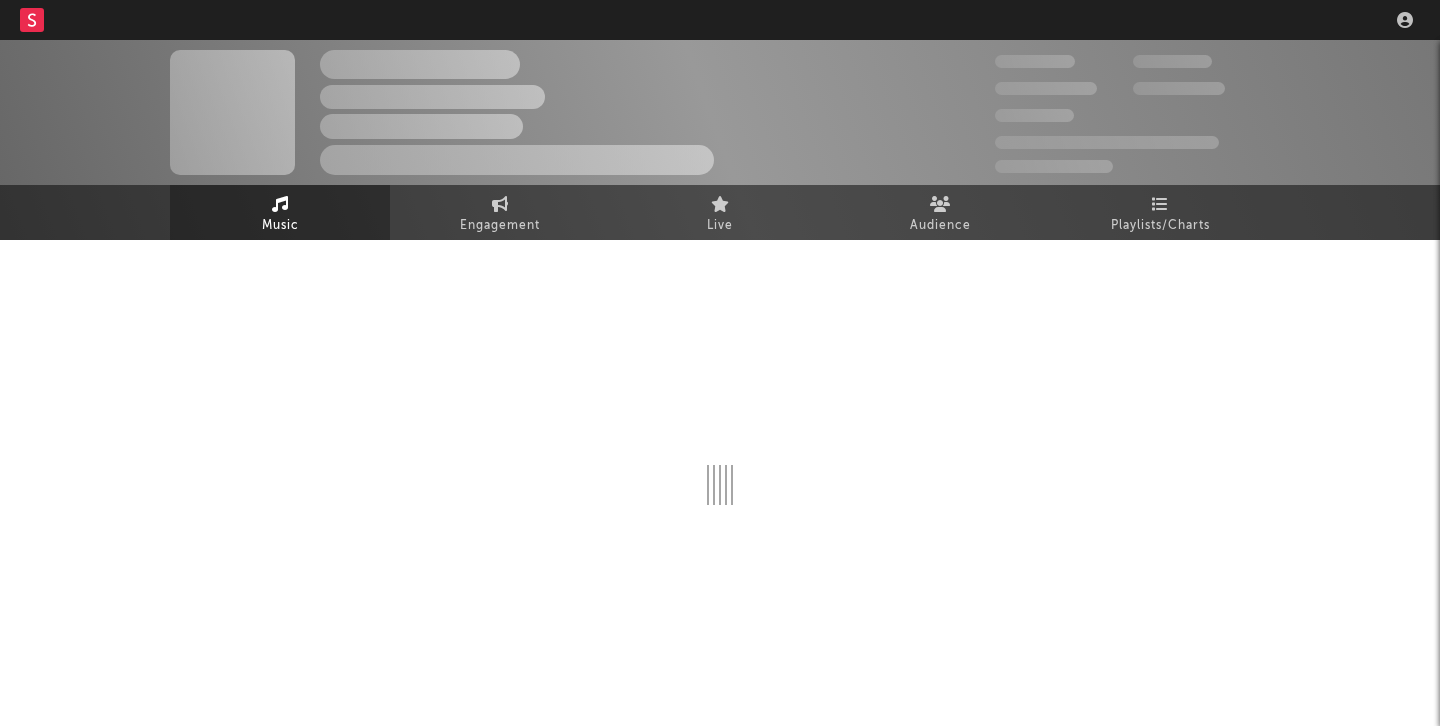 scroll, scrollTop: 0, scrollLeft: 0, axis: both 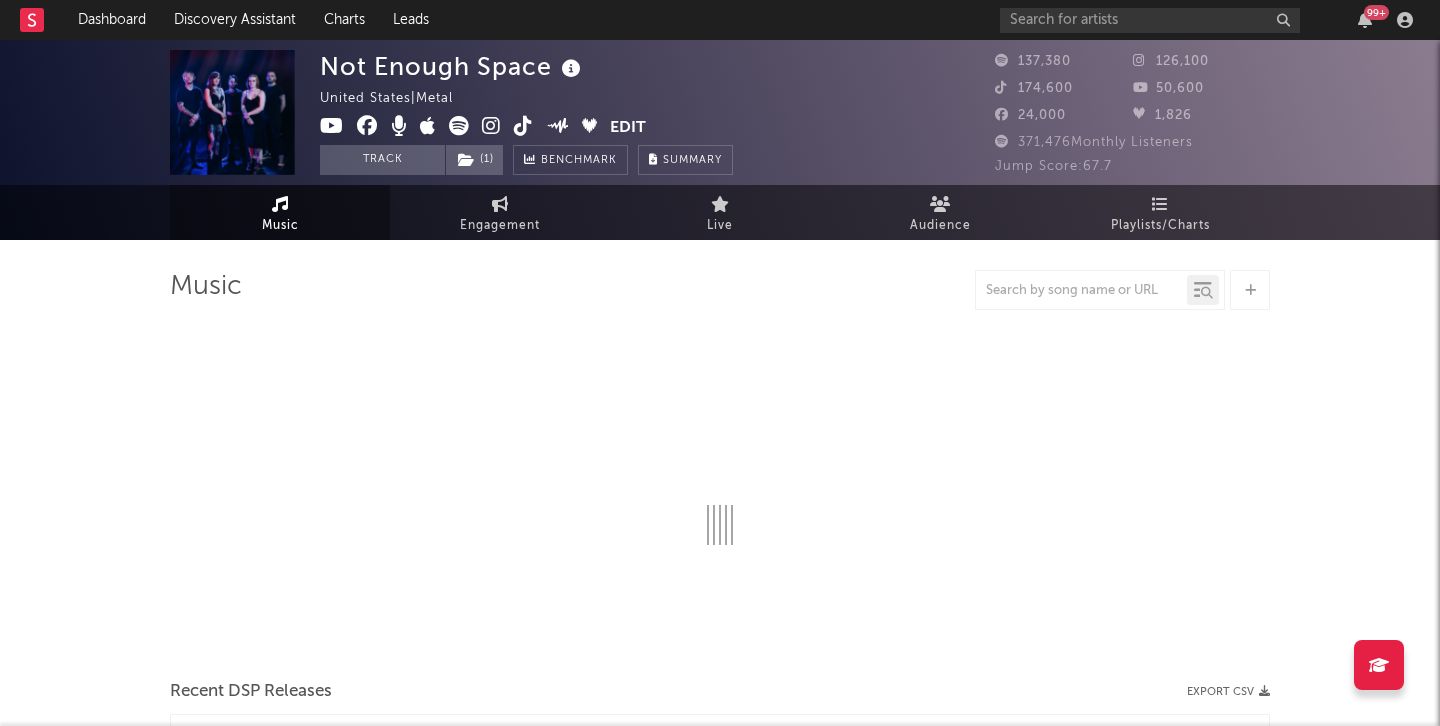 select on "6m" 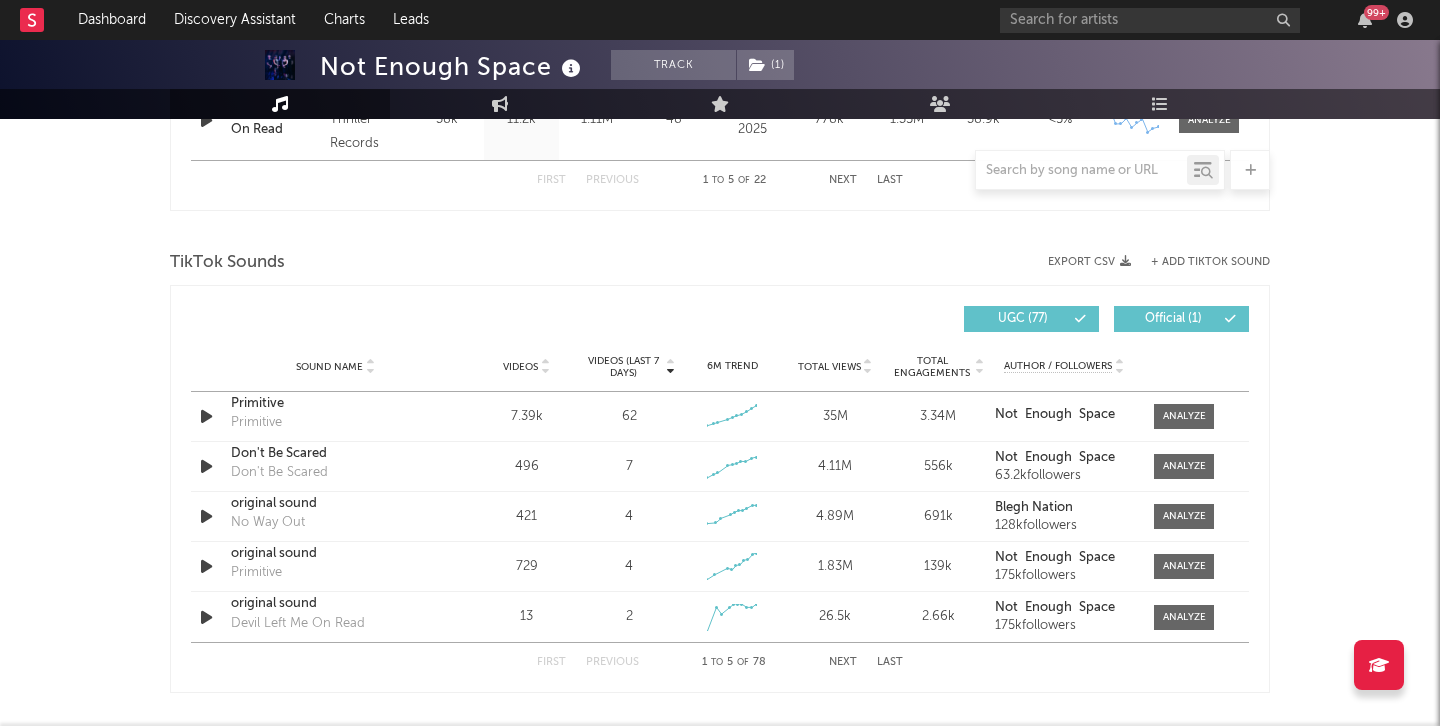 scroll, scrollTop: 1240, scrollLeft: 0, axis: vertical 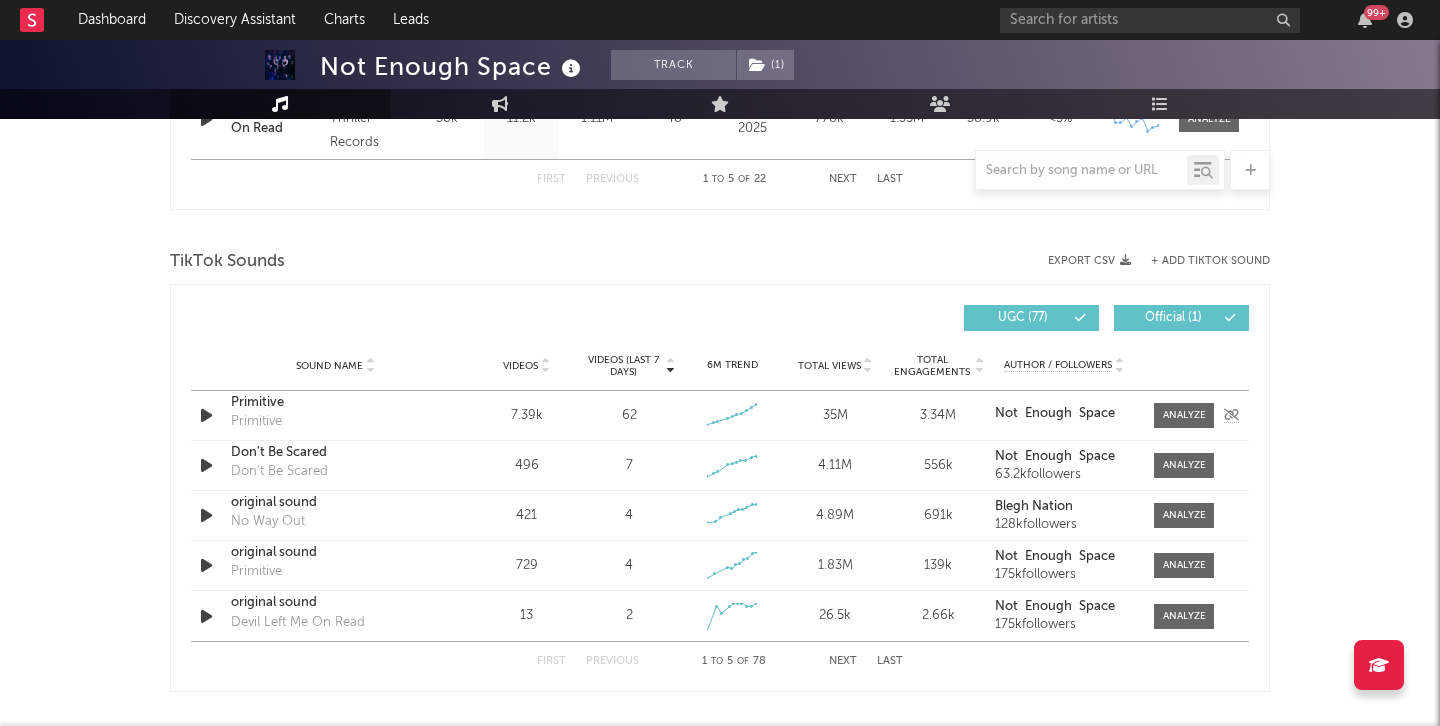 click on "Primitive" at bounding box center (335, 403) 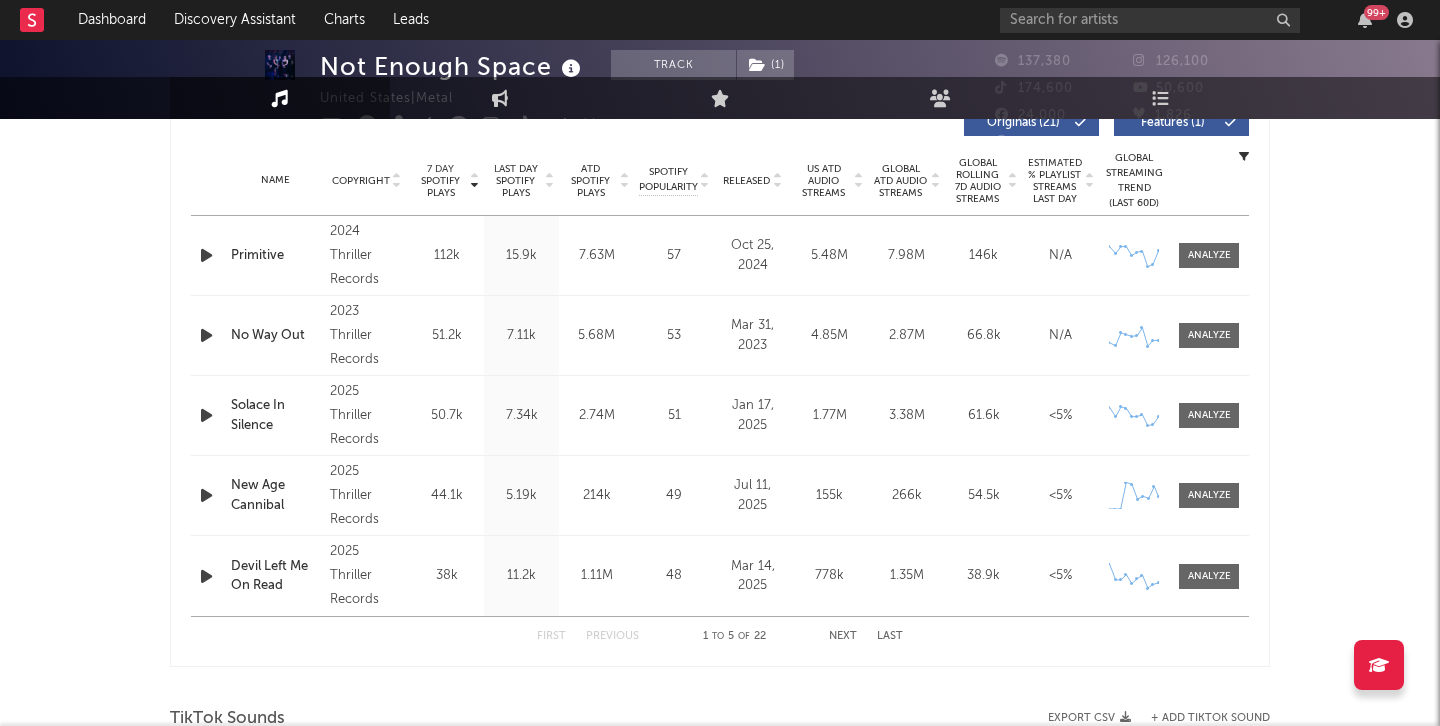 scroll, scrollTop: 0, scrollLeft: 0, axis: both 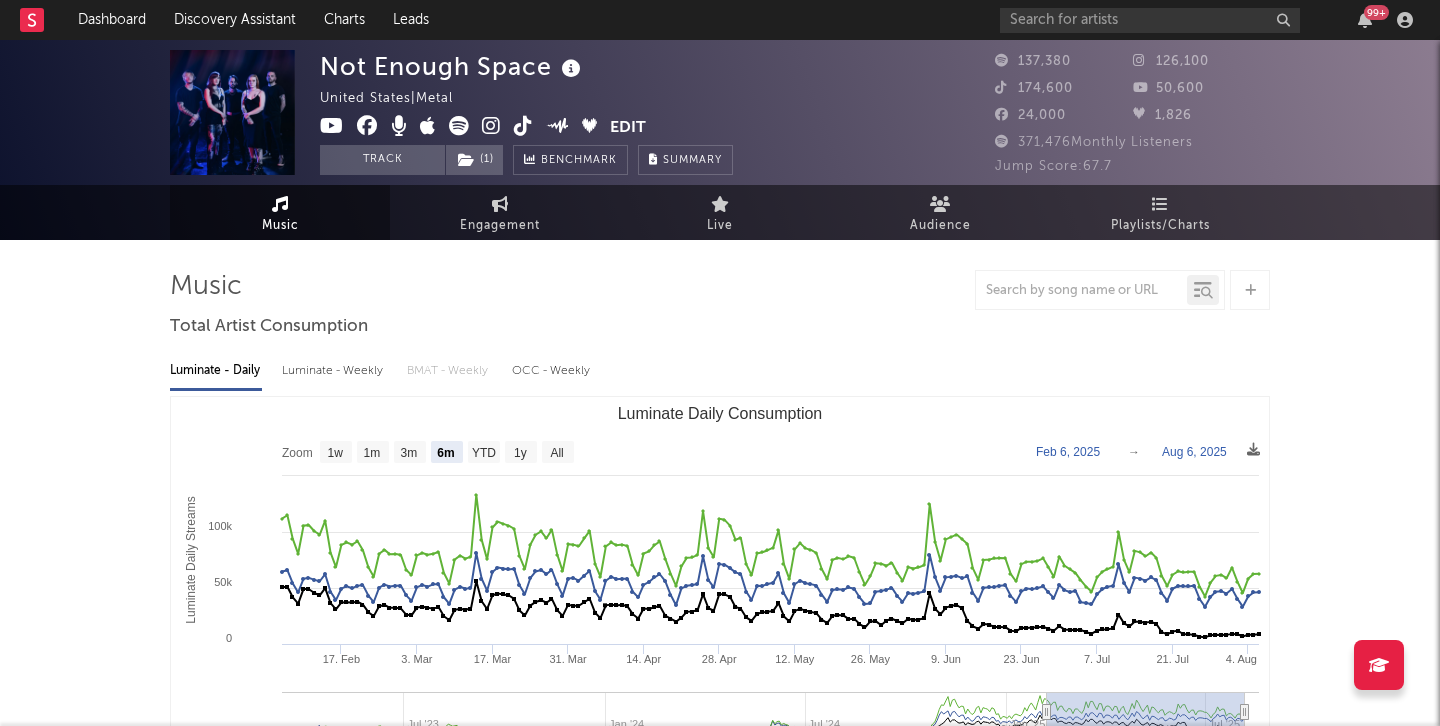 click at bounding box center (491, 126) 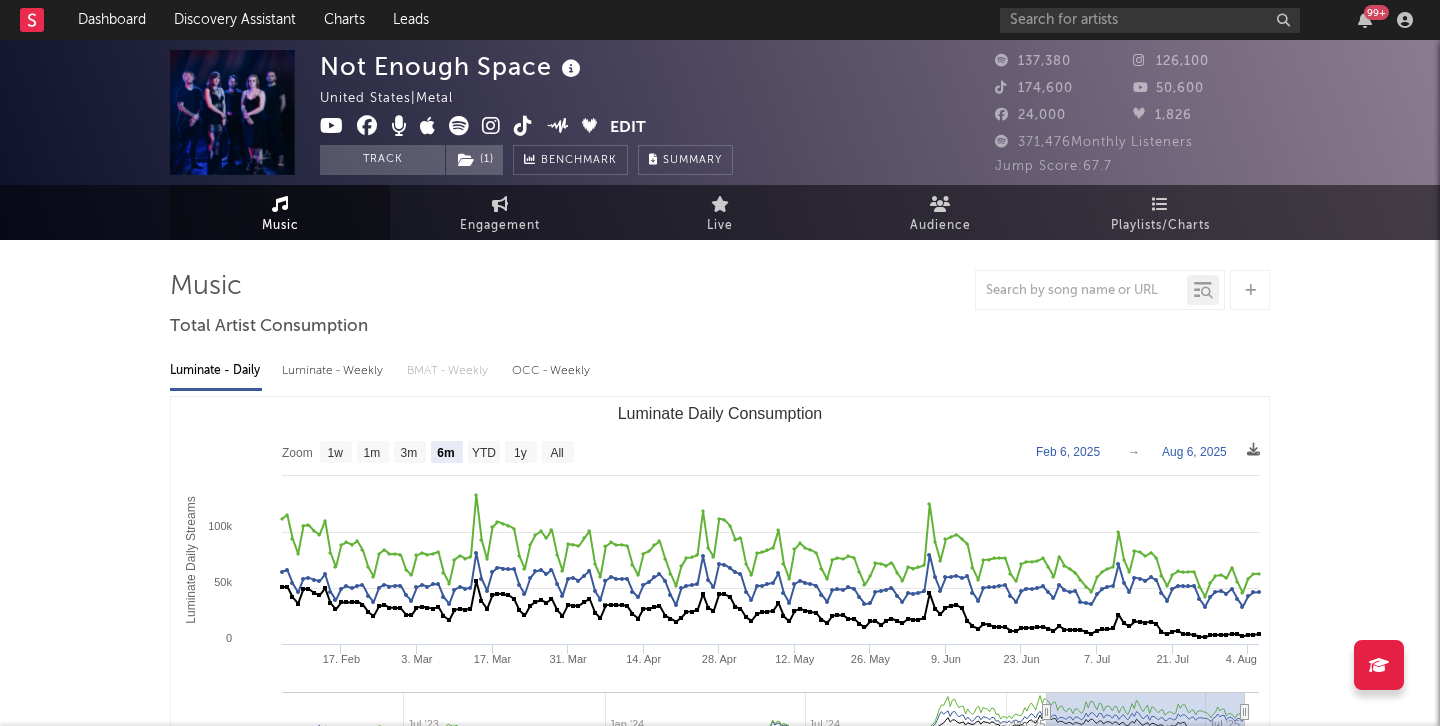 click at bounding box center (523, 126) 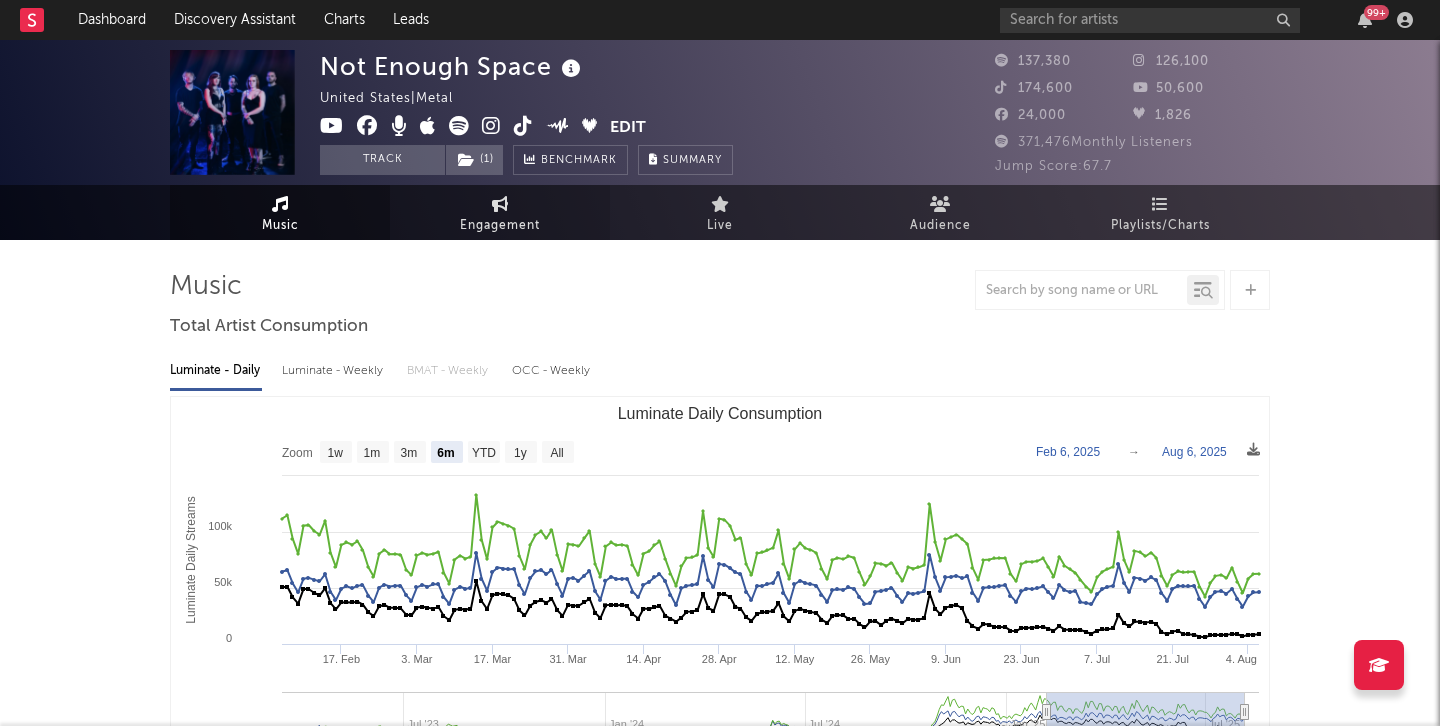 click on "Engagement" at bounding box center [500, 212] 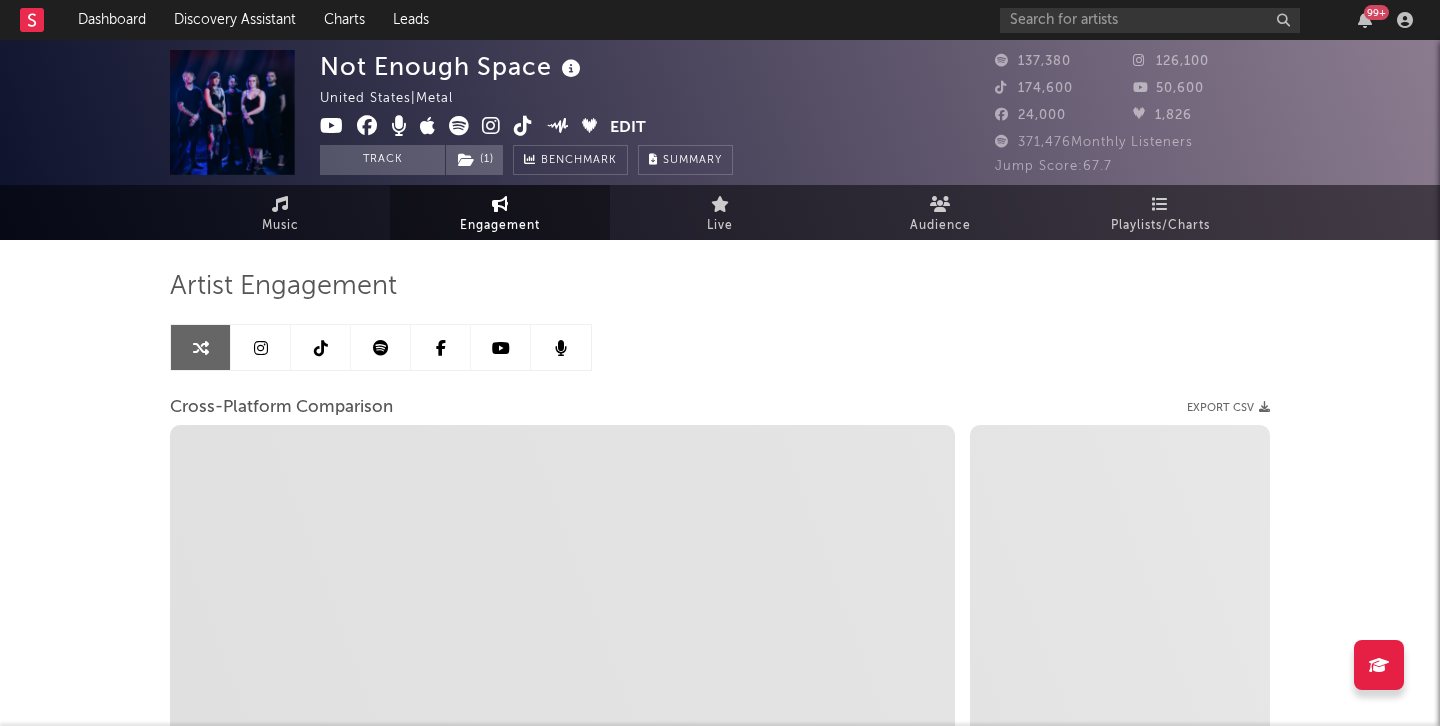 click at bounding box center [261, 348] 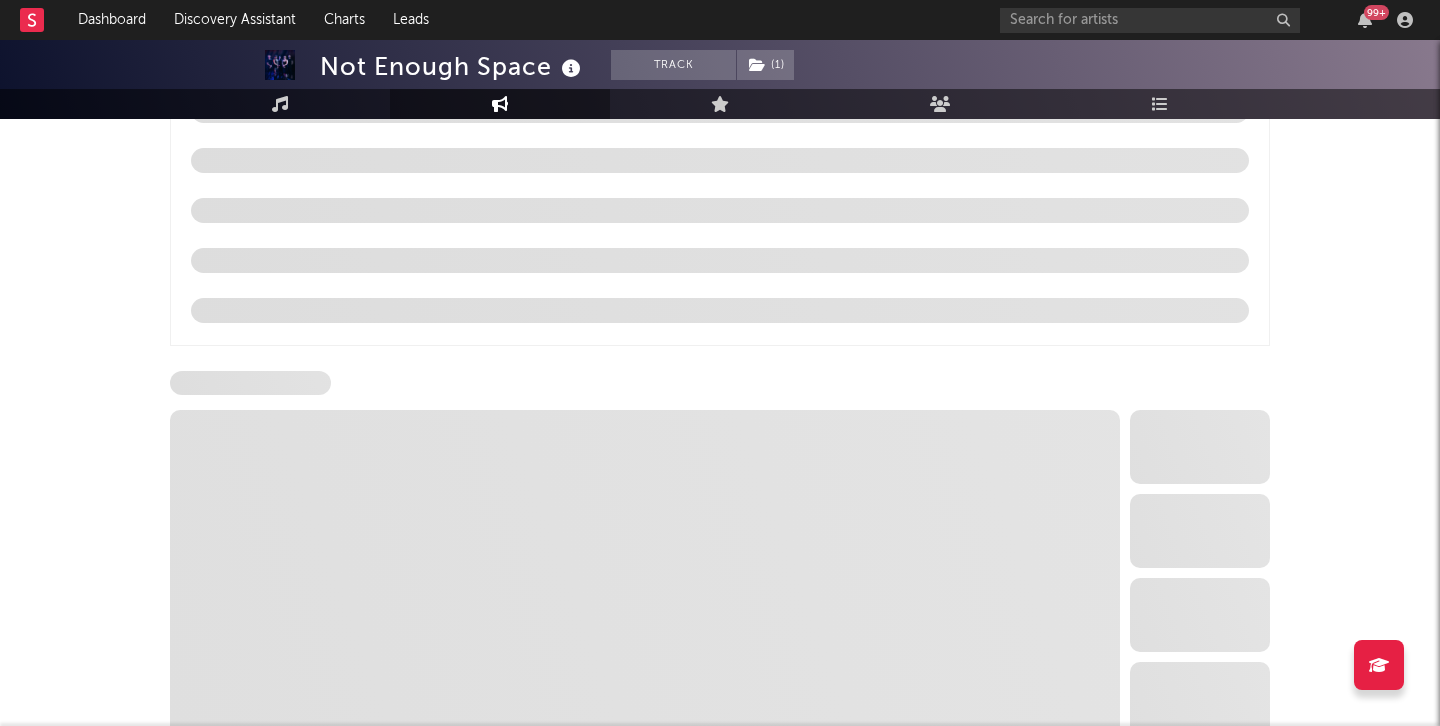 scroll, scrollTop: 2029, scrollLeft: 0, axis: vertical 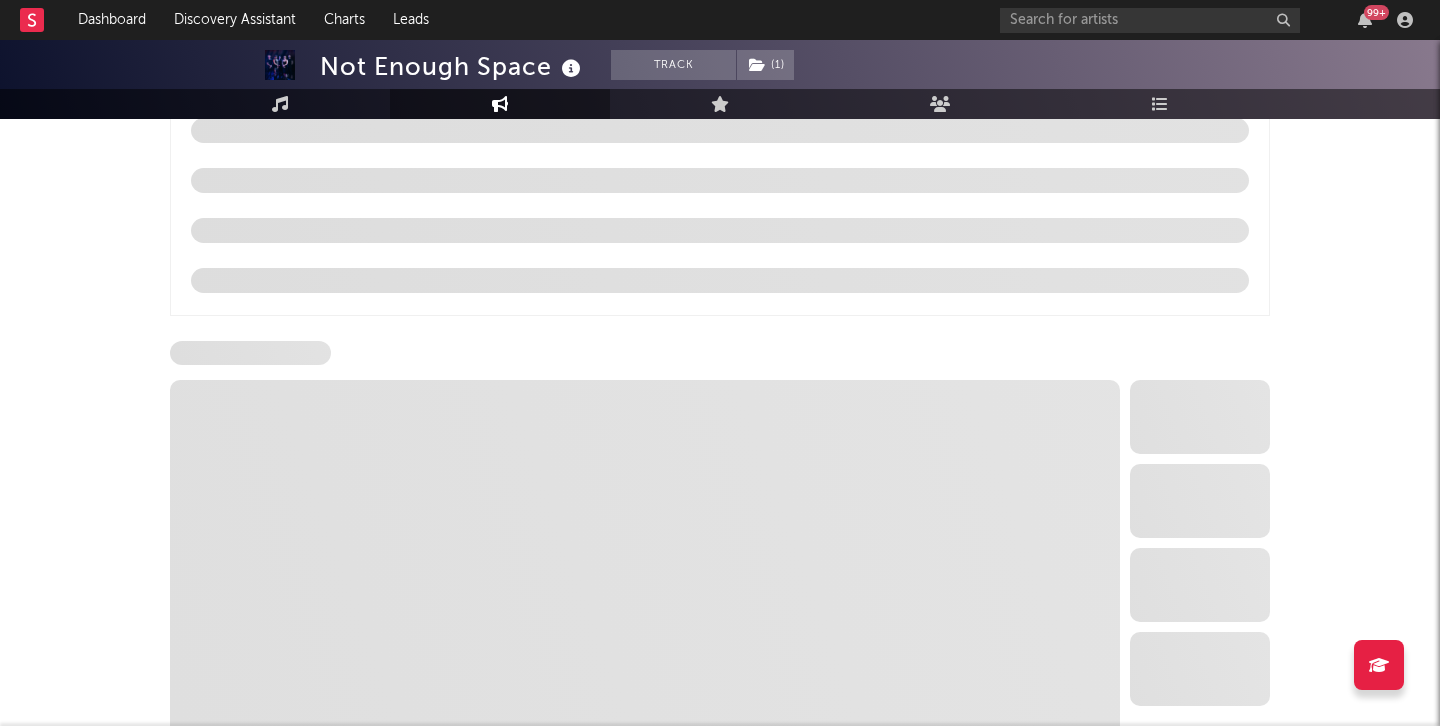 select on "6m" 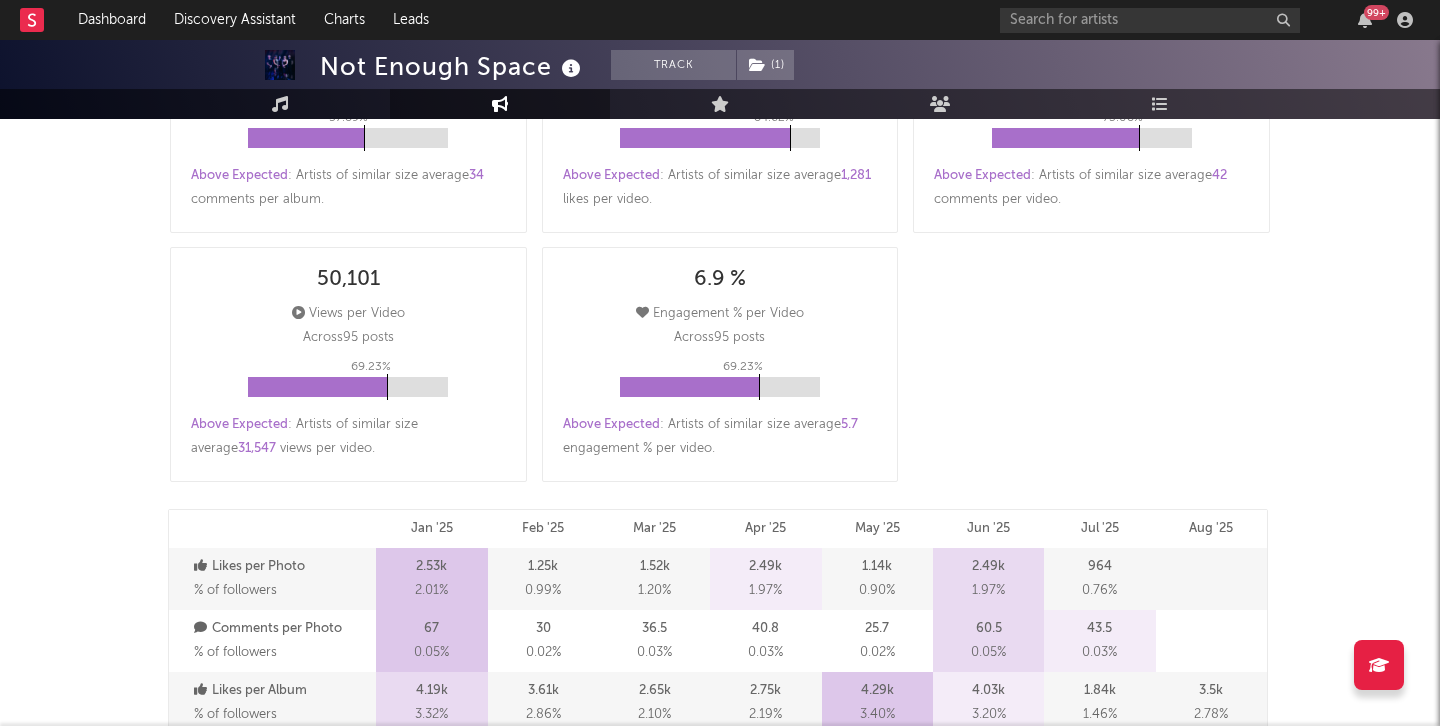 scroll, scrollTop: 0, scrollLeft: 0, axis: both 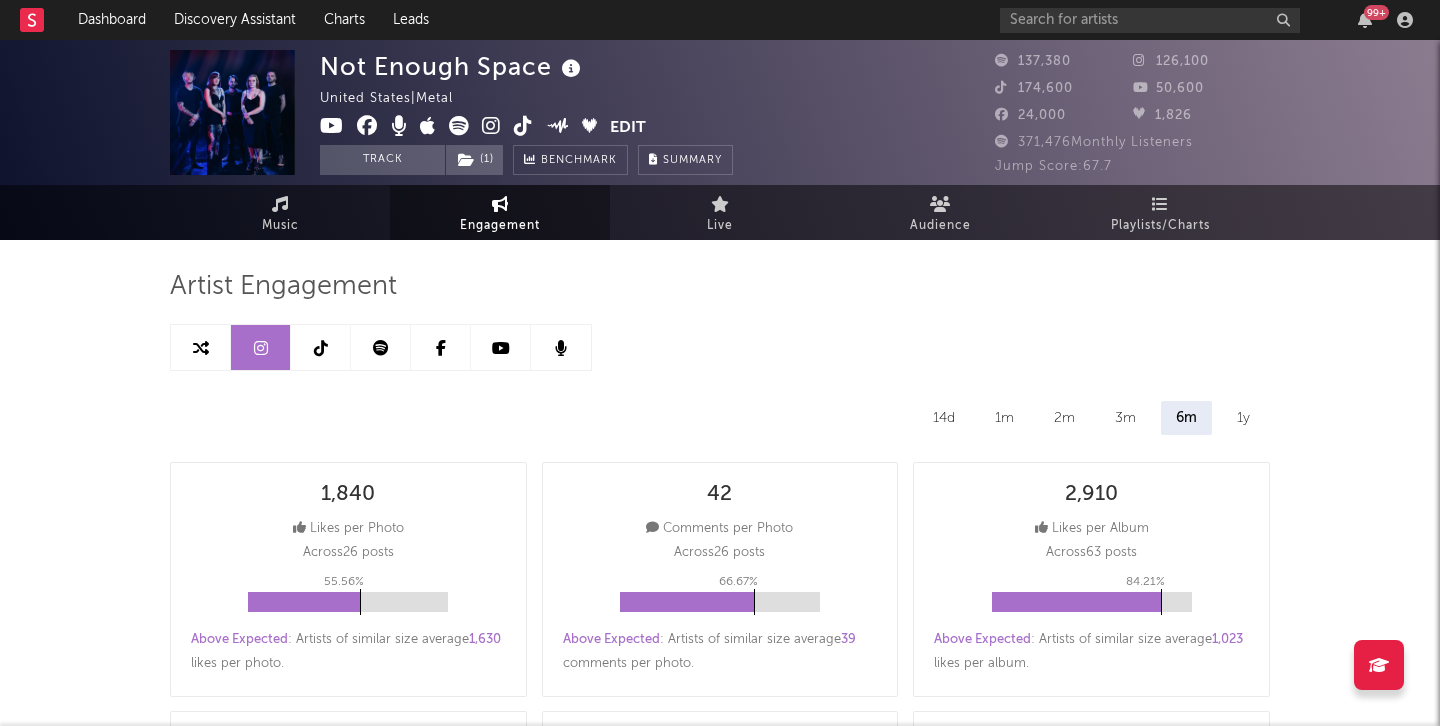 click at bounding box center (321, 347) 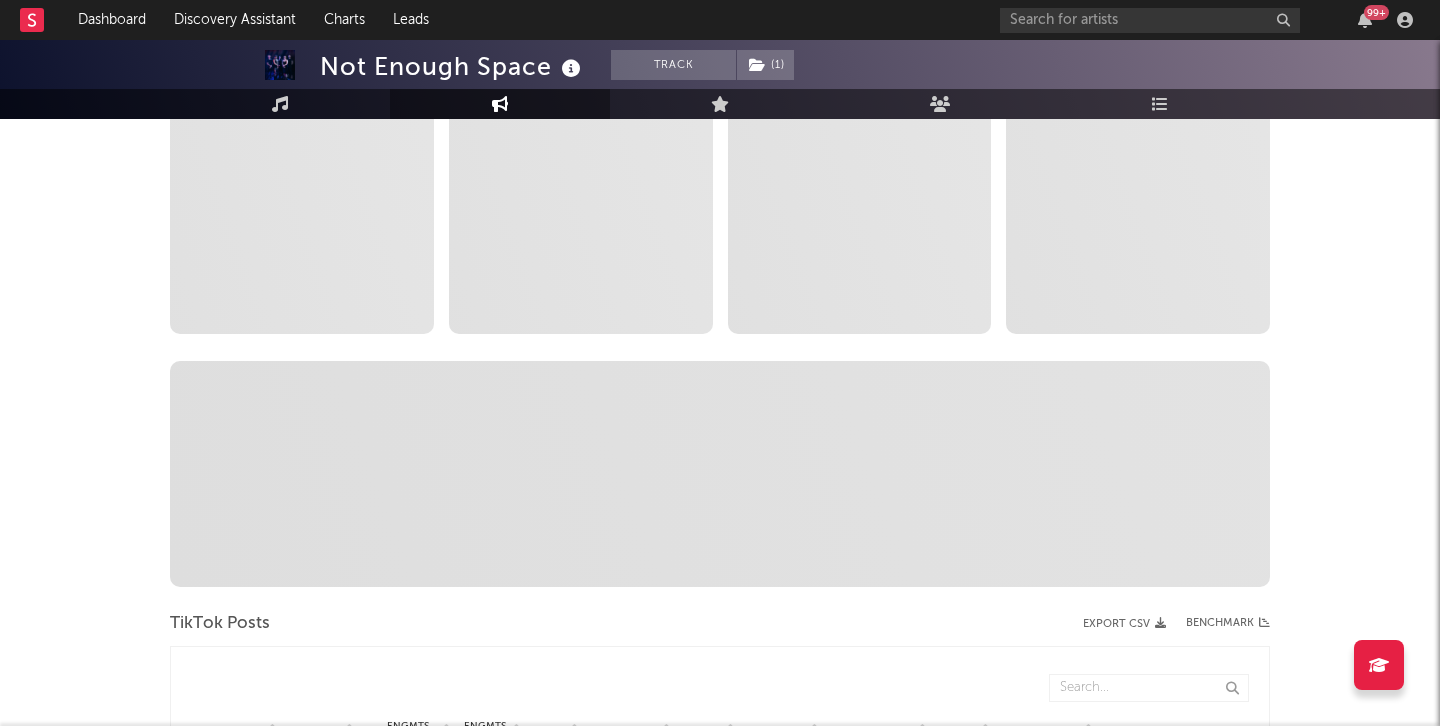 select on "6m" 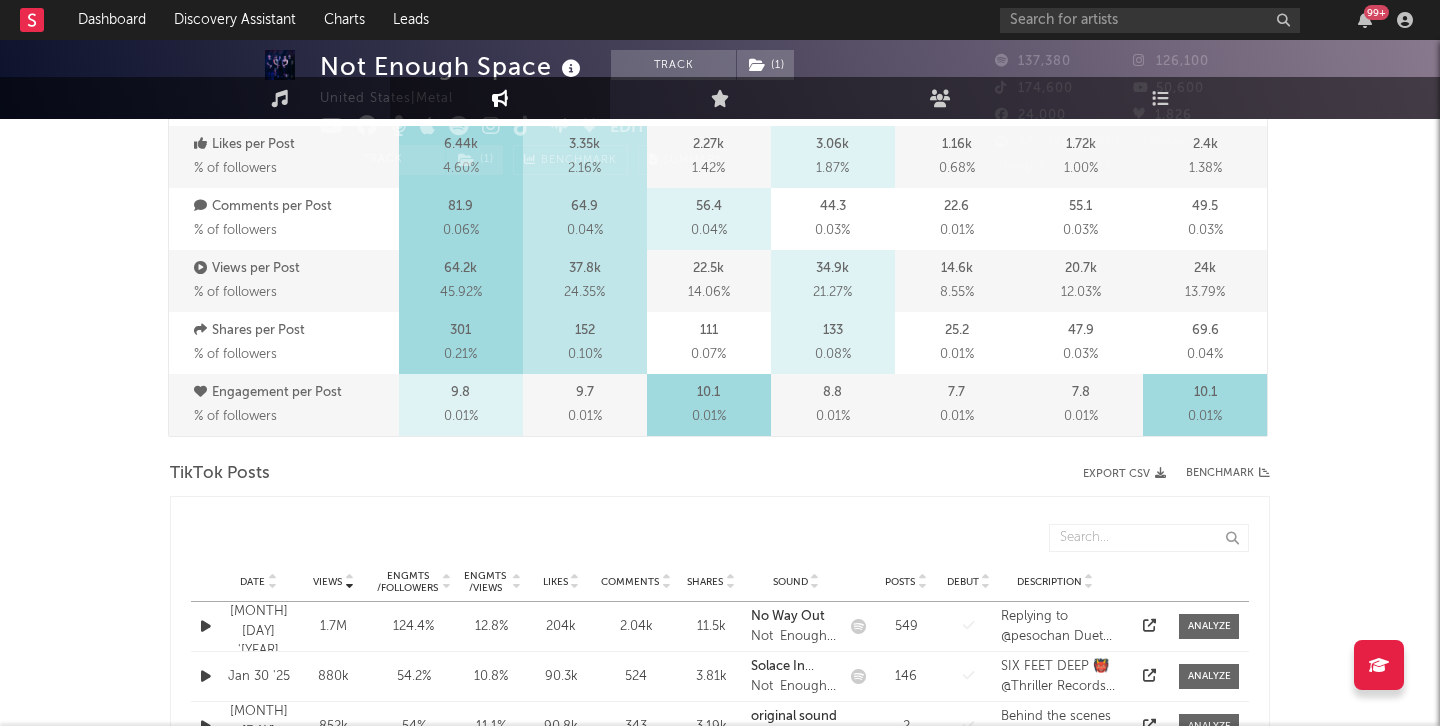 scroll, scrollTop: 0, scrollLeft: 0, axis: both 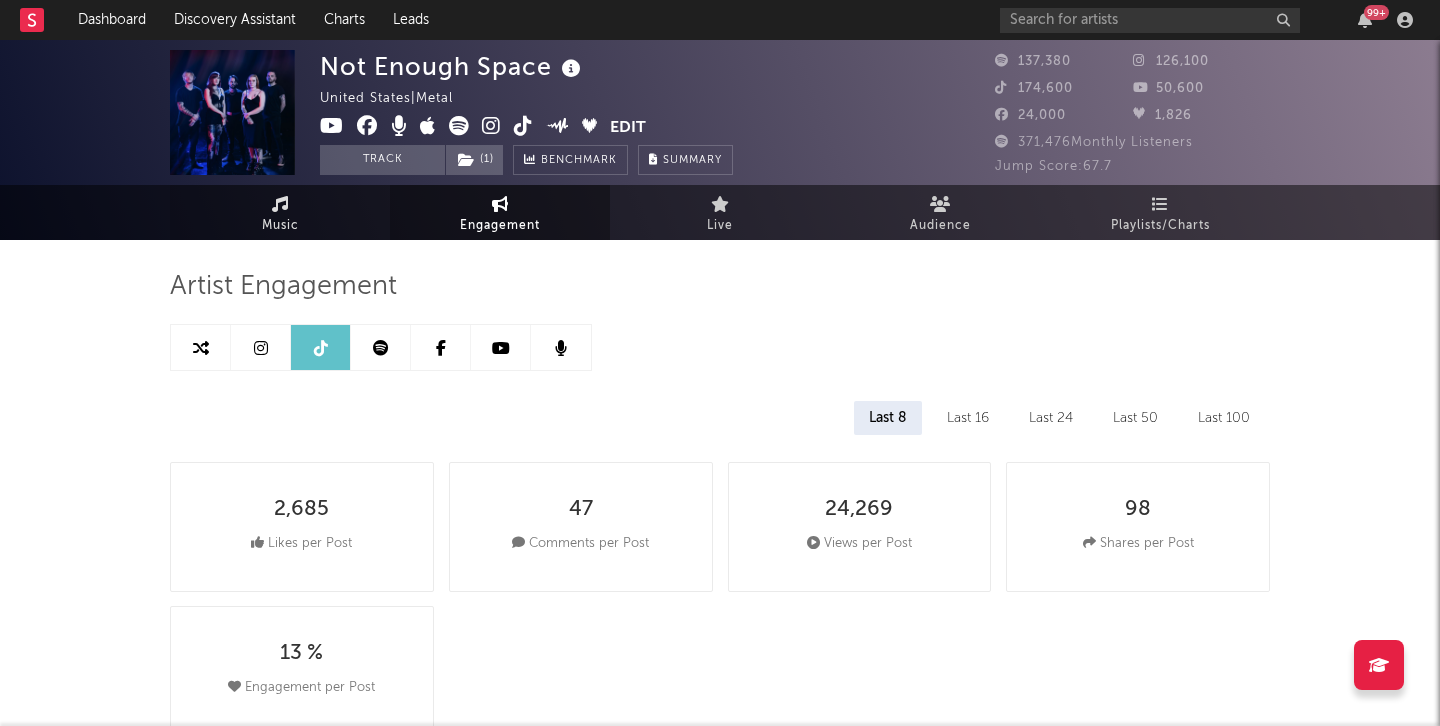 click on "Music" at bounding box center [280, 226] 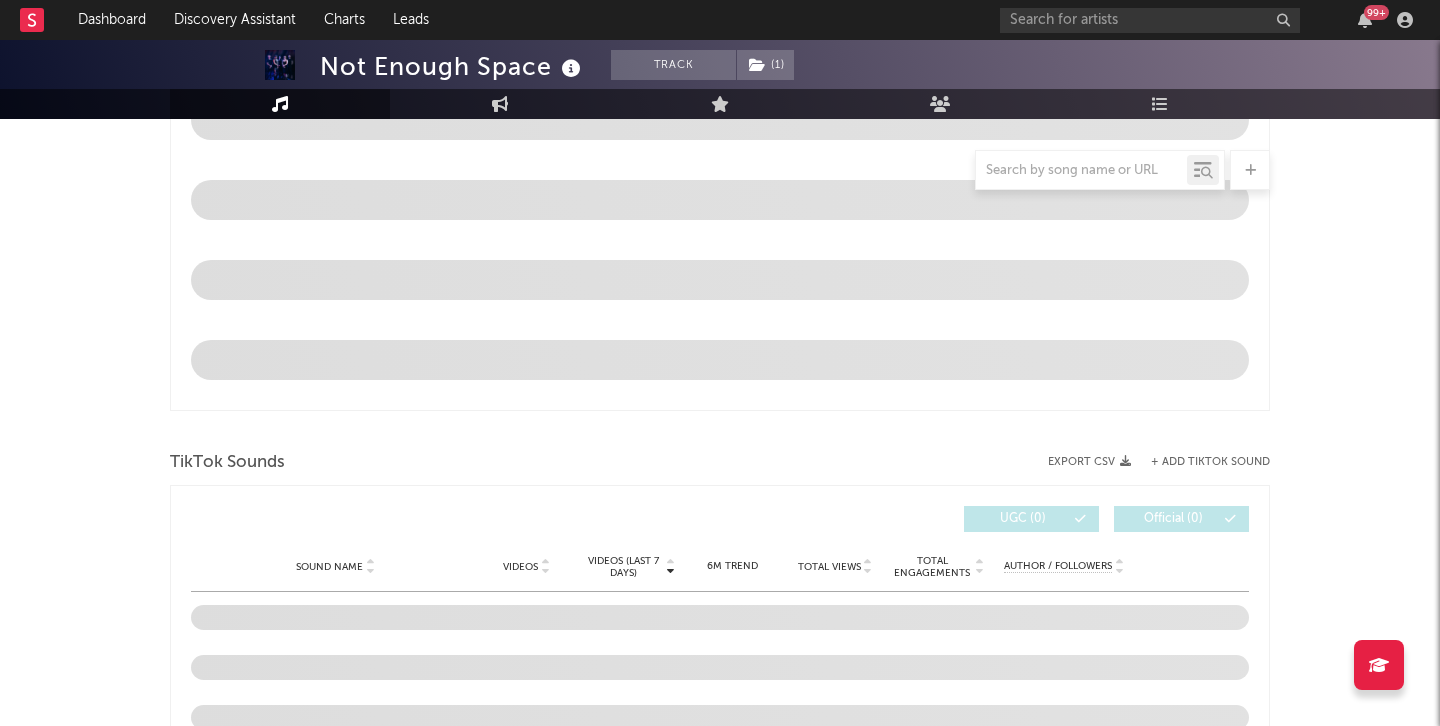 scroll, scrollTop: 1173, scrollLeft: 0, axis: vertical 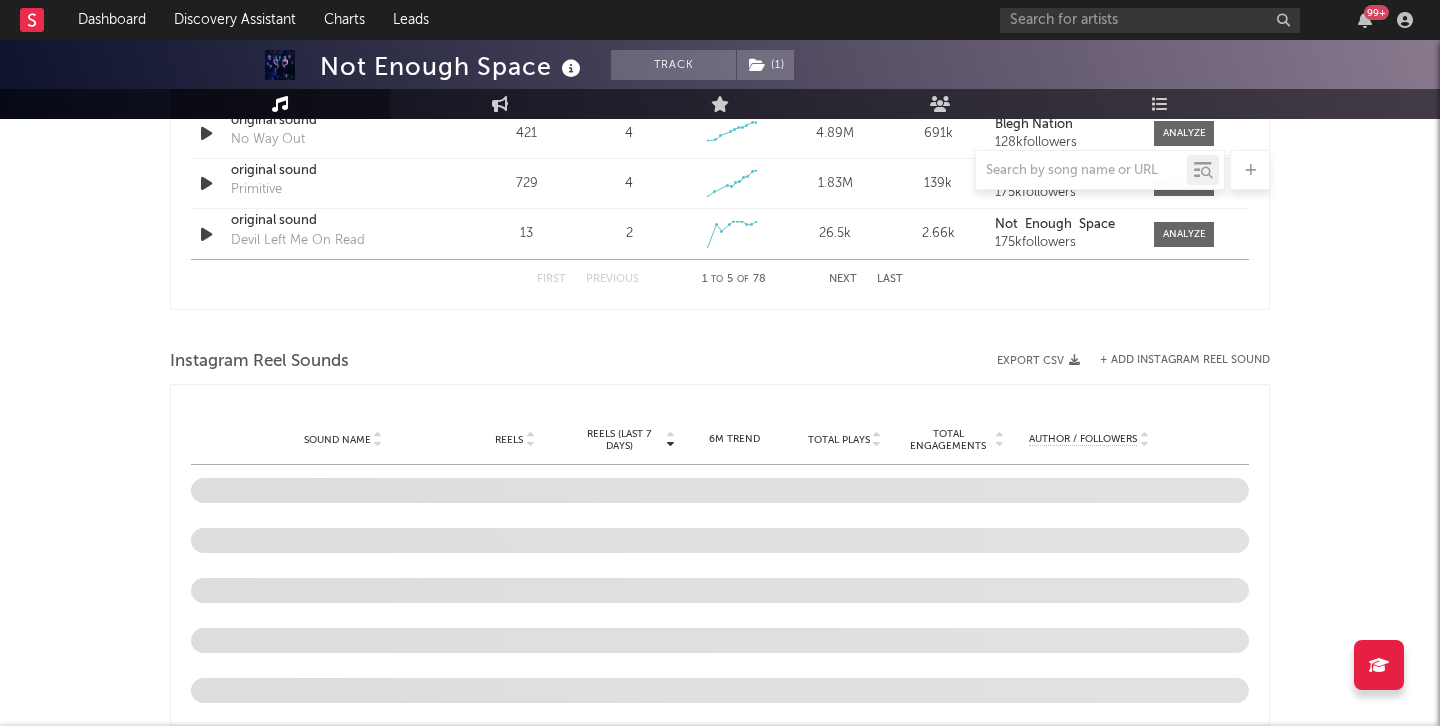 select on "6m" 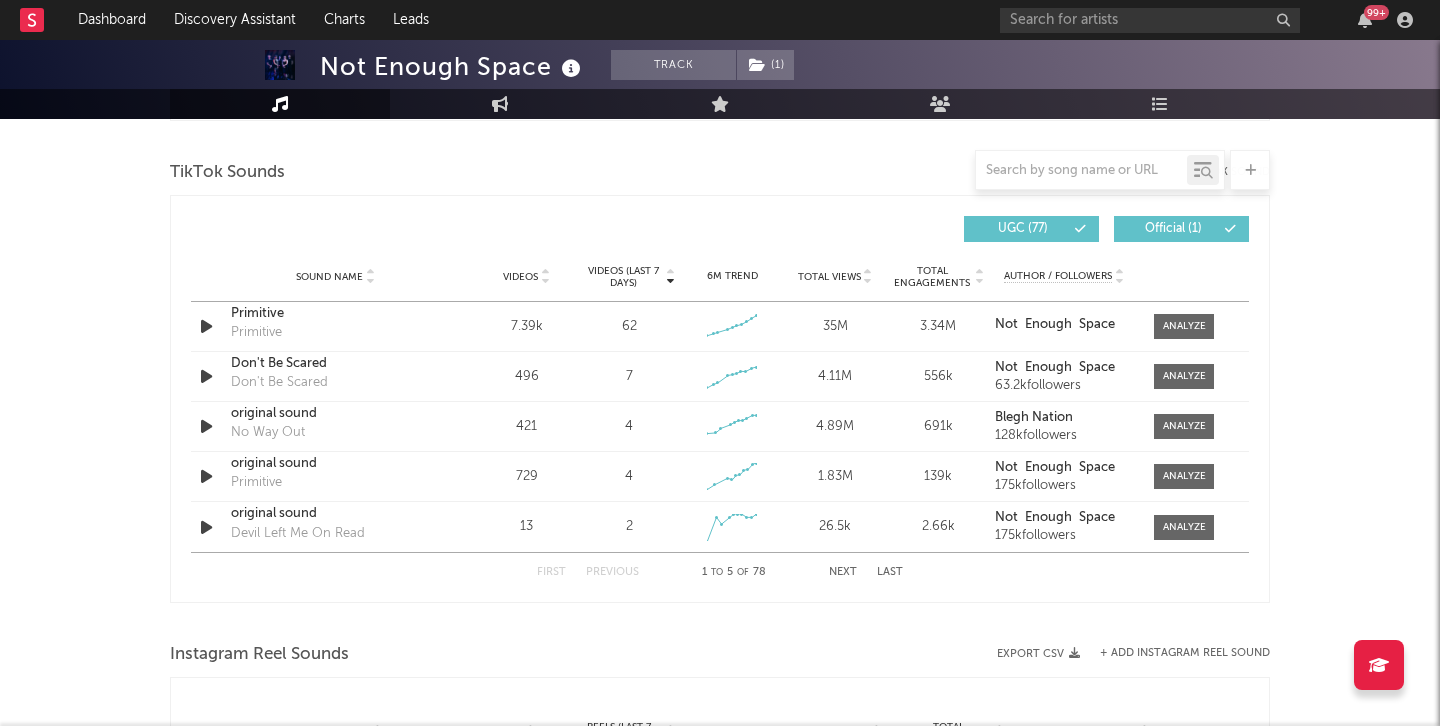 scroll, scrollTop: 1310, scrollLeft: 0, axis: vertical 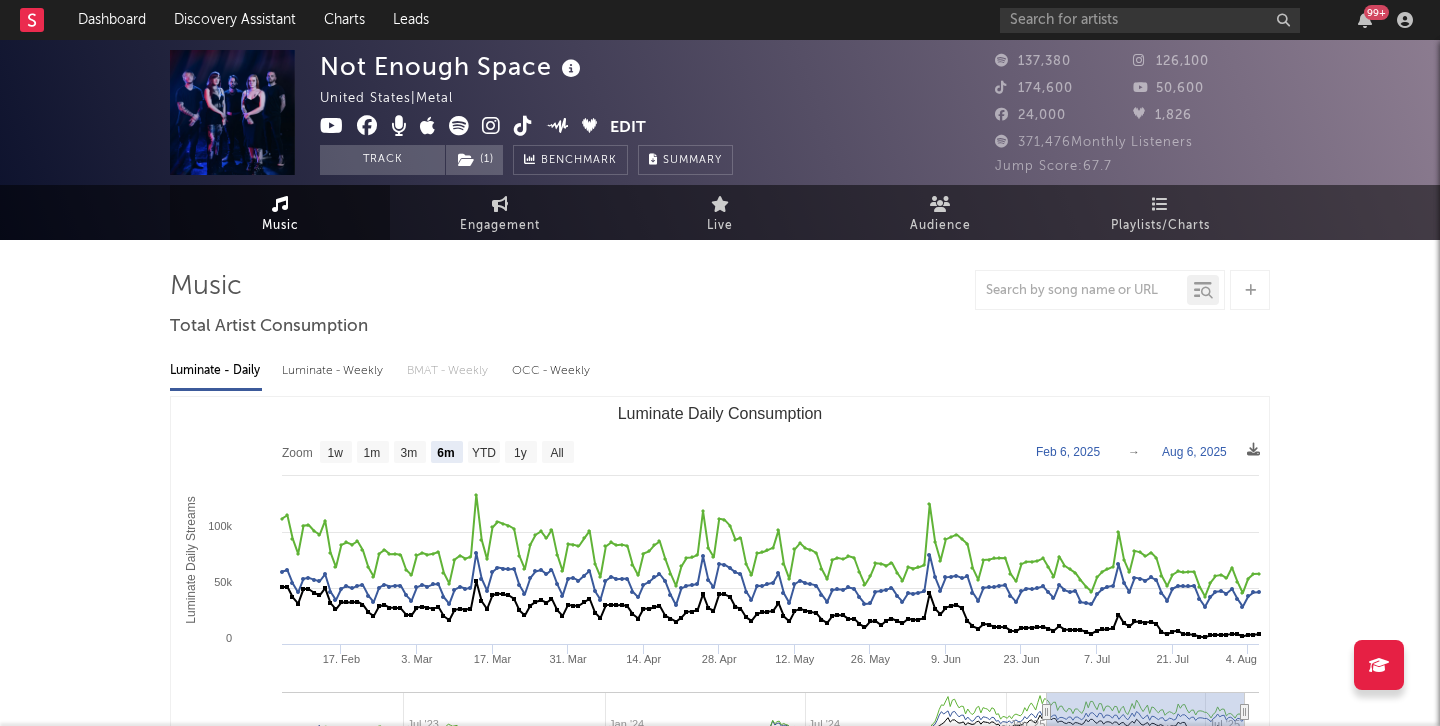 click at bounding box center [459, 126] 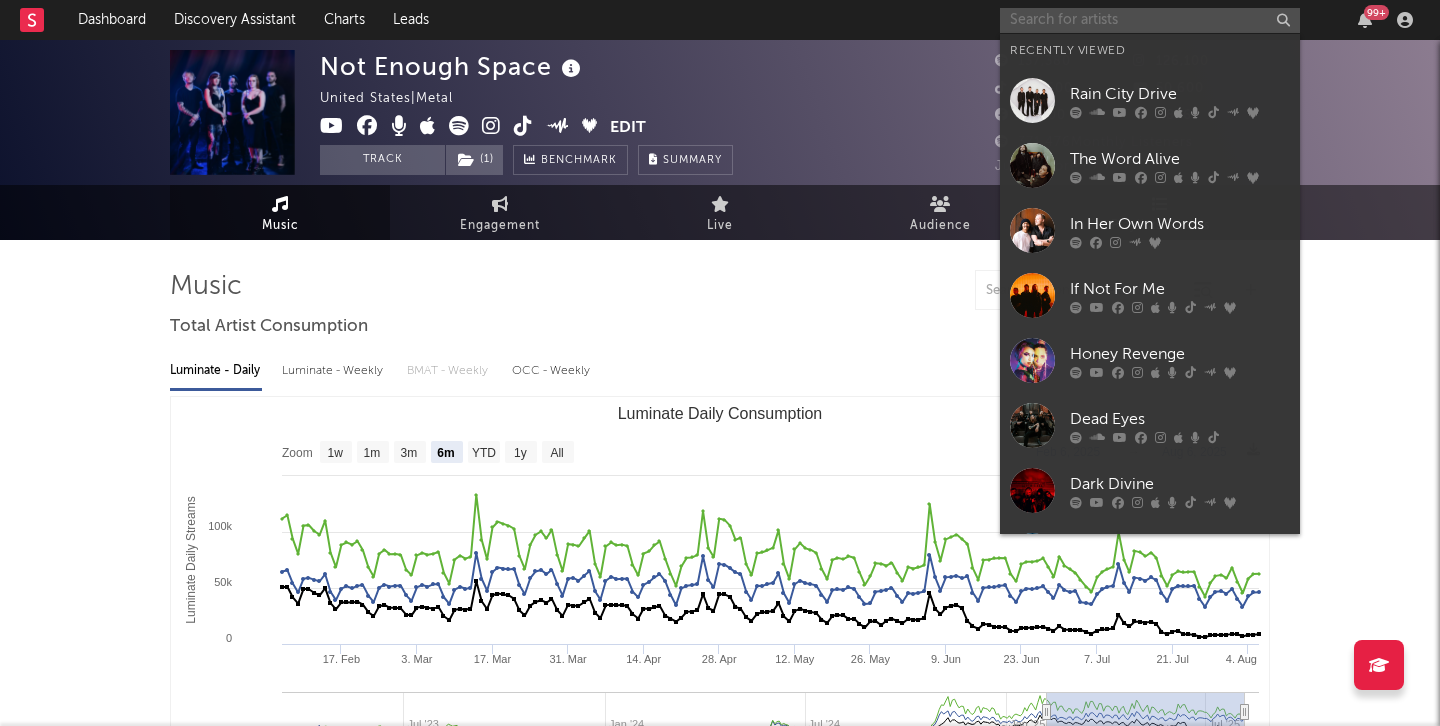 click at bounding box center [1150, 20] 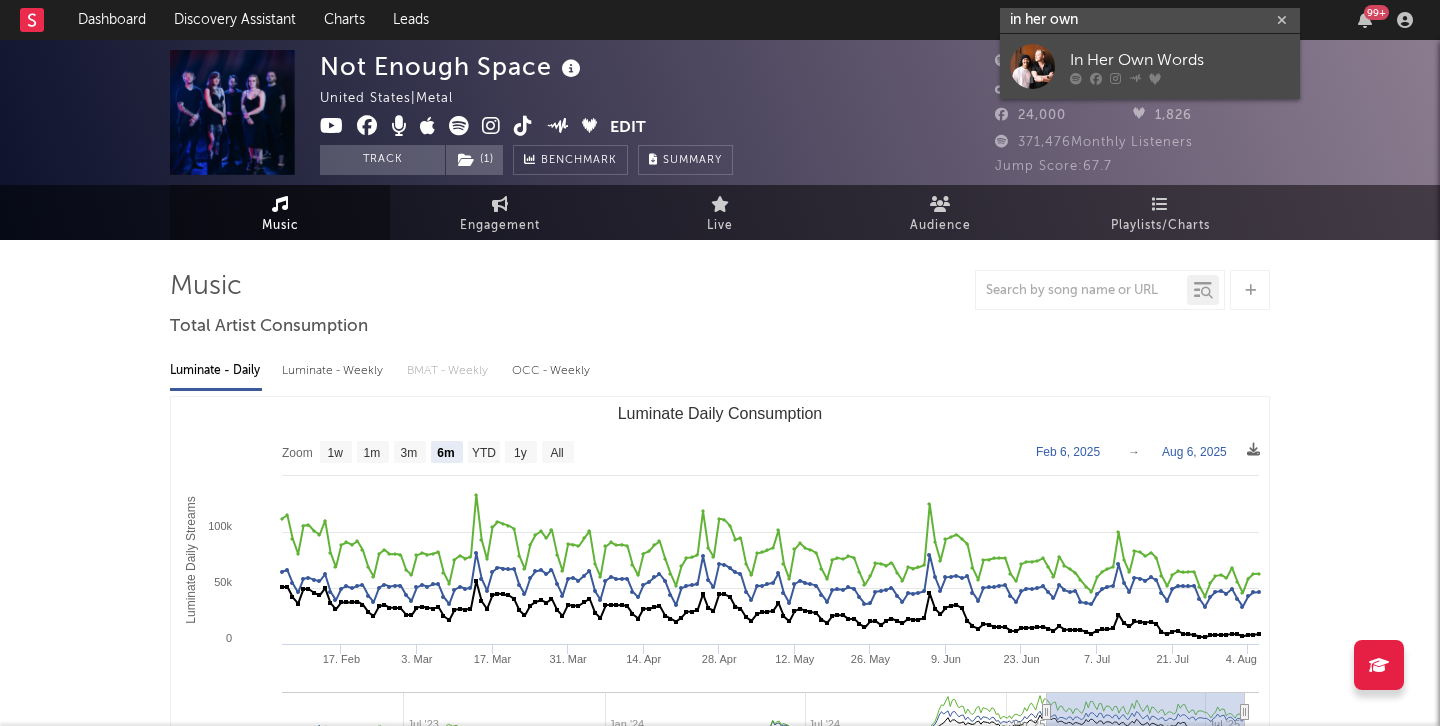 type on "in her own" 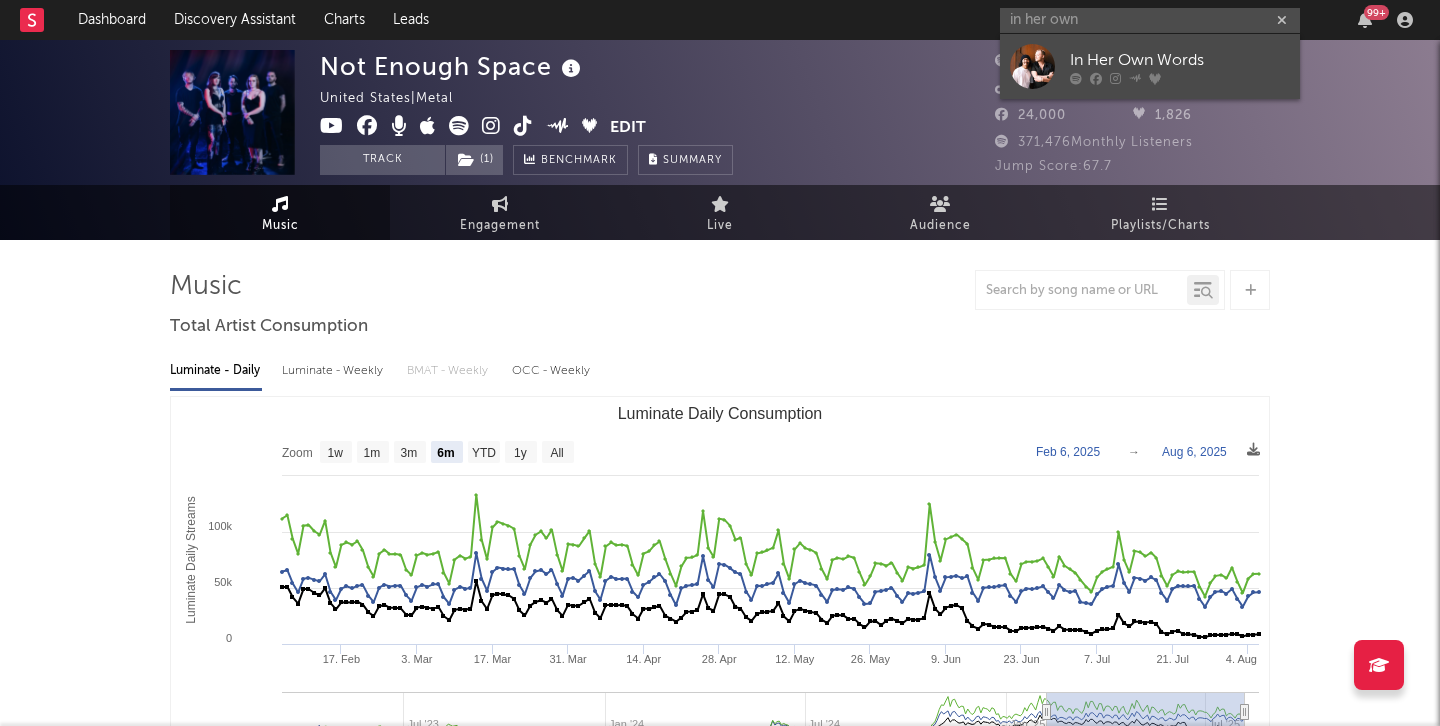 click at bounding box center [1032, 66] 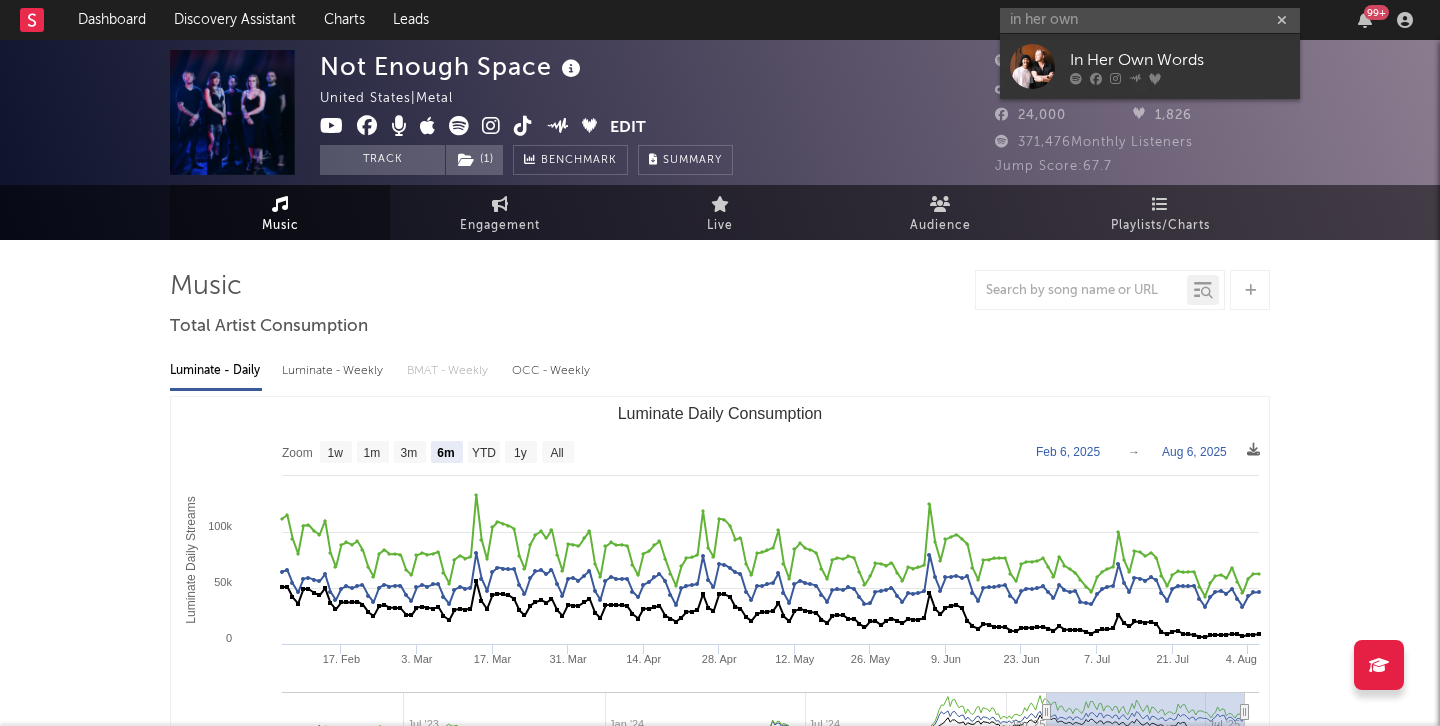 type 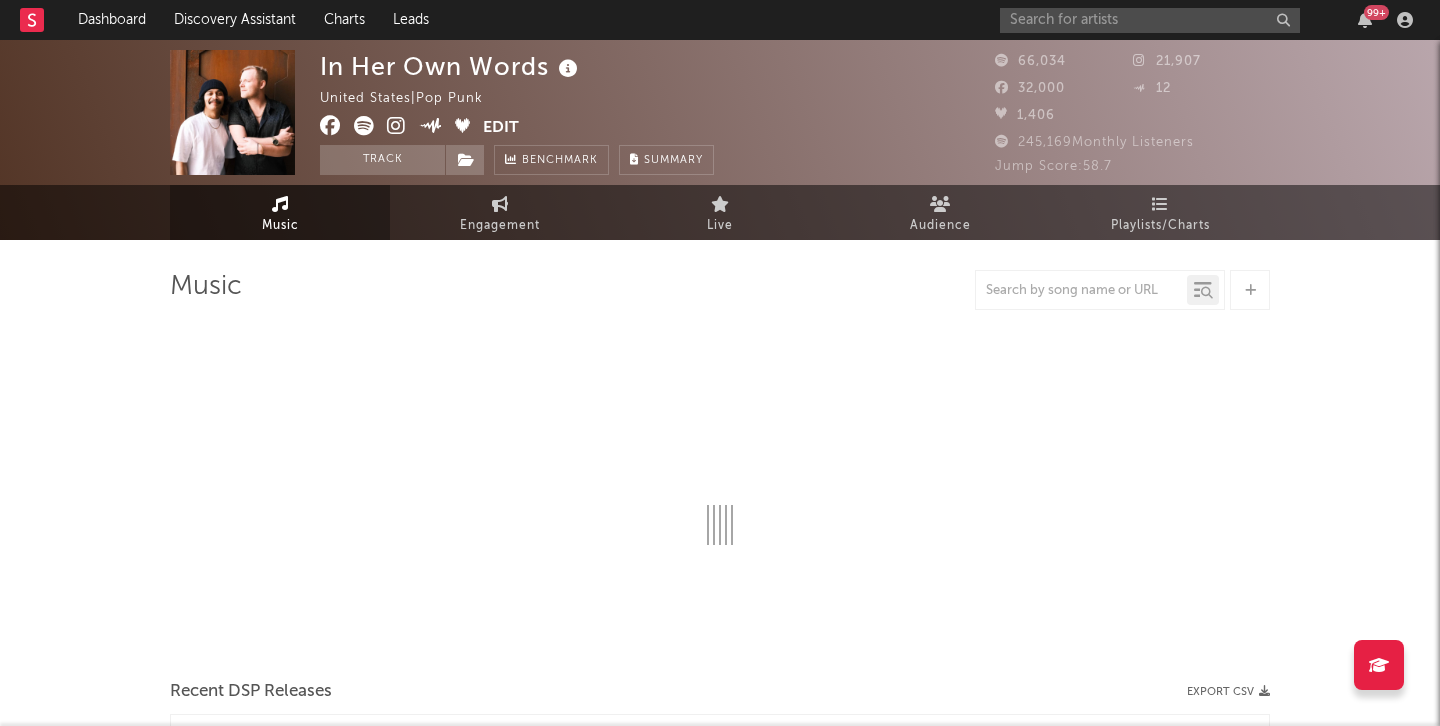 click at bounding box center [364, 126] 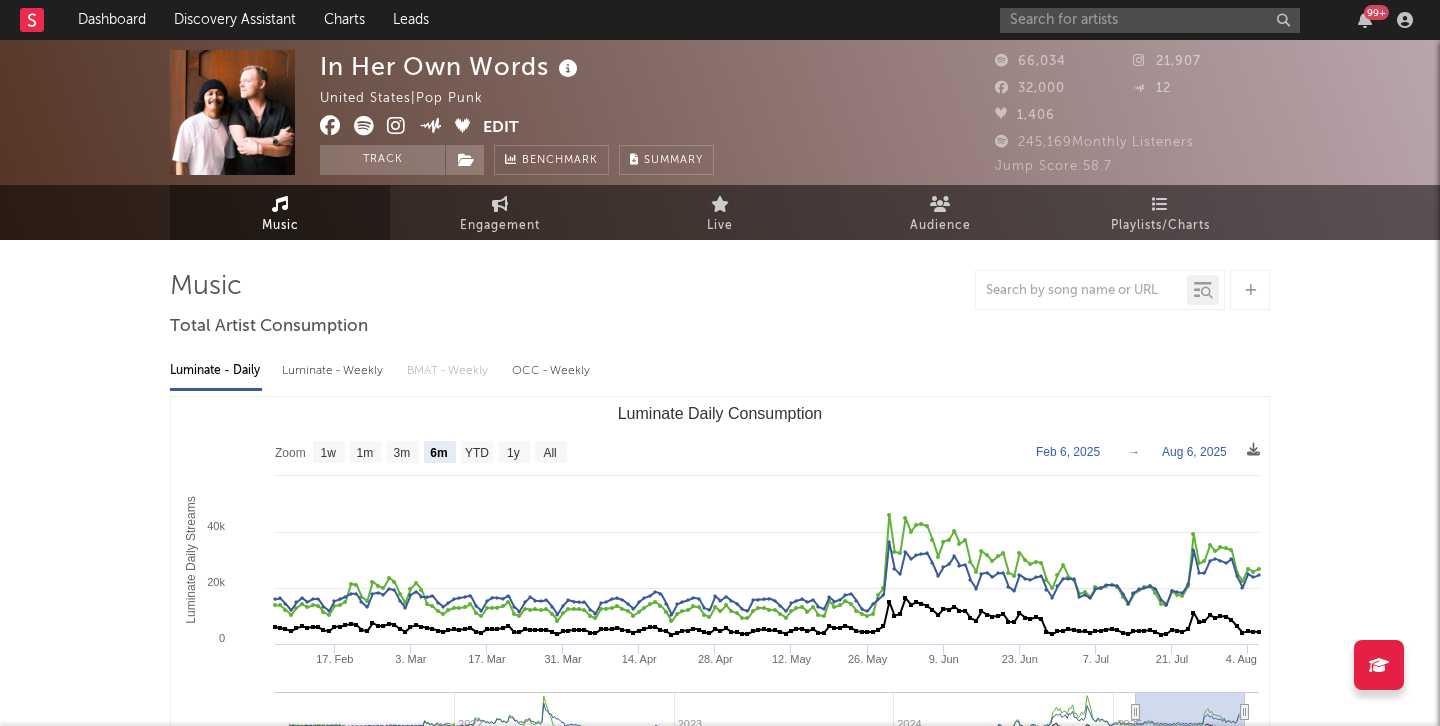 click at bounding box center (401, 128) 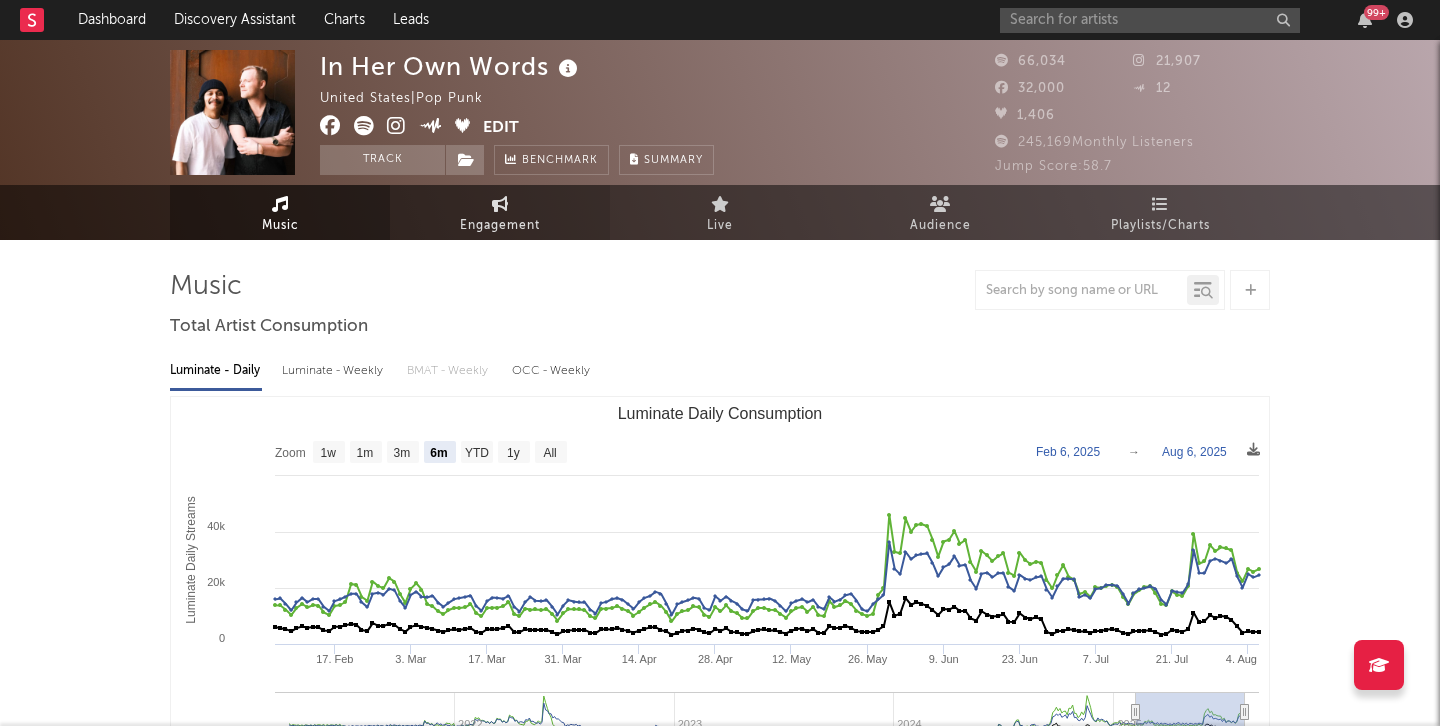 click on "Engagement" at bounding box center (500, 226) 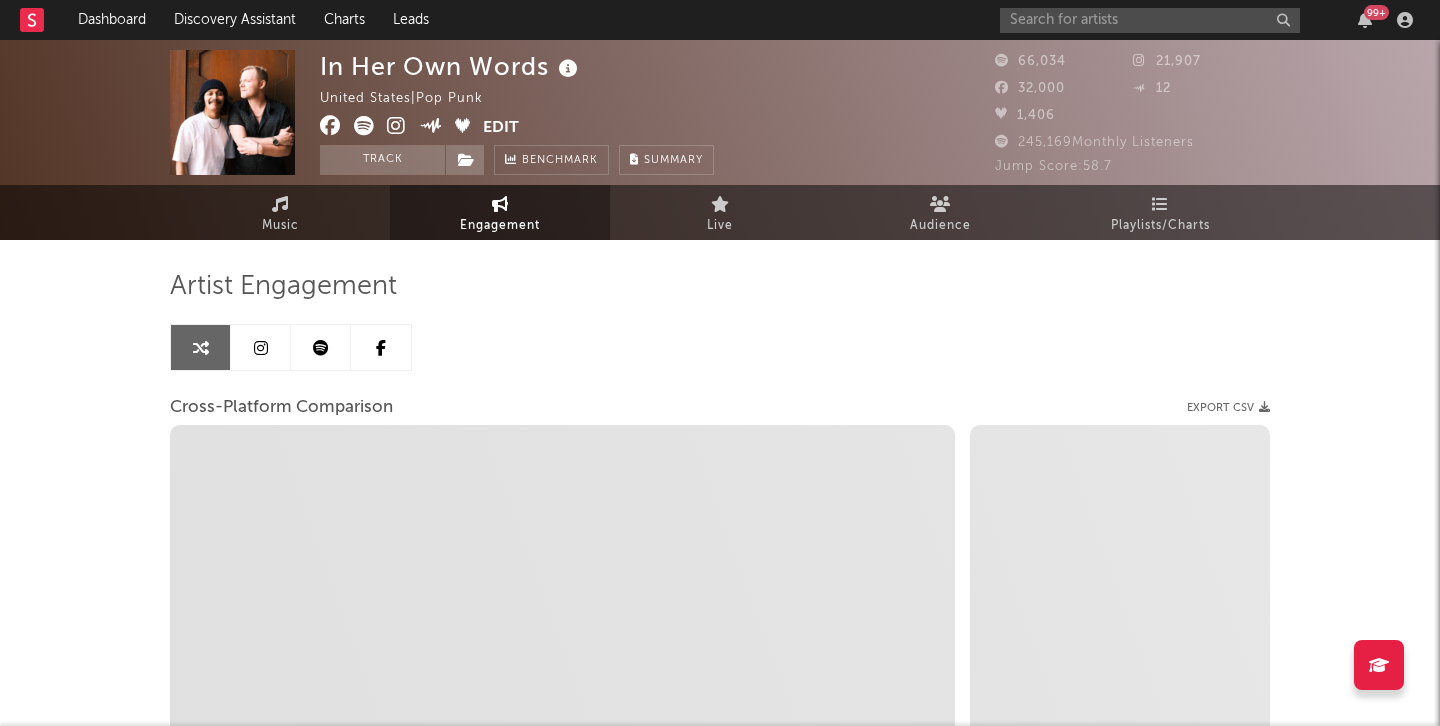 click at bounding box center [261, 348] 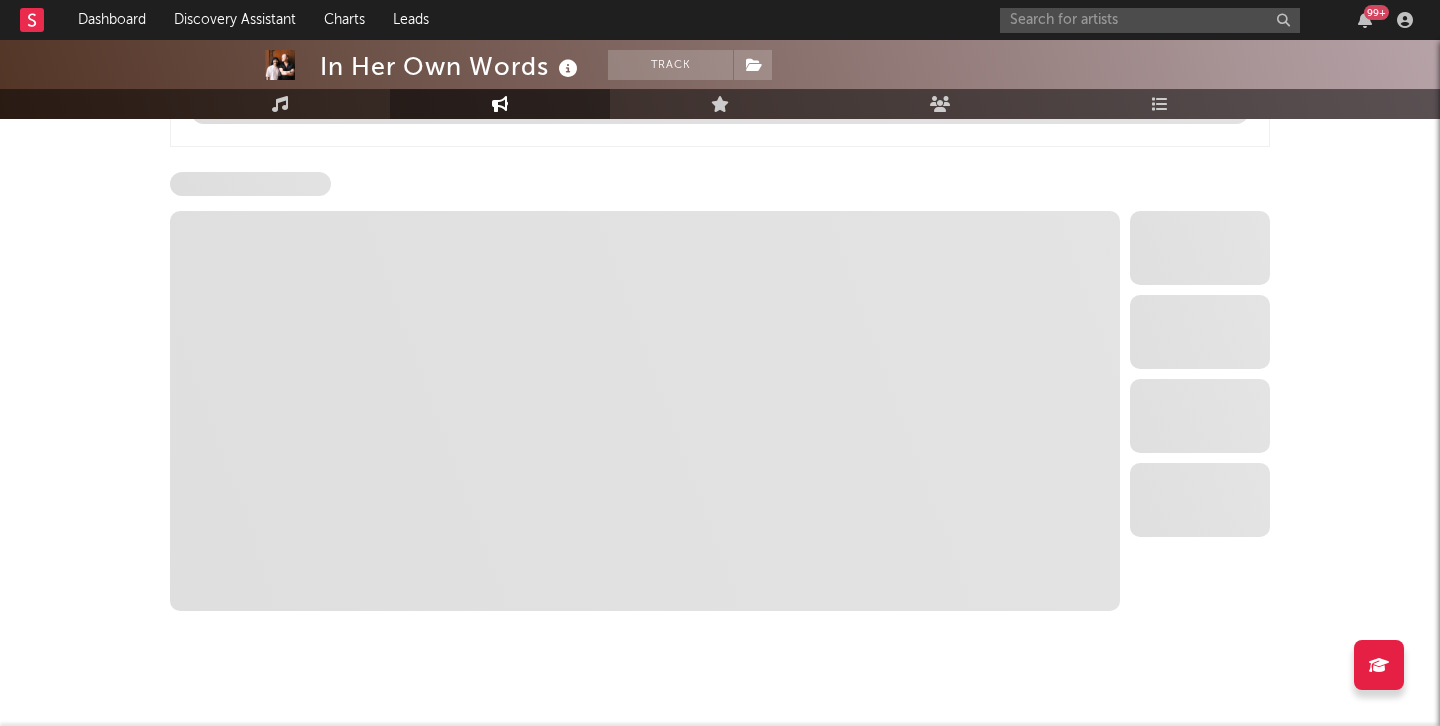 select on "6m" 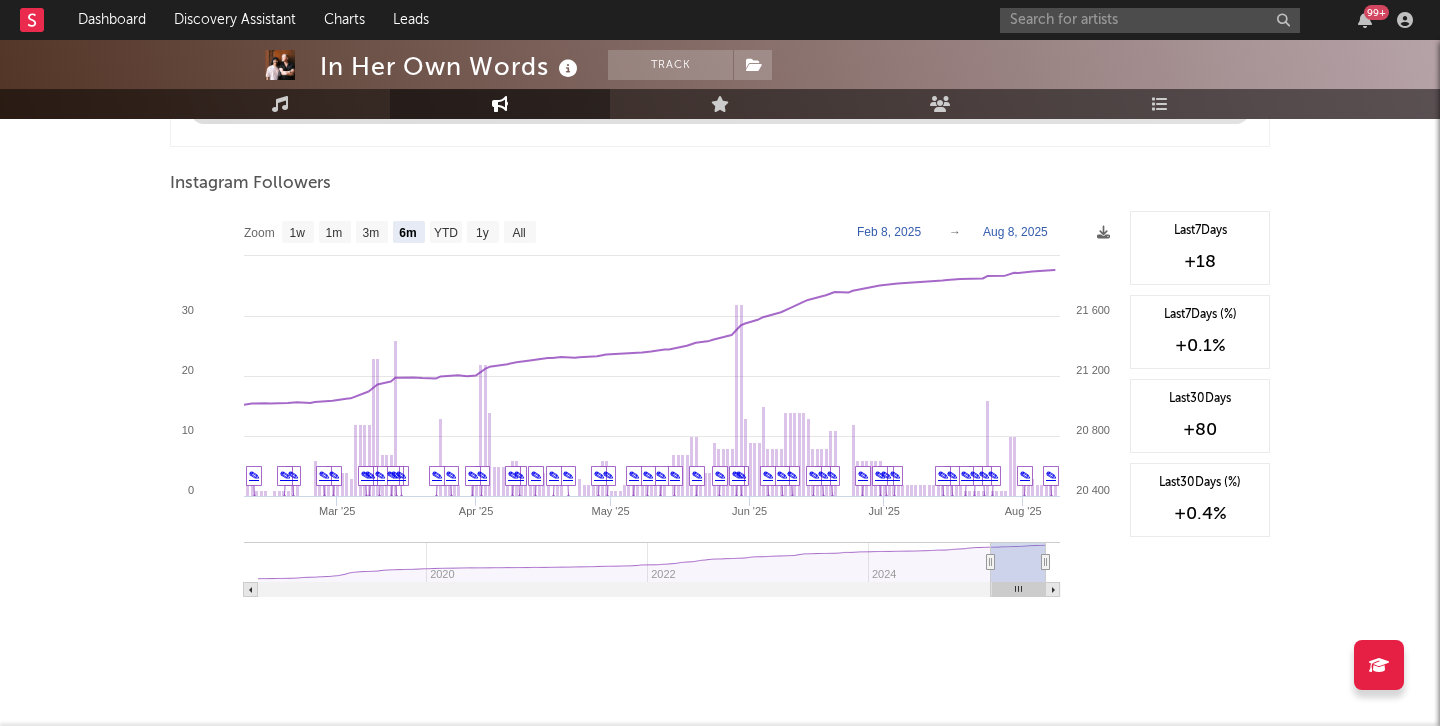 scroll, scrollTop: 2152, scrollLeft: 0, axis: vertical 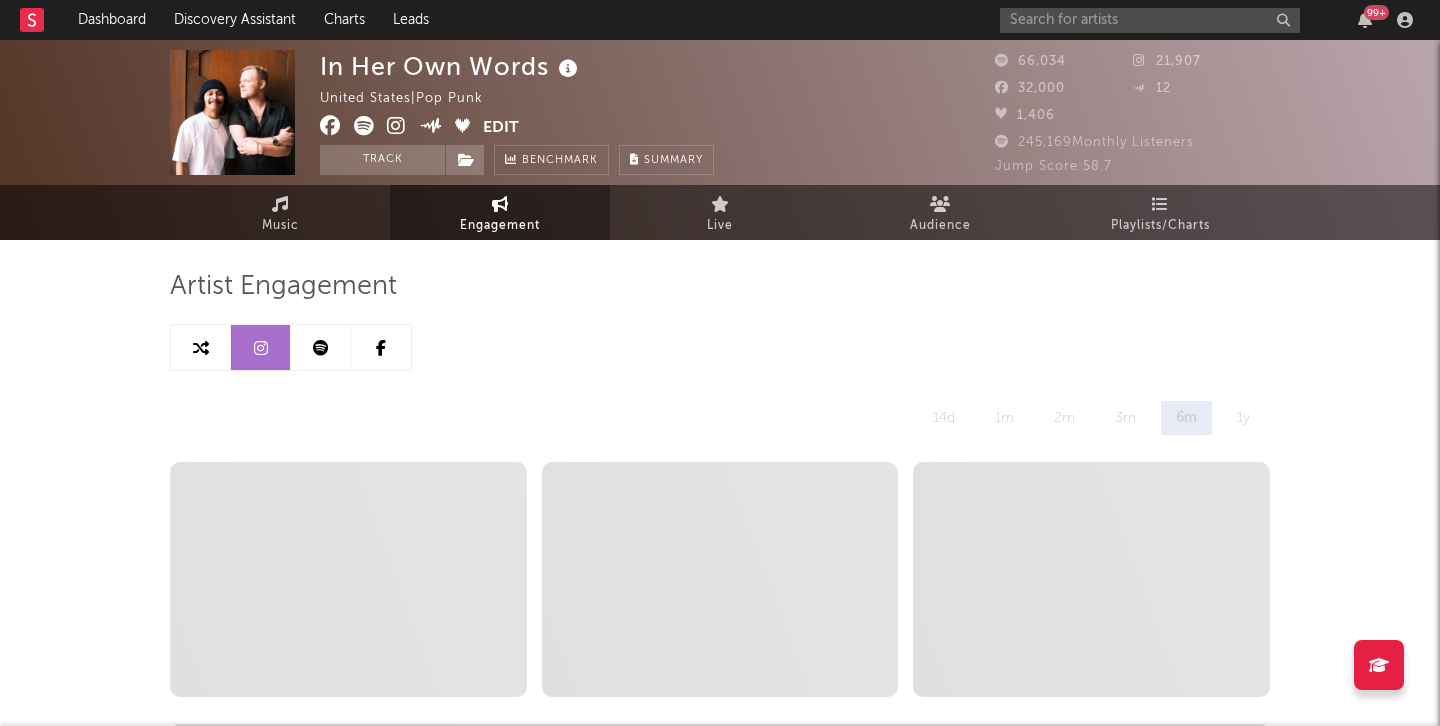 click on "Edit" at bounding box center [501, 128] 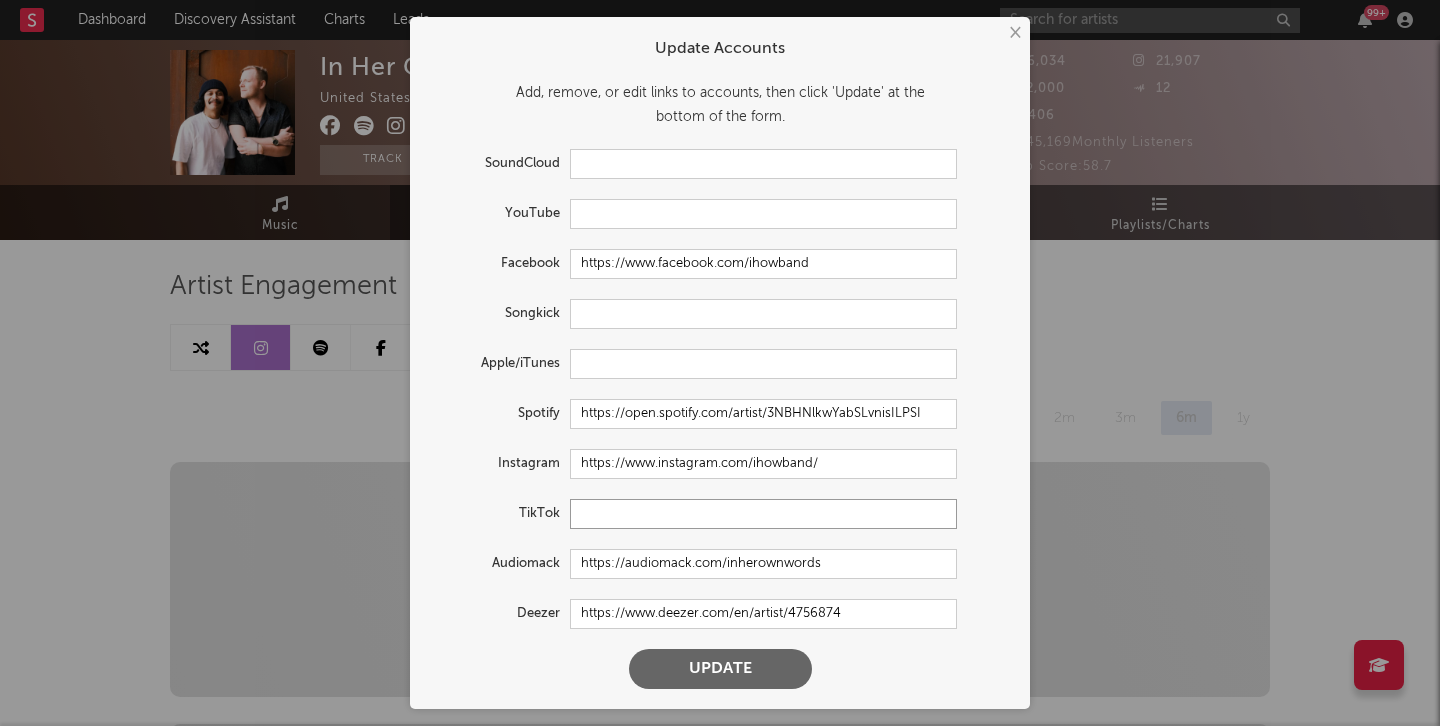 click at bounding box center [763, 514] 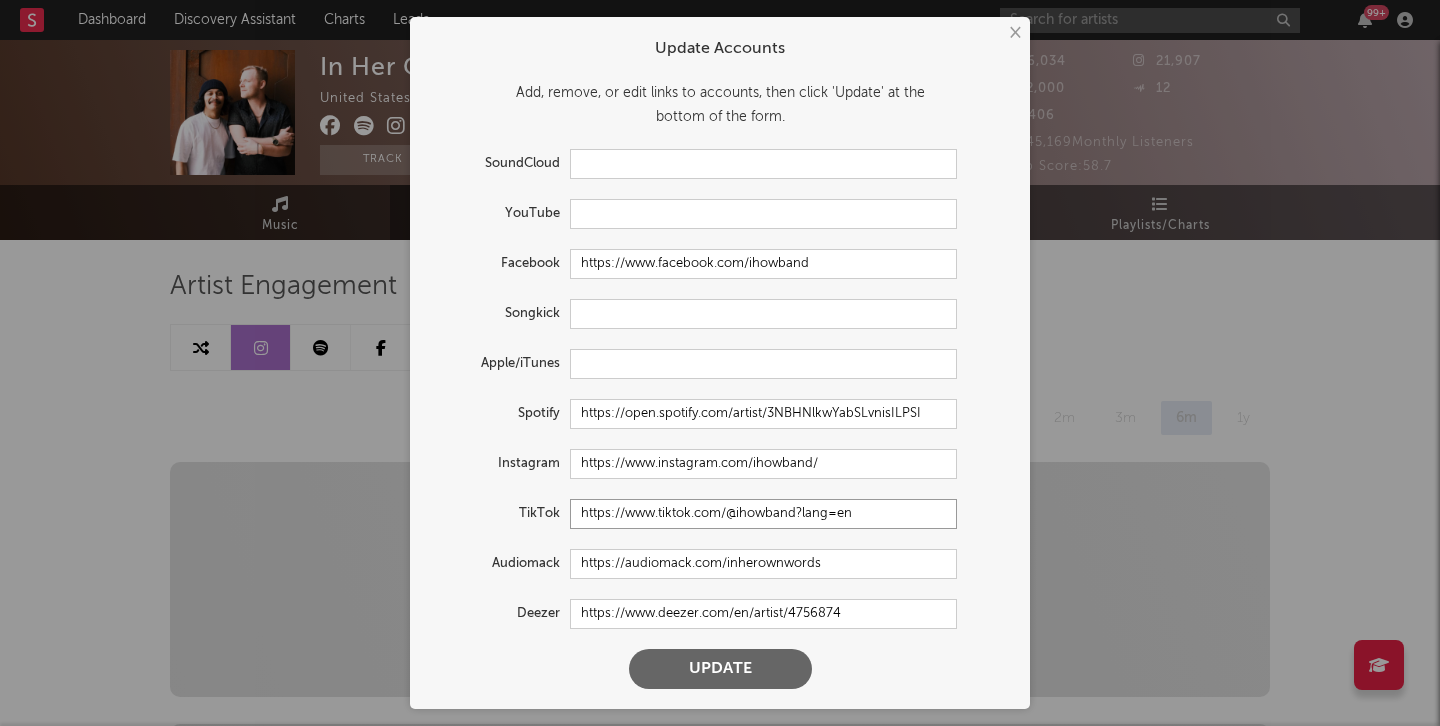 type on "https://www.tiktok.com/@ihowband?lang=en" 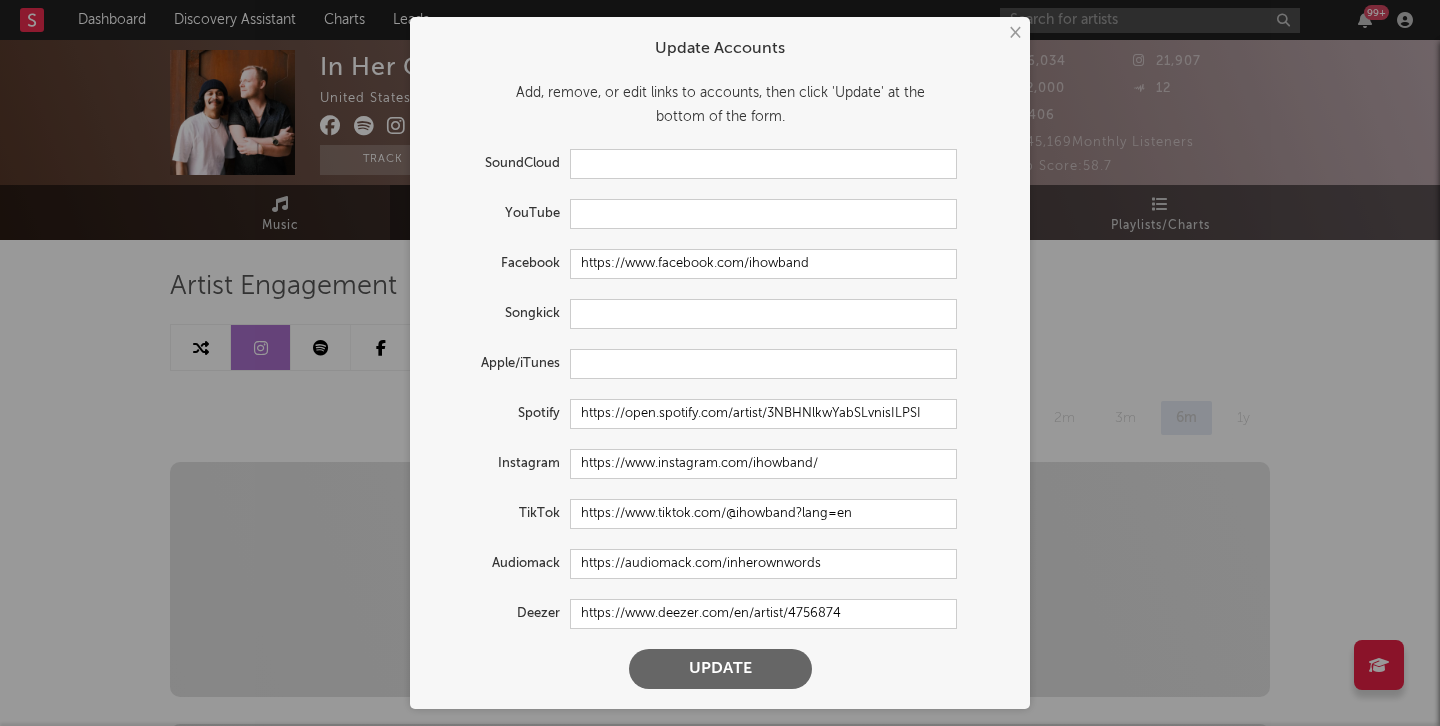 click on "Update" at bounding box center [720, 669] 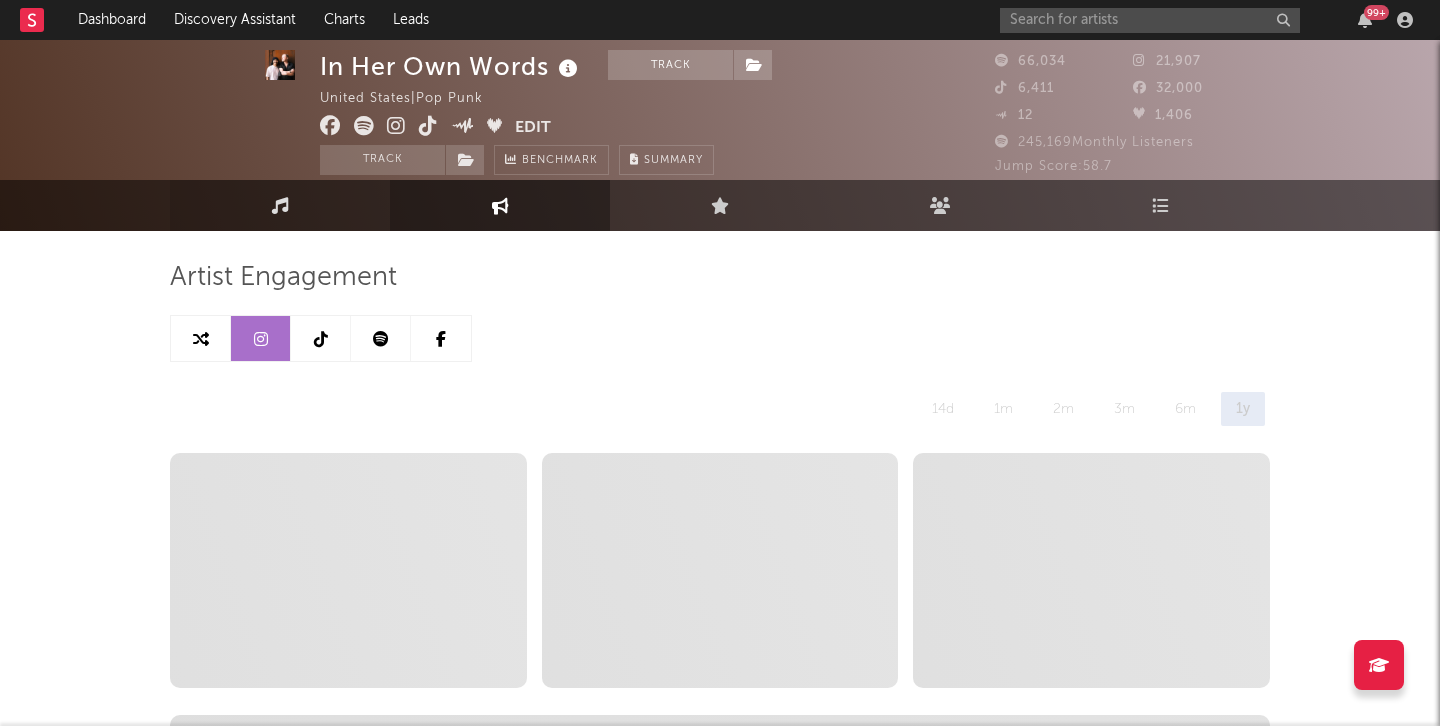 click on "Music" at bounding box center (280, 205) 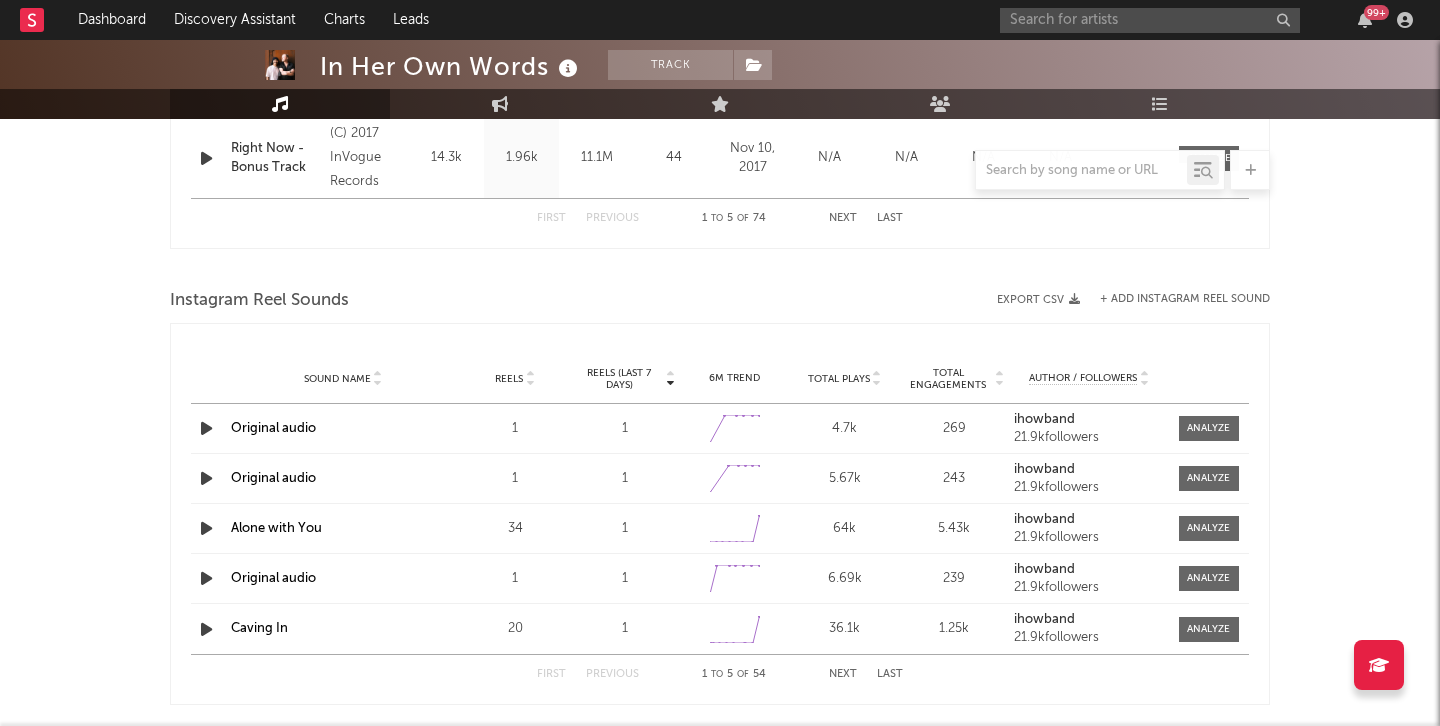 select on "6m" 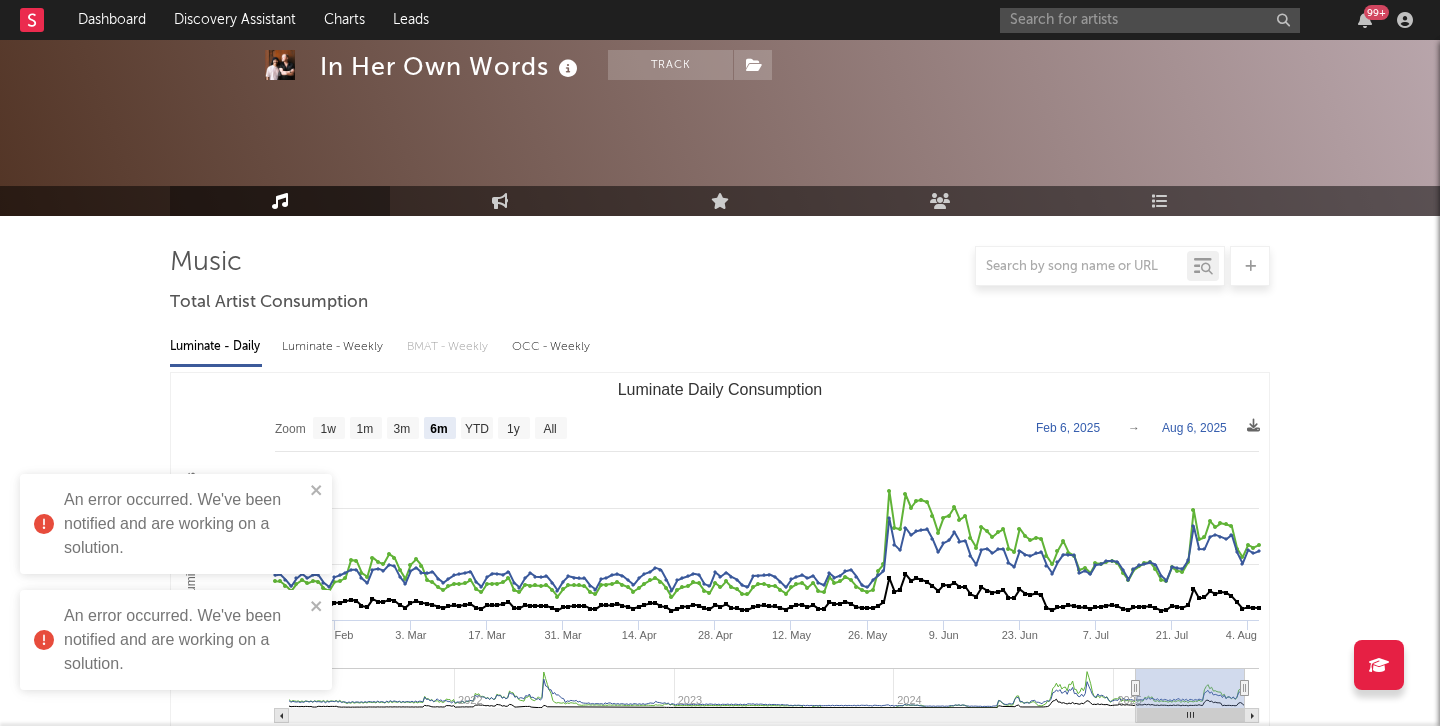 scroll, scrollTop: 0, scrollLeft: 0, axis: both 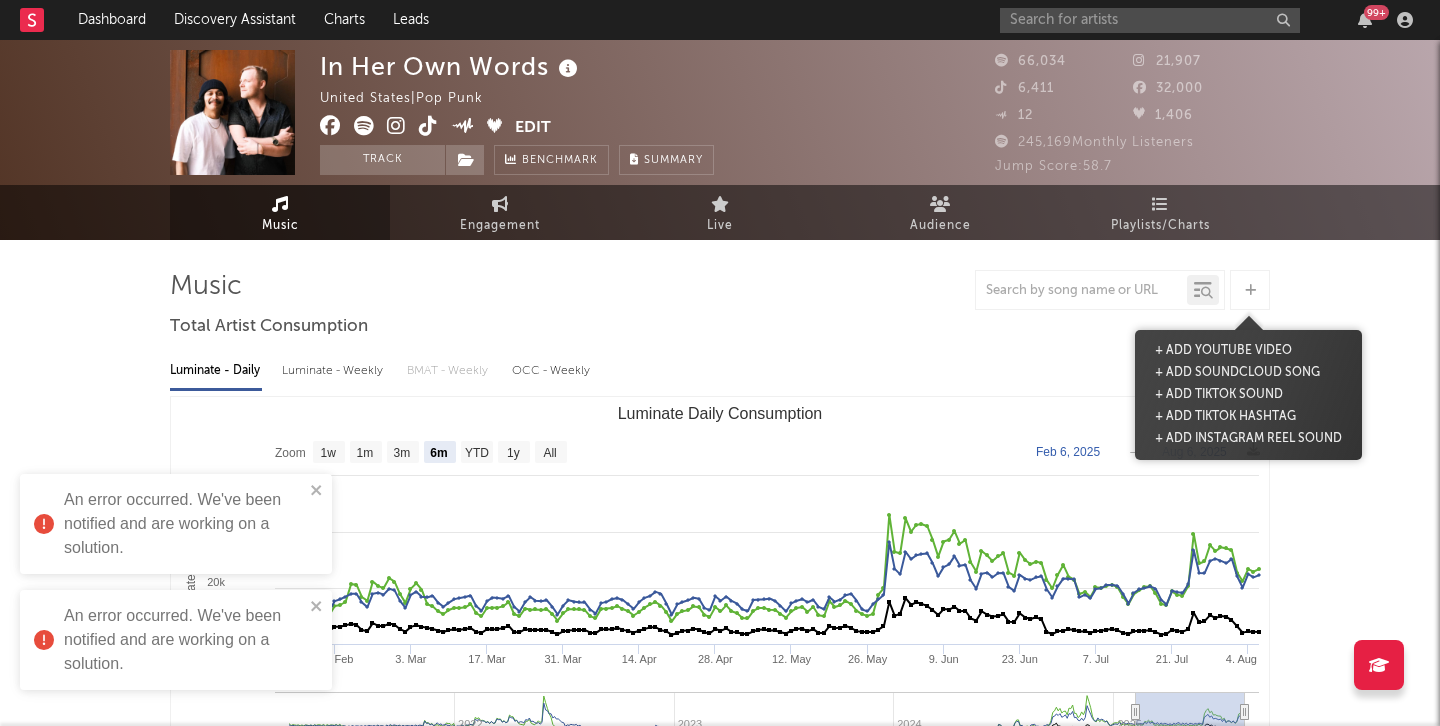 click at bounding box center [1250, 290] 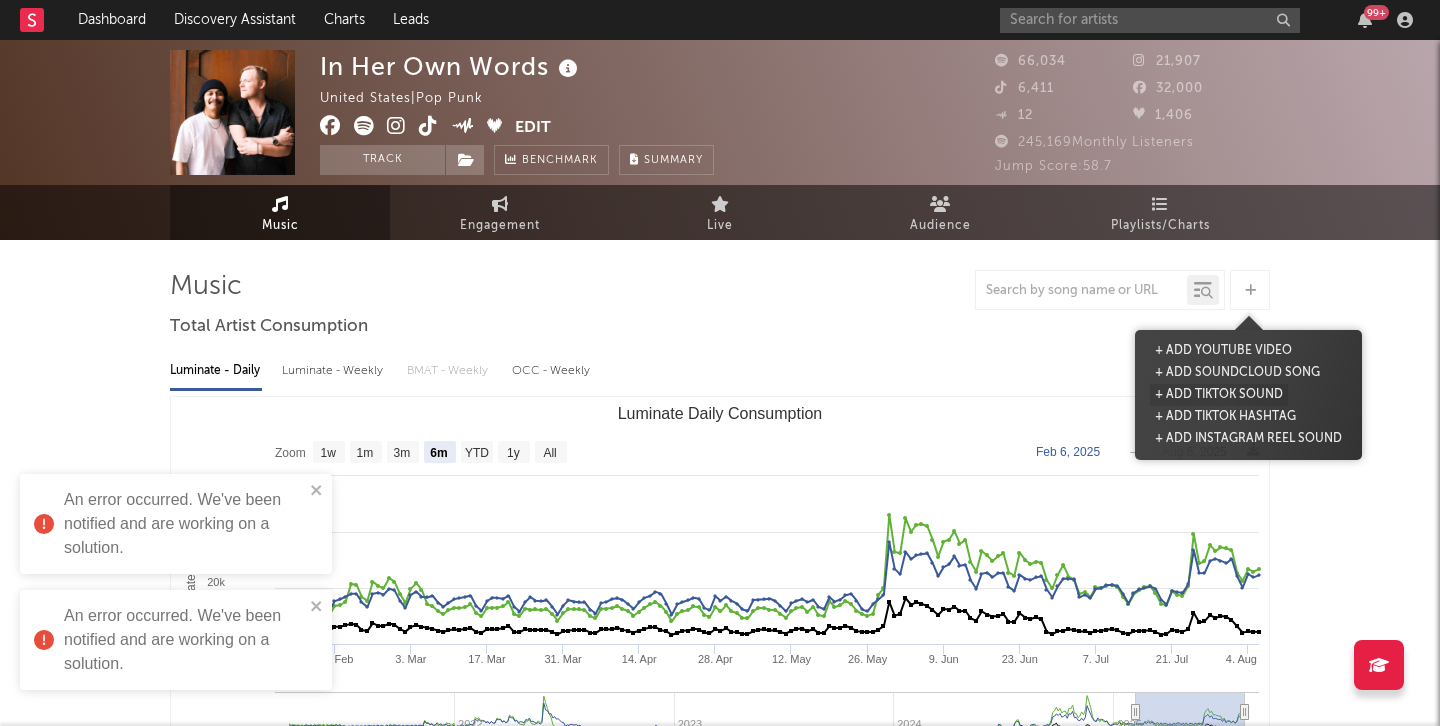 click on "+ Add TikTok Sound" at bounding box center (1219, 395) 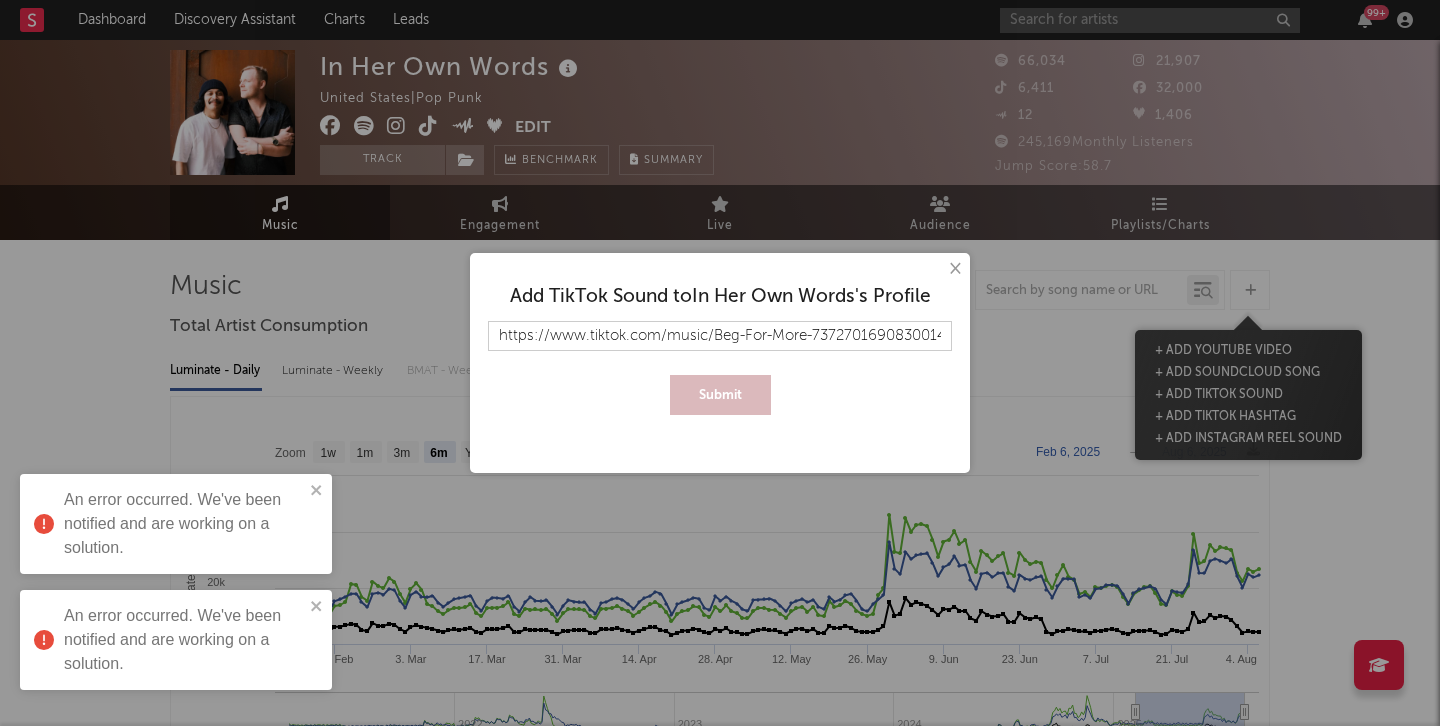 scroll, scrollTop: 0, scrollLeft: 94, axis: horizontal 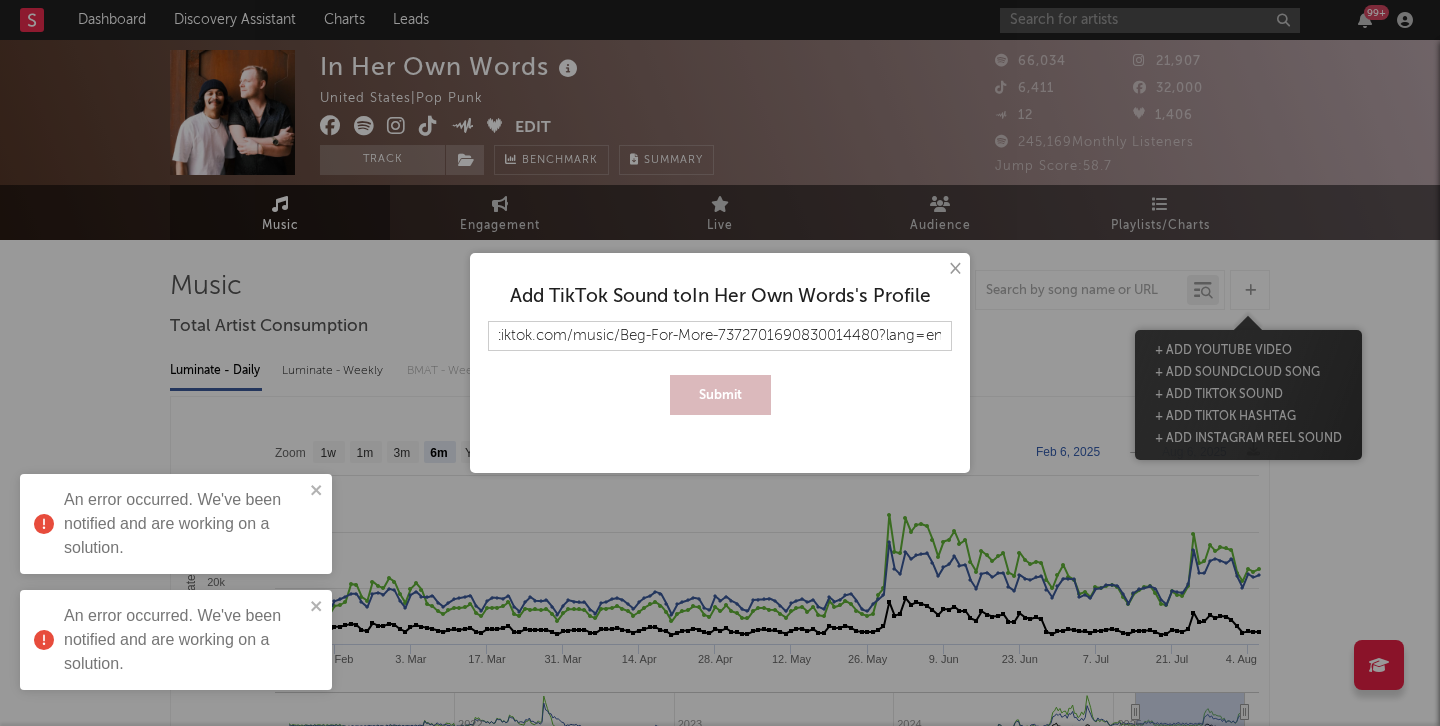 type on "https://www.tiktok.com/music/Beg-For-More-7372701690830014480?lang=en" 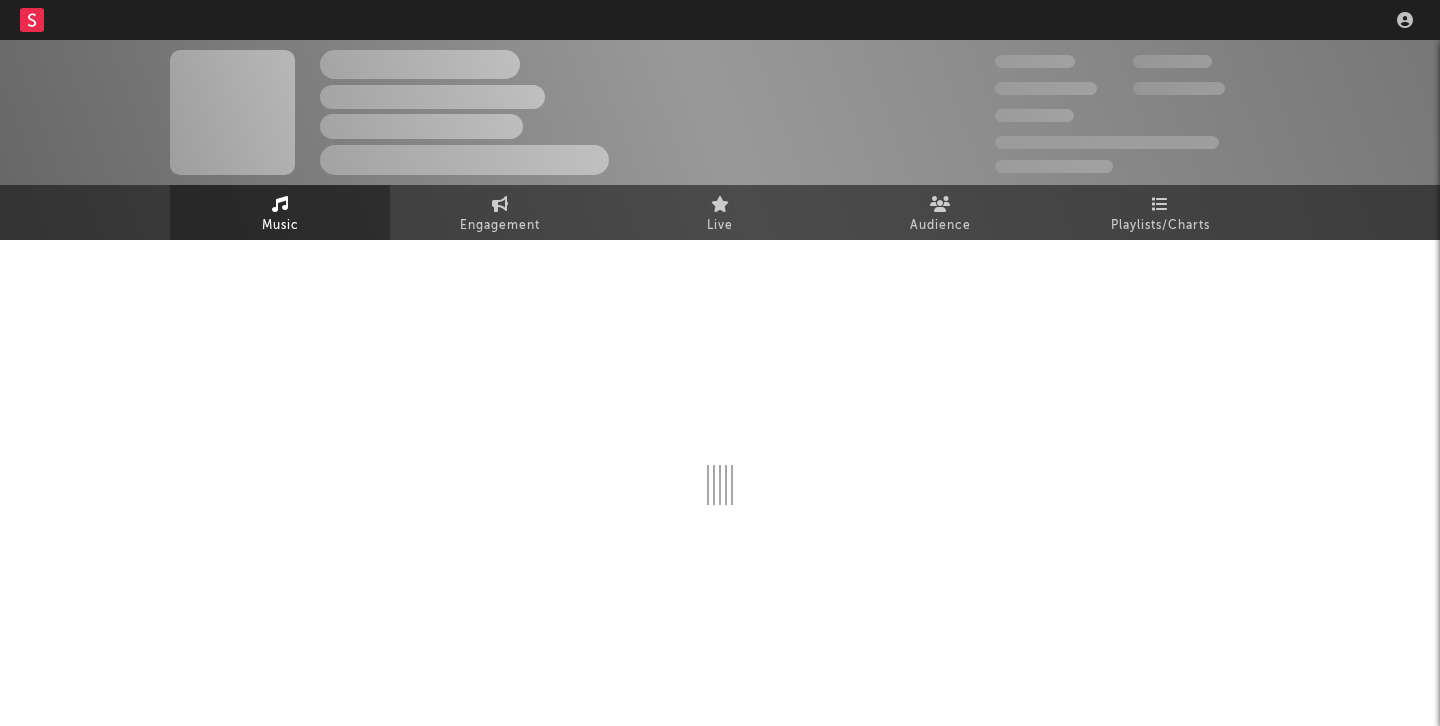 scroll, scrollTop: 0, scrollLeft: 0, axis: both 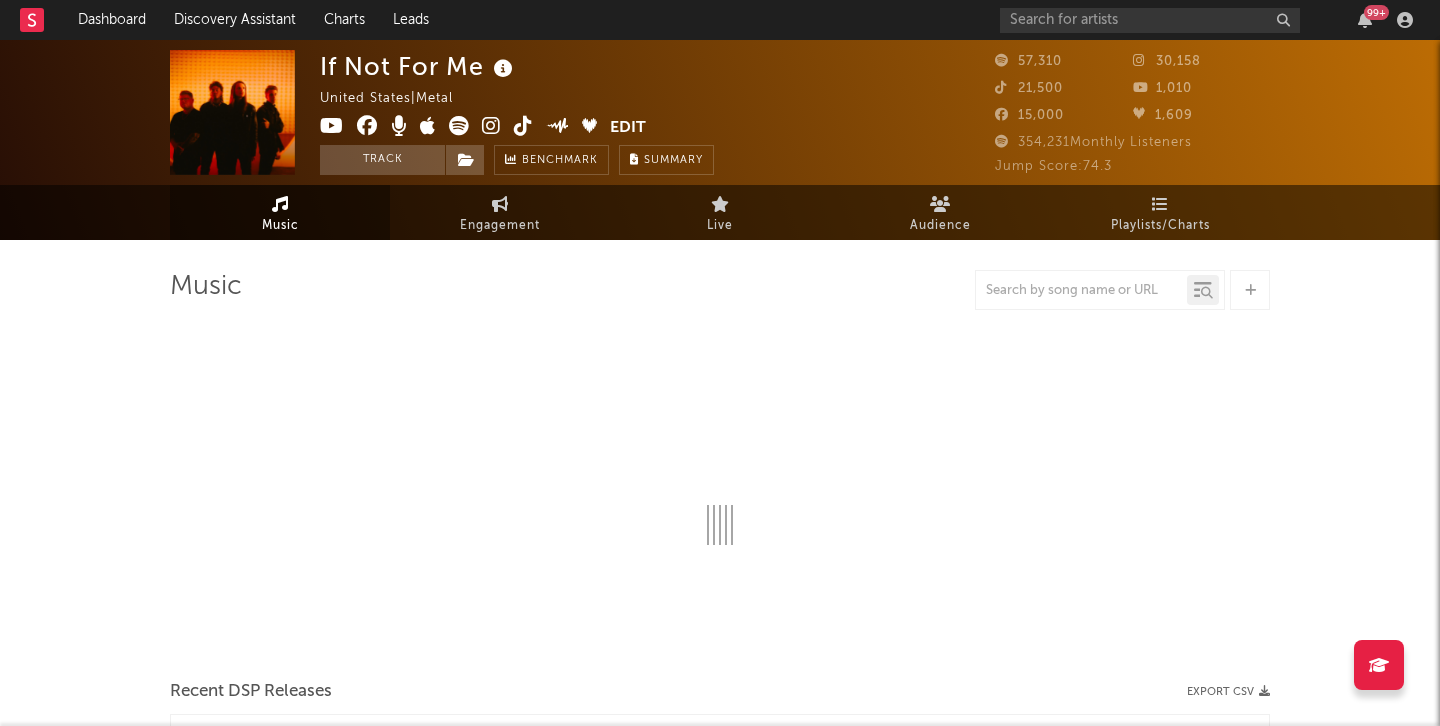 select on "6m" 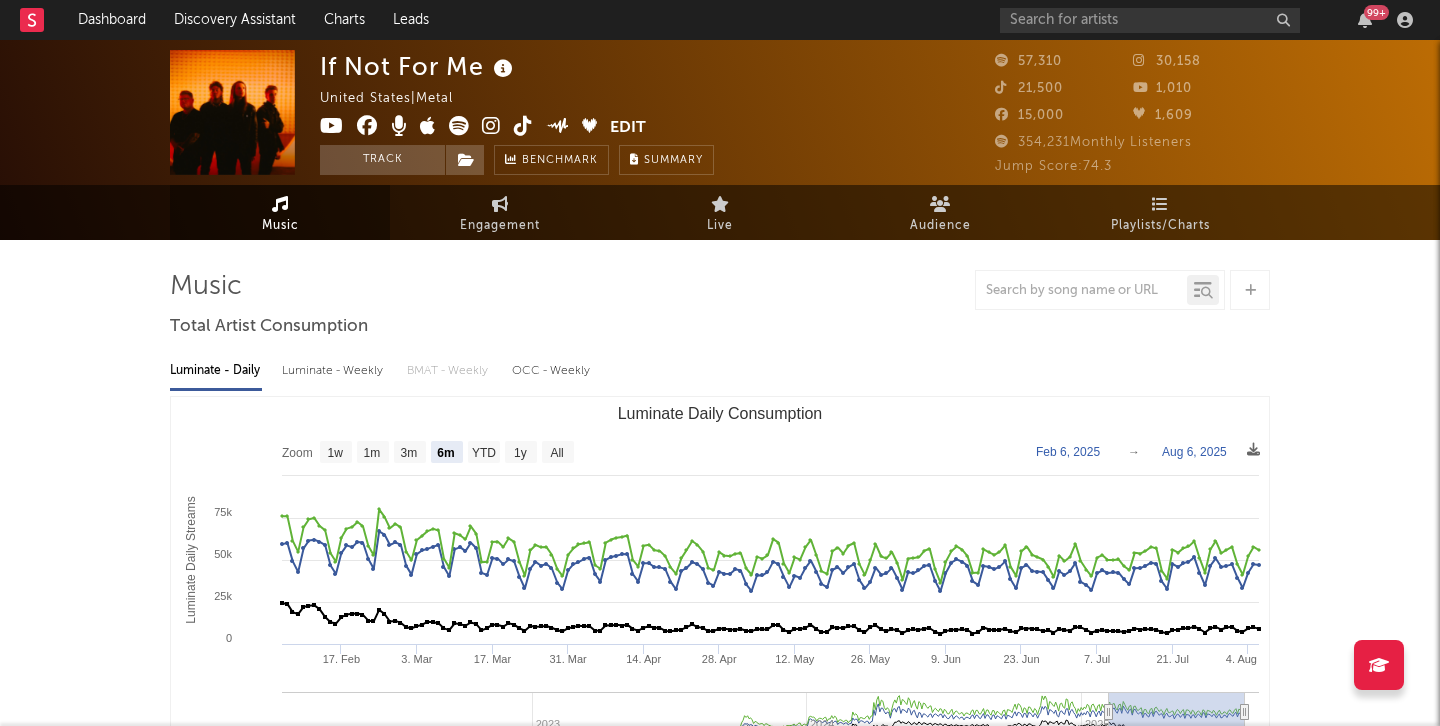 click at bounding box center [491, 126] 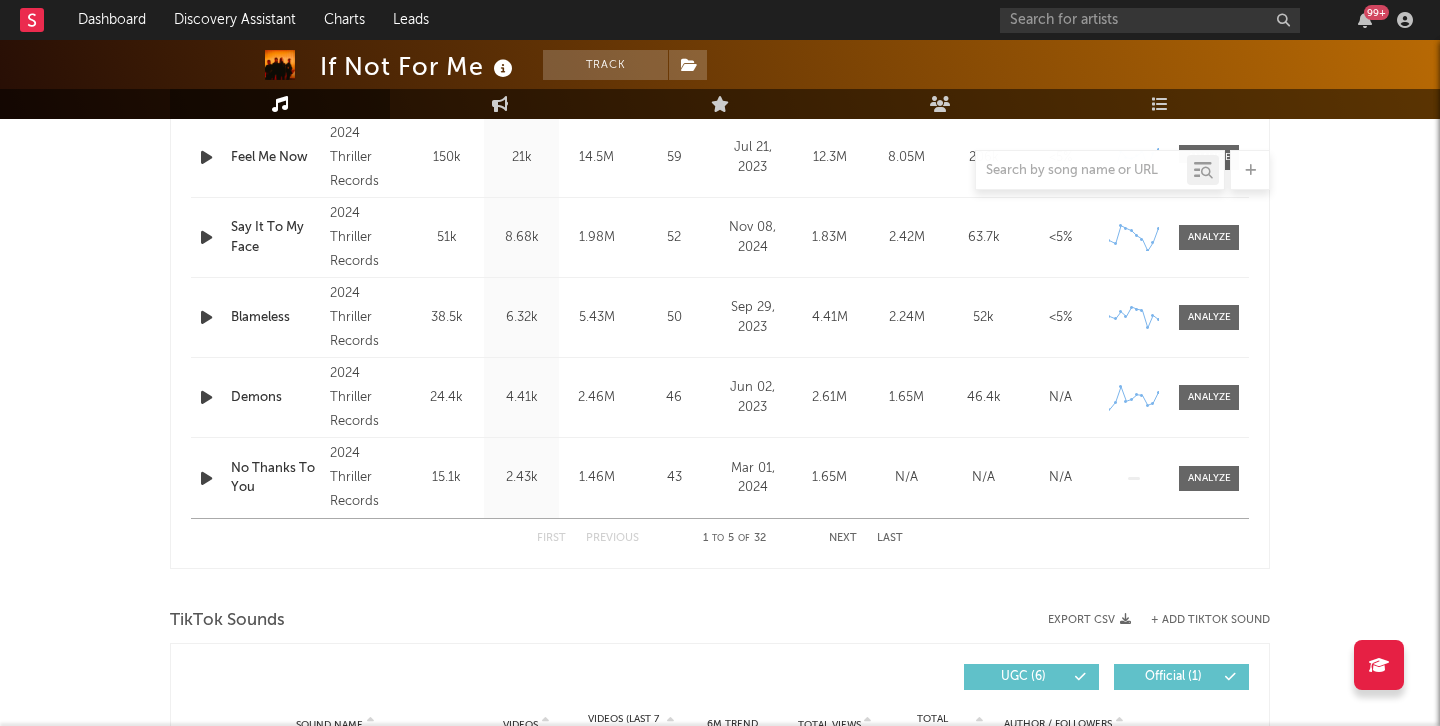 scroll, scrollTop: 1164, scrollLeft: 0, axis: vertical 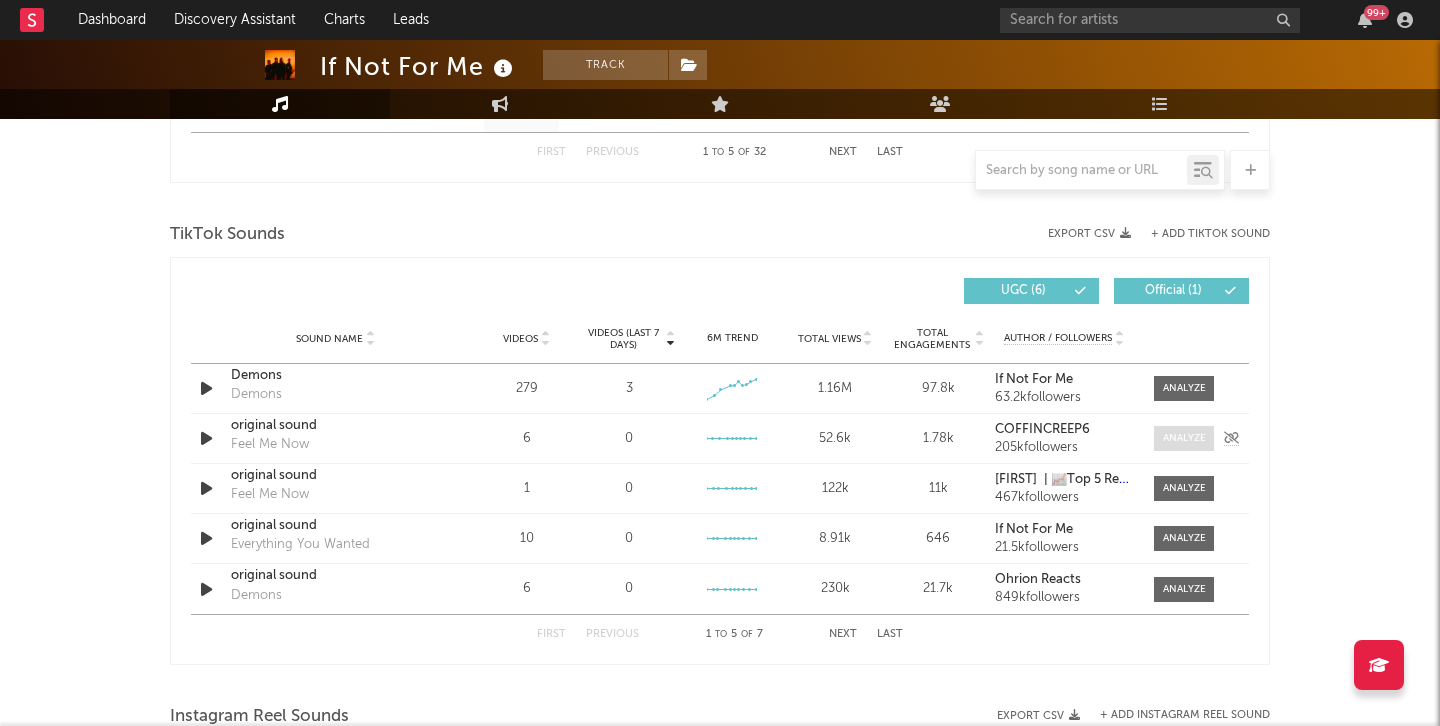 click at bounding box center [1184, 438] 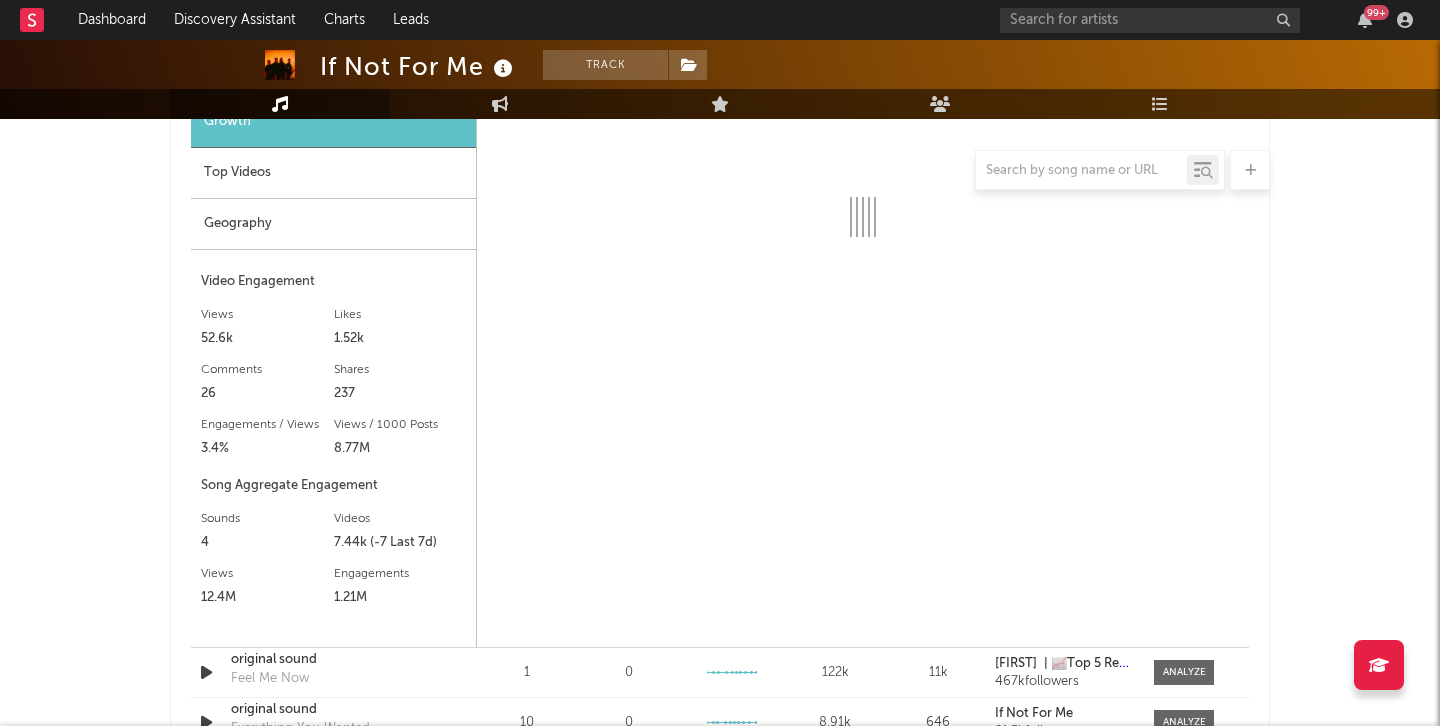 scroll, scrollTop: 1679, scrollLeft: 0, axis: vertical 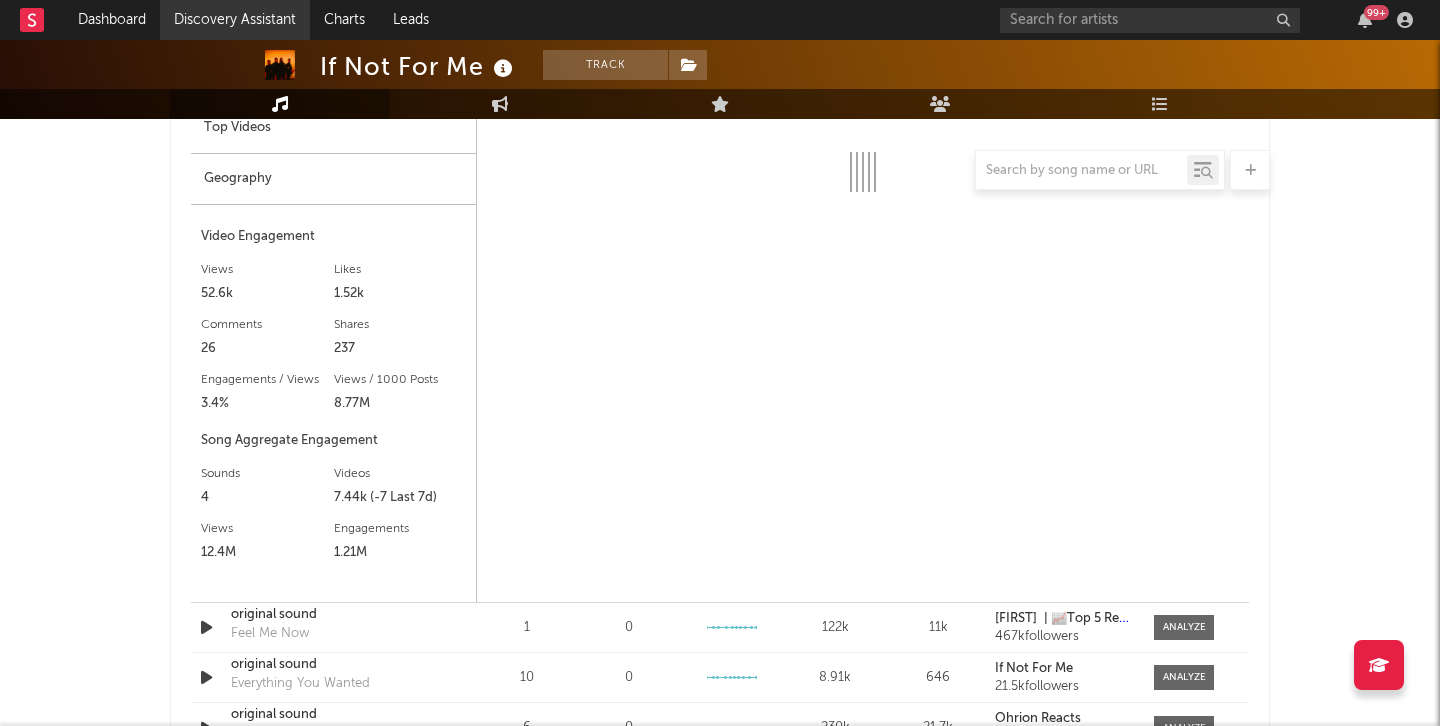 select on "6m" 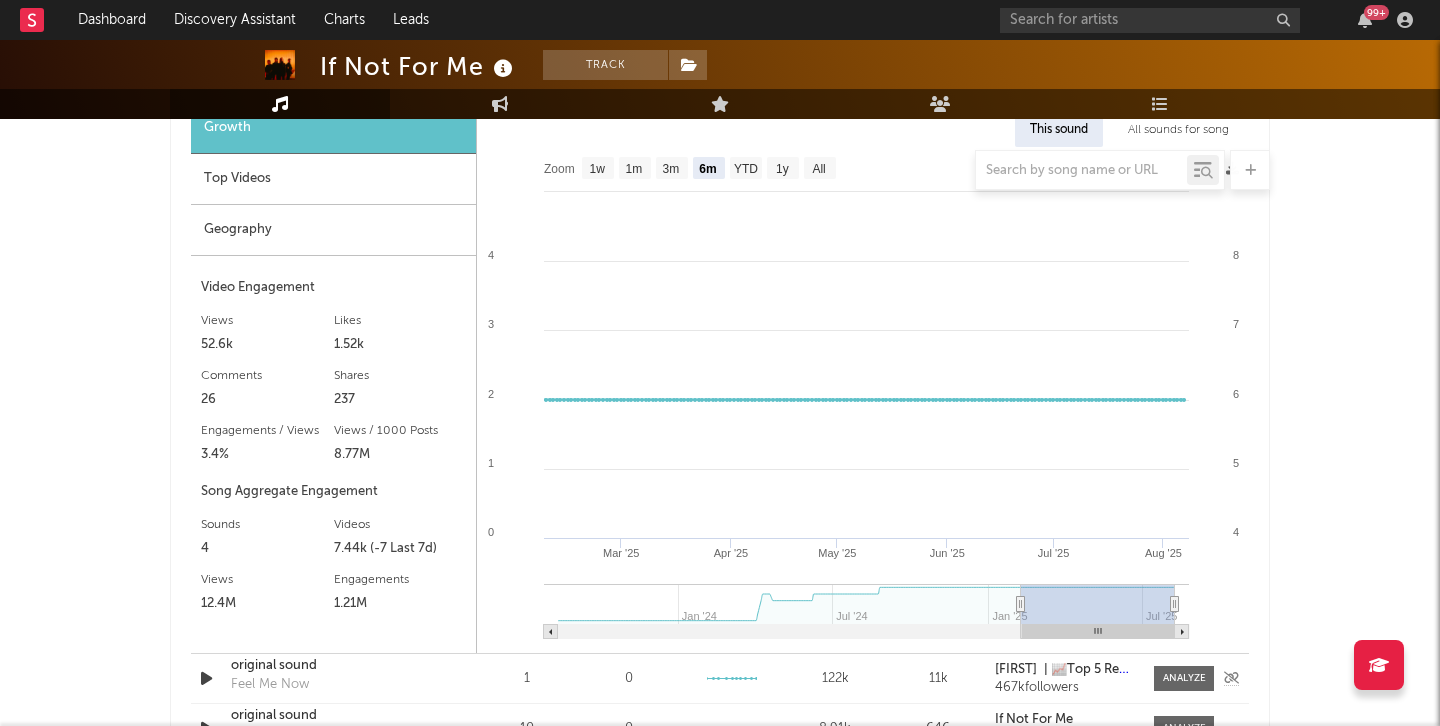 scroll, scrollTop: 1294, scrollLeft: 0, axis: vertical 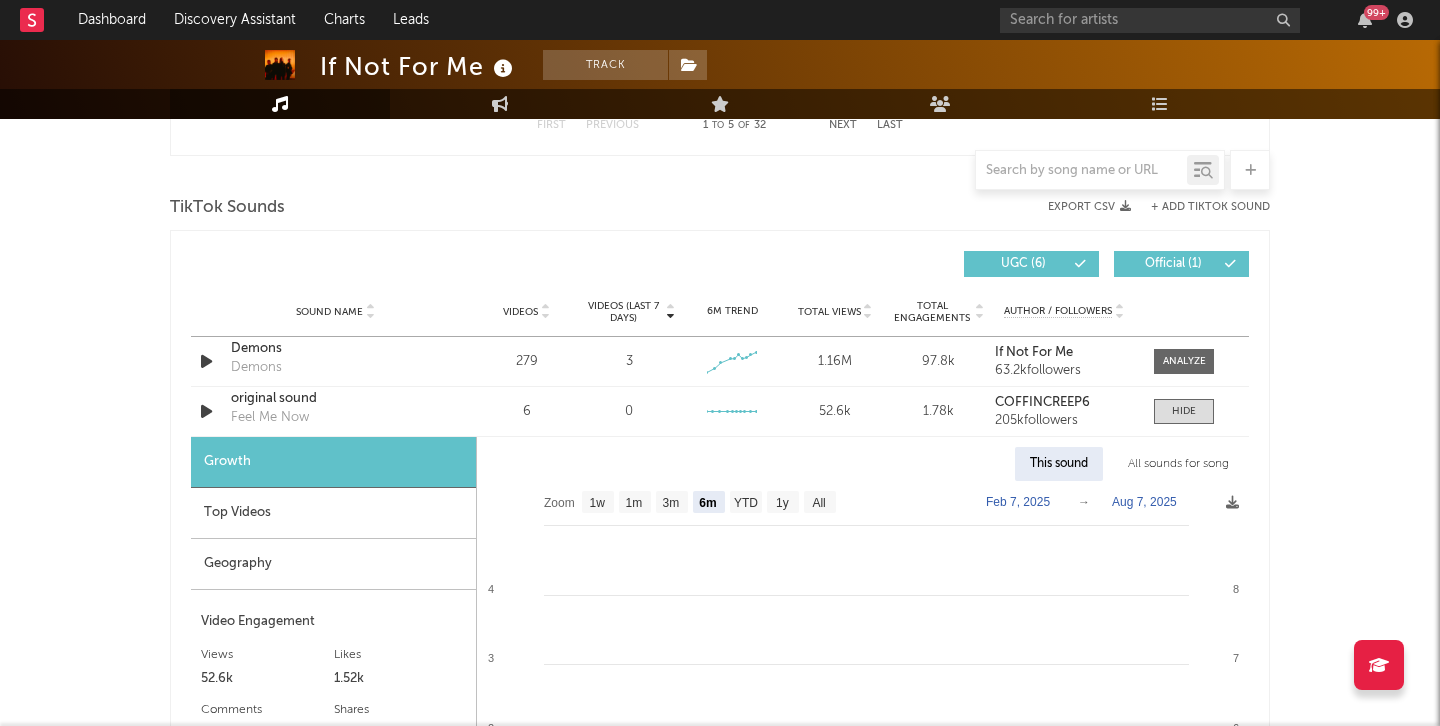 click on "Videos" at bounding box center [520, 312] 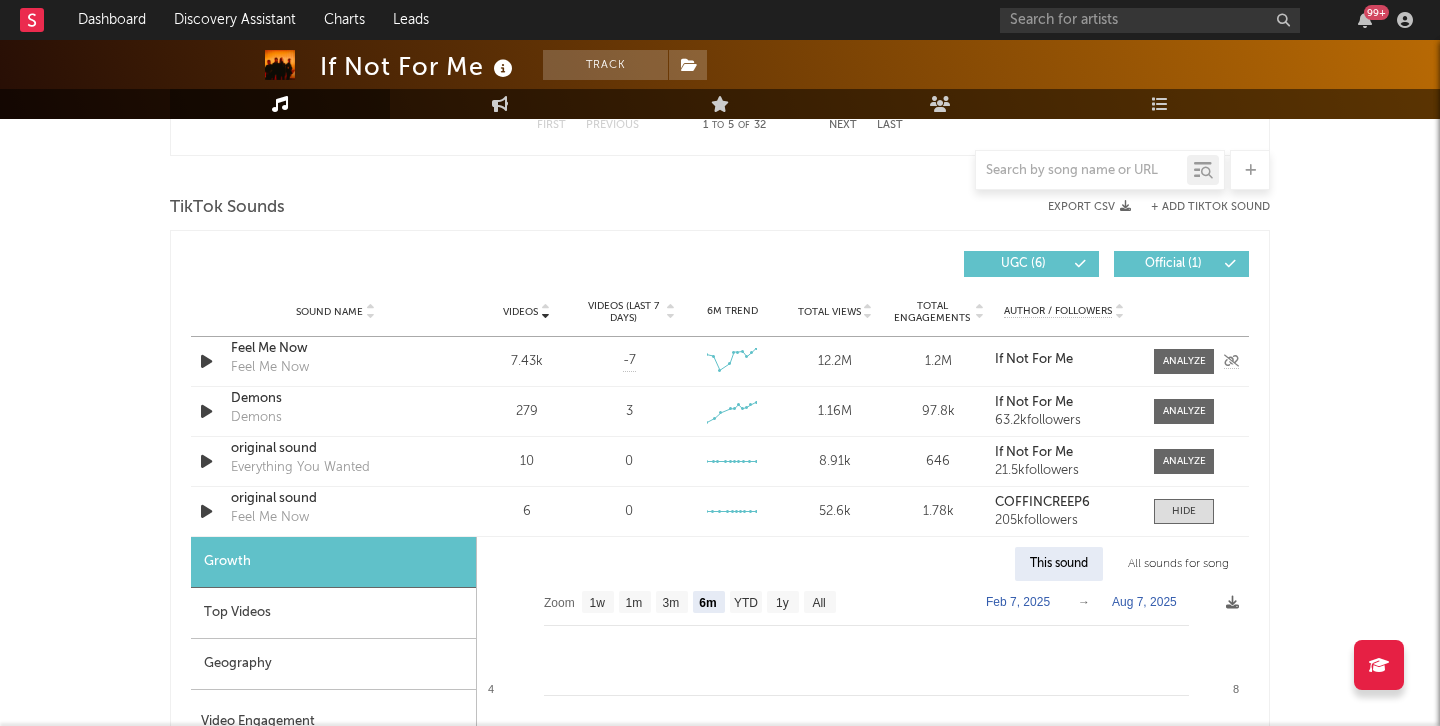 scroll, scrollTop: 1334, scrollLeft: 0, axis: vertical 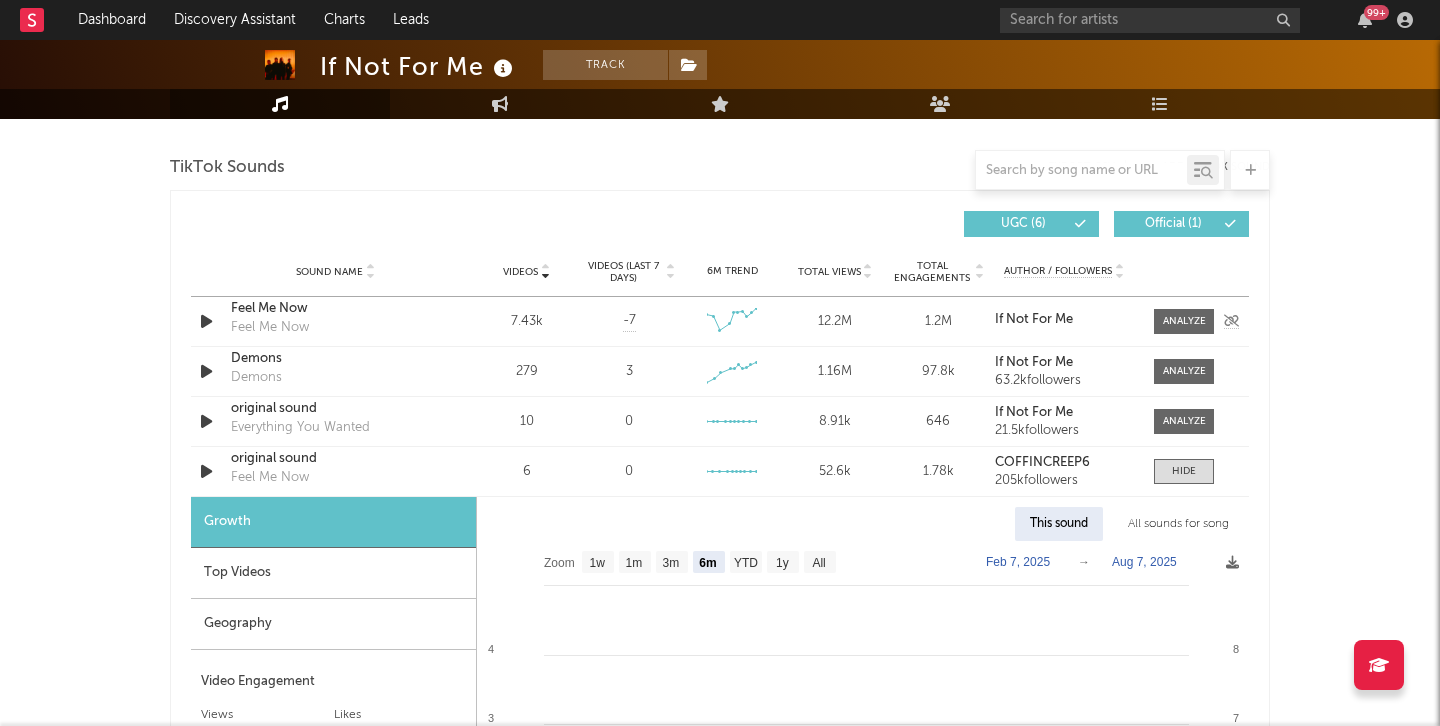 click on "Feel Me Now" at bounding box center [335, 309] 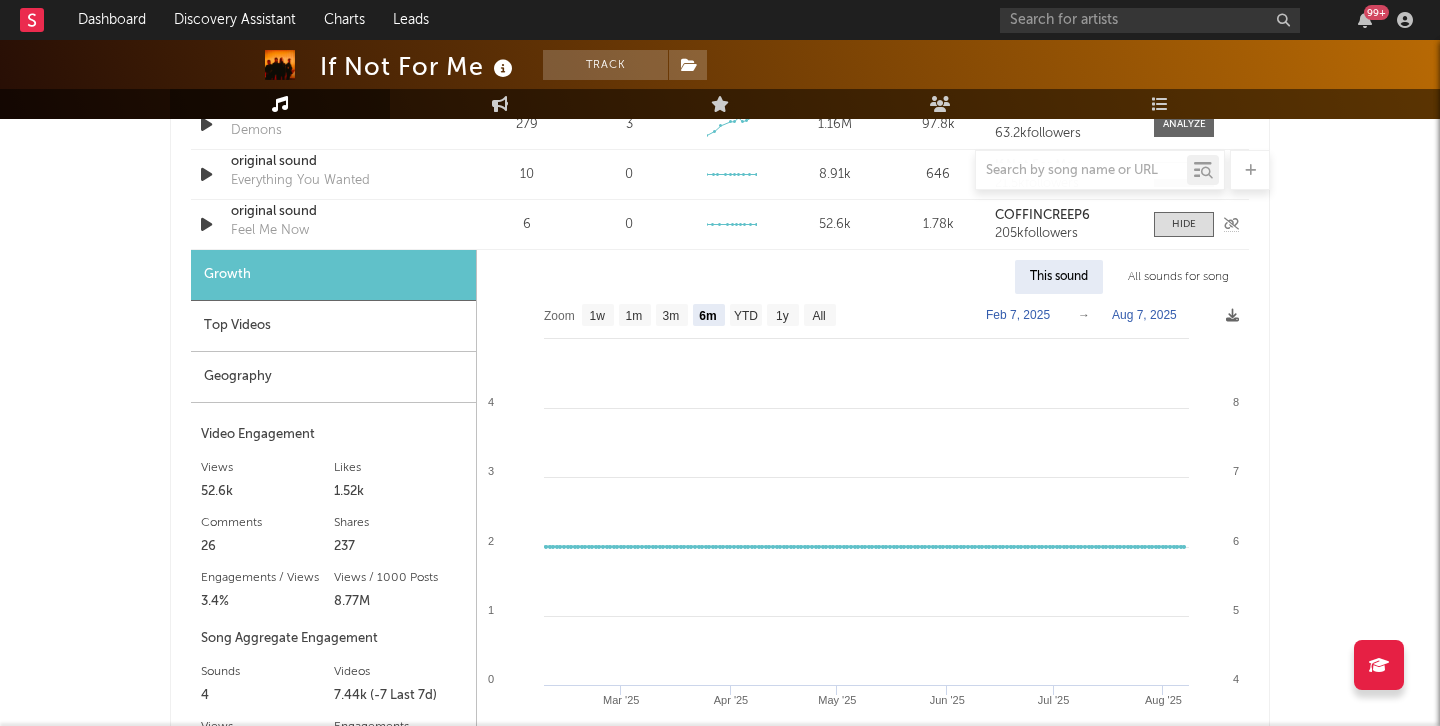 scroll, scrollTop: 1656, scrollLeft: 0, axis: vertical 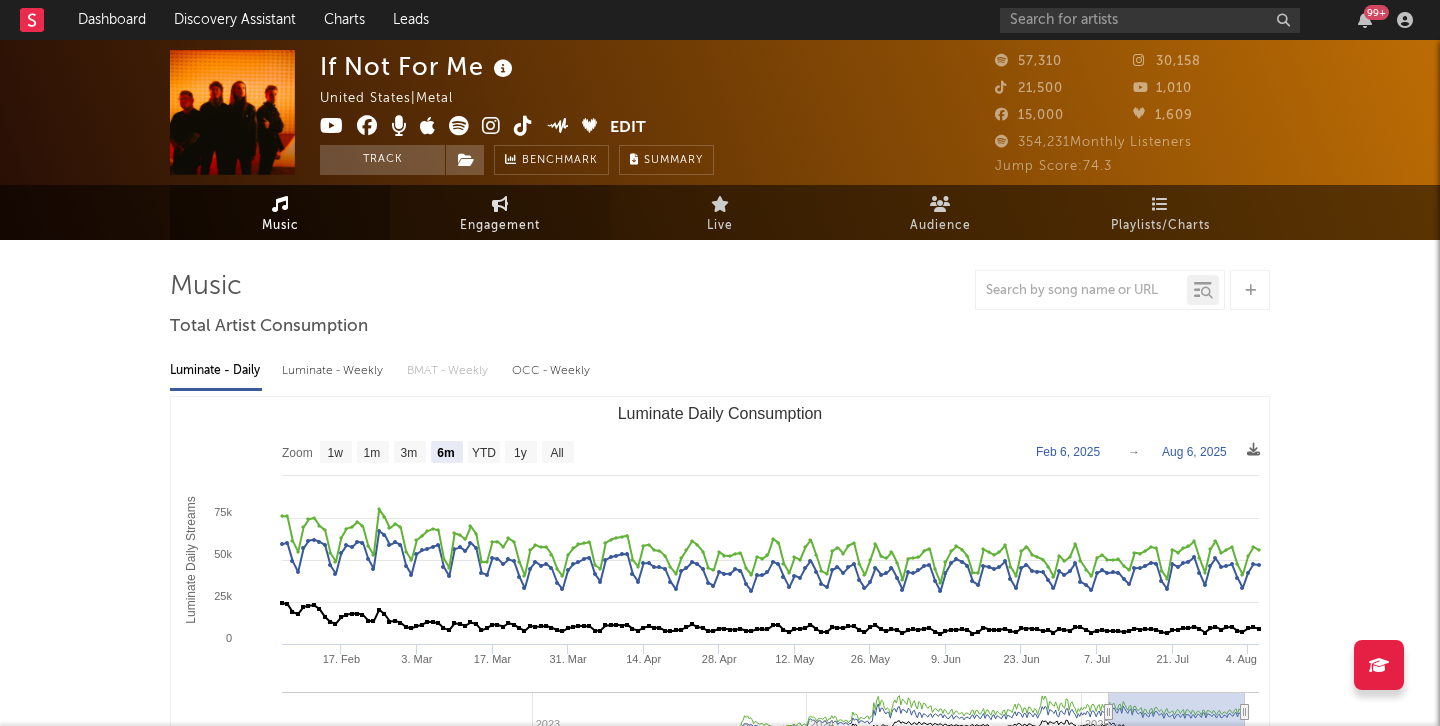 click on "Engagement" at bounding box center (500, 212) 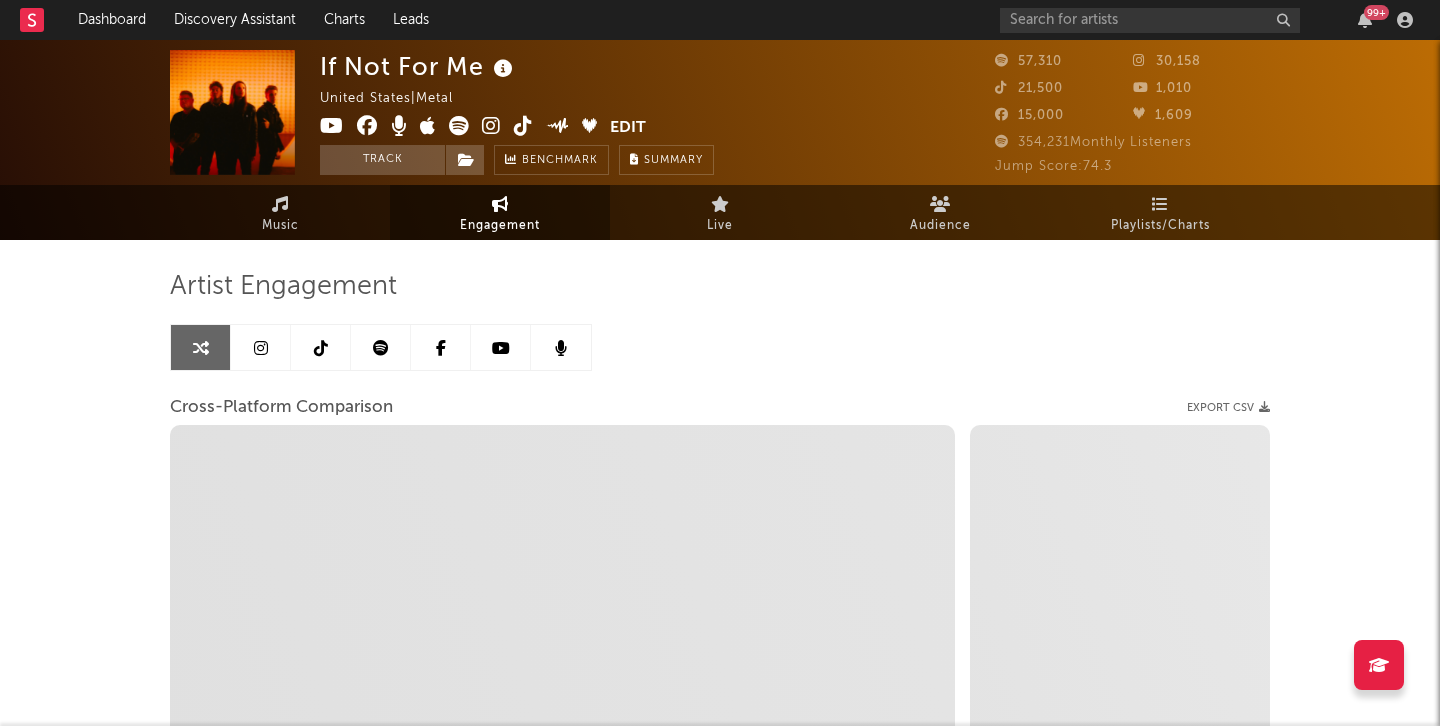 click at bounding box center [261, 348] 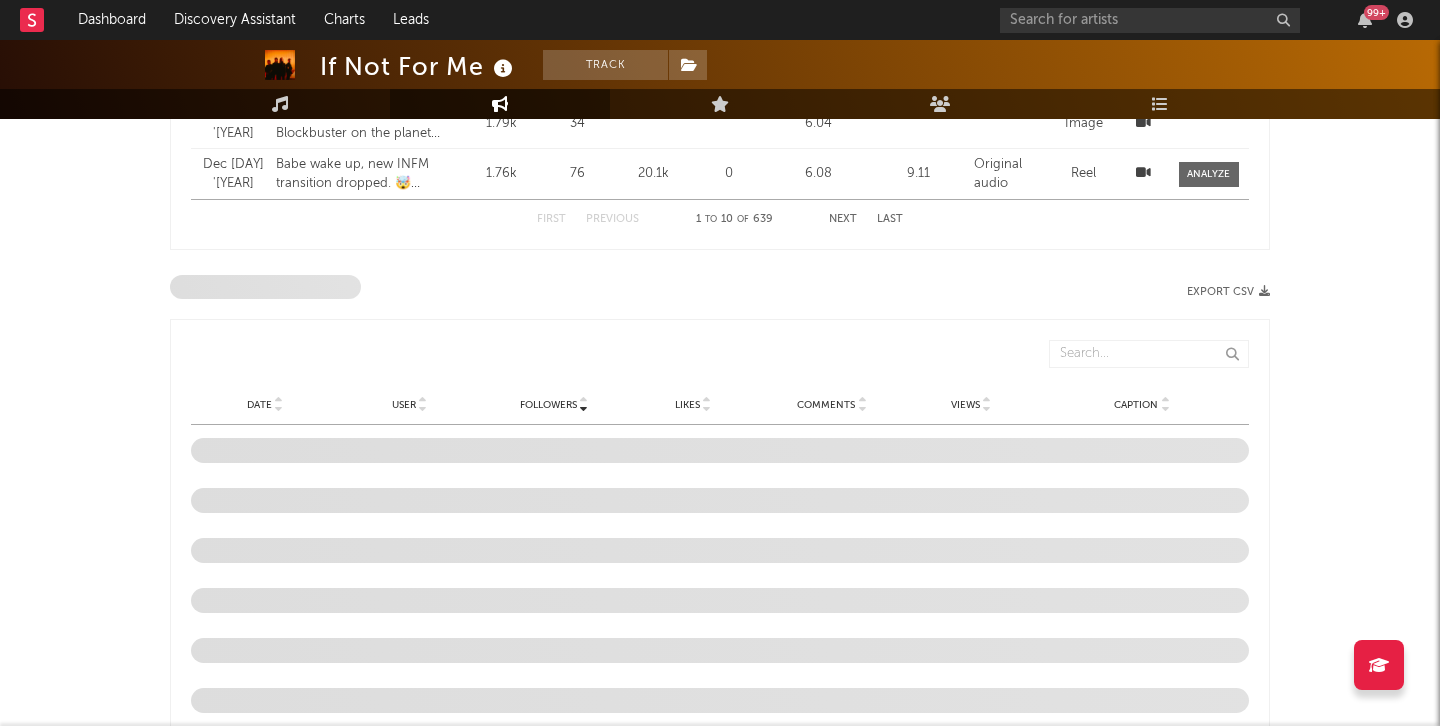 select on "6m" 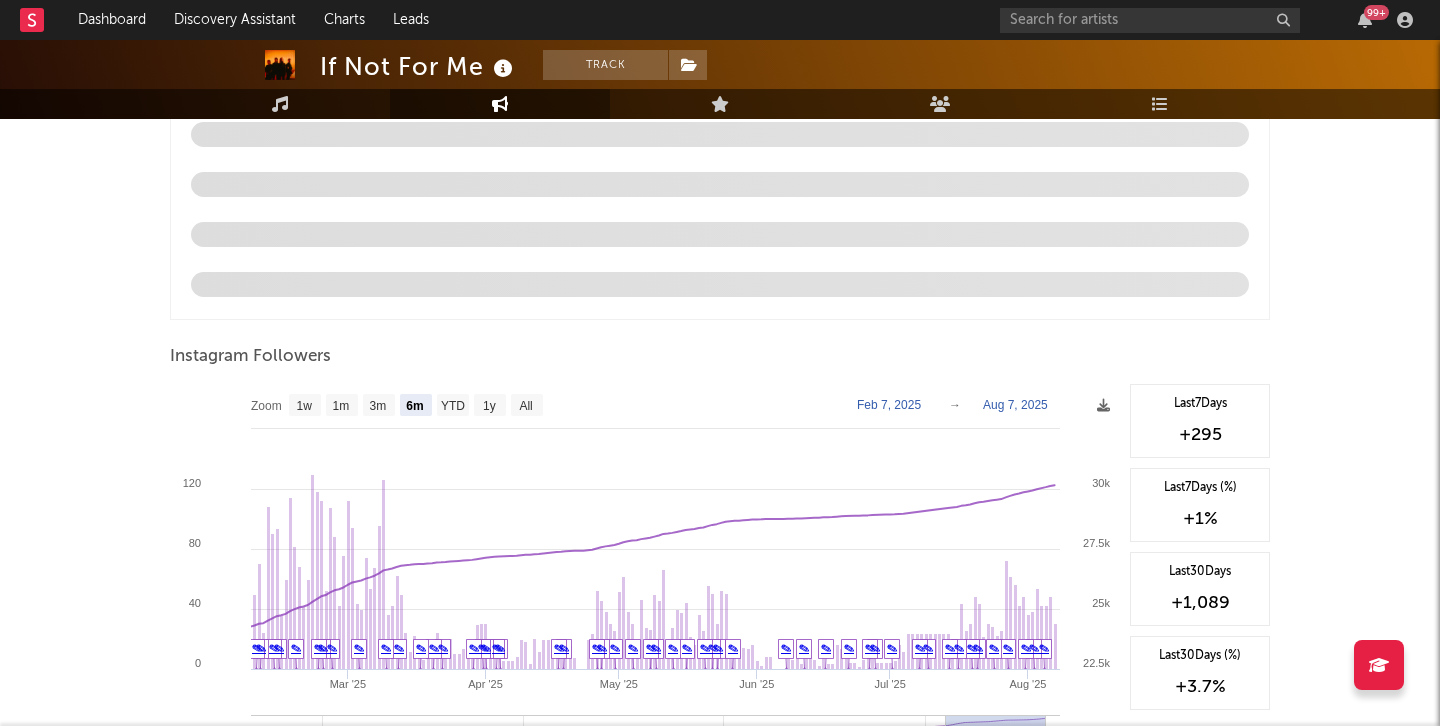 scroll, scrollTop: 2090, scrollLeft: 0, axis: vertical 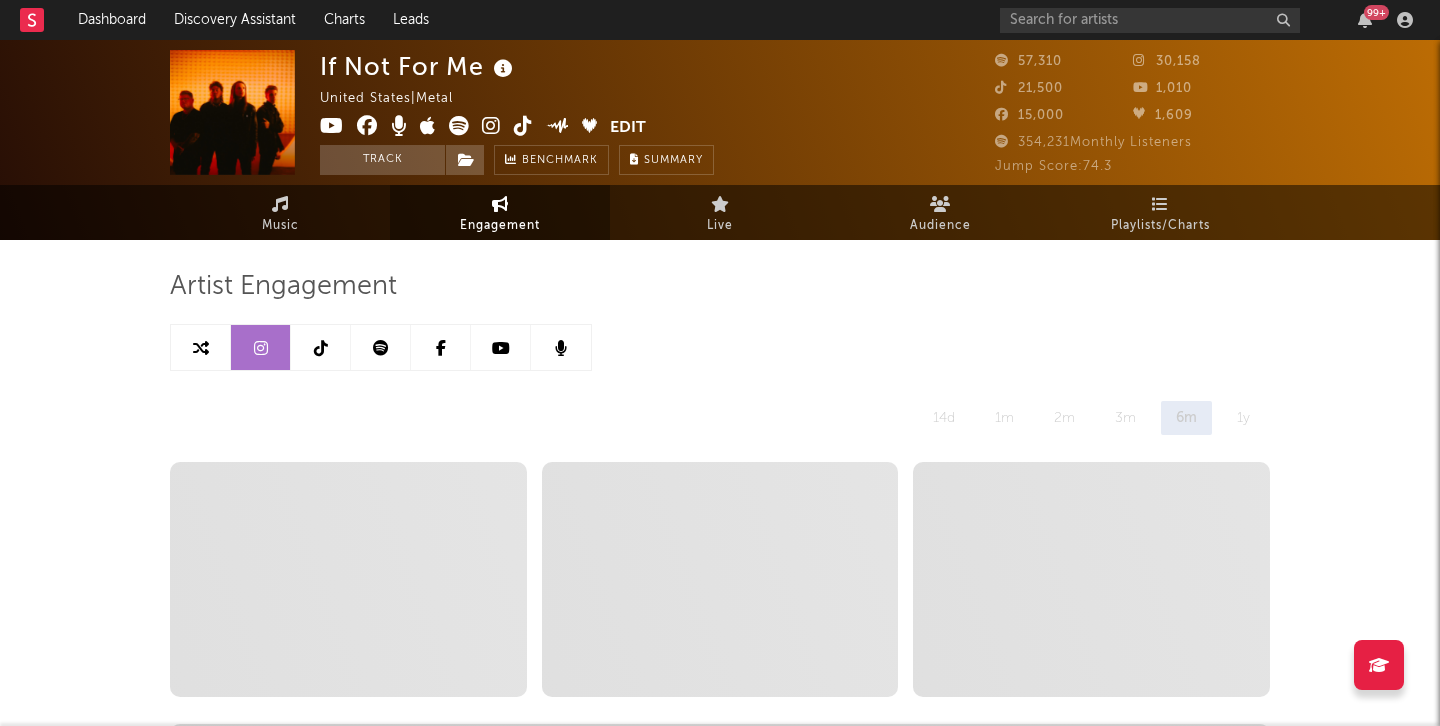 click at bounding box center [321, 347] 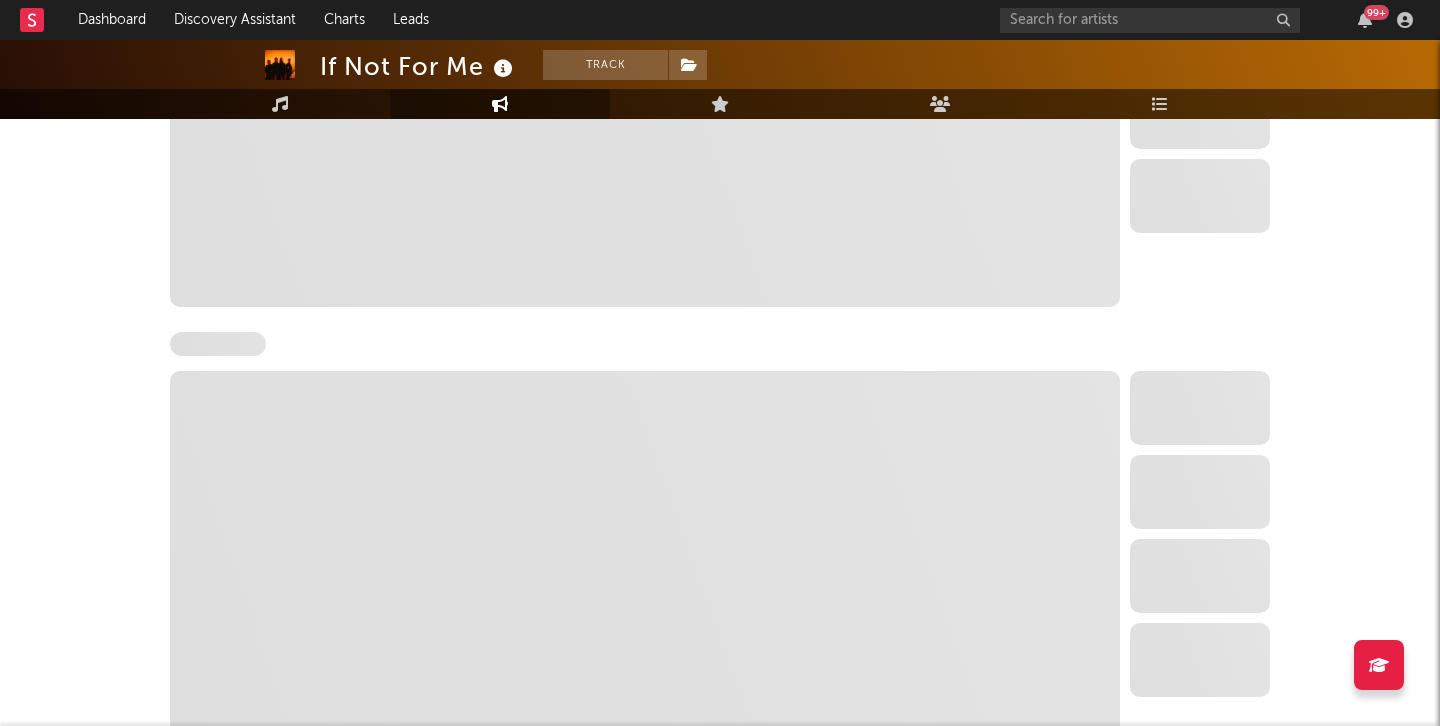select on "6m" 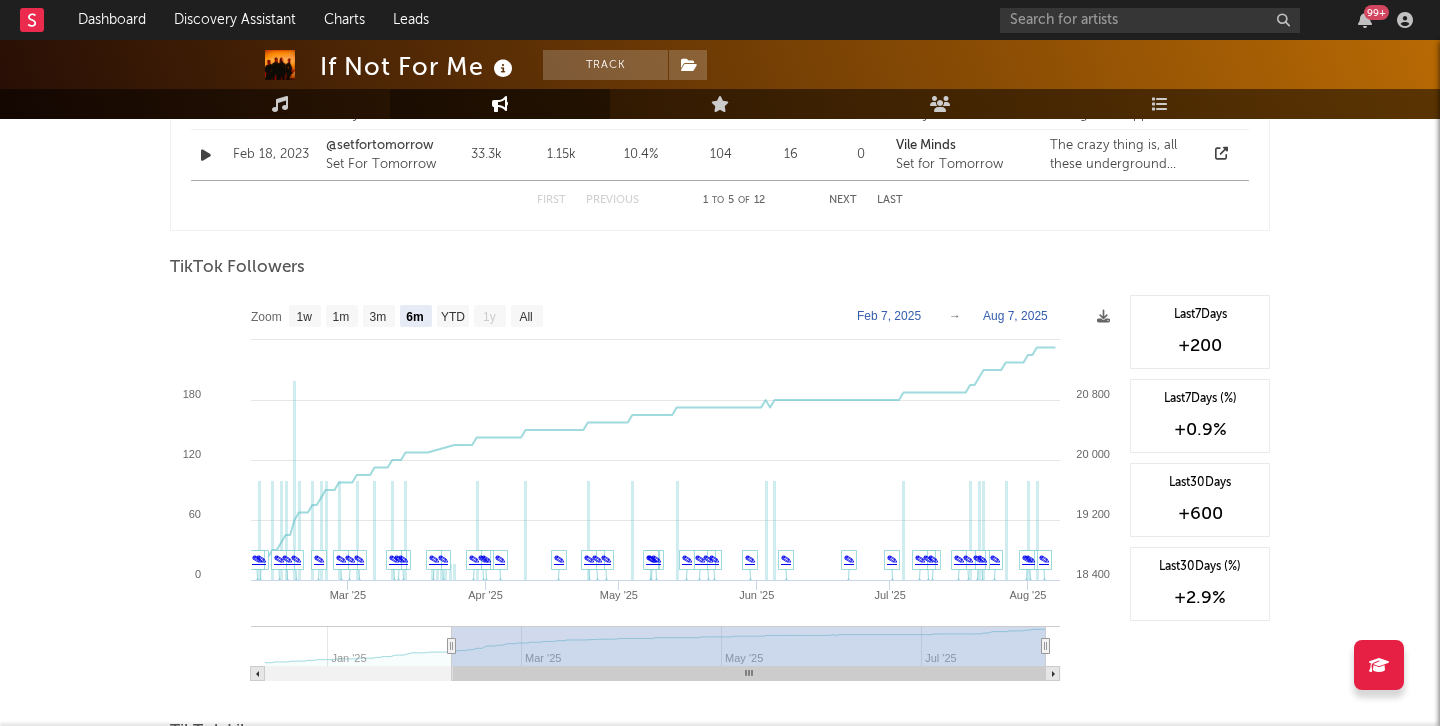 scroll, scrollTop: 1797, scrollLeft: 0, axis: vertical 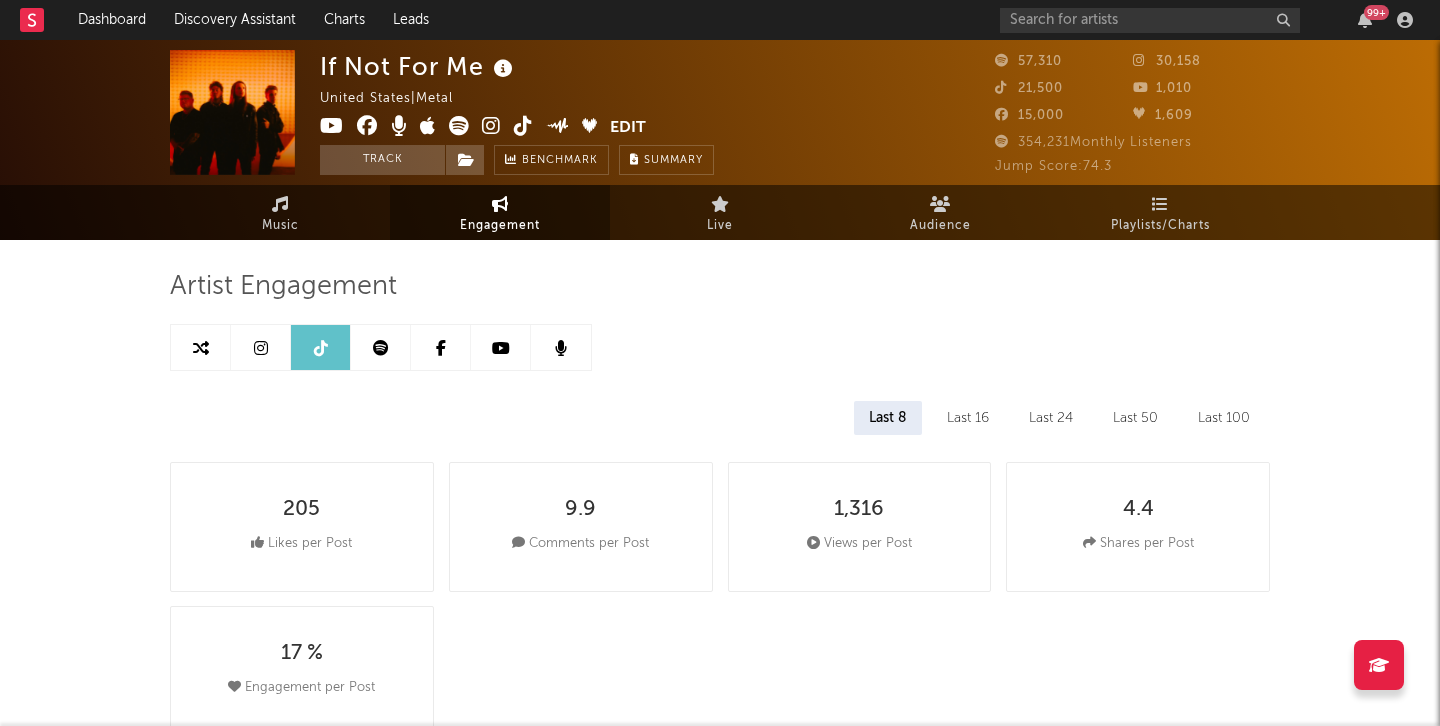 click at bounding box center (459, 126) 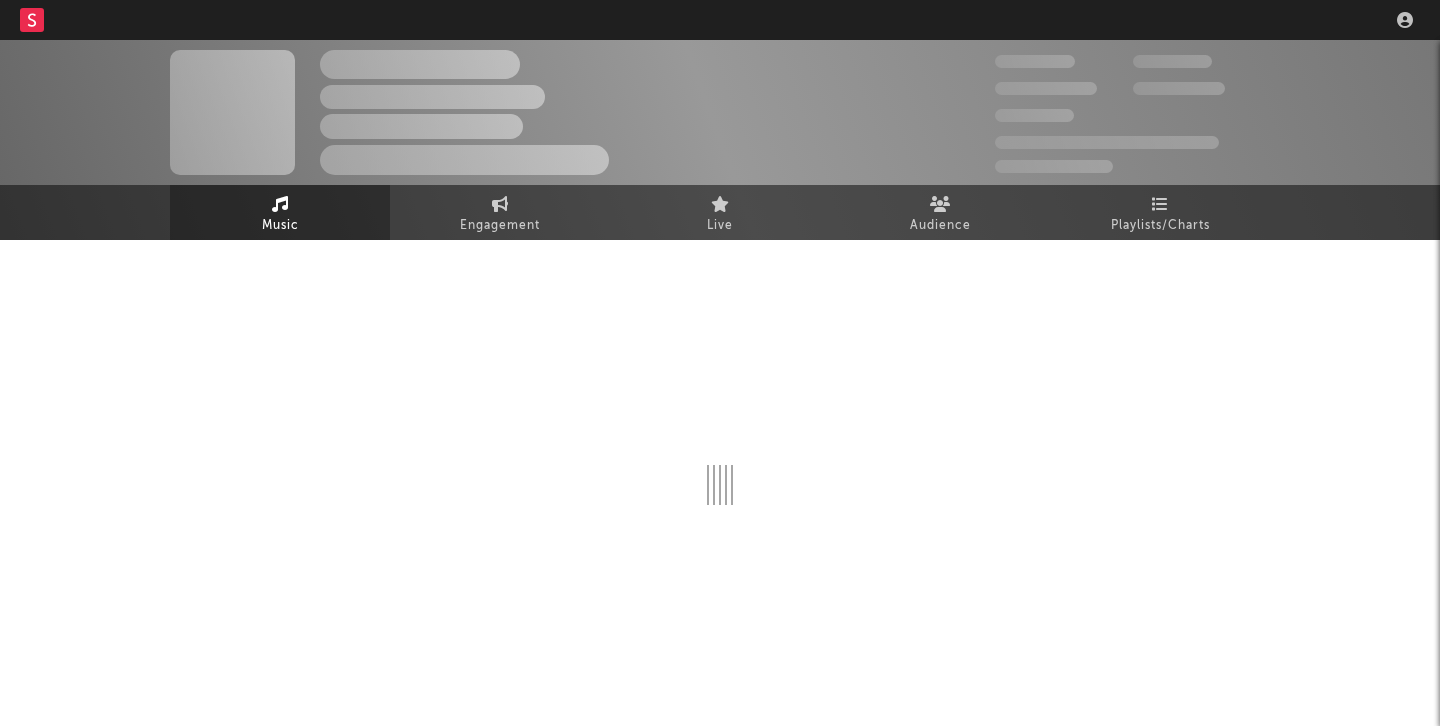 scroll, scrollTop: 0, scrollLeft: 0, axis: both 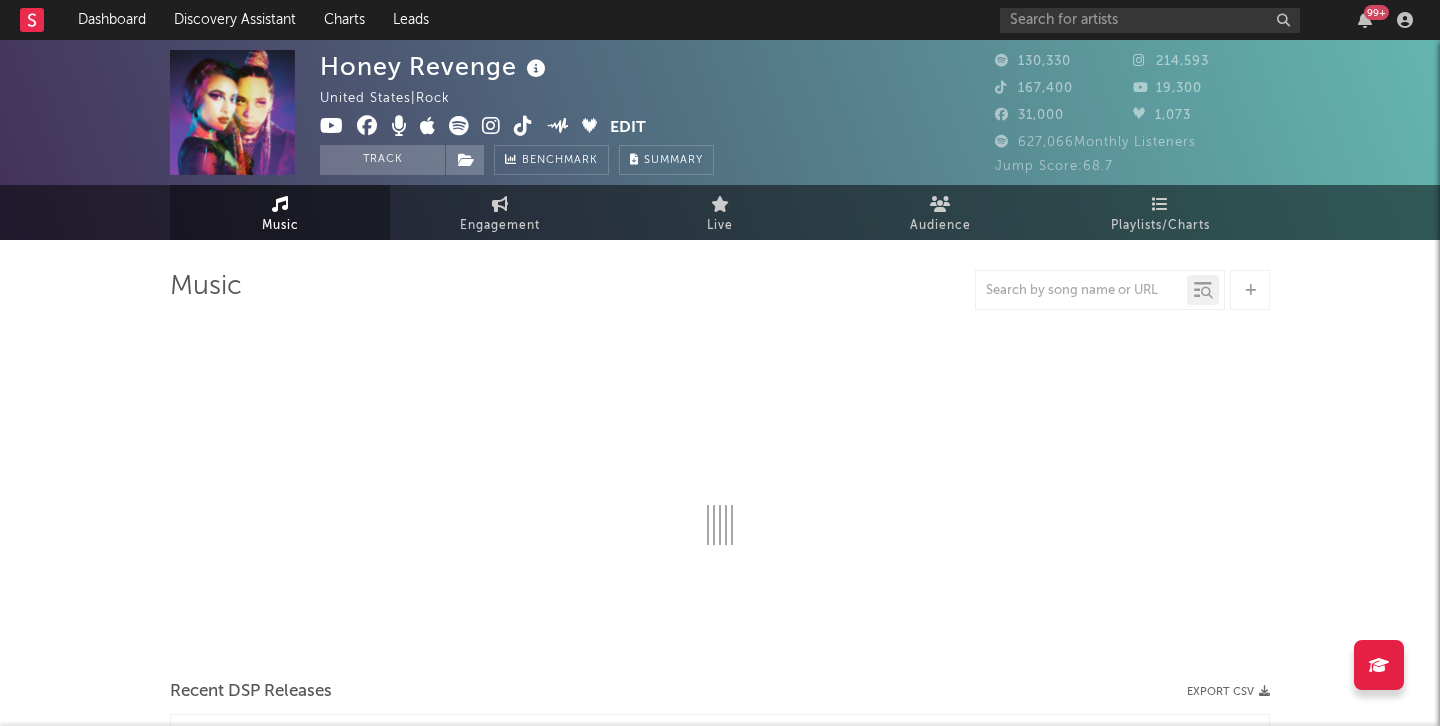 click at bounding box center (491, 126) 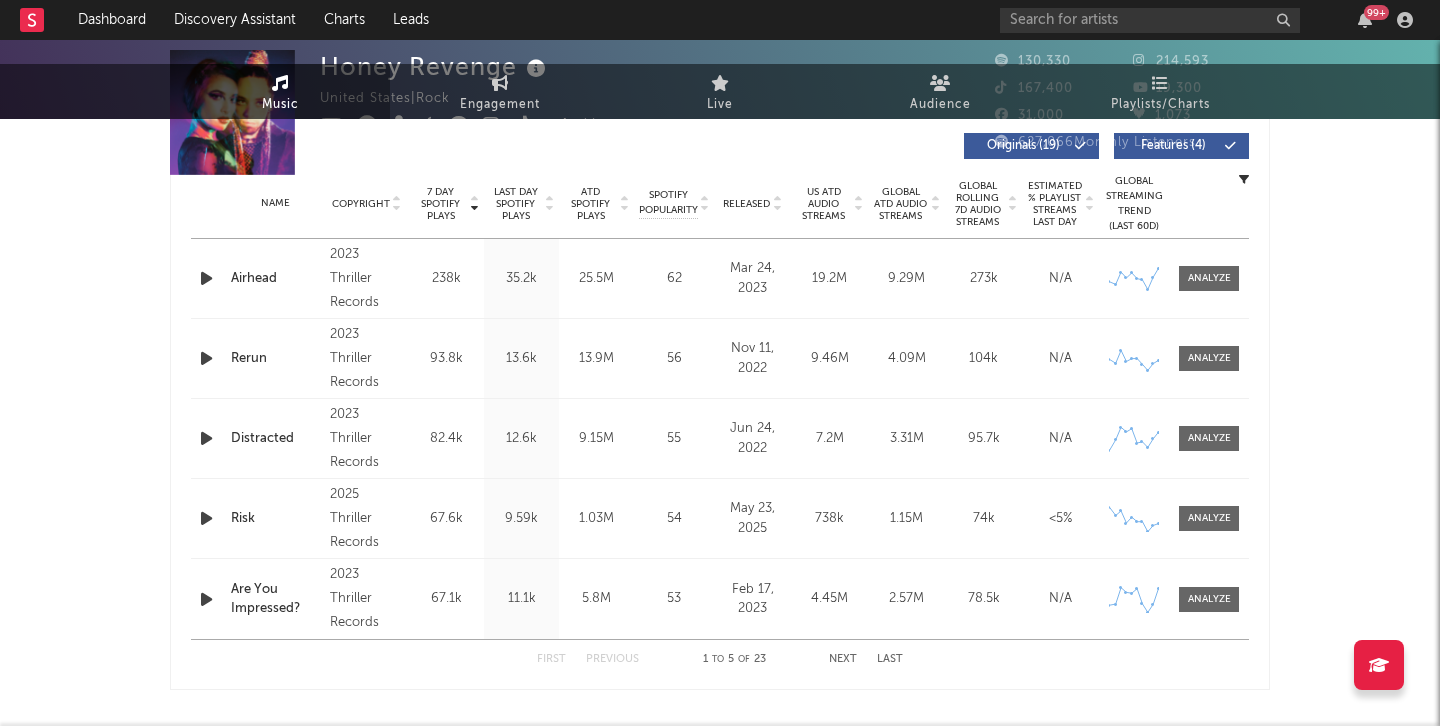 scroll, scrollTop: 0, scrollLeft: 0, axis: both 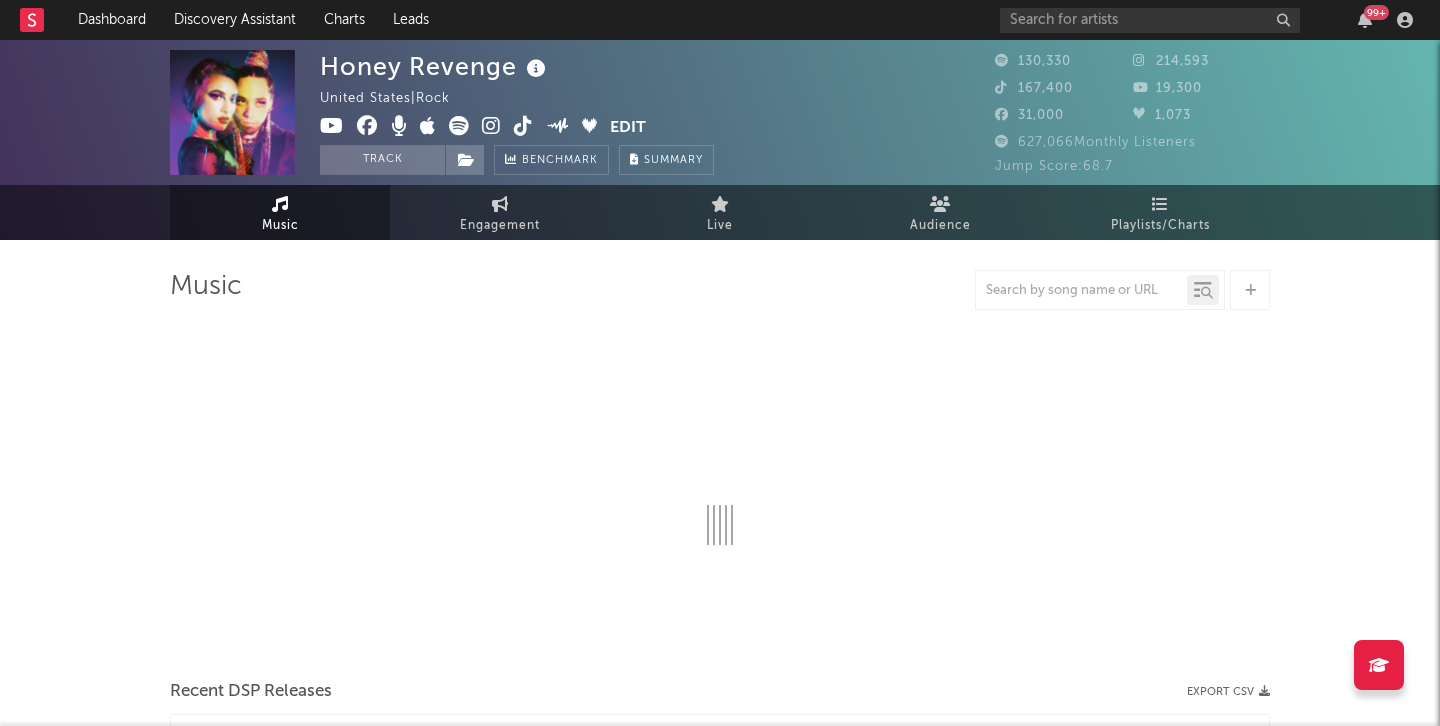 click at bounding box center (459, 126) 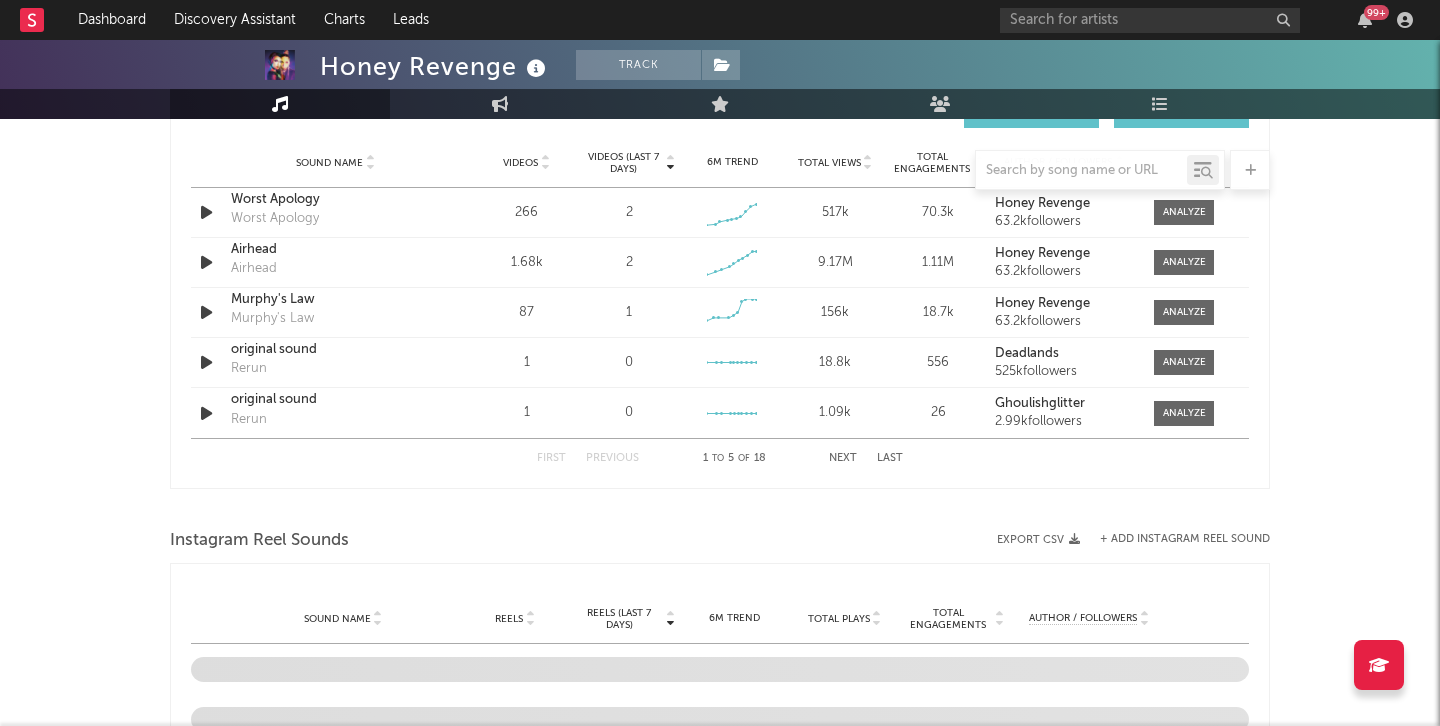 scroll, scrollTop: 1182, scrollLeft: 0, axis: vertical 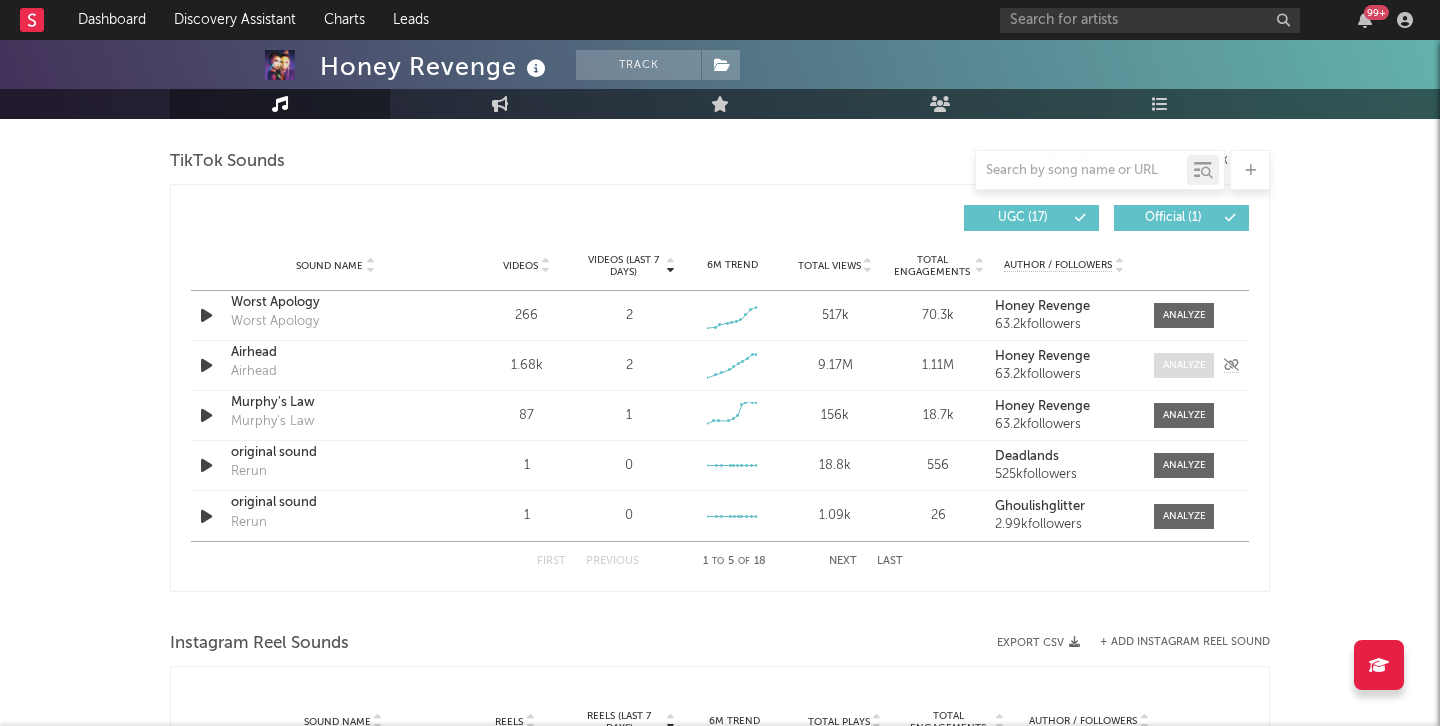 click at bounding box center [1184, 365] 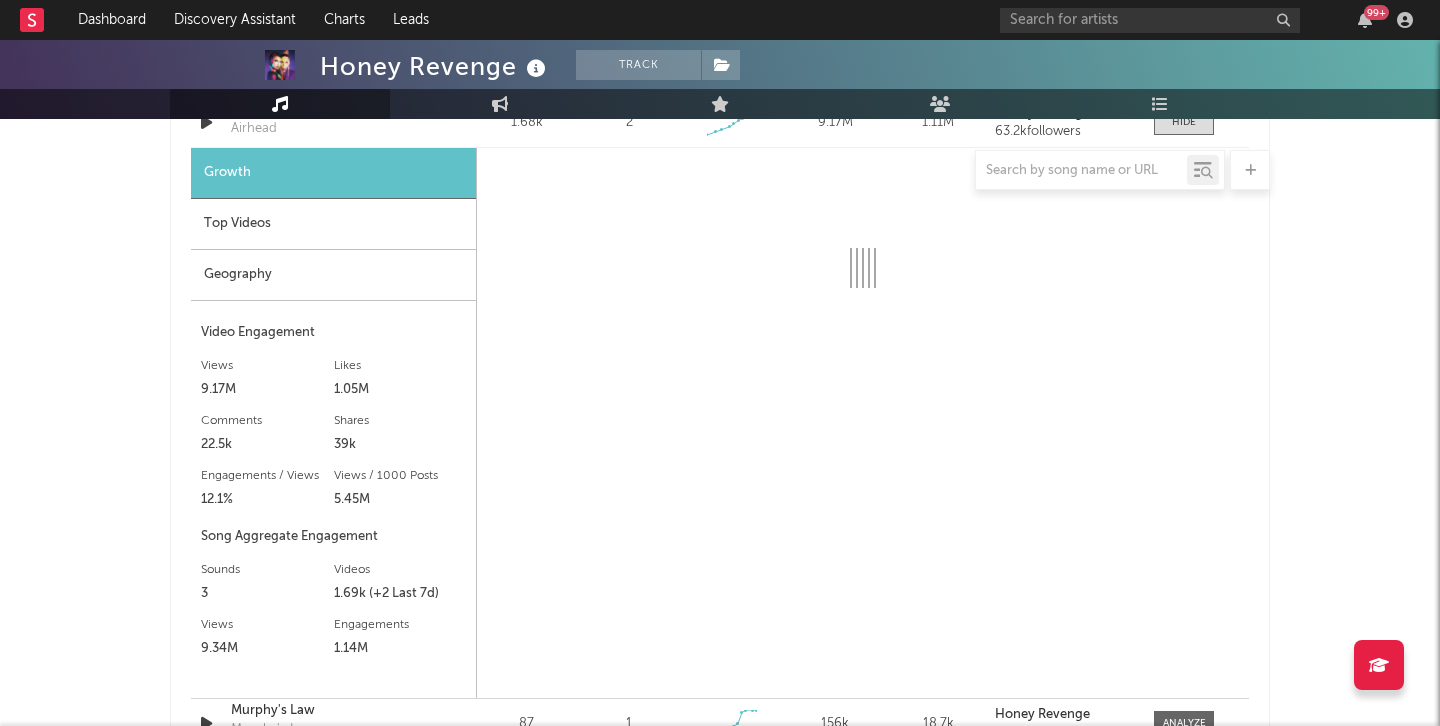 scroll, scrollTop: 1339, scrollLeft: 0, axis: vertical 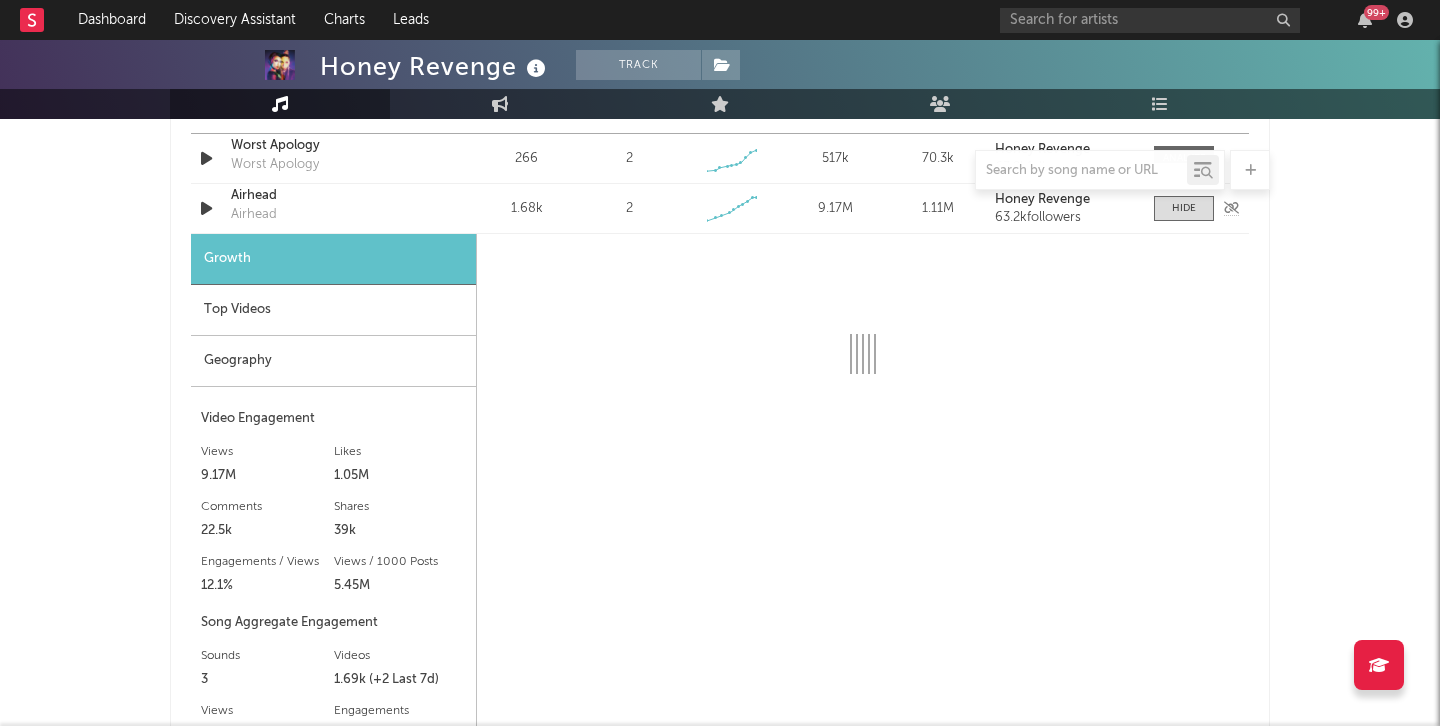 click on "Airhead" at bounding box center (335, 196) 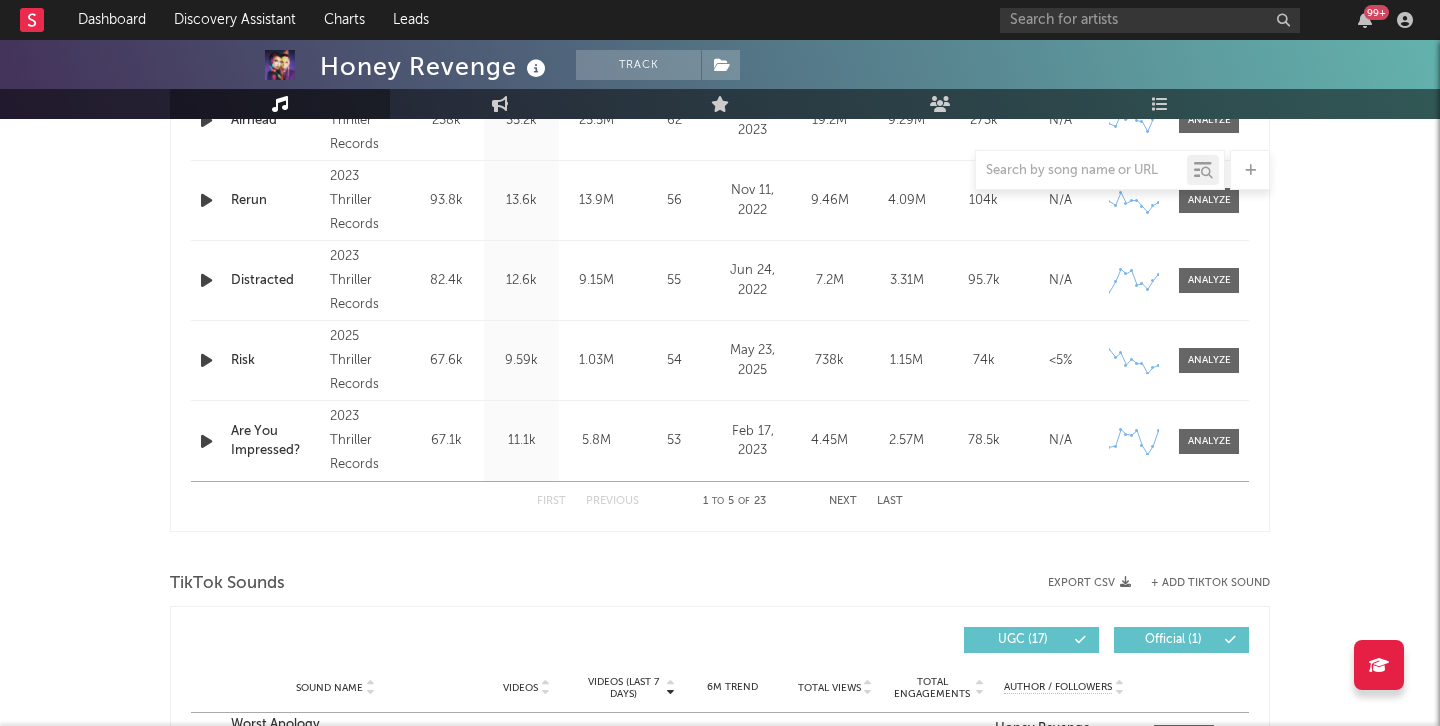 scroll, scrollTop: 0, scrollLeft: 0, axis: both 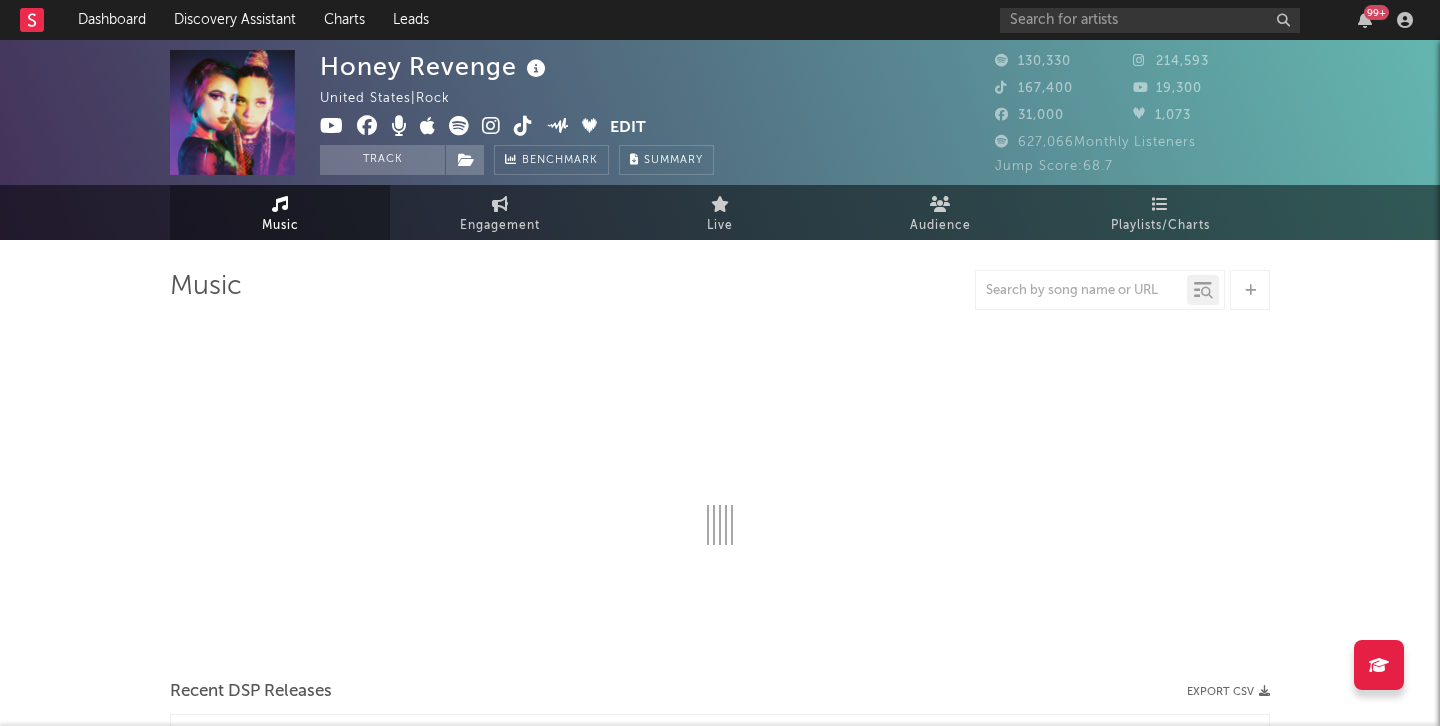 click on "Music Recent DSP Releases Export CSV  7 Day Spotify Plays Copyright 7 Day Spotify Plays Last Day Spotify Plays ATD Spotify Plays Spotify Popularity Released US ATD Audio Streams Global ATD Audio Streams Global Rolling 7D Audio Streams Estimated % Playlist Streams Last Day Spotify Popularity Streams / 7d Growth Originals   ( 19 ) Features   ( 4 ) Name Copyright Label Album Names Composer Names 7 Day Spotify Plays Last Day Spotify Plays ATD Spotify Plays Spotify Popularity Total US Streams Total US SES Total UK Streams Total UK Audio Streams UK Weekly Streams UK Weekly Audio Streams Released US ATD Audio Streams US Rolling 7D Audio Streams US Rolling WoW % Chg Global ATD Audio Streams Global Rolling 7D Audio Streams Global Rolling WoW % Chg Estimated % Playlist Streams Last Day Global Streaming Trend (Last 60D) Ex-US Streaming Trend (Last 60D) US Streaming Trend (Last 60D) Global Latest Day Audio Streams US Latest Day Audio Streams Name Airhead Copyright 2023 Thriller Records Label Thriller Records 238k 35.2k" at bounding box center [720, 1797] 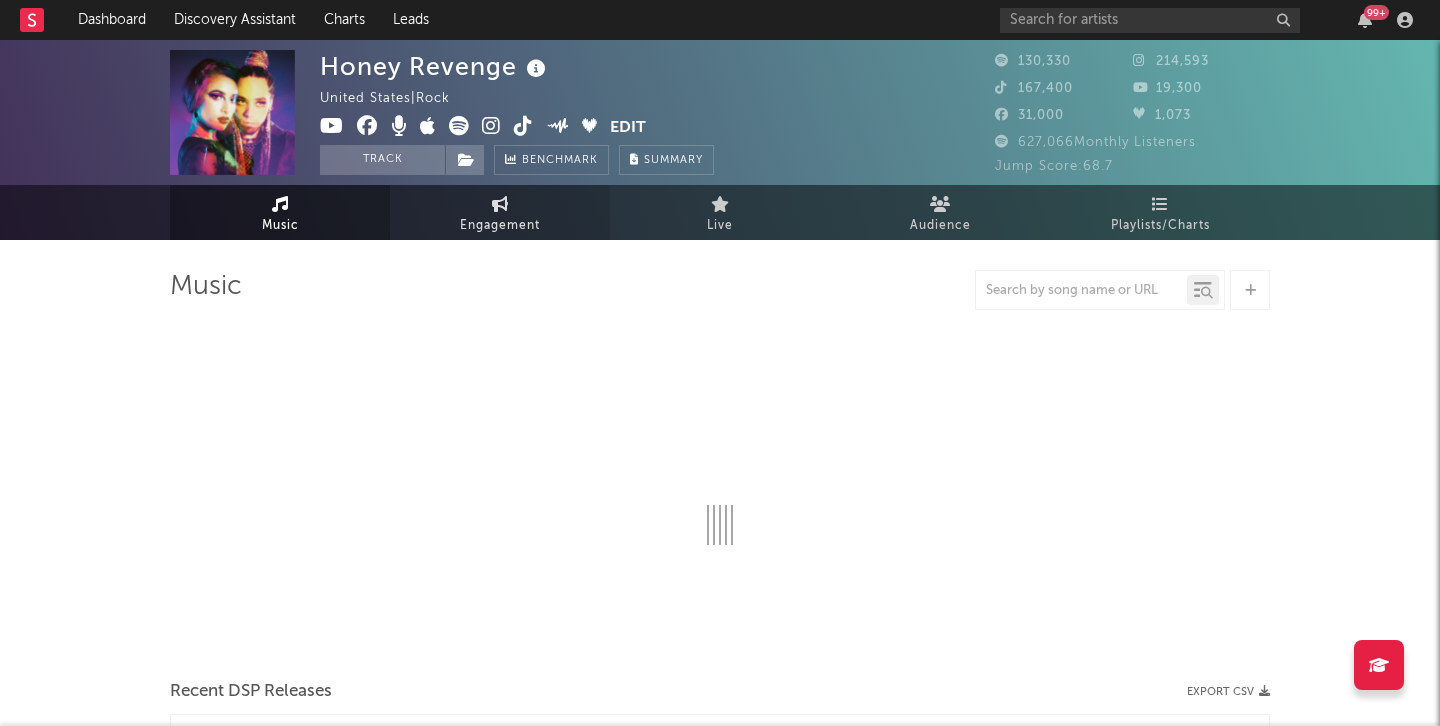 click on "Engagement" at bounding box center (500, 212) 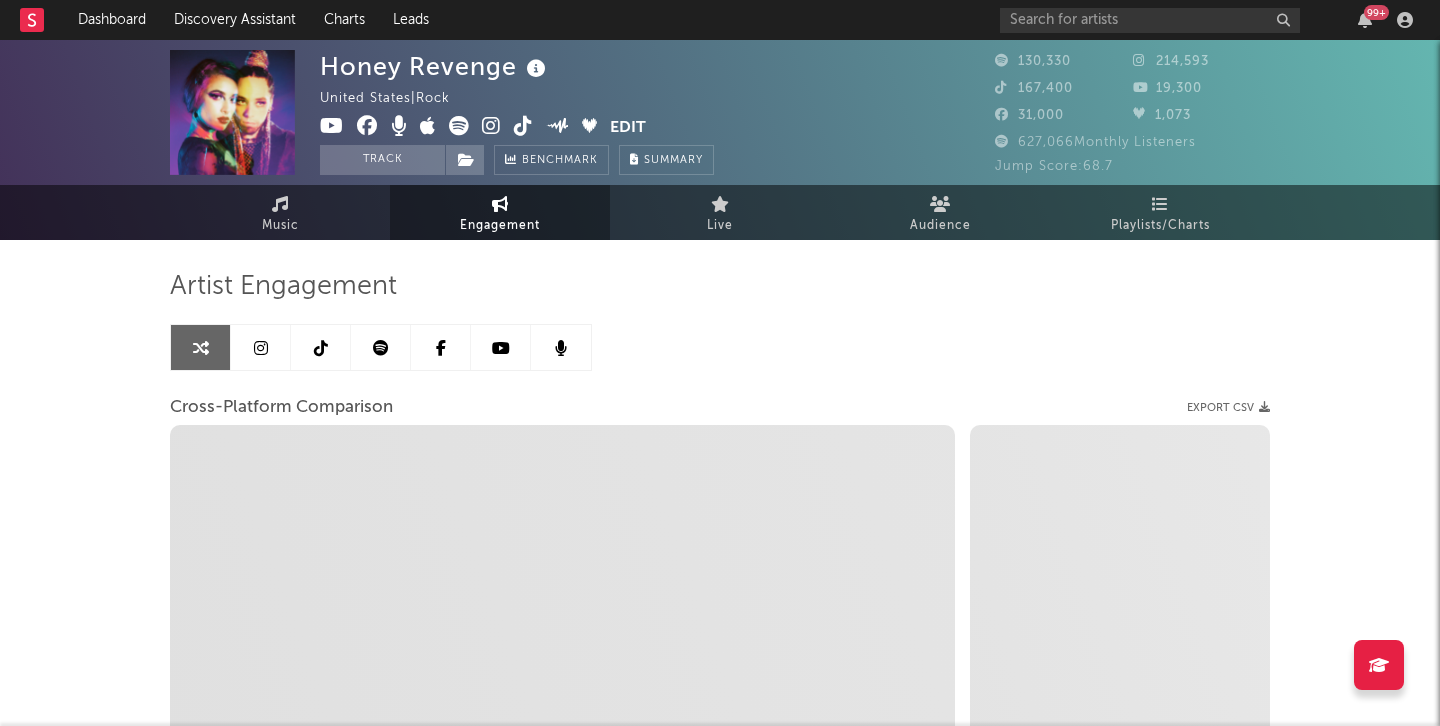click at bounding box center (261, 347) 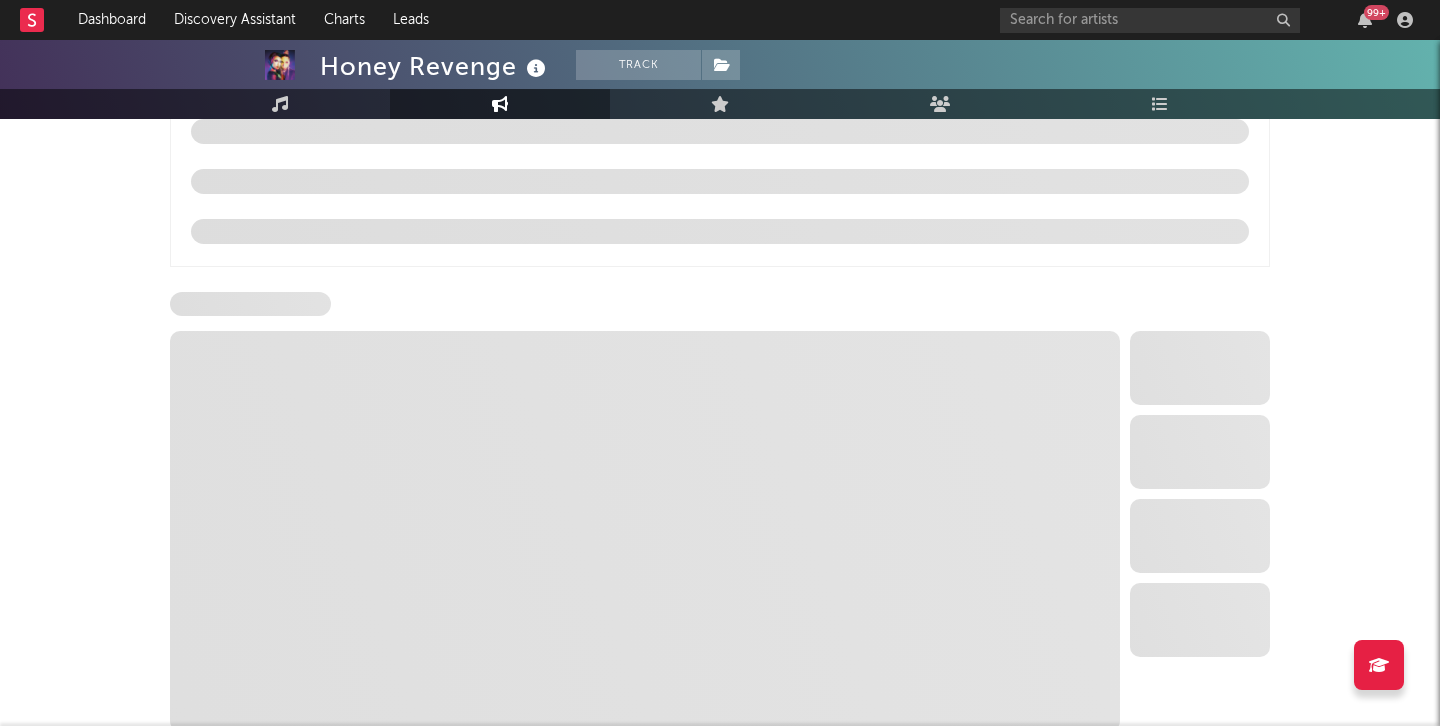 scroll, scrollTop: 1474, scrollLeft: 0, axis: vertical 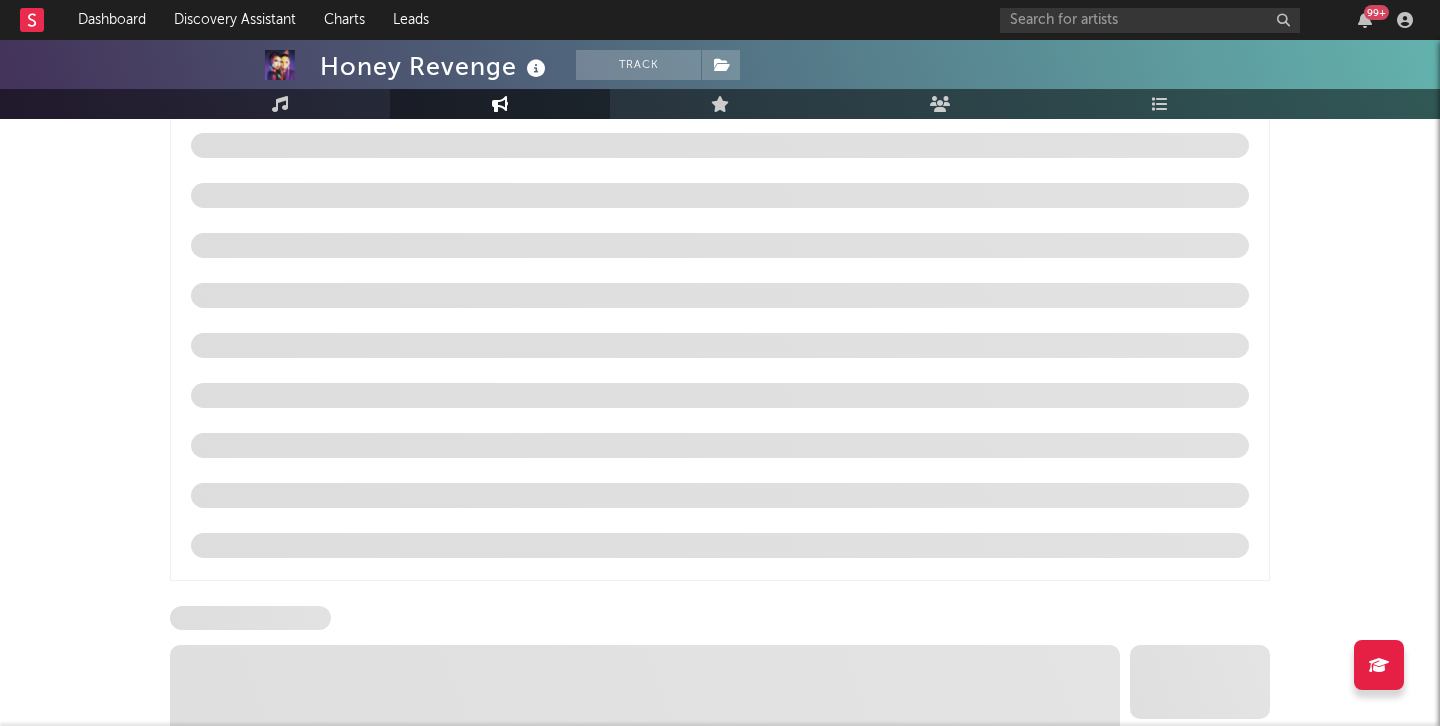 select on "6m" 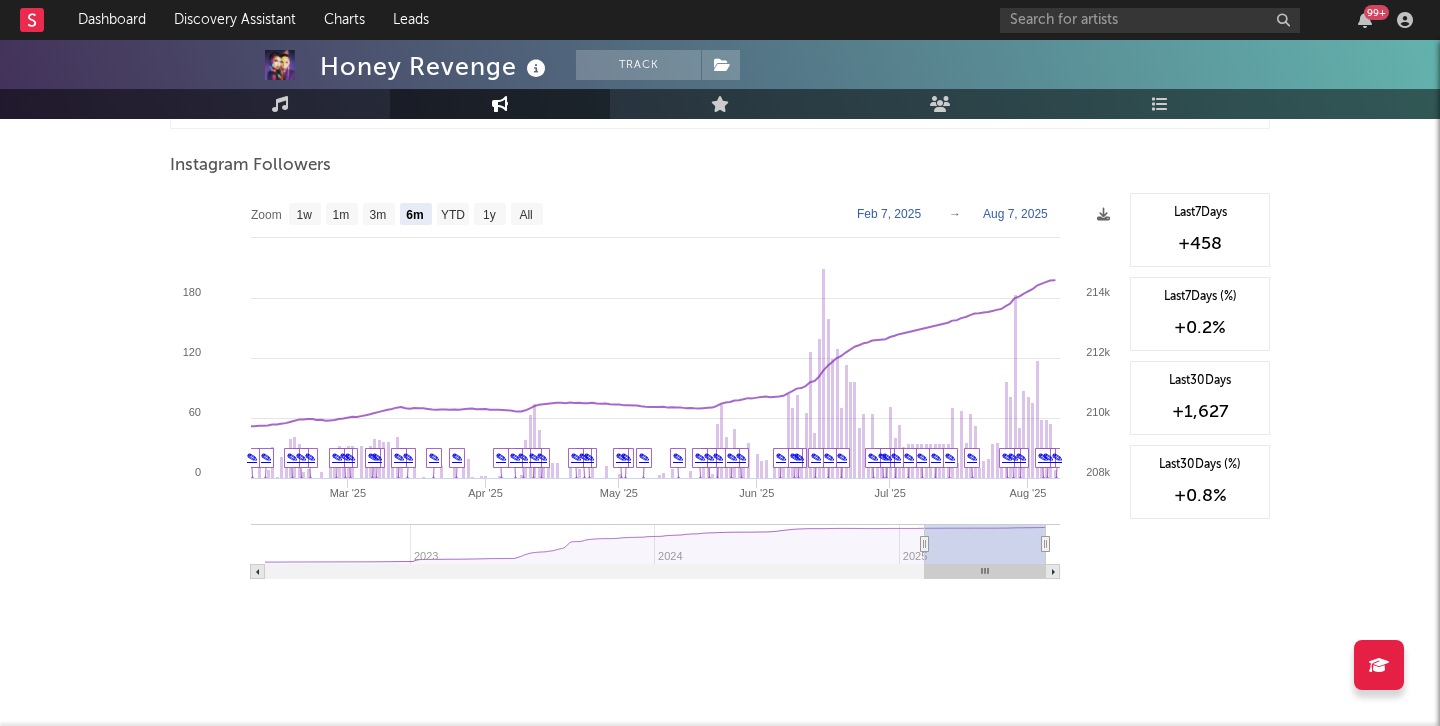 scroll, scrollTop: 2215, scrollLeft: 0, axis: vertical 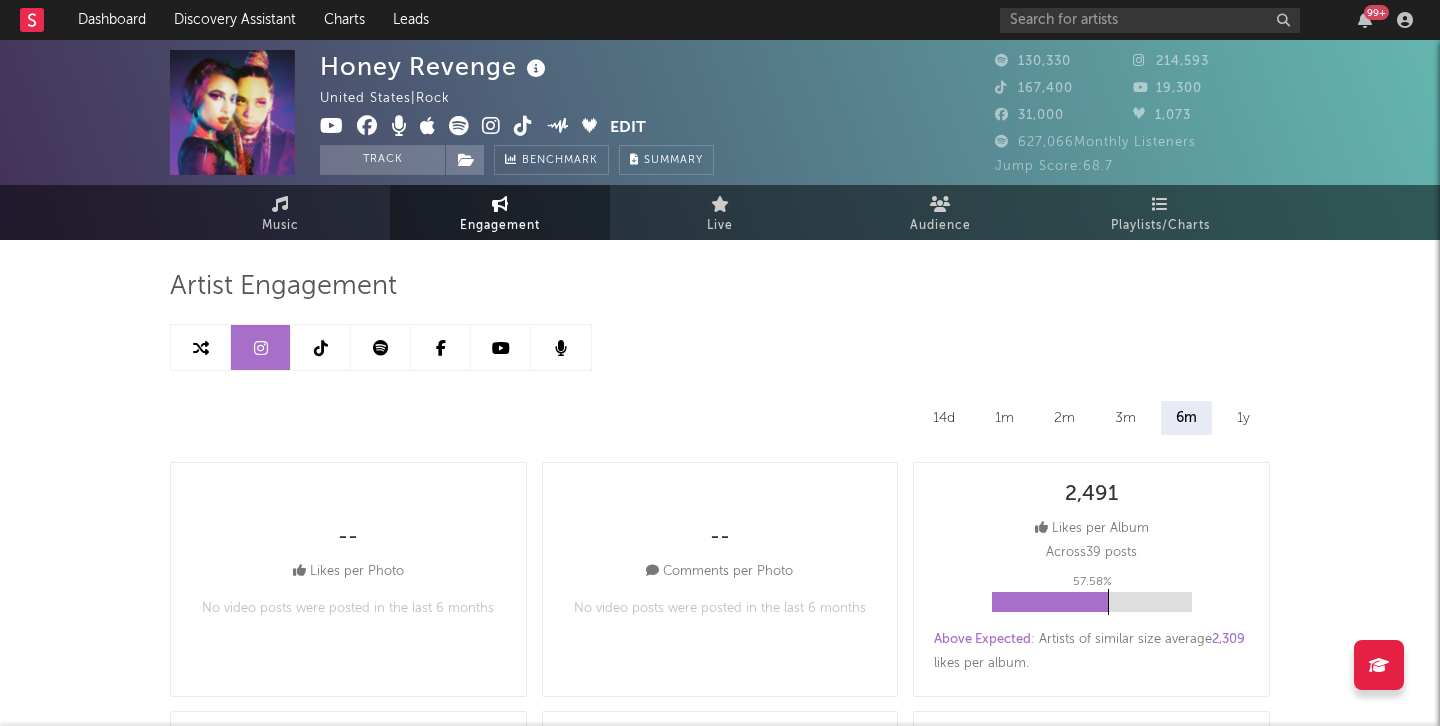 click at bounding box center (321, 348) 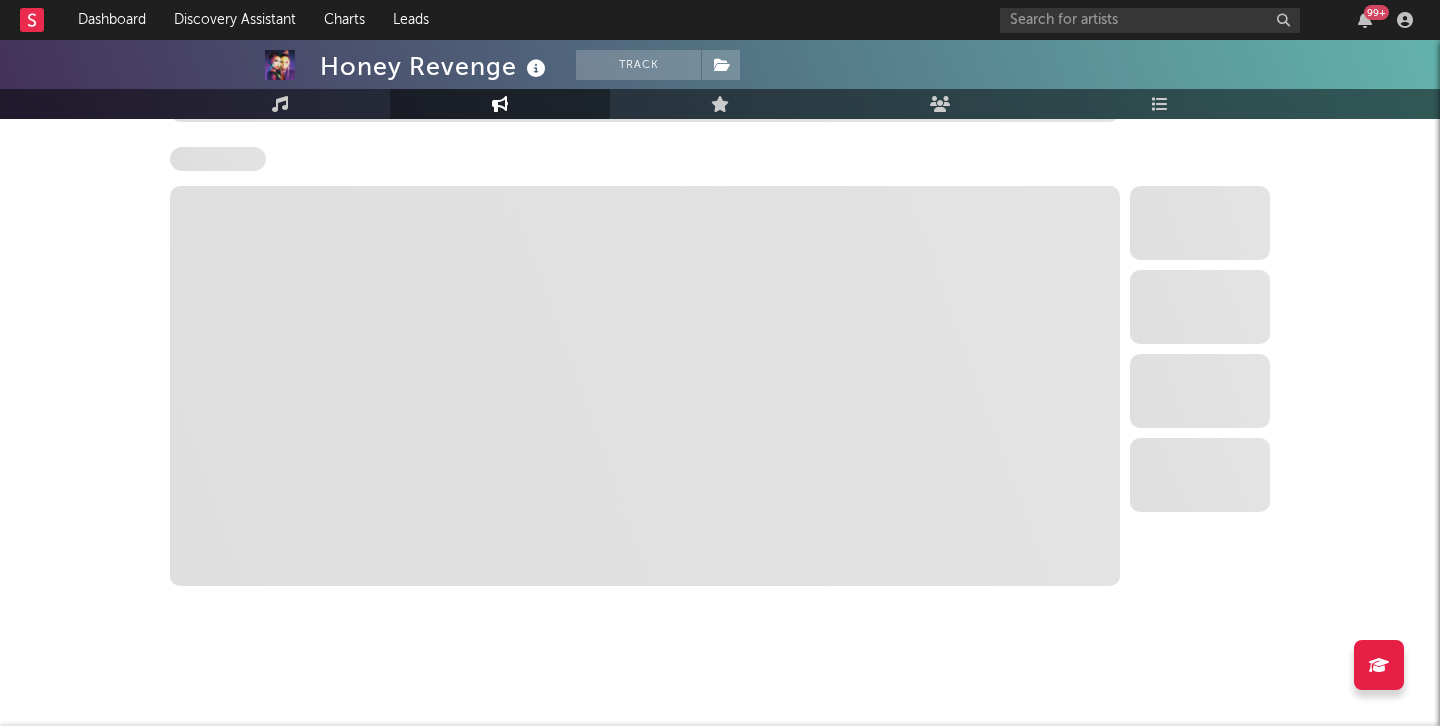 select on "6m" 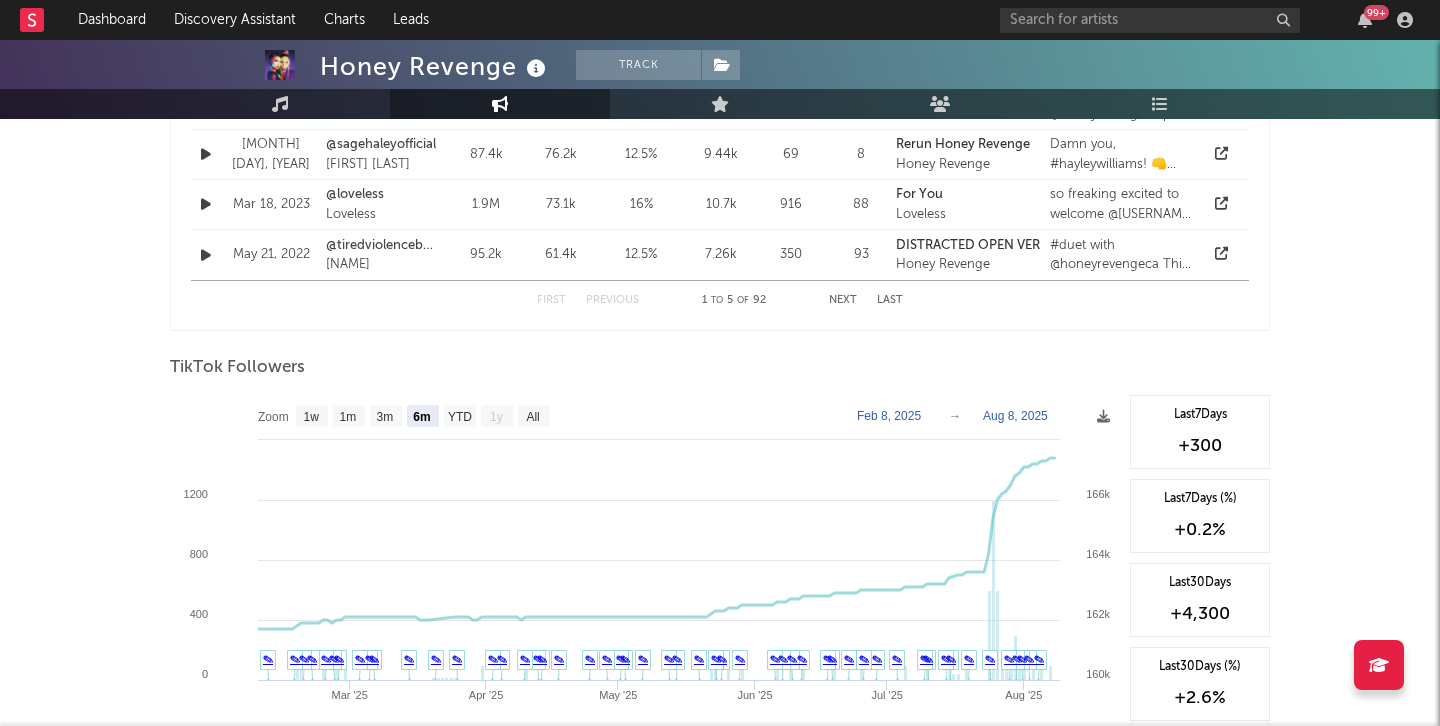scroll, scrollTop: 1680, scrollLeft: 0, axis: vertical 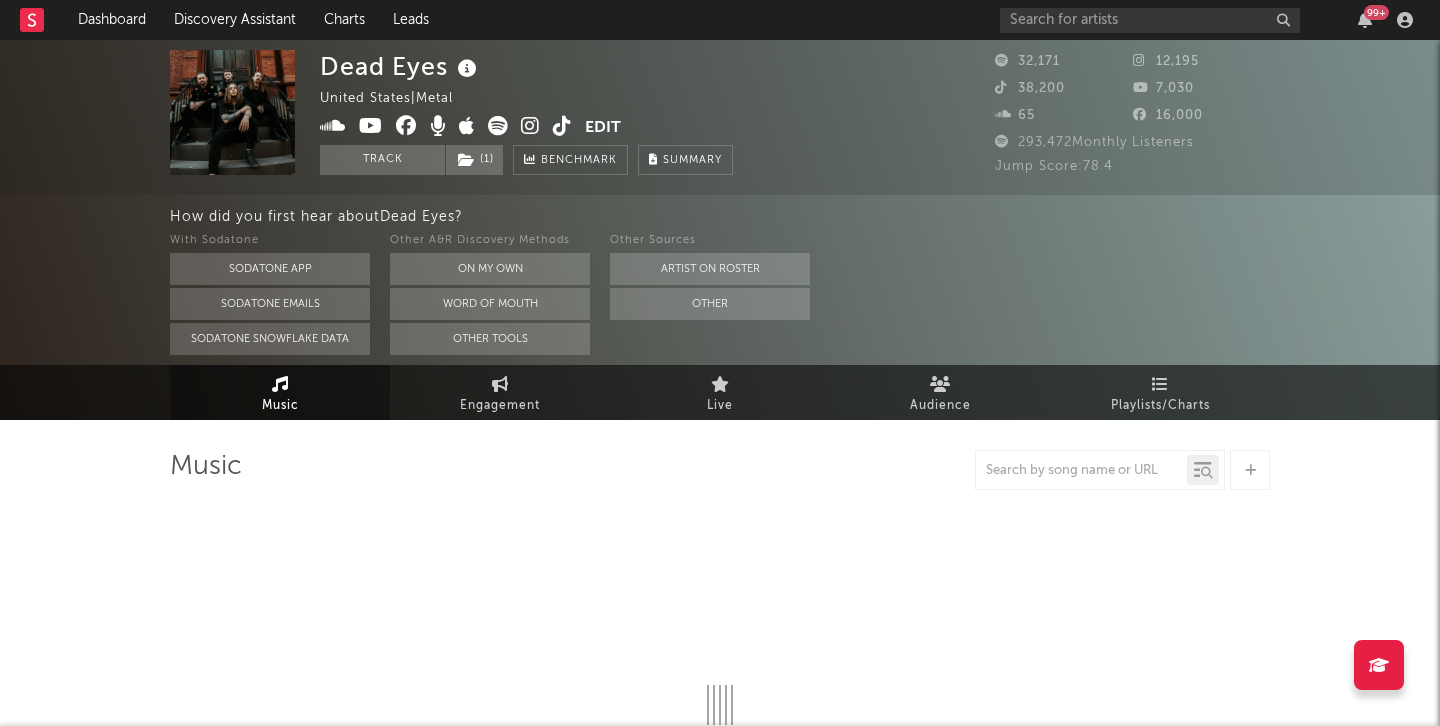 click at bounding box center (530, 126) 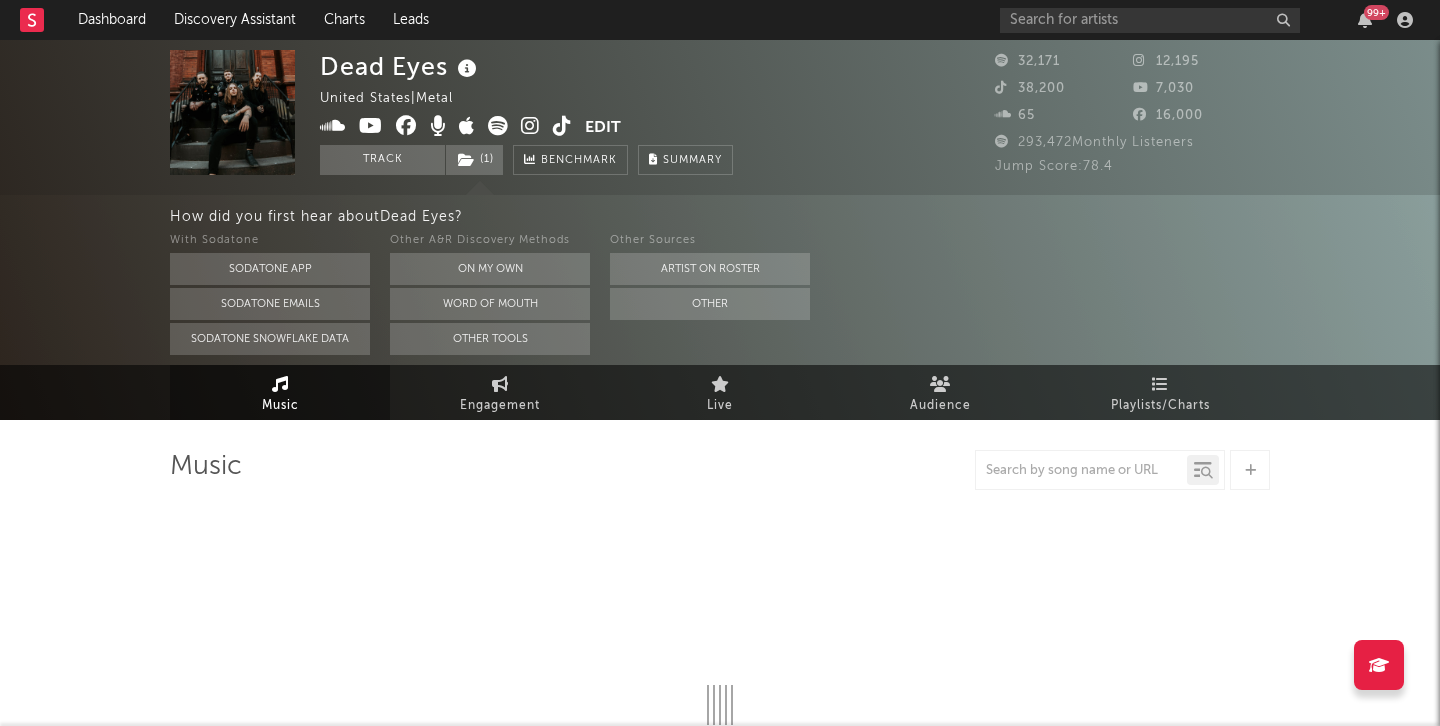 select on "6m" 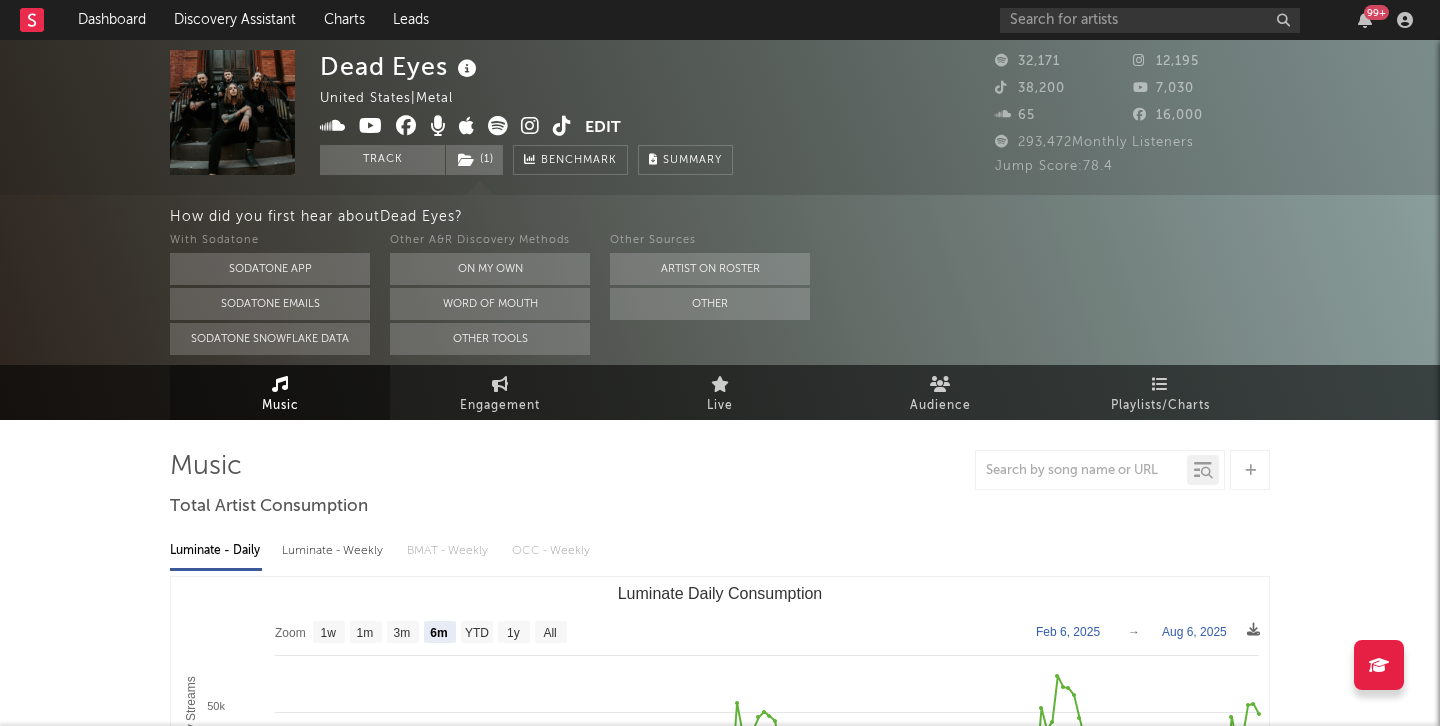 click at bounding box center (562, 126) 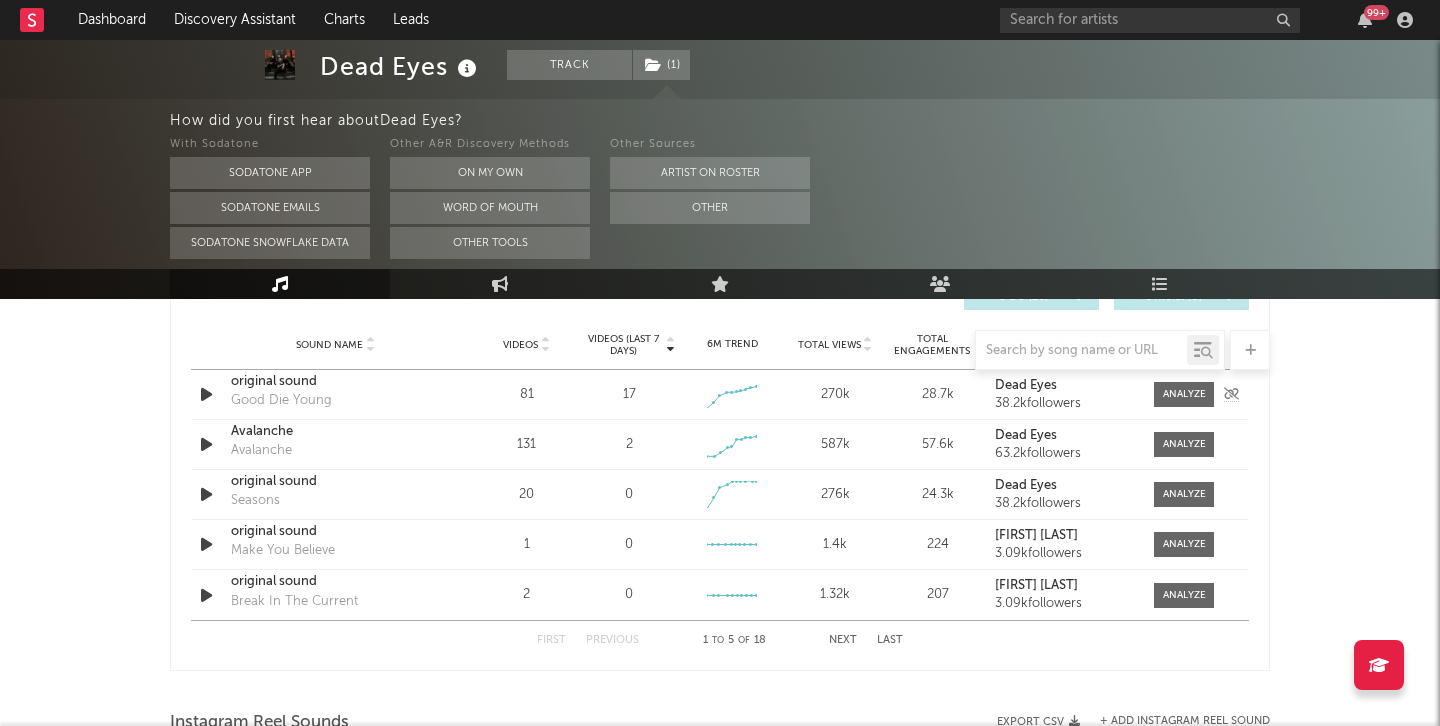 scroll, scrollTop: 1460, scrollLeft: 0, axis: vertical 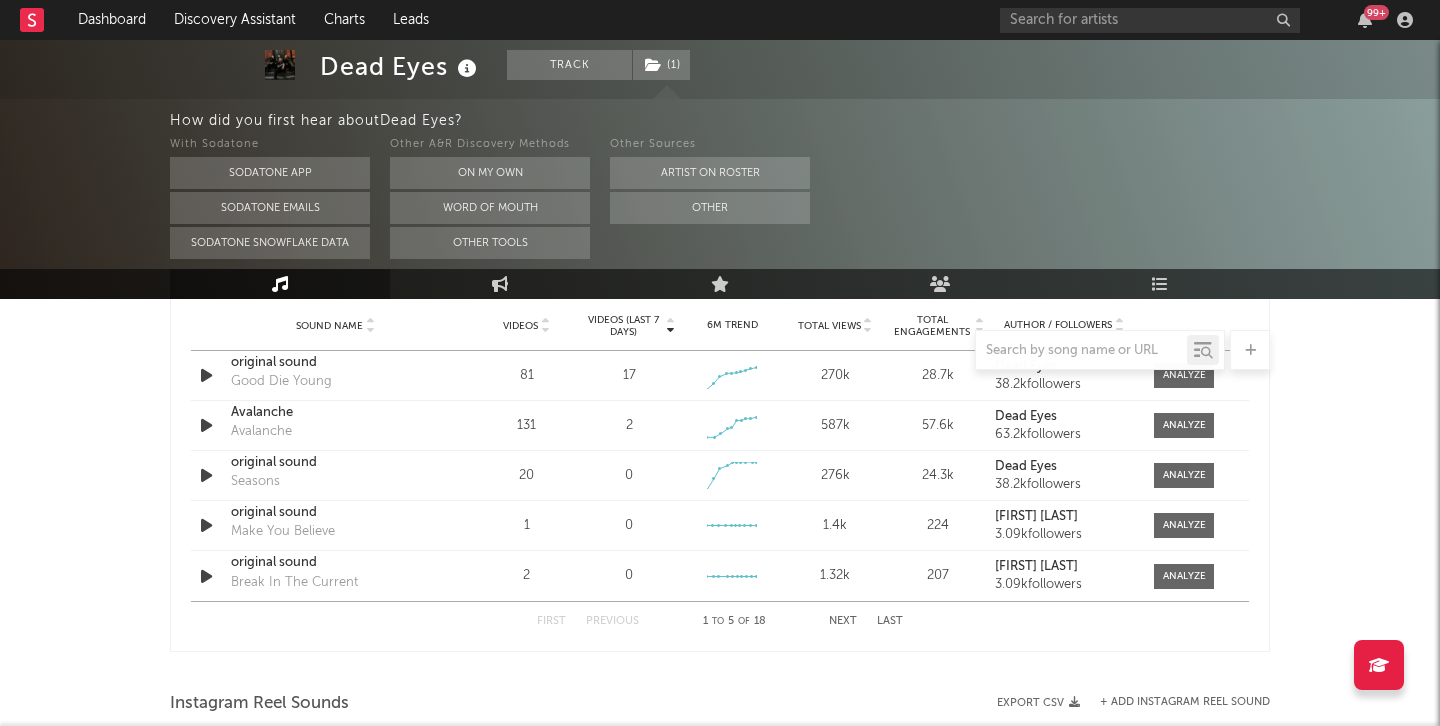 click on "Next" at bounding box center [843, 621] 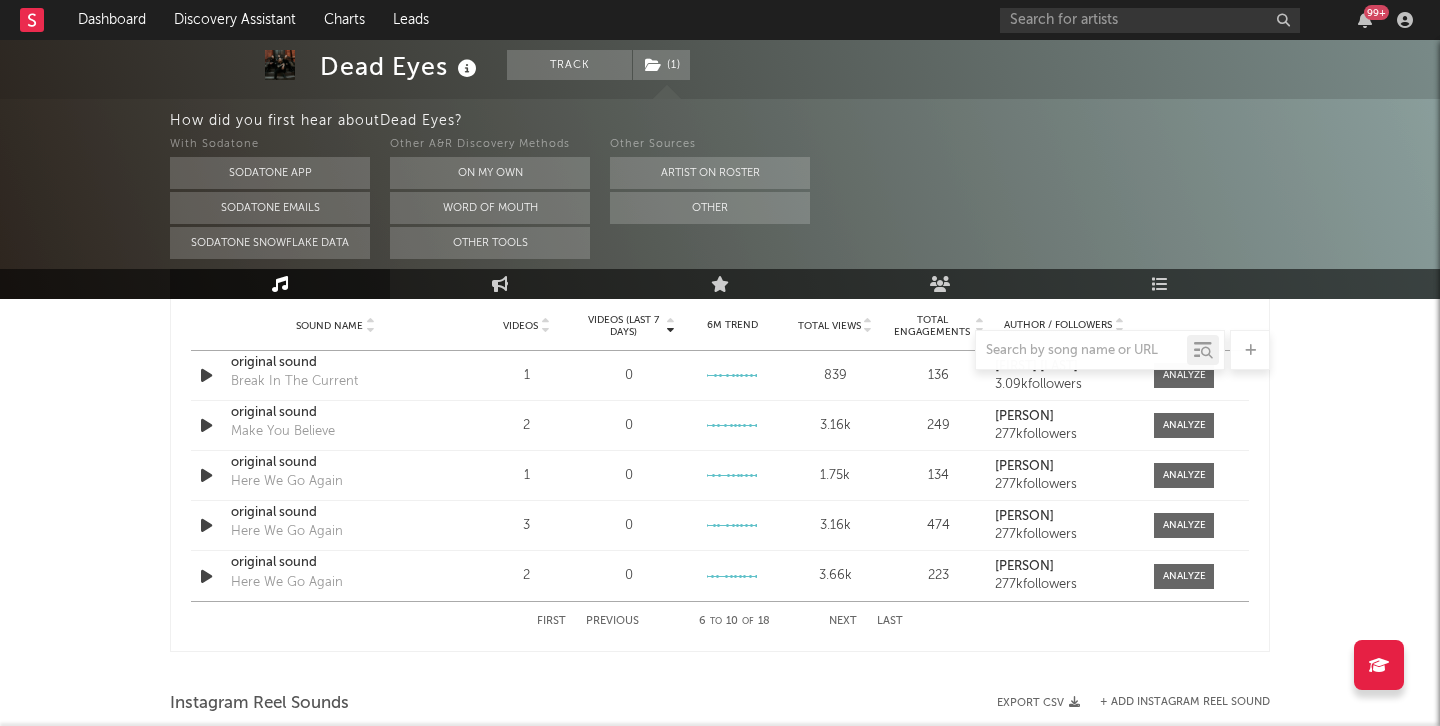 click on "Next" at bounding box center [843, 621] 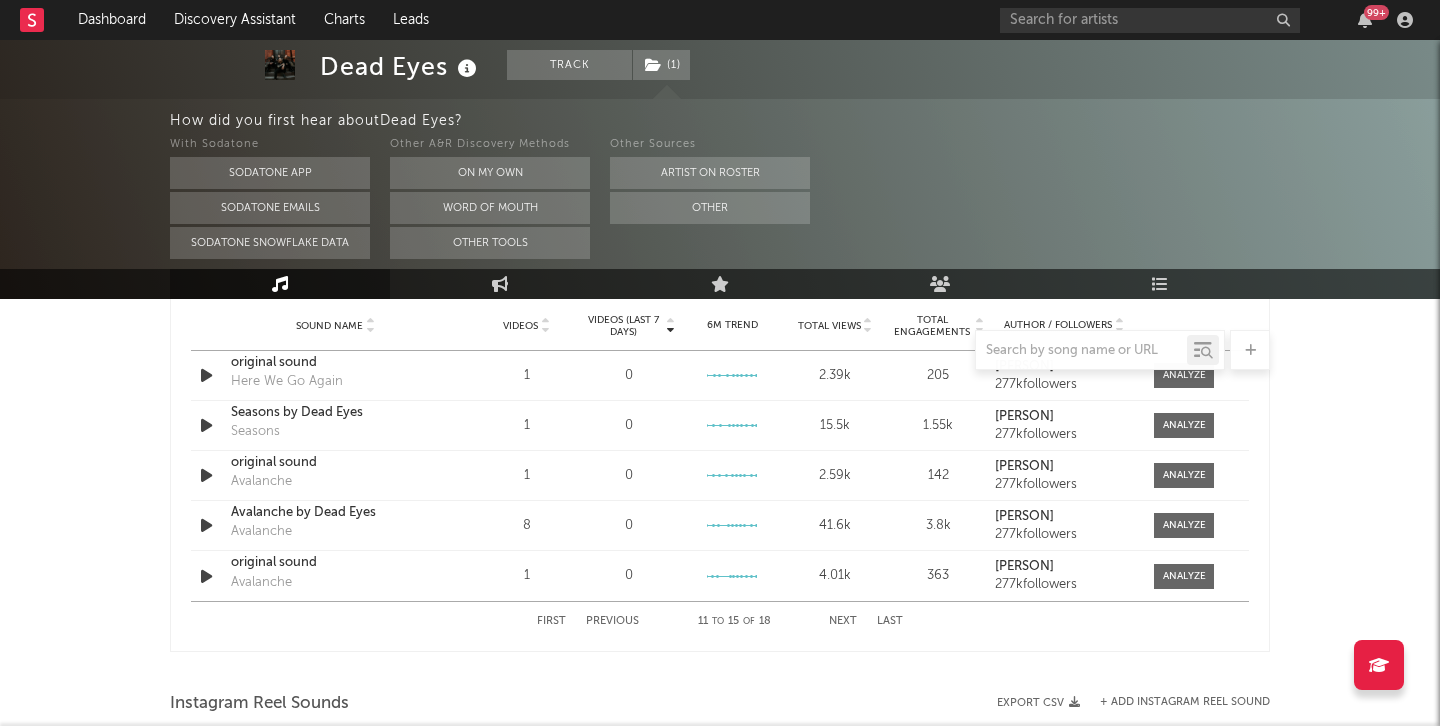 click on "Next" at bounding box center [843, 621] 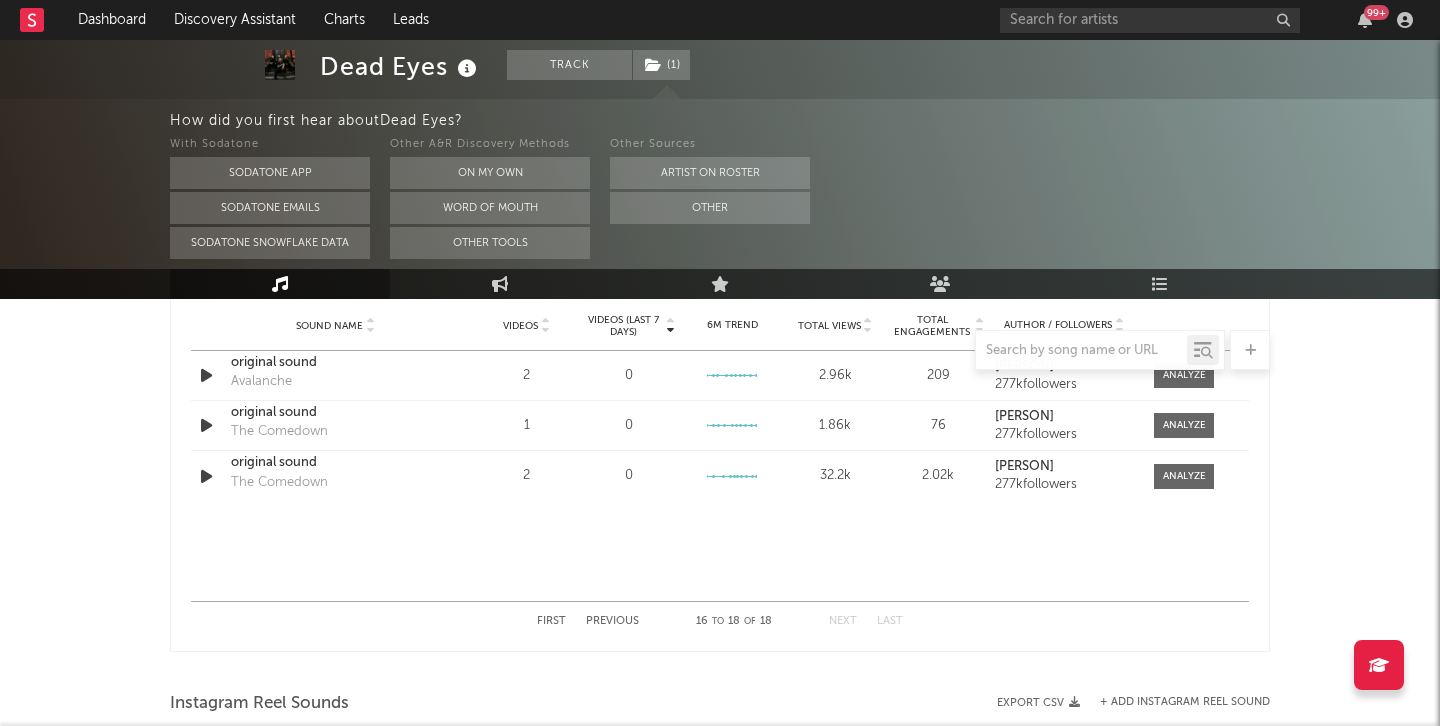 click on "First" at bounding box center (551, 621) 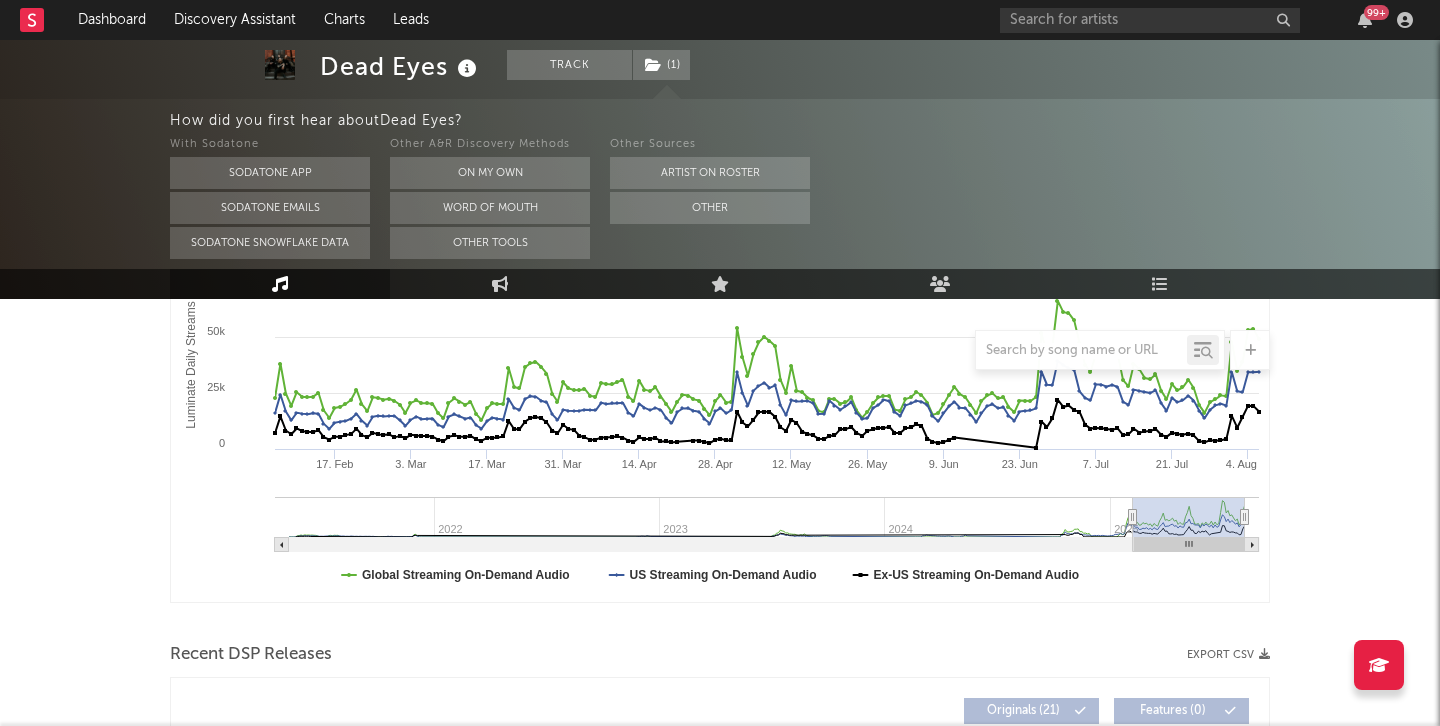 scroll, scrollTop: 0, scrollLeft: 0, axis: both 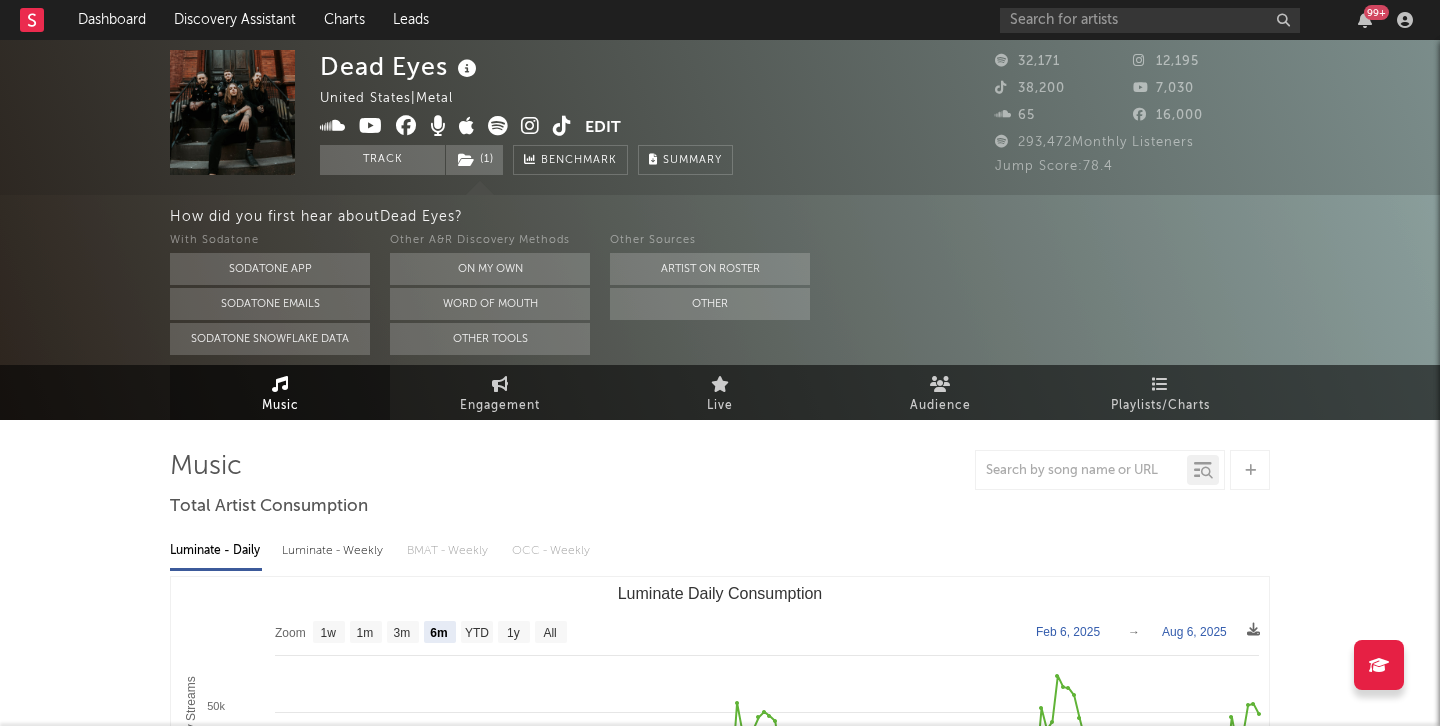 click at bounding box center [562, 126] 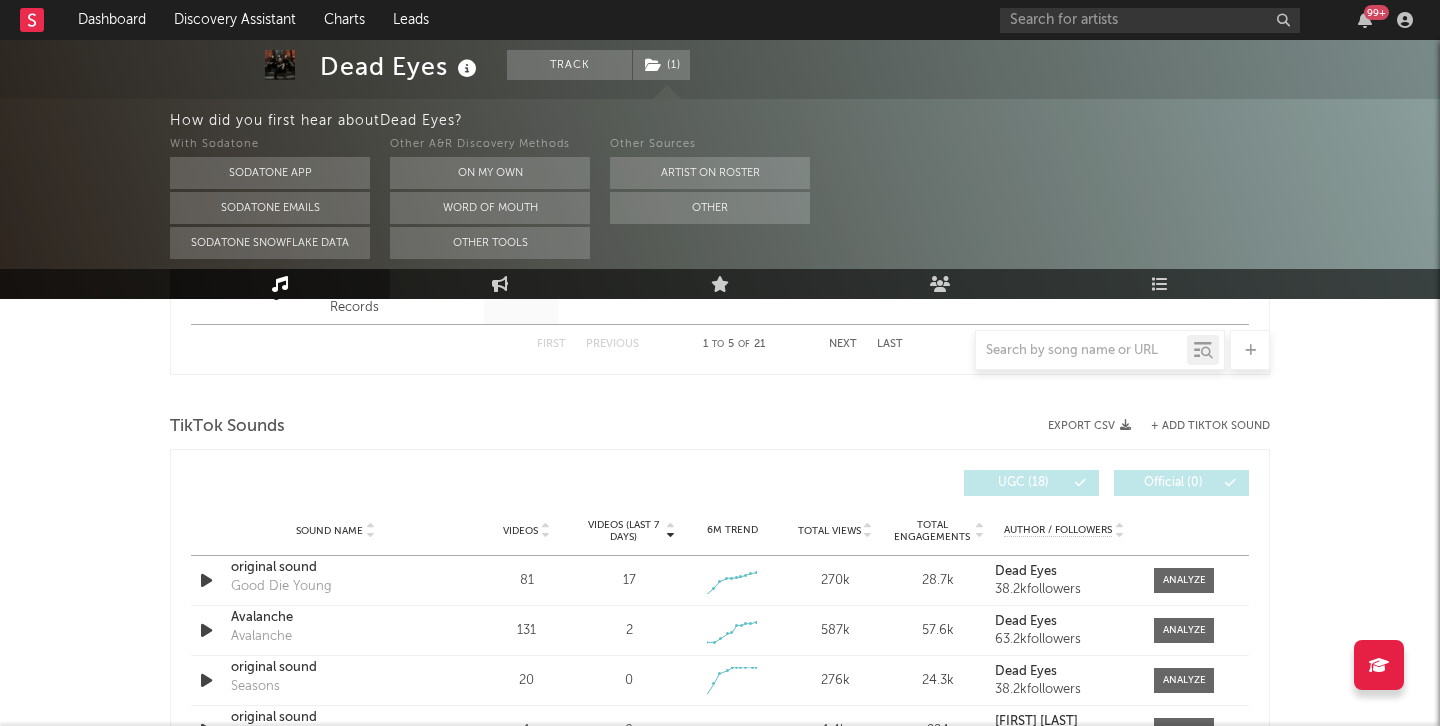 scroll, scrollTop: 1227, scrollLeft: 0, axis: vertical 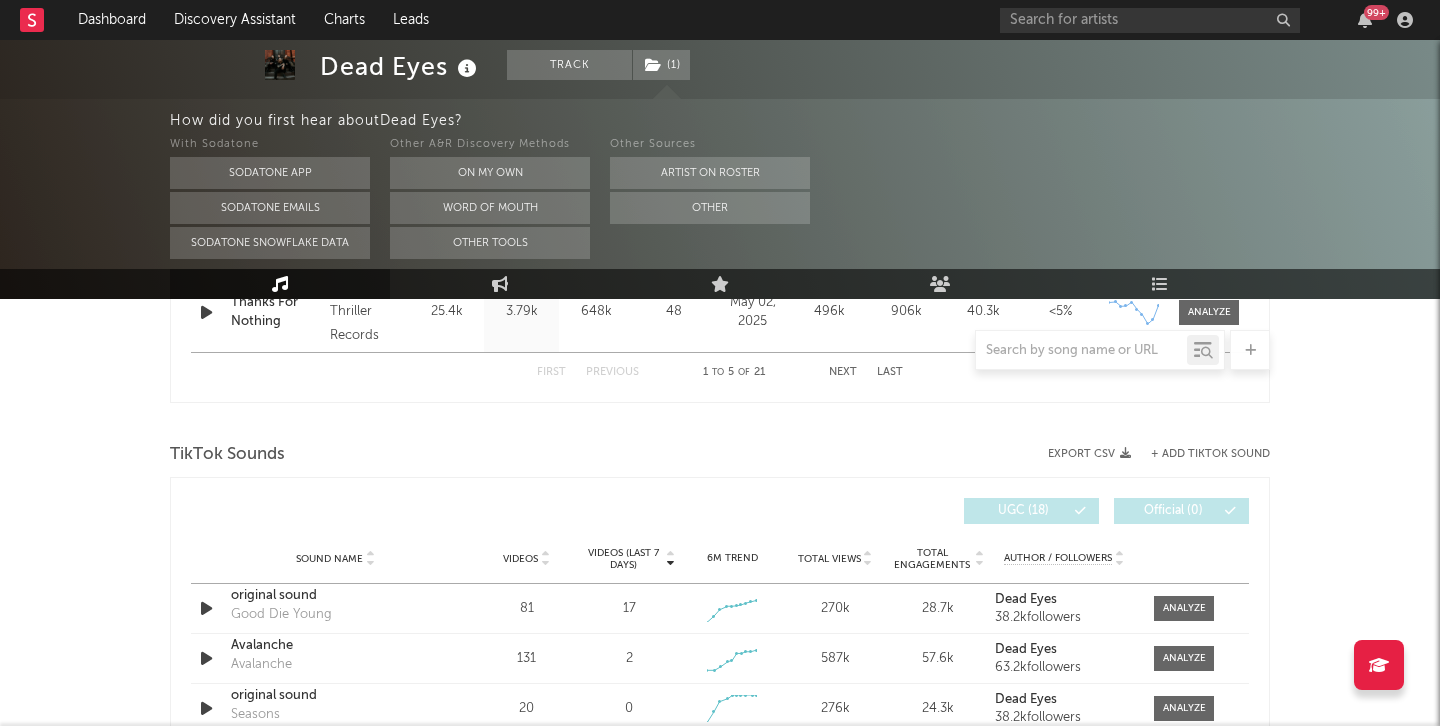 click on "TikTok Sounds" at bounding box center (720, 455) 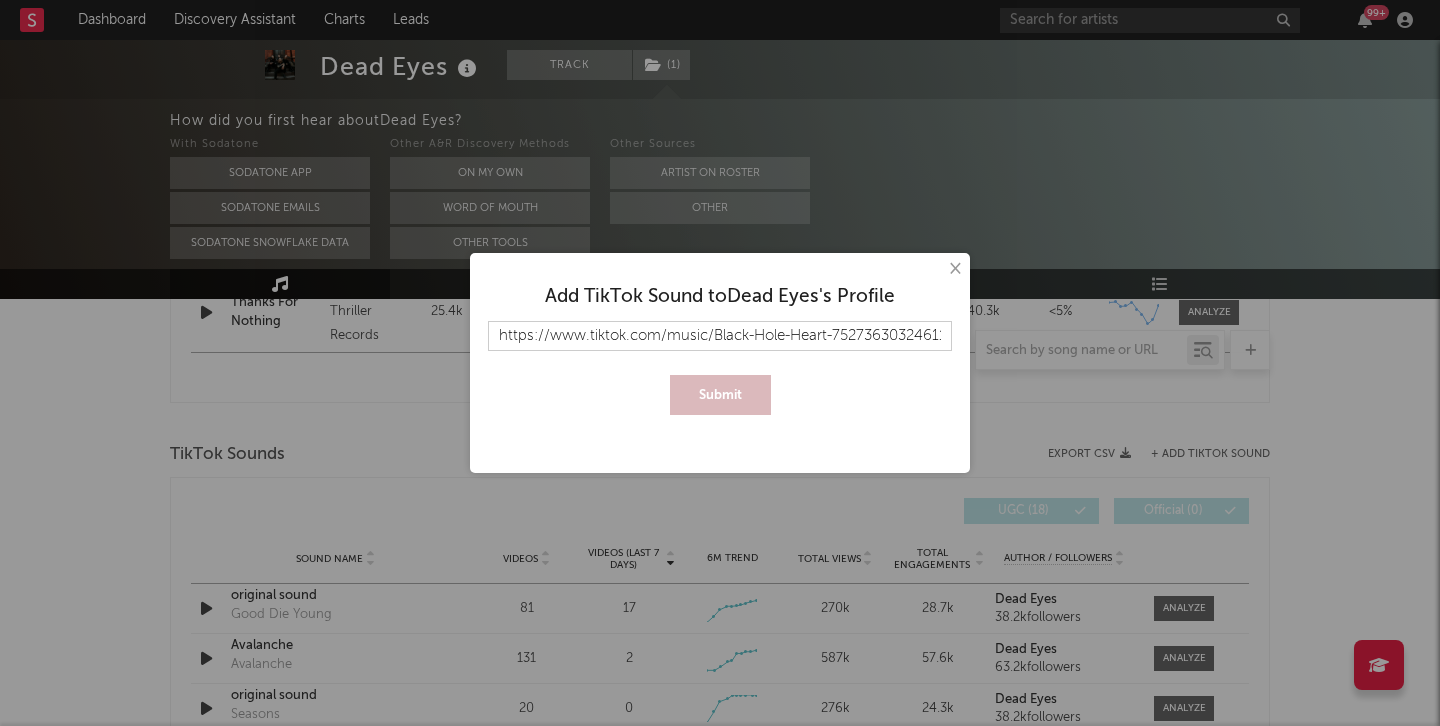 scroll, scrollTop: 0, scrollLeft: 50, axis: horizontal 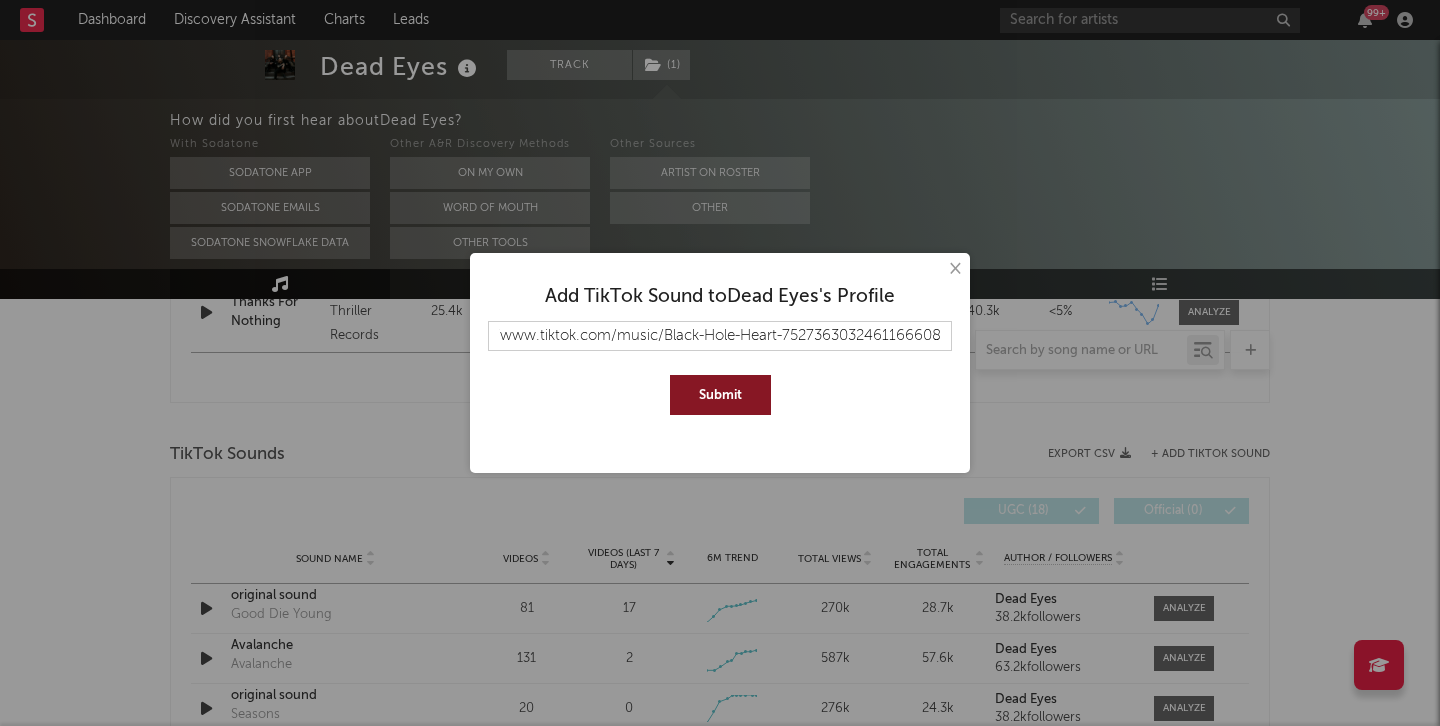 type on "https://www.tiktok.com/music/Black-Hole-Heart-7527363032461166608" 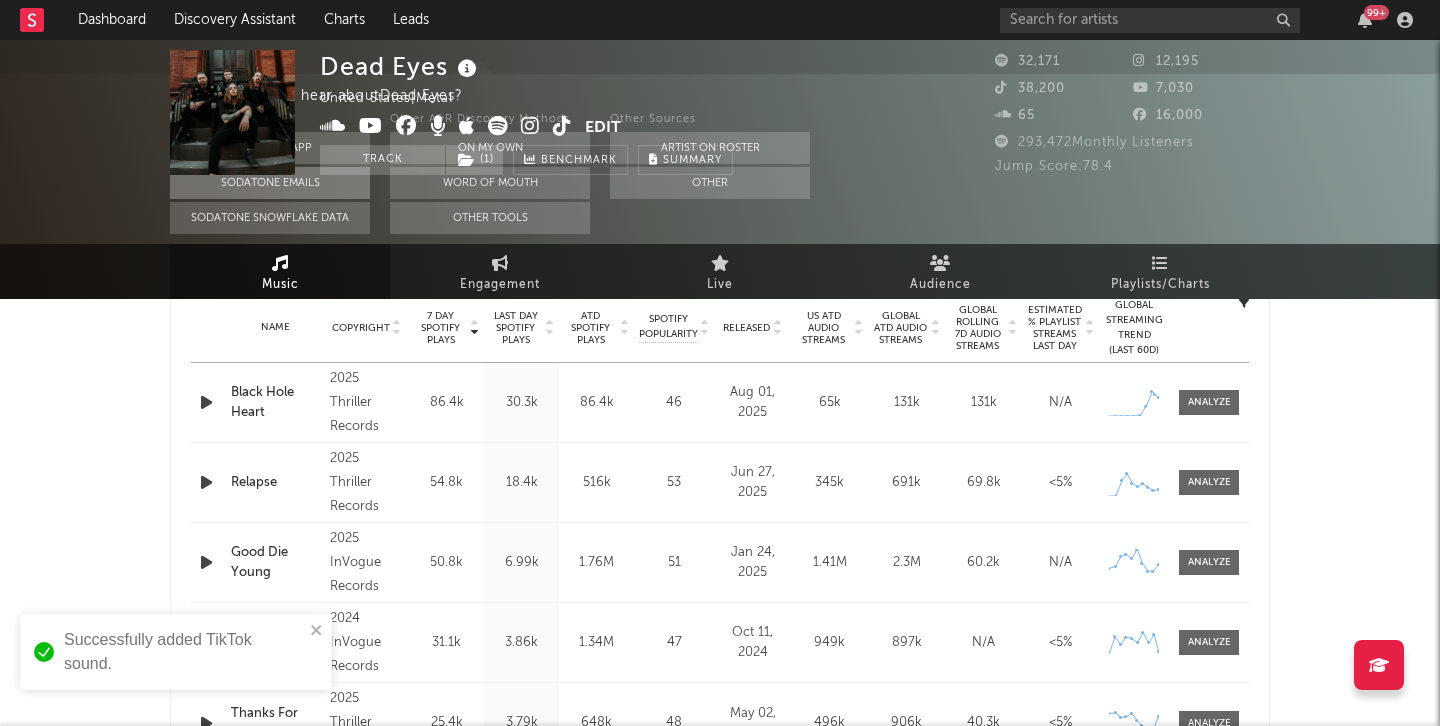 scroll, scrollTop: 0, scrollLeft: 0, axis: both 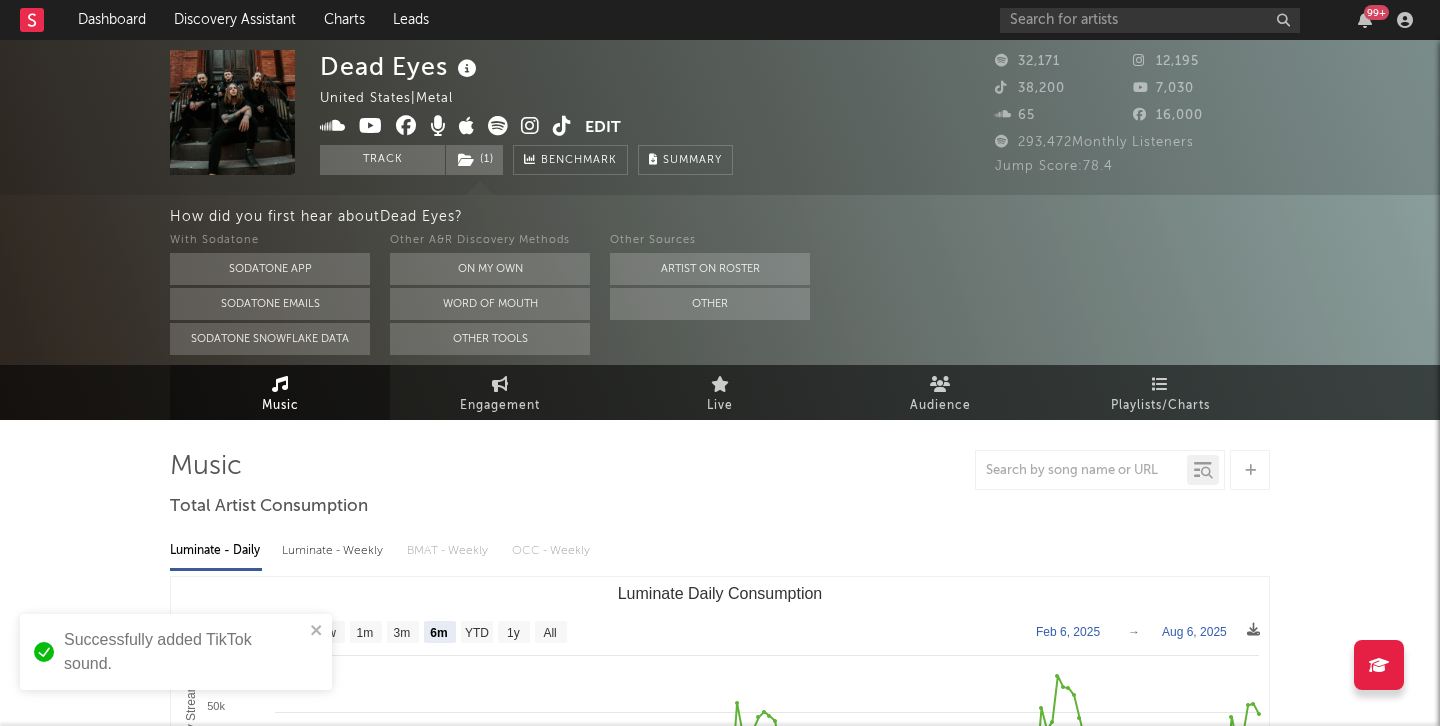 click at bounding box center [498, 126] 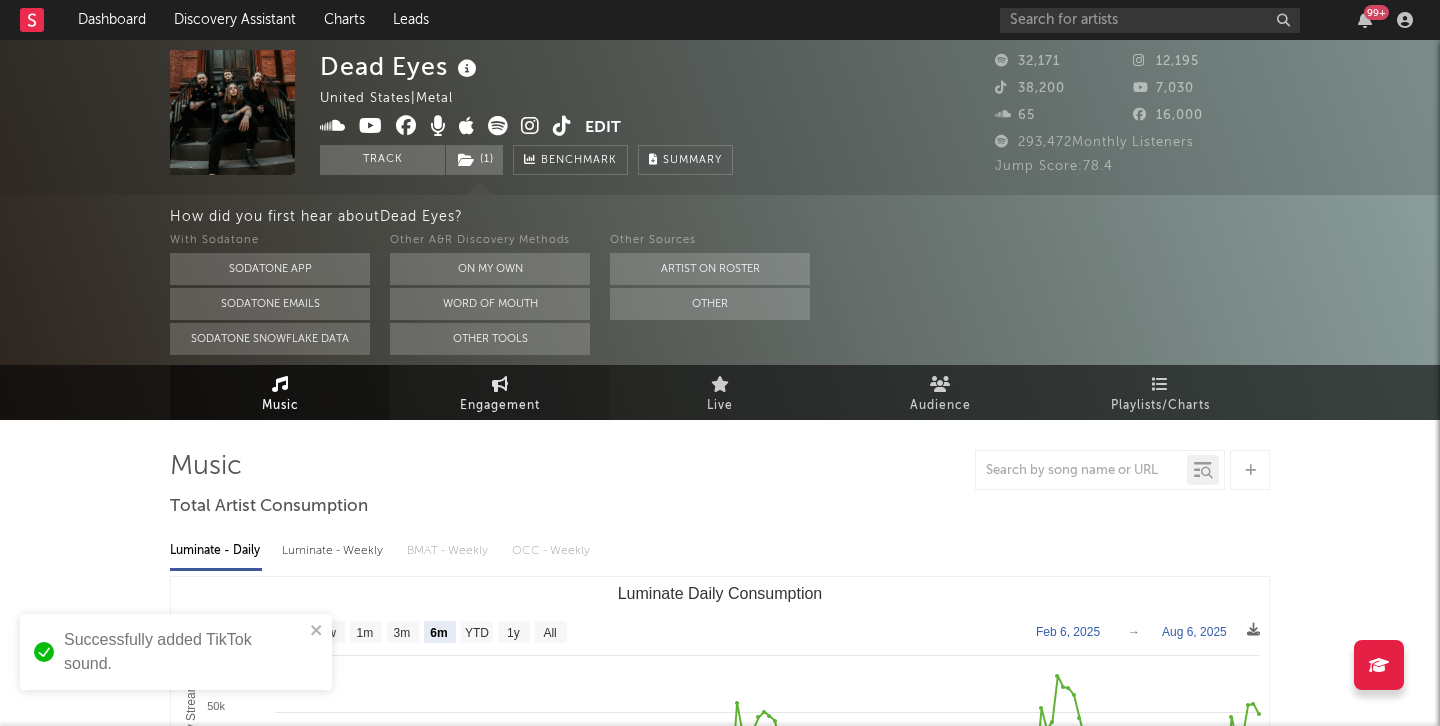 click at bounding box center [500, 384] 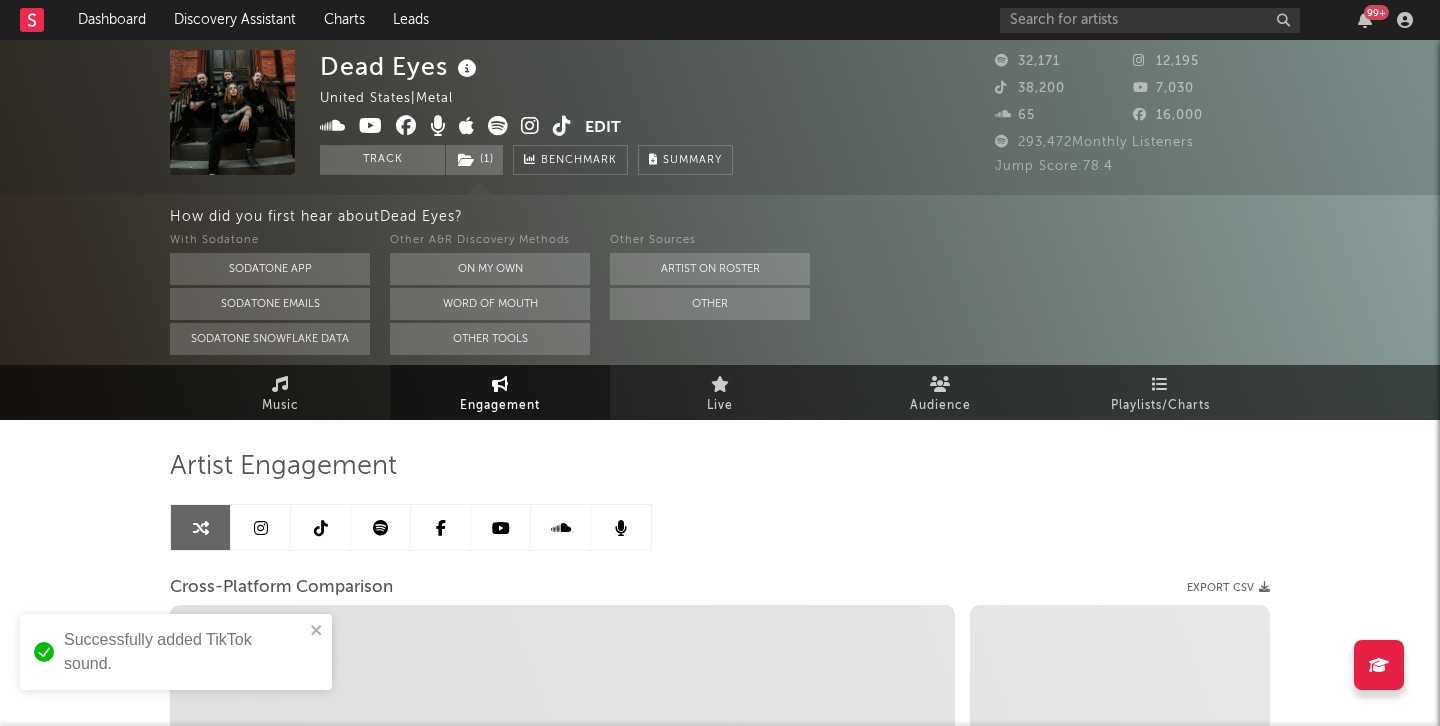 select on "1w" 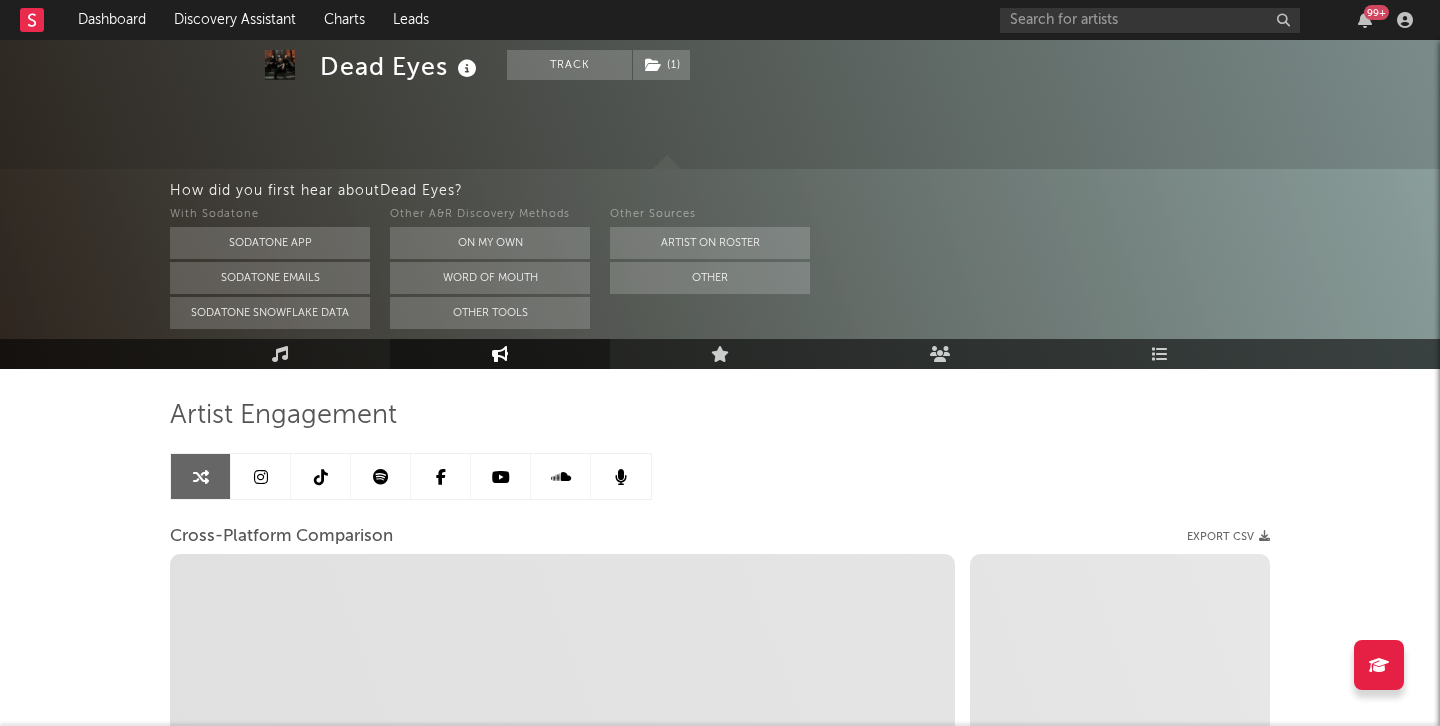 scroll, scrollTop: 114, scrollLeft: 0, axis: vertical 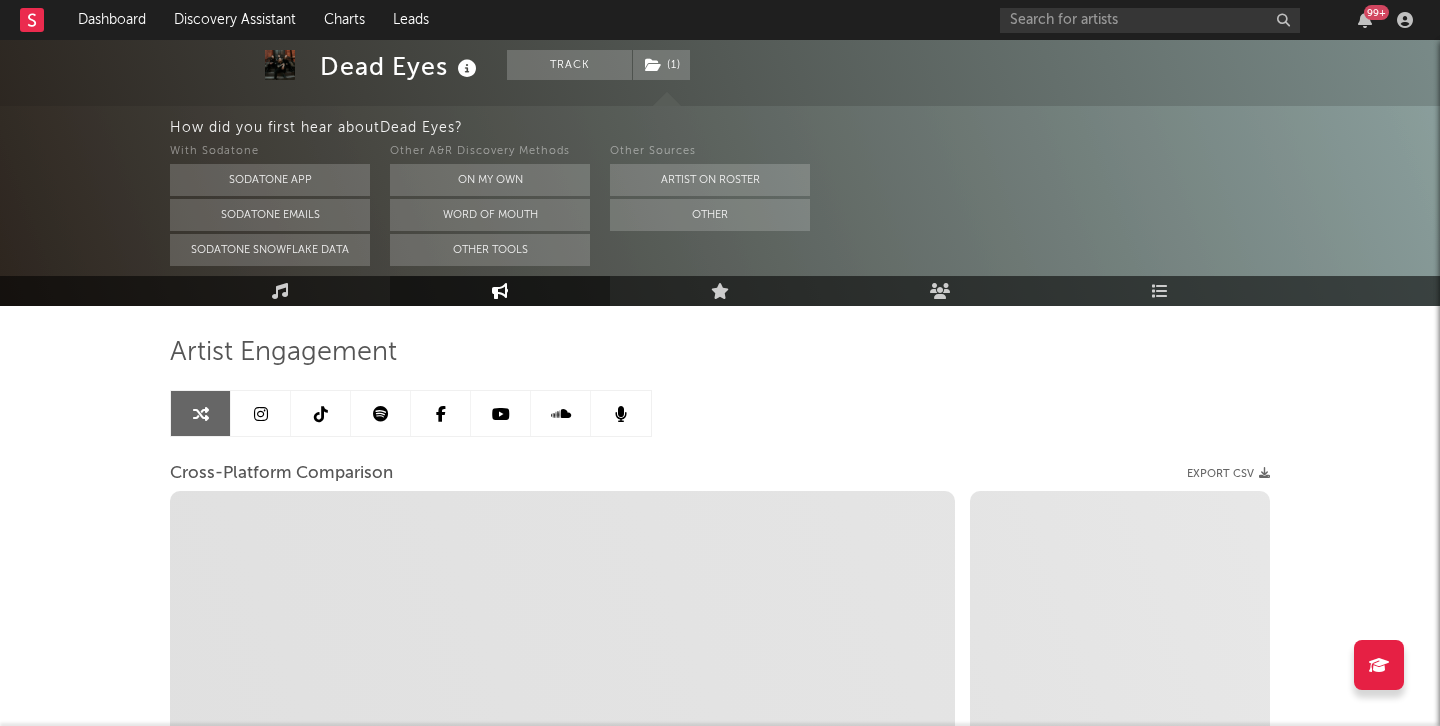 click at bounding box center [261, 414] 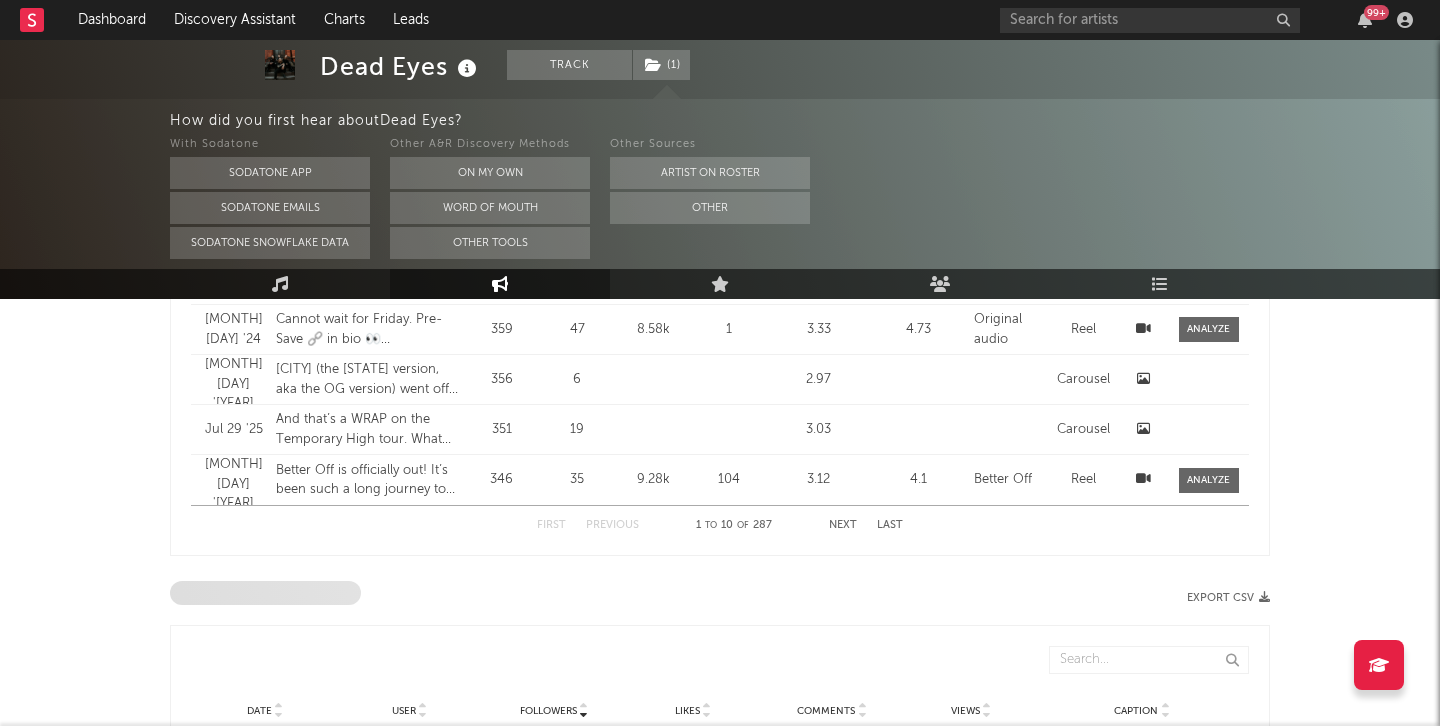 select on "6m" 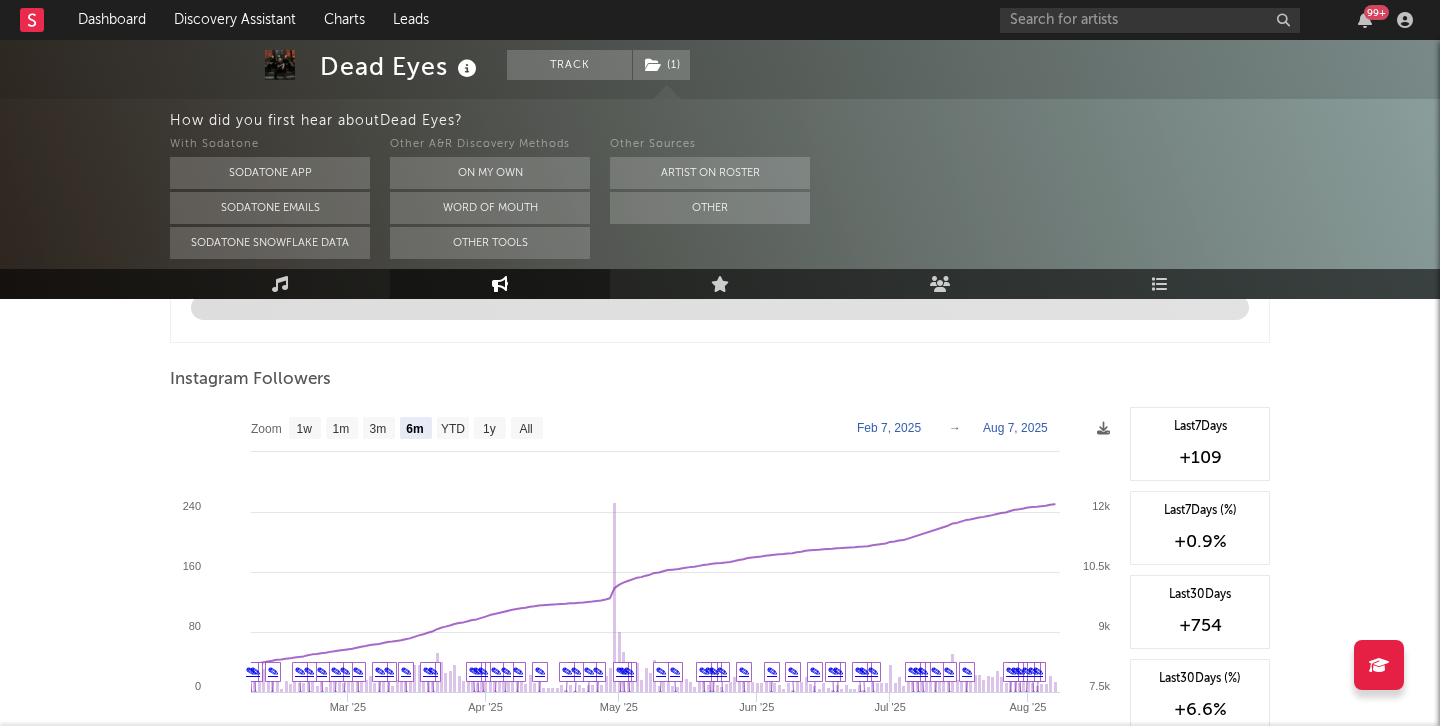 scroll, scrollTop: 2272, scrollLeft: 0, axis: vertical 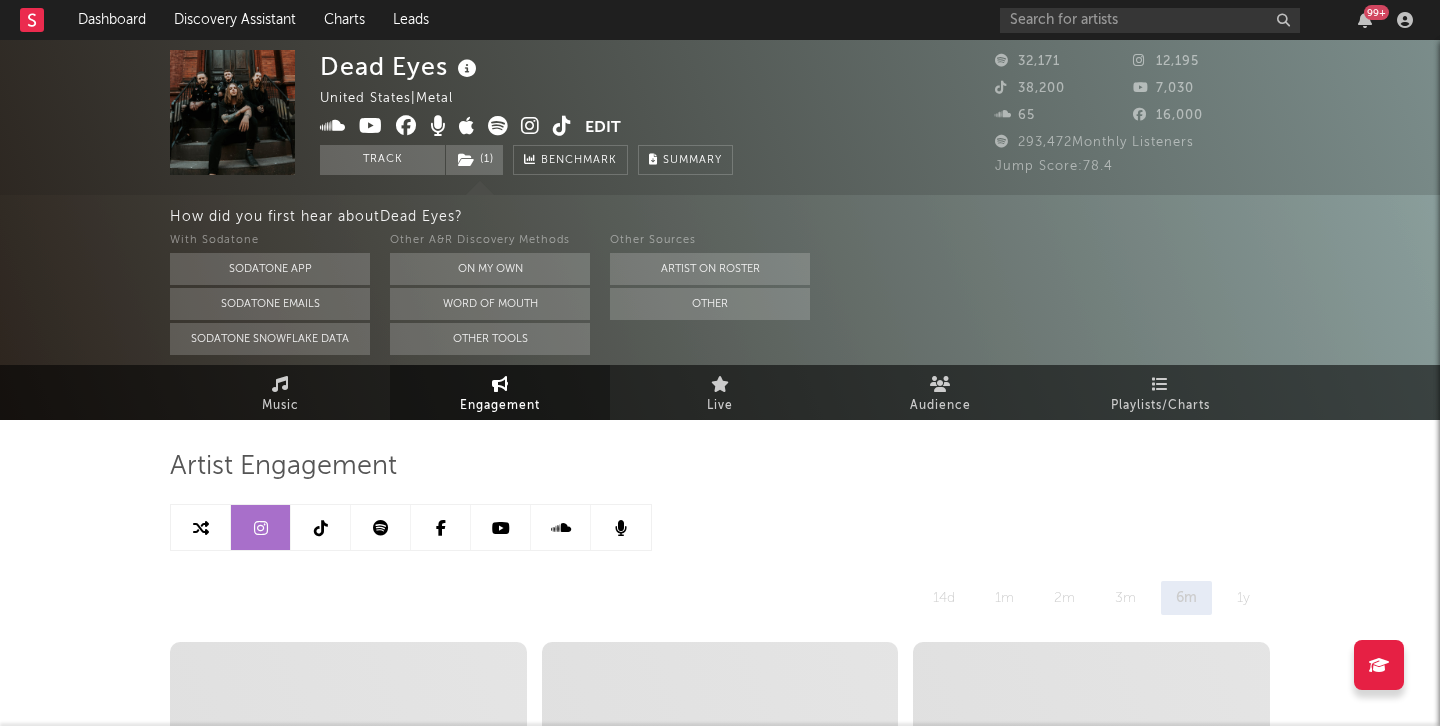 click at bounding box center [321, 528] 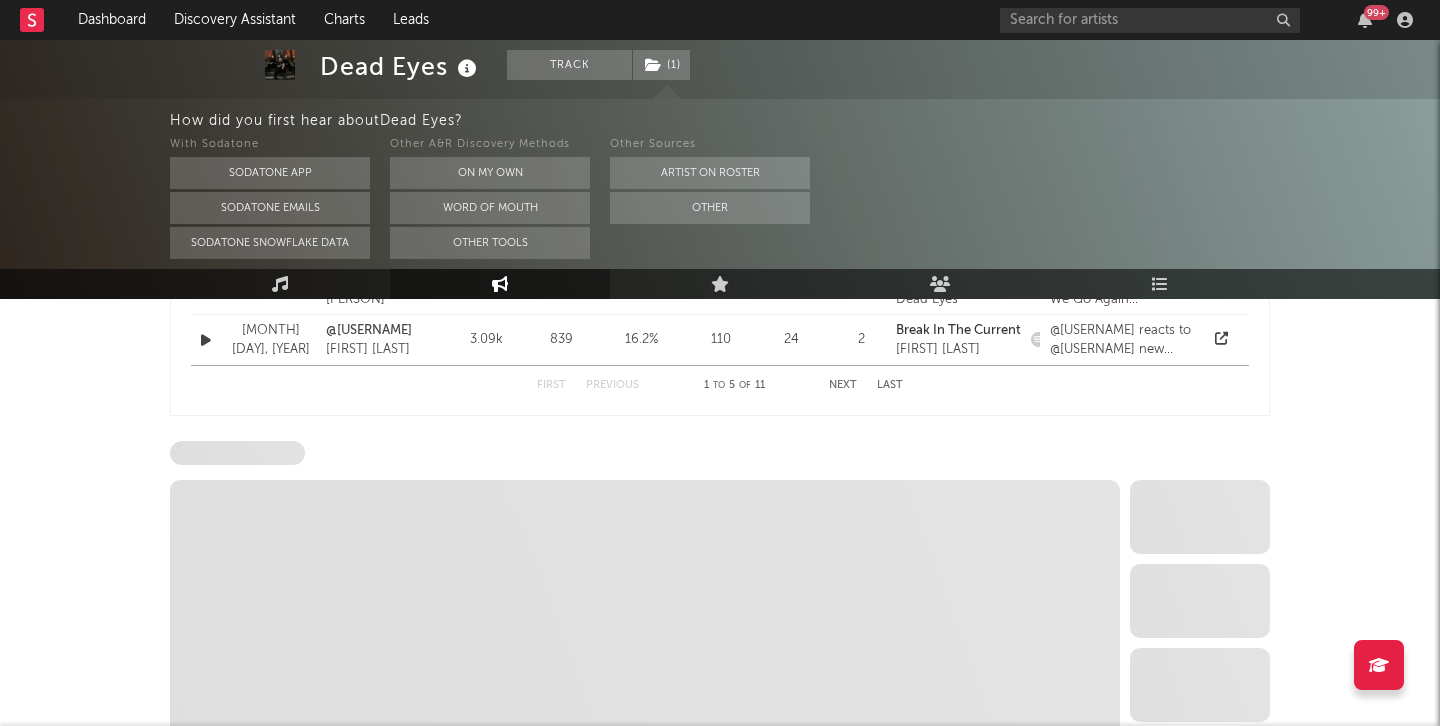 select on "6m" 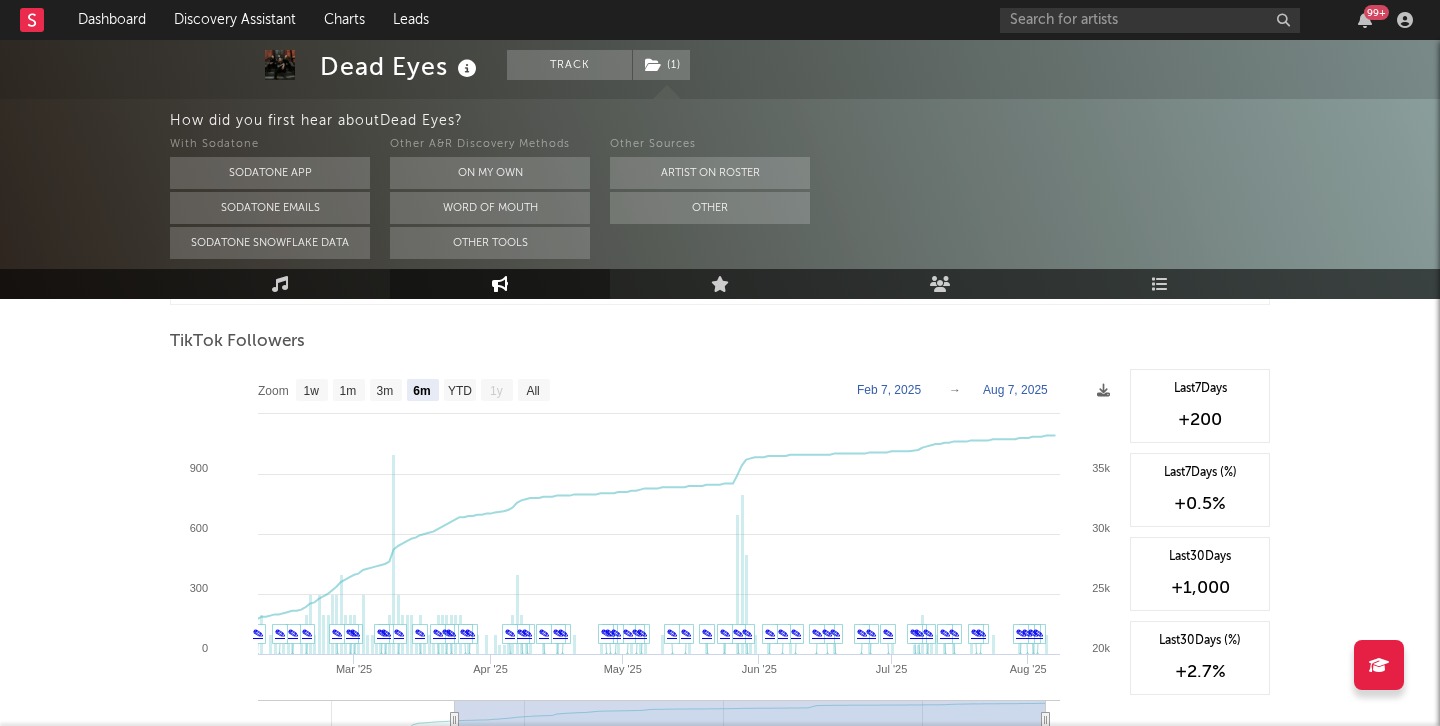 scroll, scrollTop: 1912, scrollLeft: 0, axis: vertical 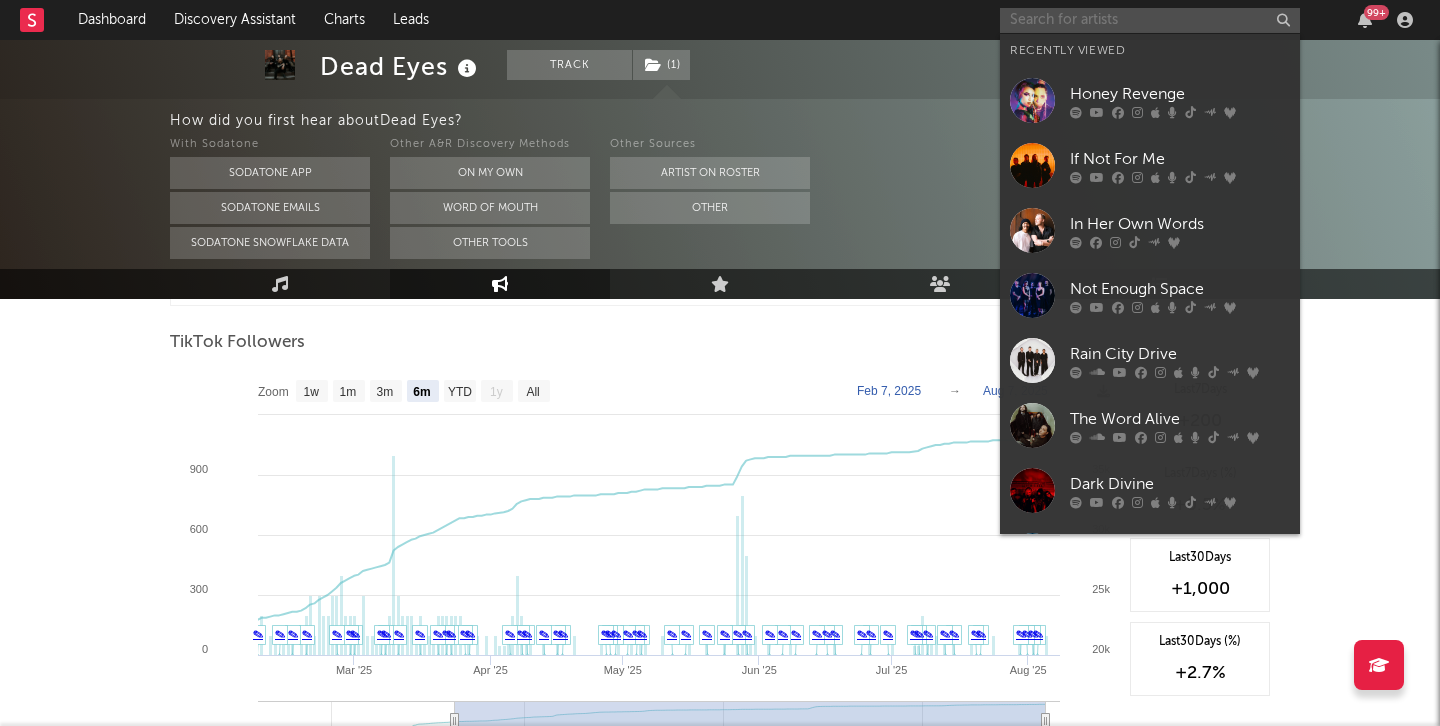 click at bounding box center (1150, 20) 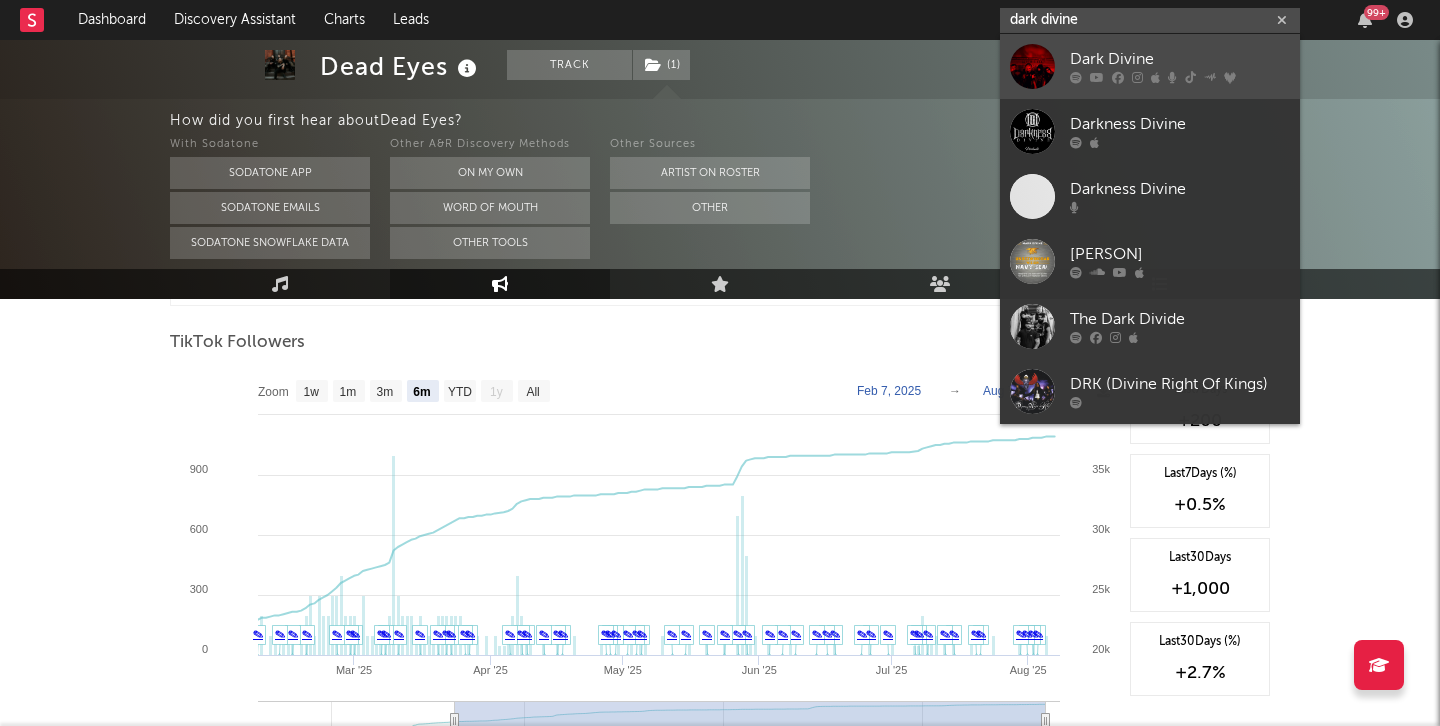 type on "dark divine" 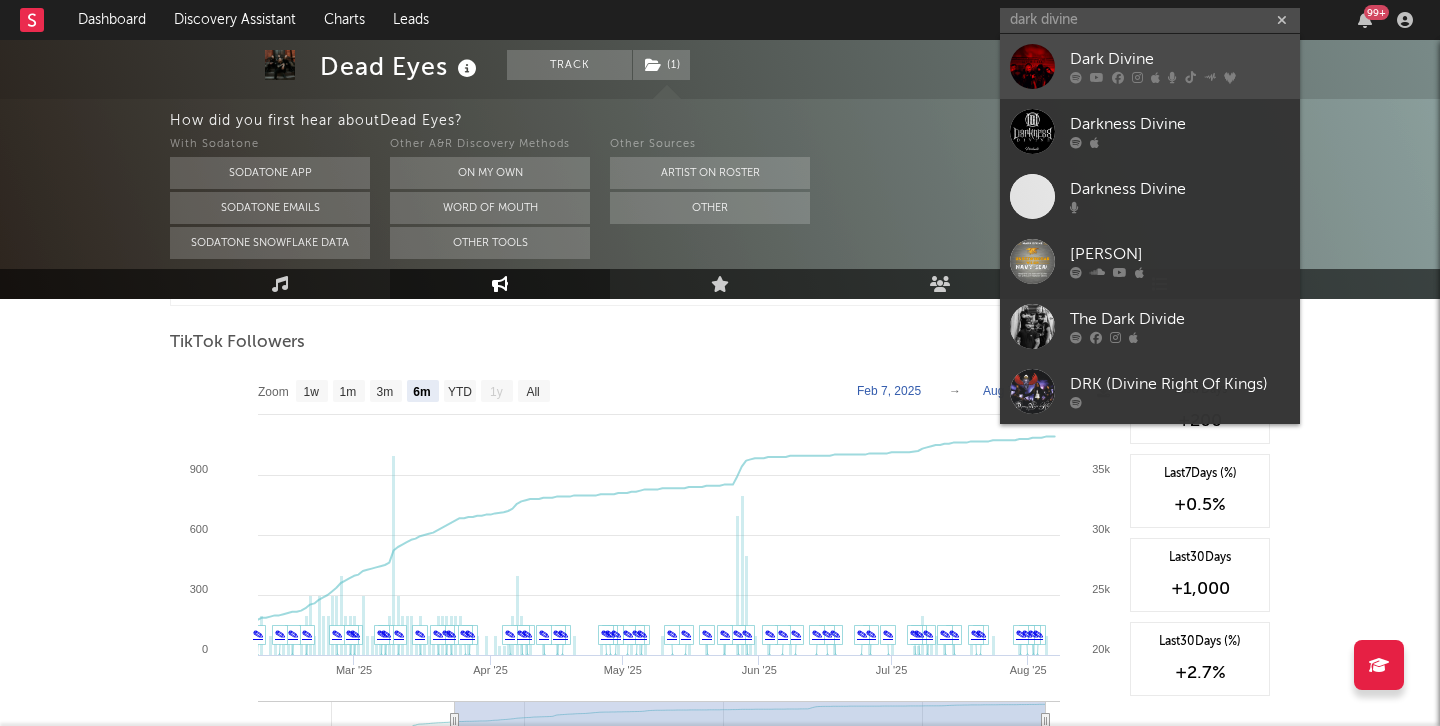 click at bounding box center [1032, 66] 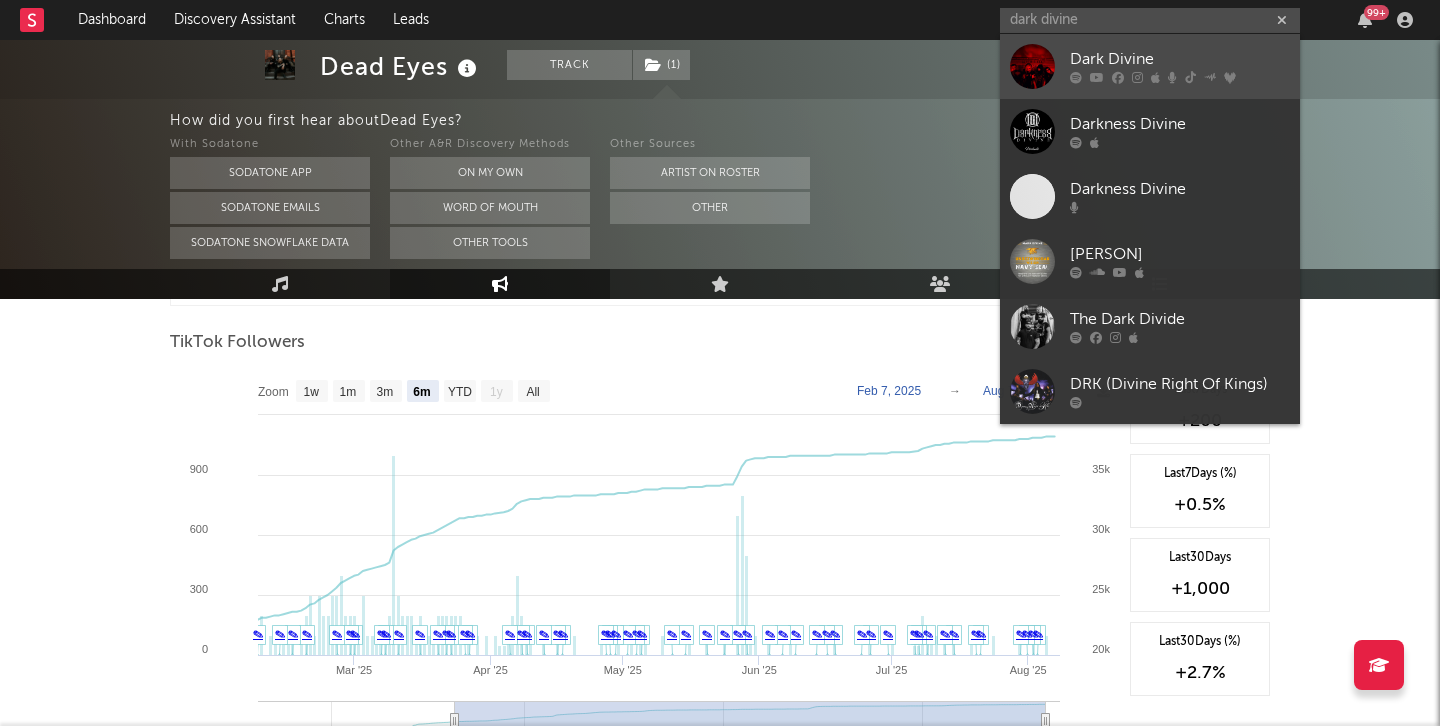 type 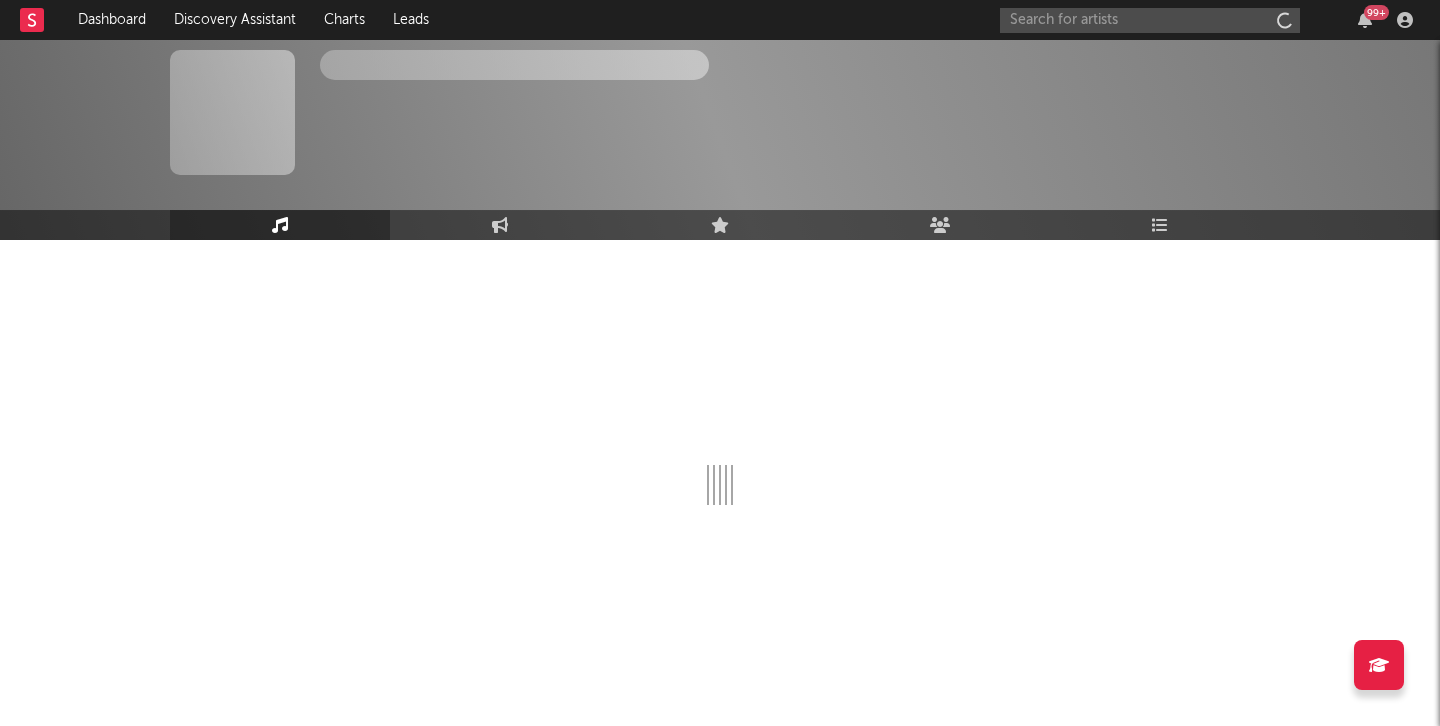 scroll, scrollTop: 0, scrollLeft: 0, axis: both 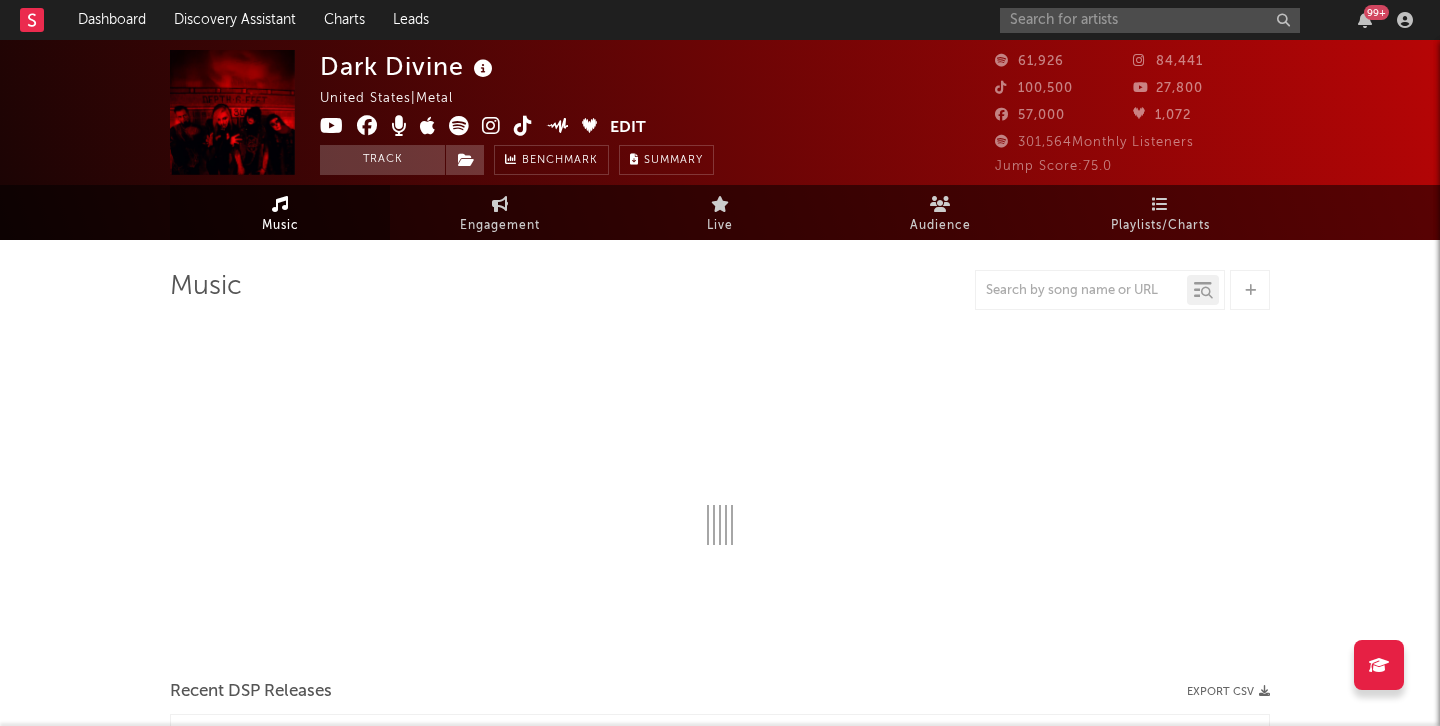 select on "6m" 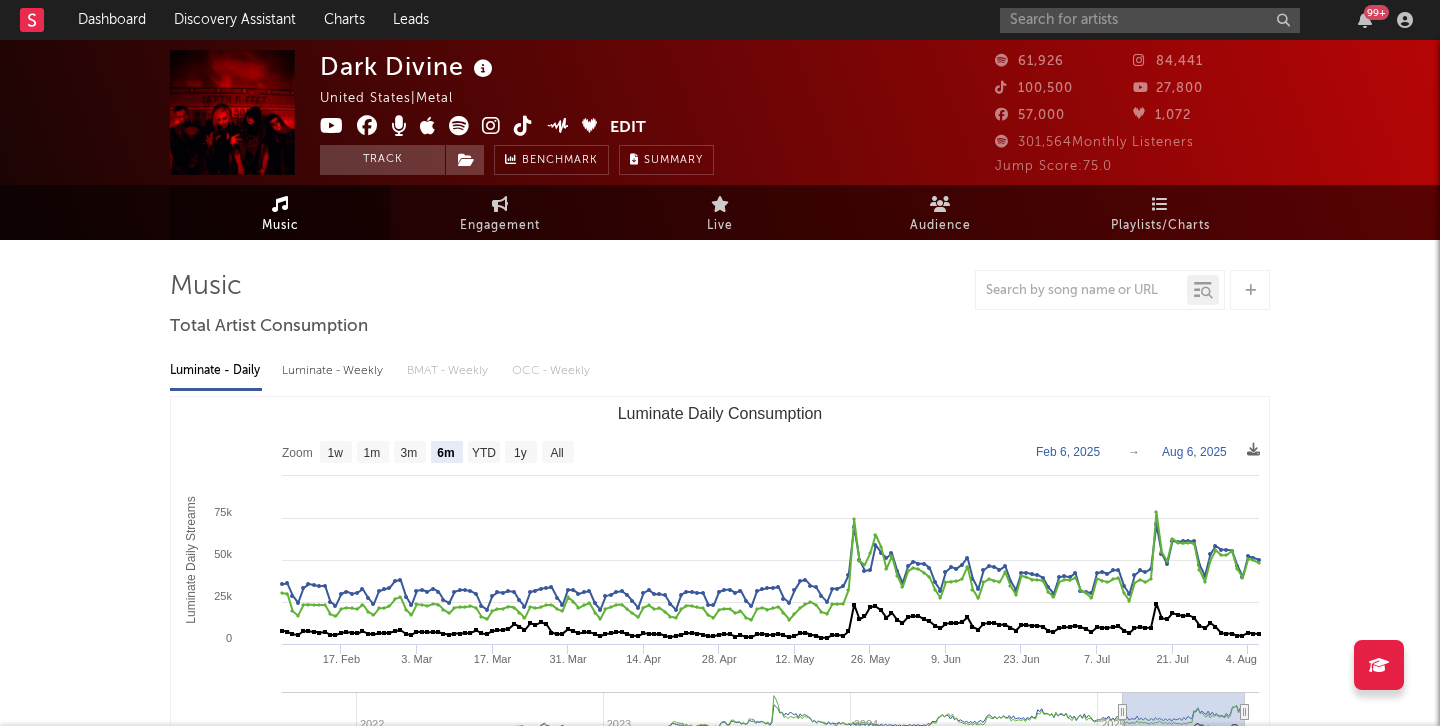 click at bounding box center [459, 126] 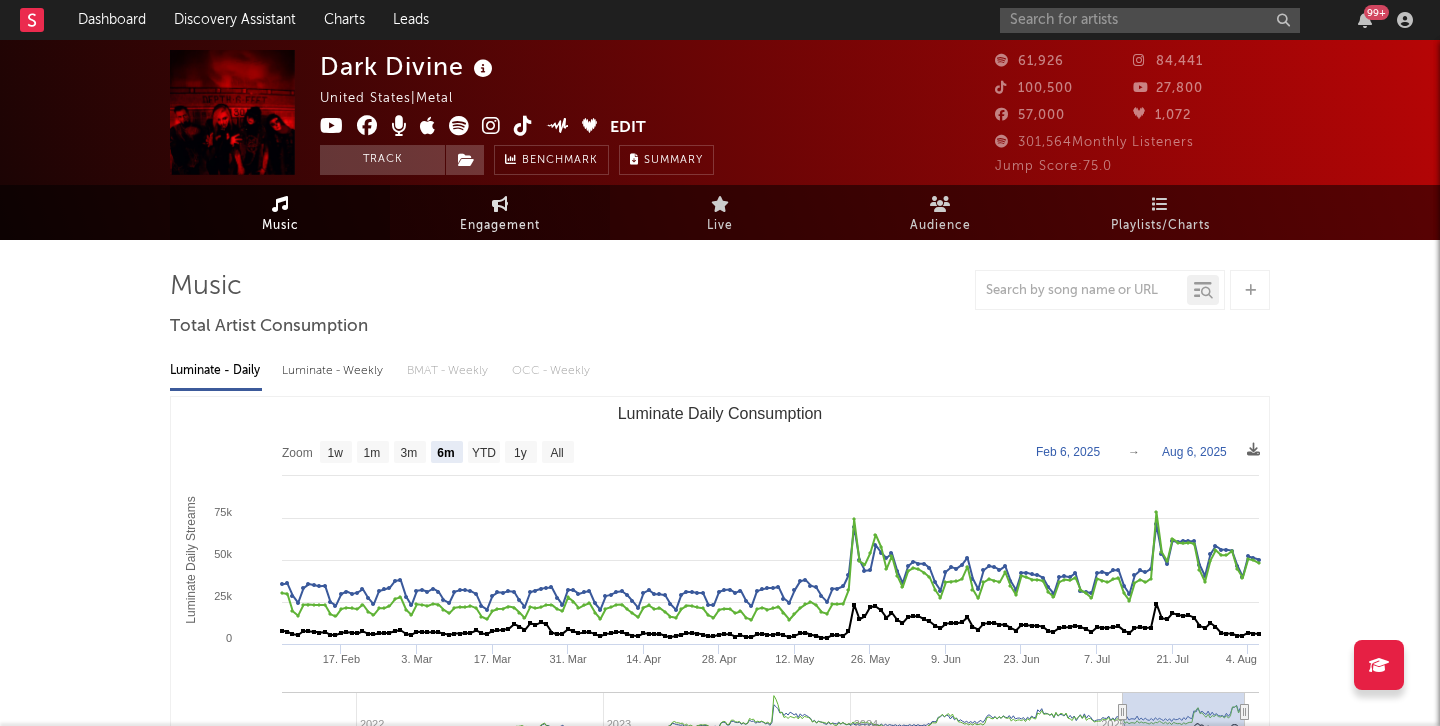 click on "Engagement" at bounding box center [500, 226] 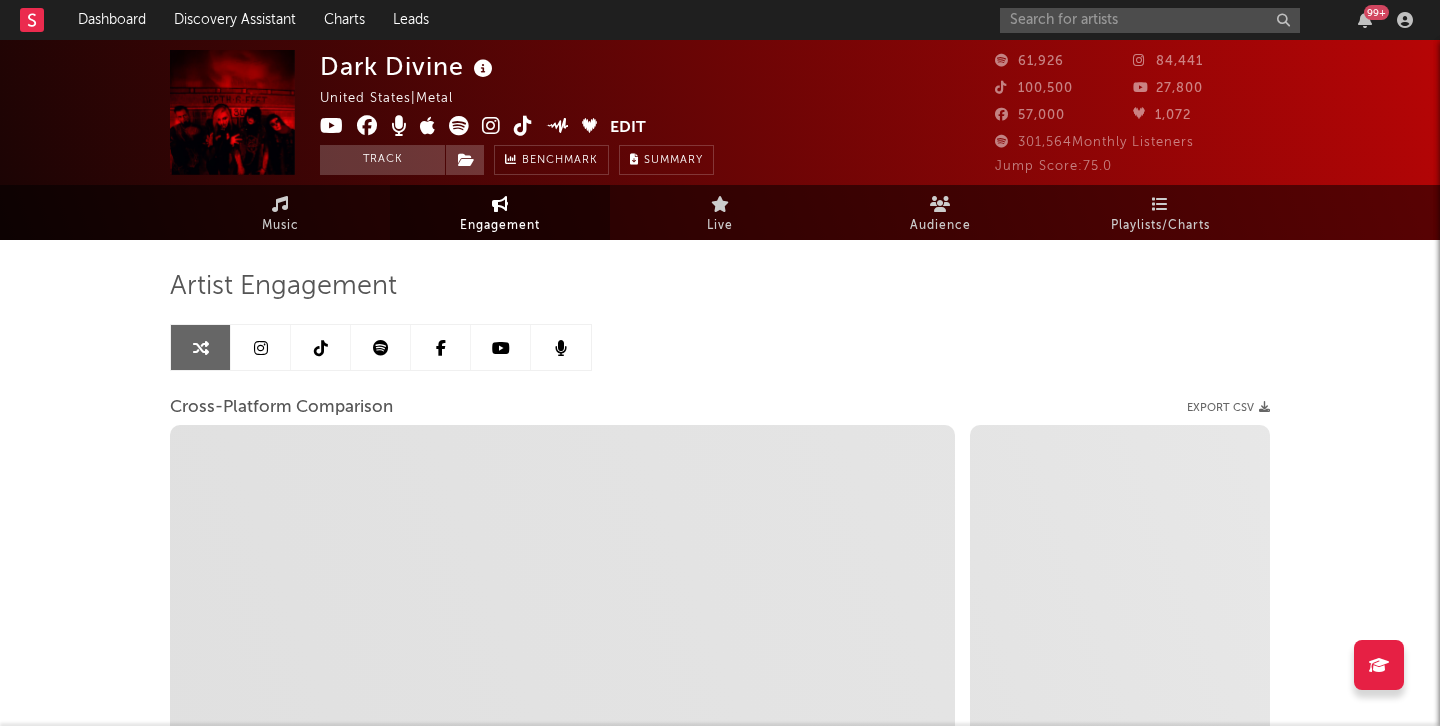 select on "1w" 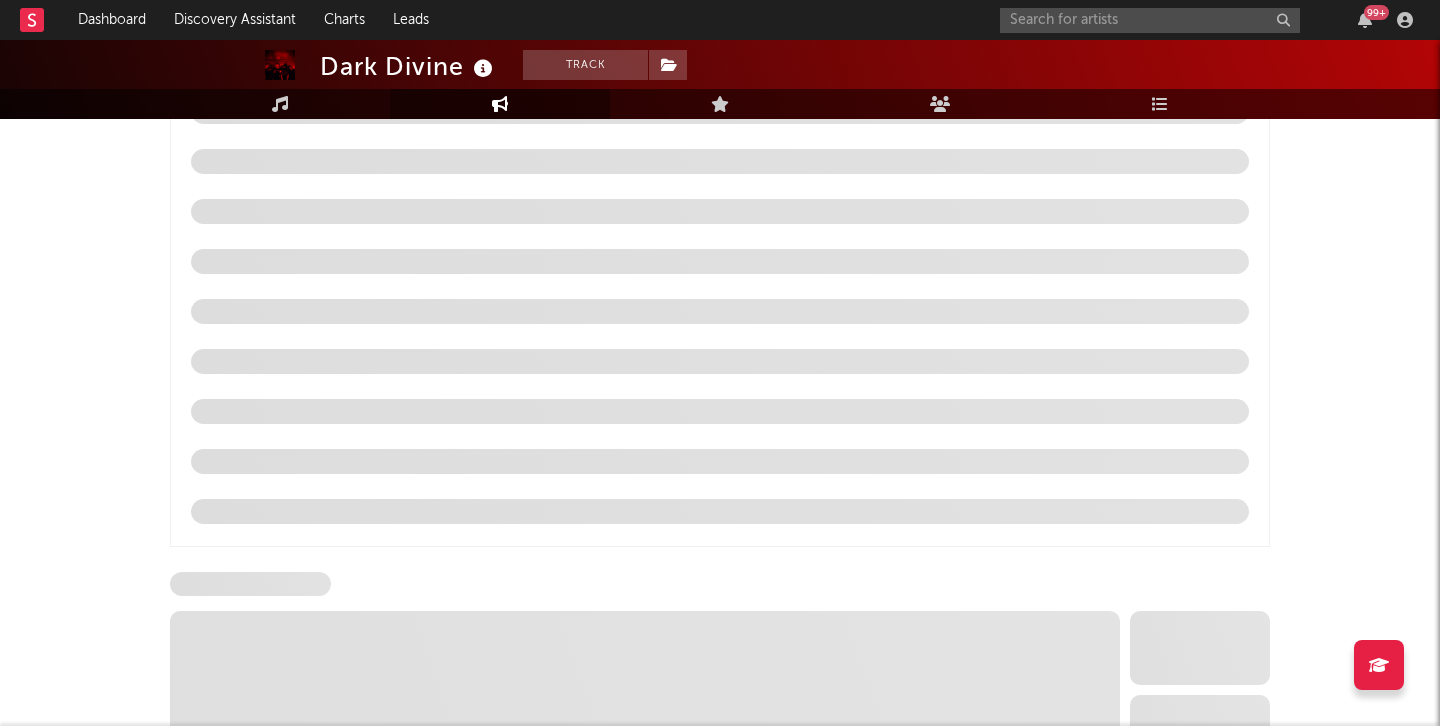 select on "6m" 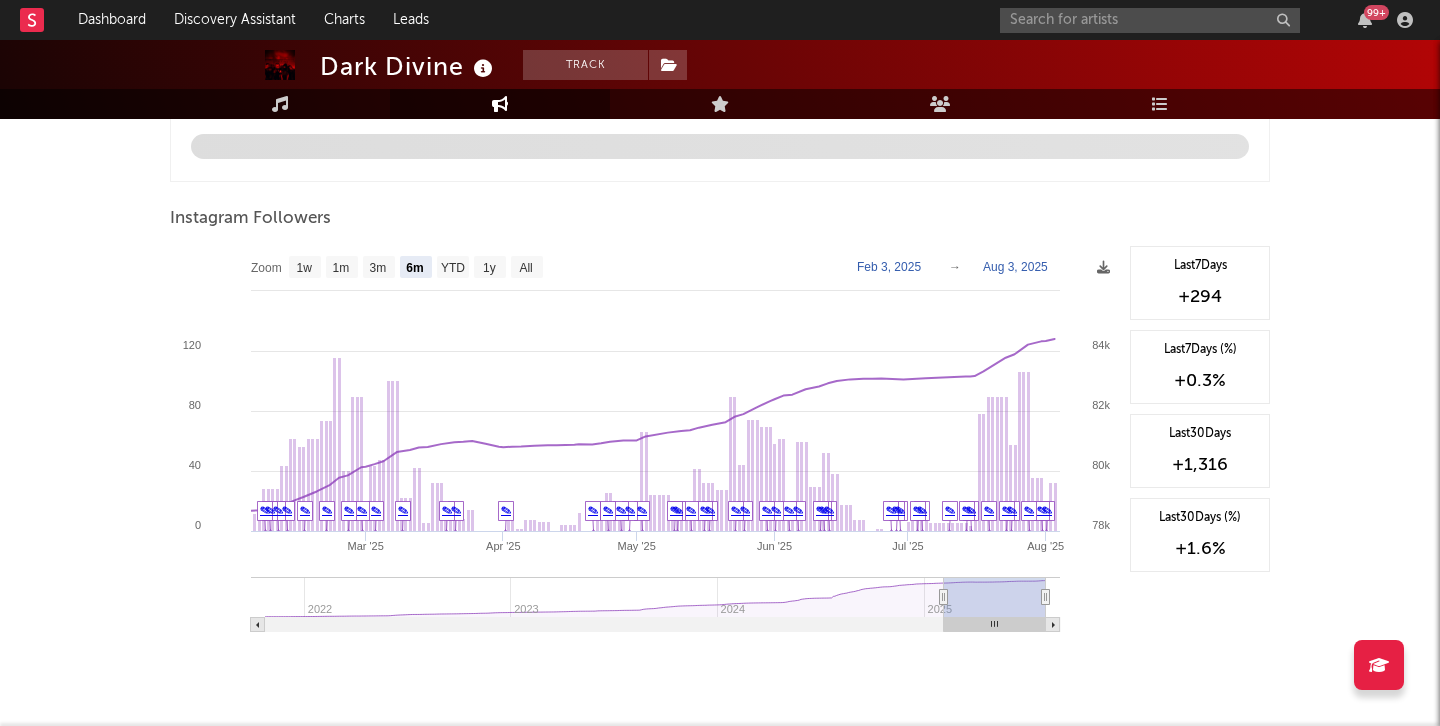scroll, scrollTop: 2120, scrollLeft: 0, axis: vertical 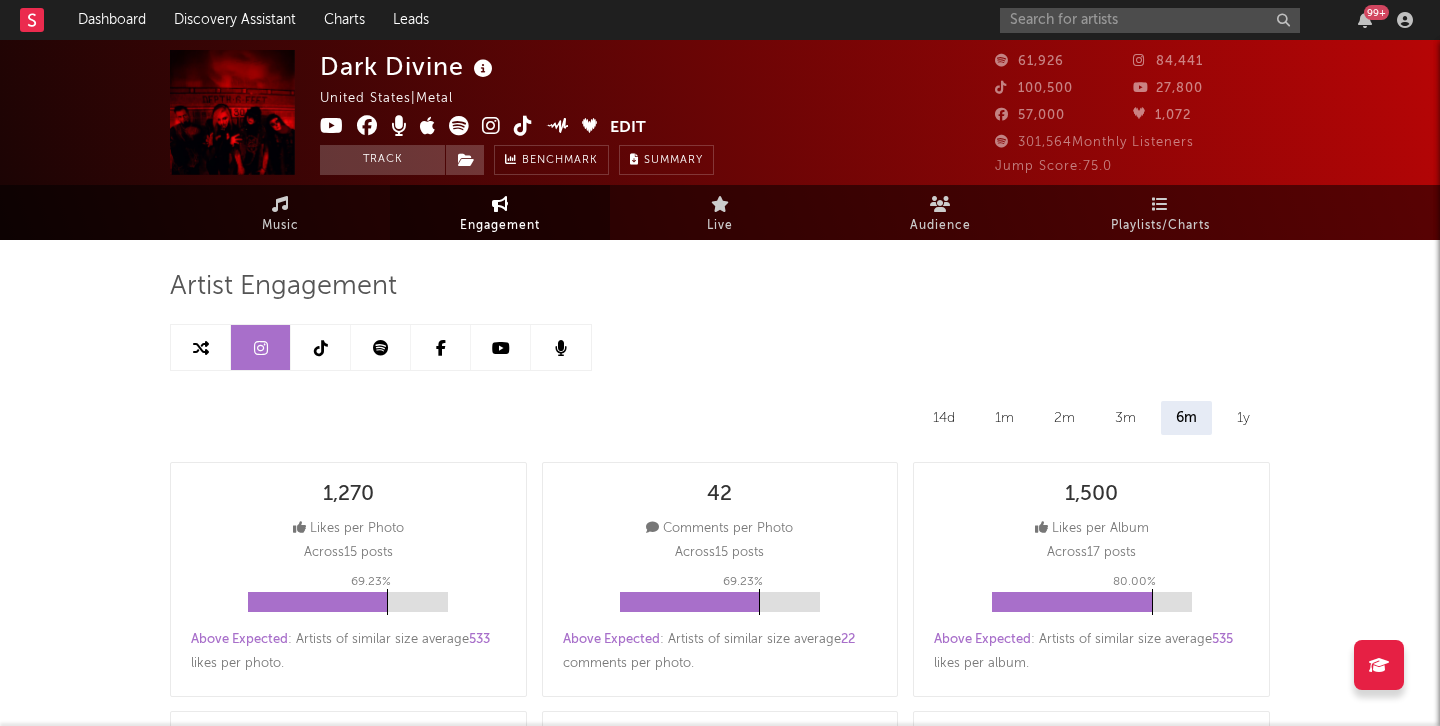 click at bounding box center (321, 348) 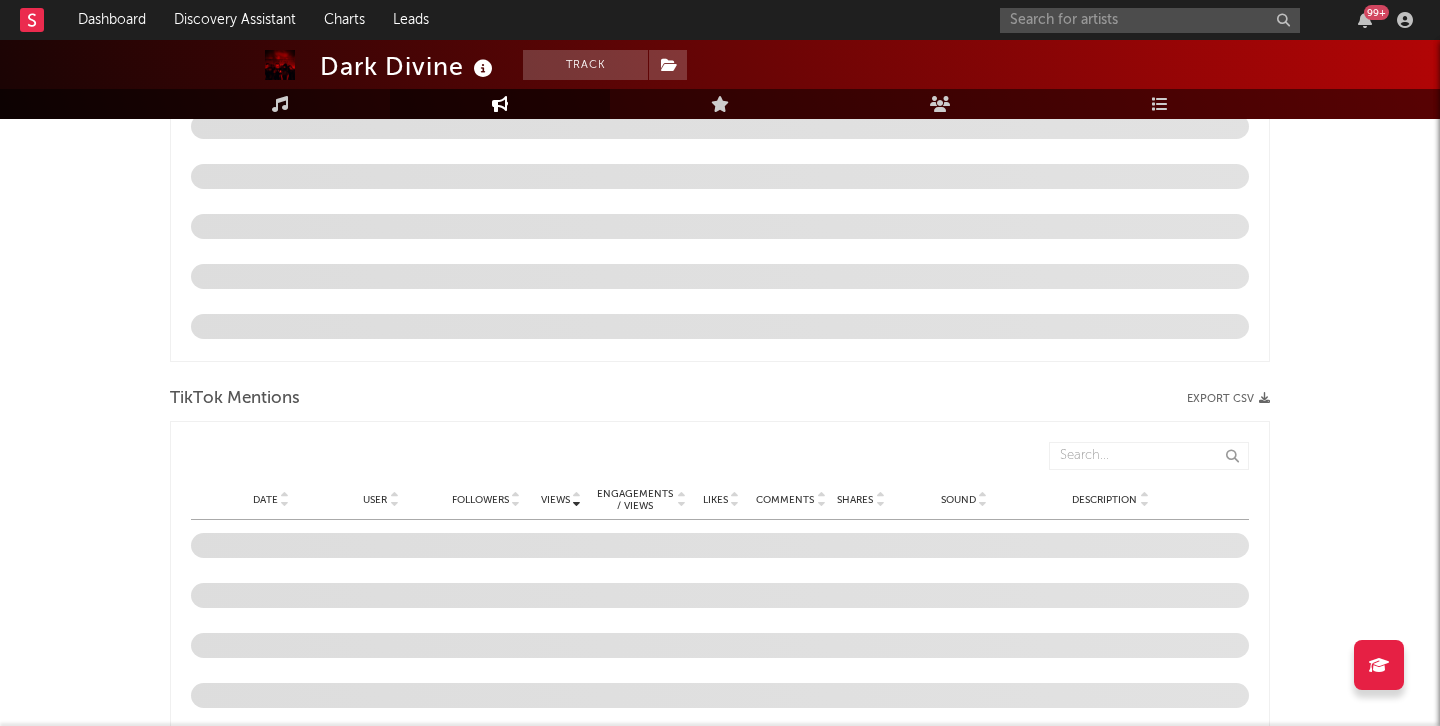 select on "6m" 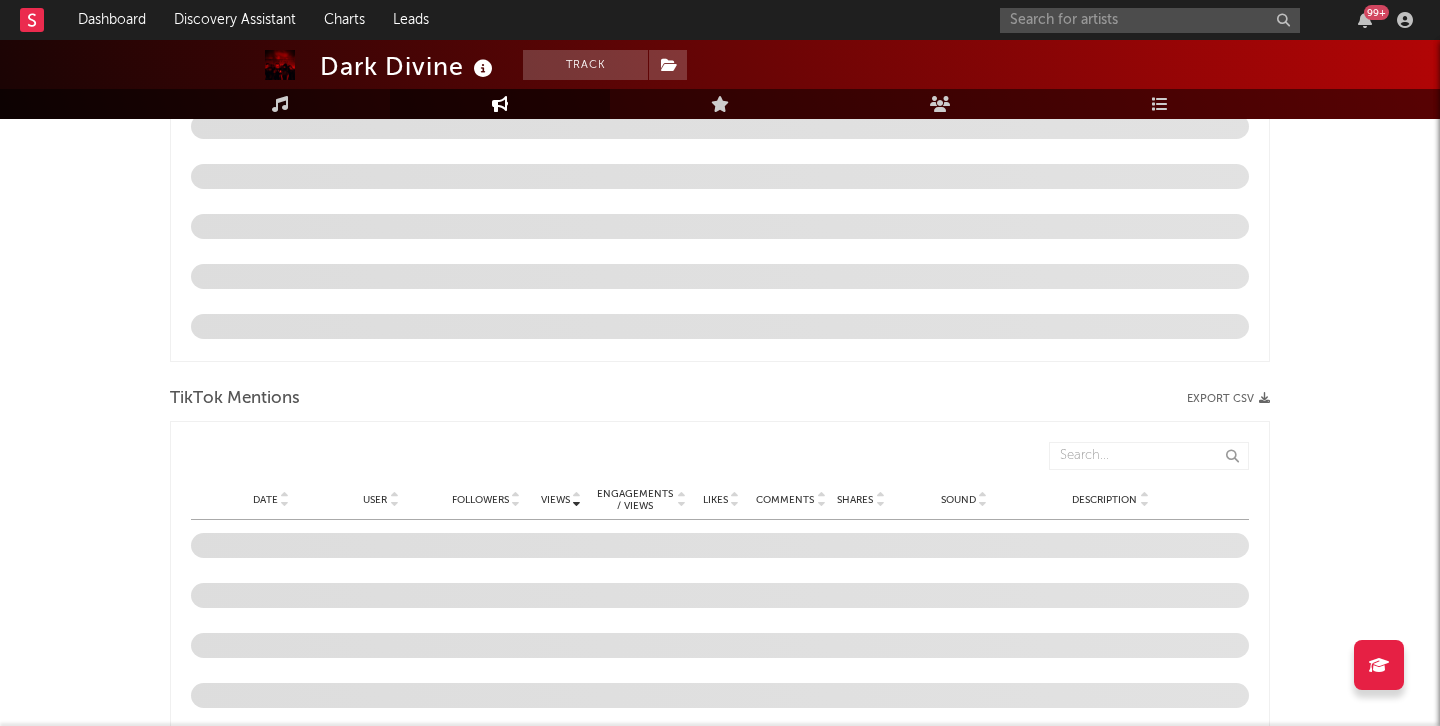 select on "6m" 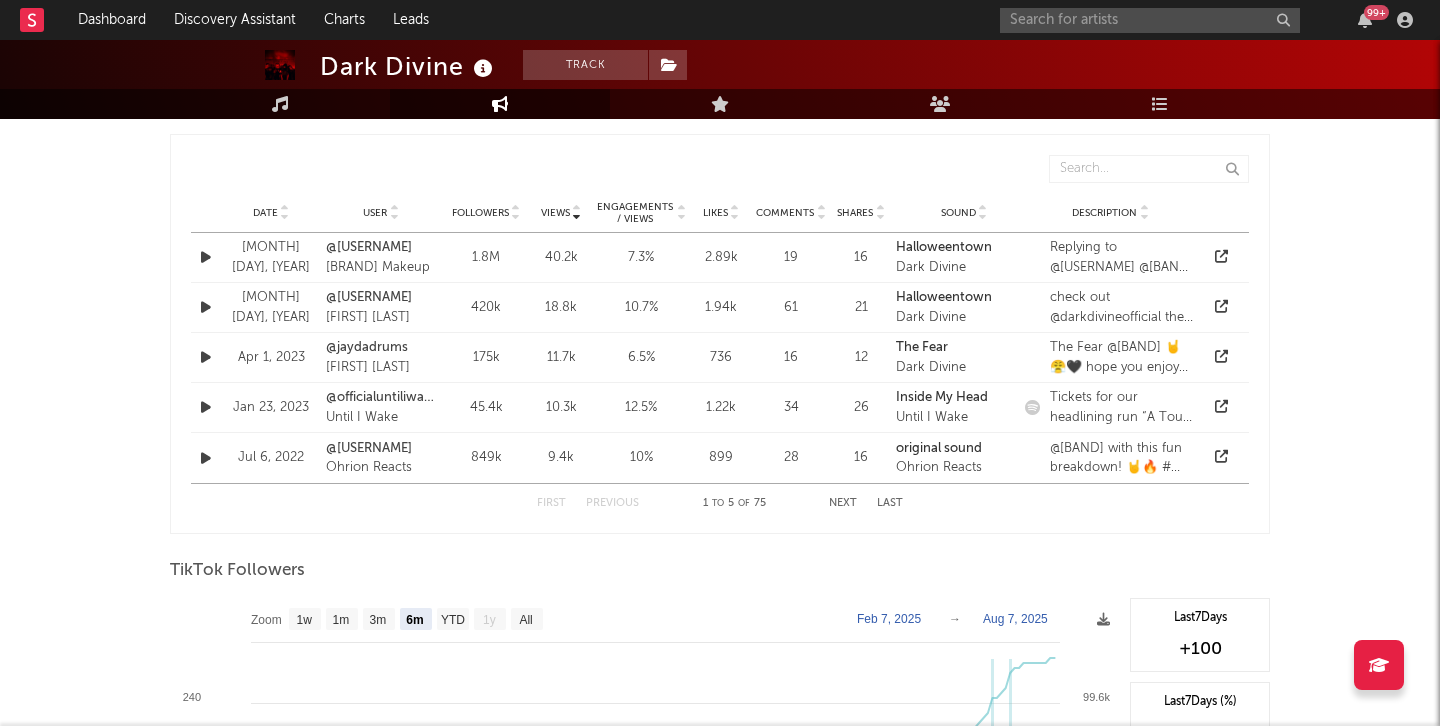 scroll, scrollTop: 1774, scrollLeft: 0, axis: vertical 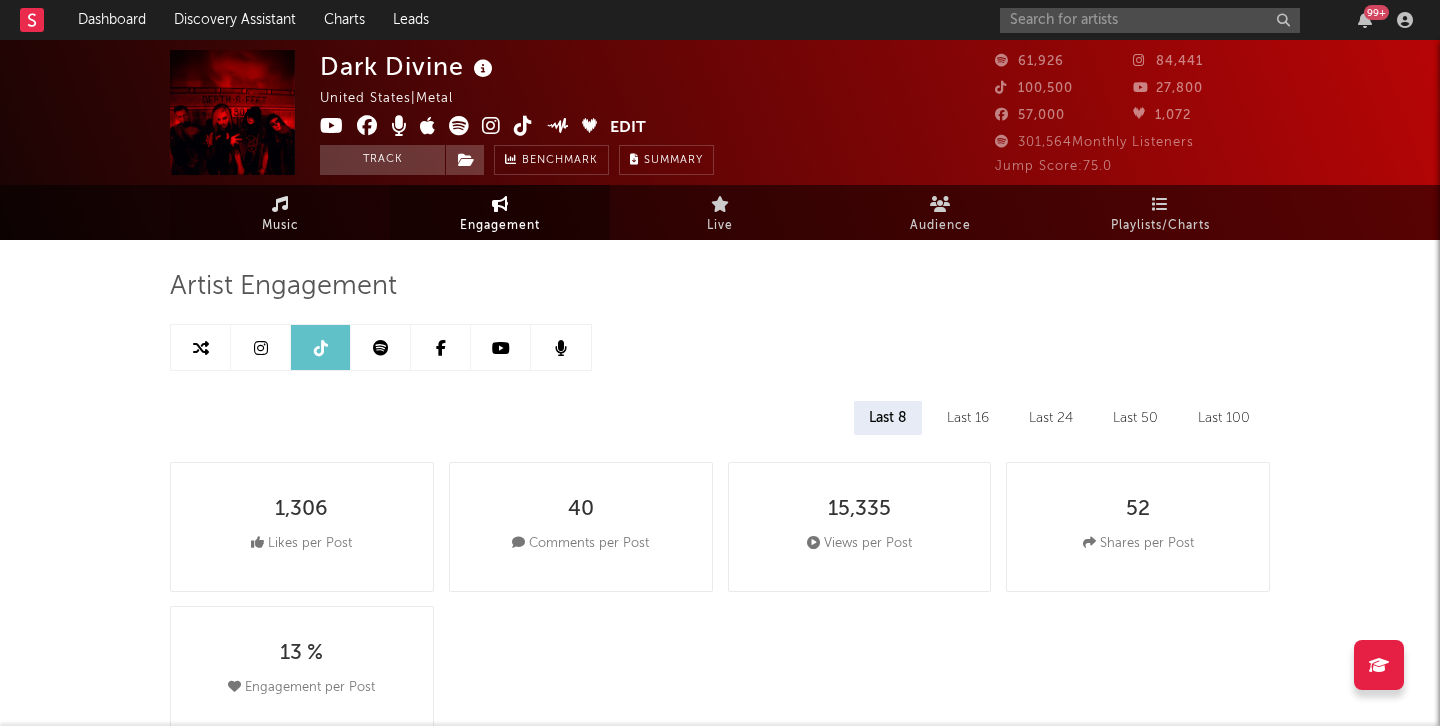 click on "Music" at bounding box center [280, 212] 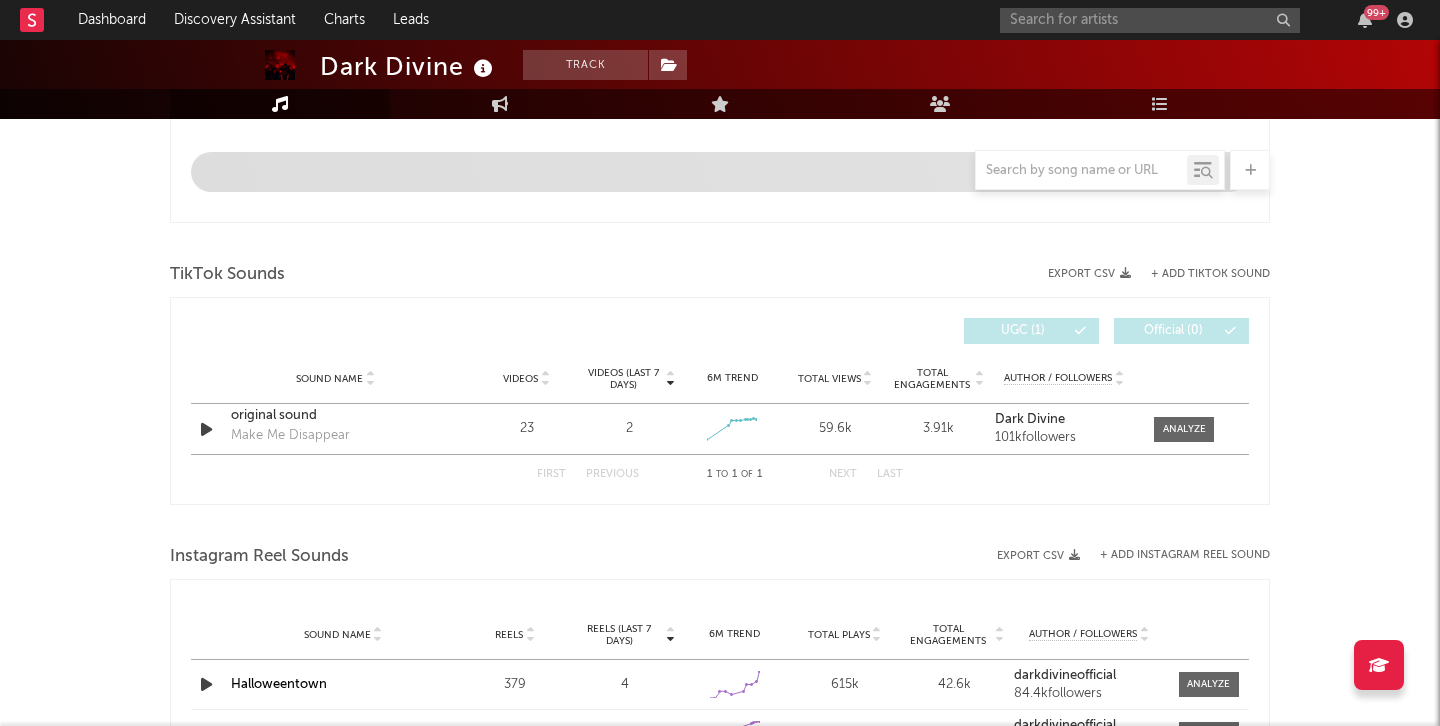 select on "6m" 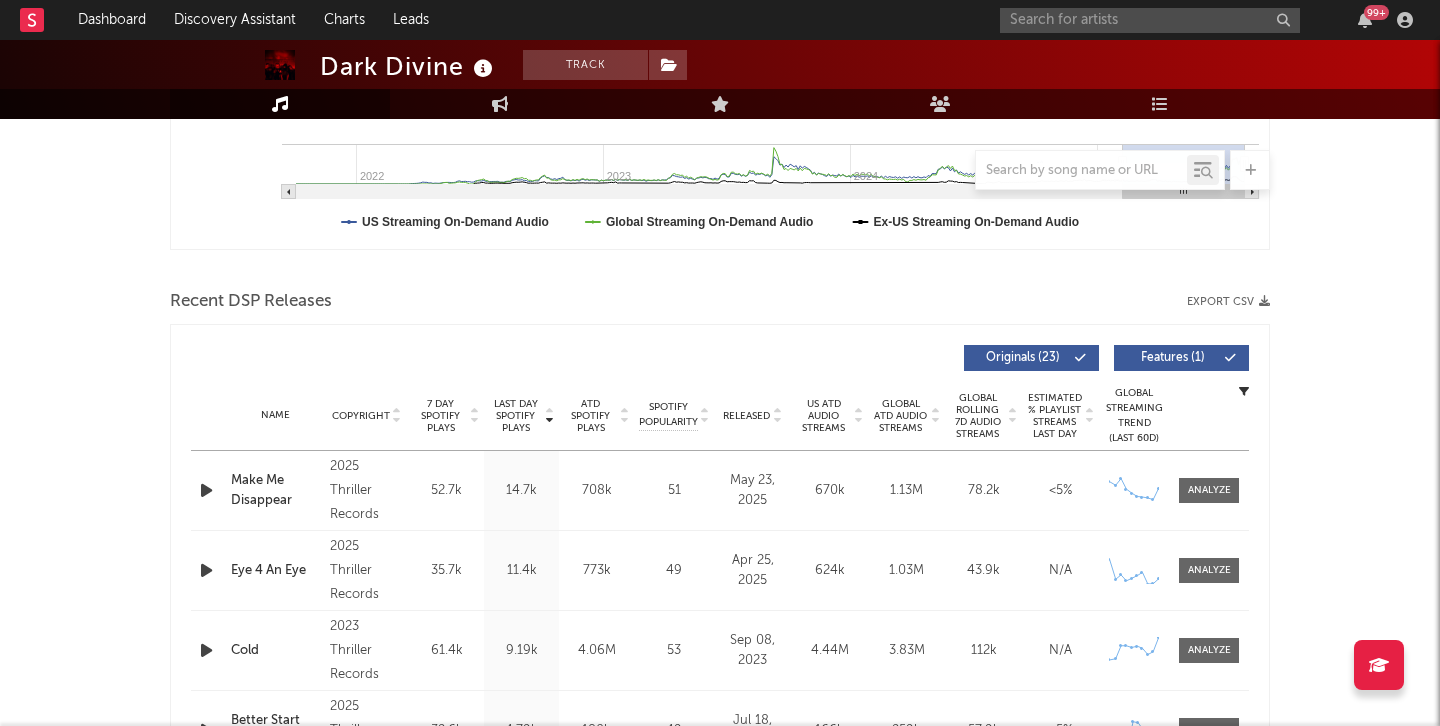 scroll, scrollTop: 0, scrollLeft: 0, axis: both 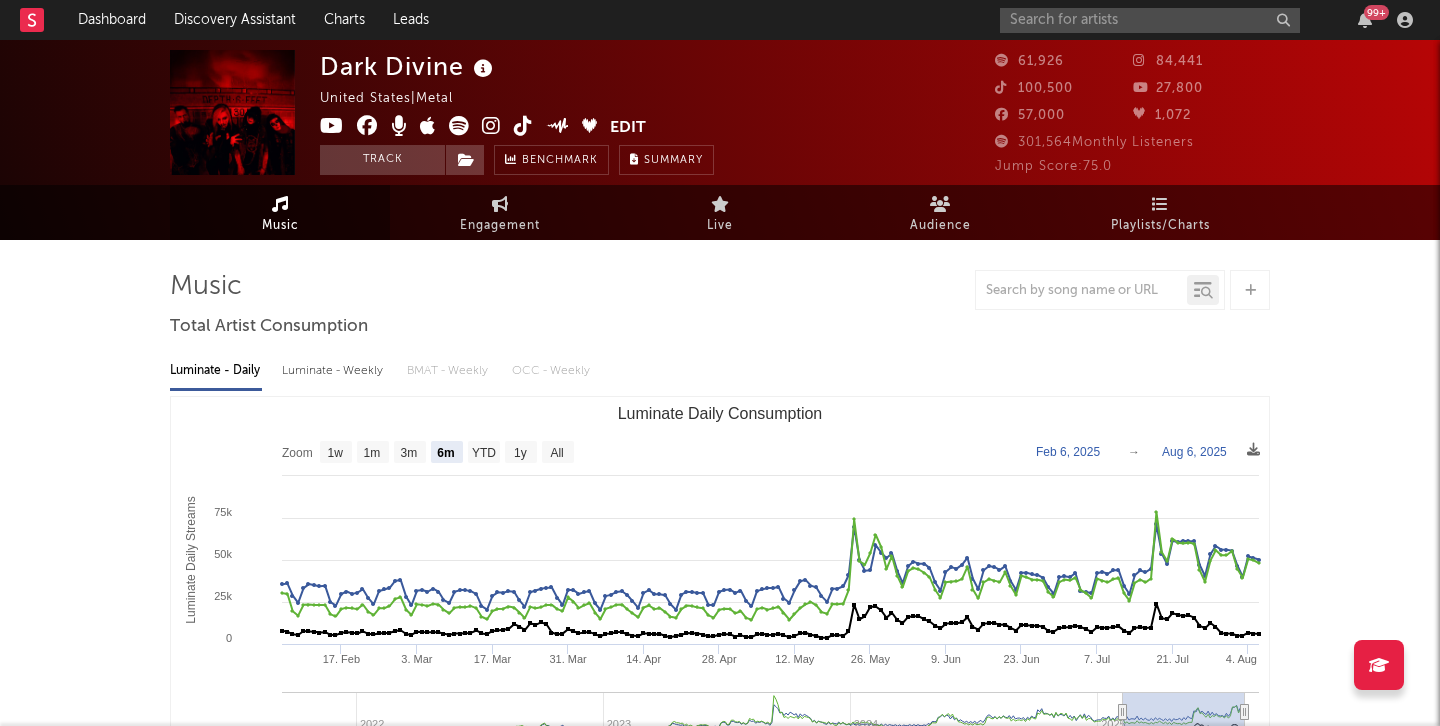click at bounding box center [523, 126] 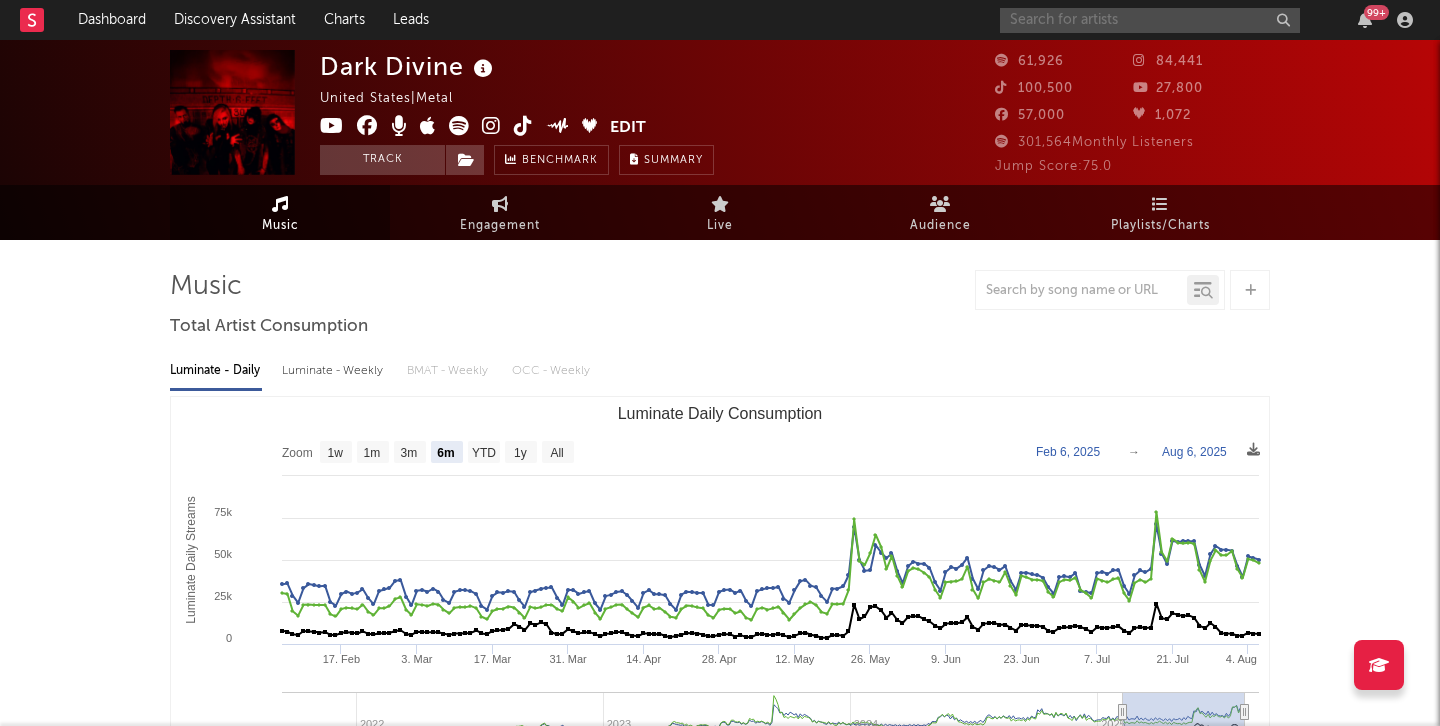 click at bounding box center (1150, 20) 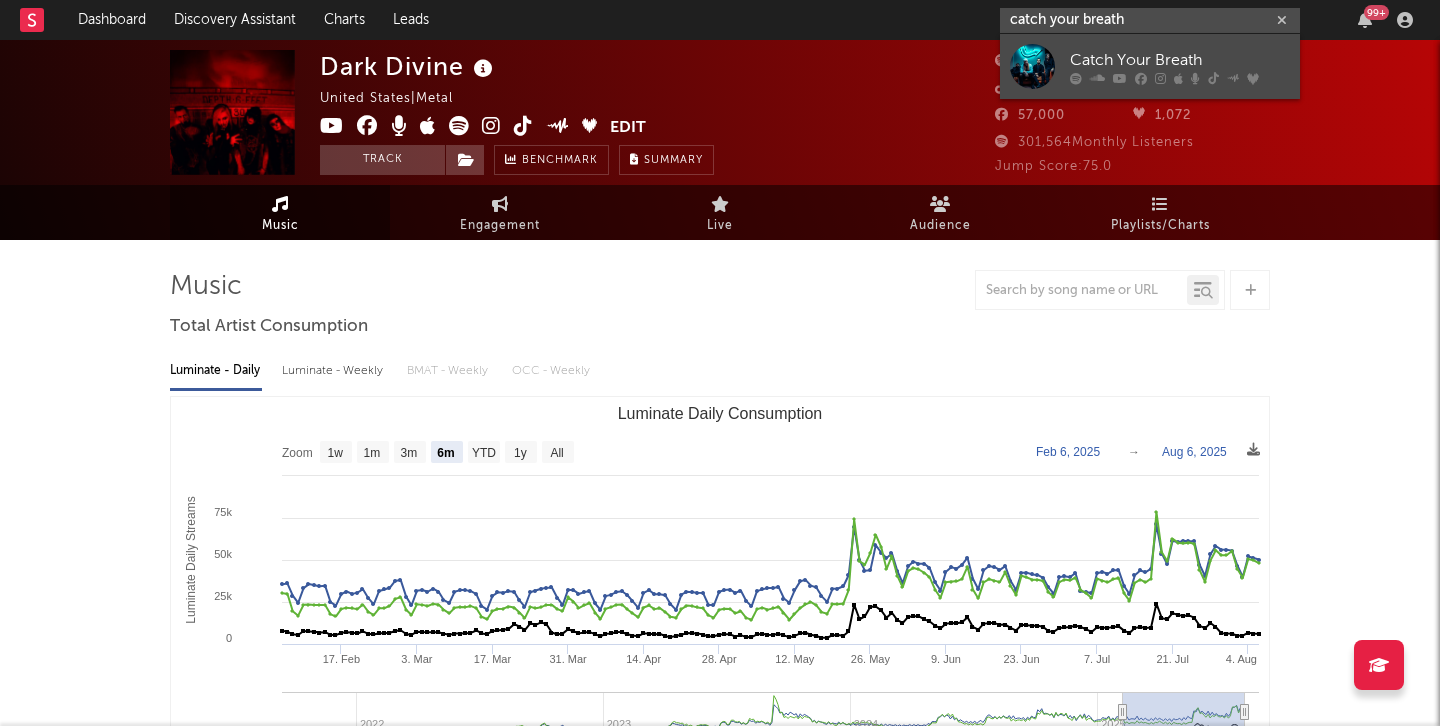 type on "catch your breath" 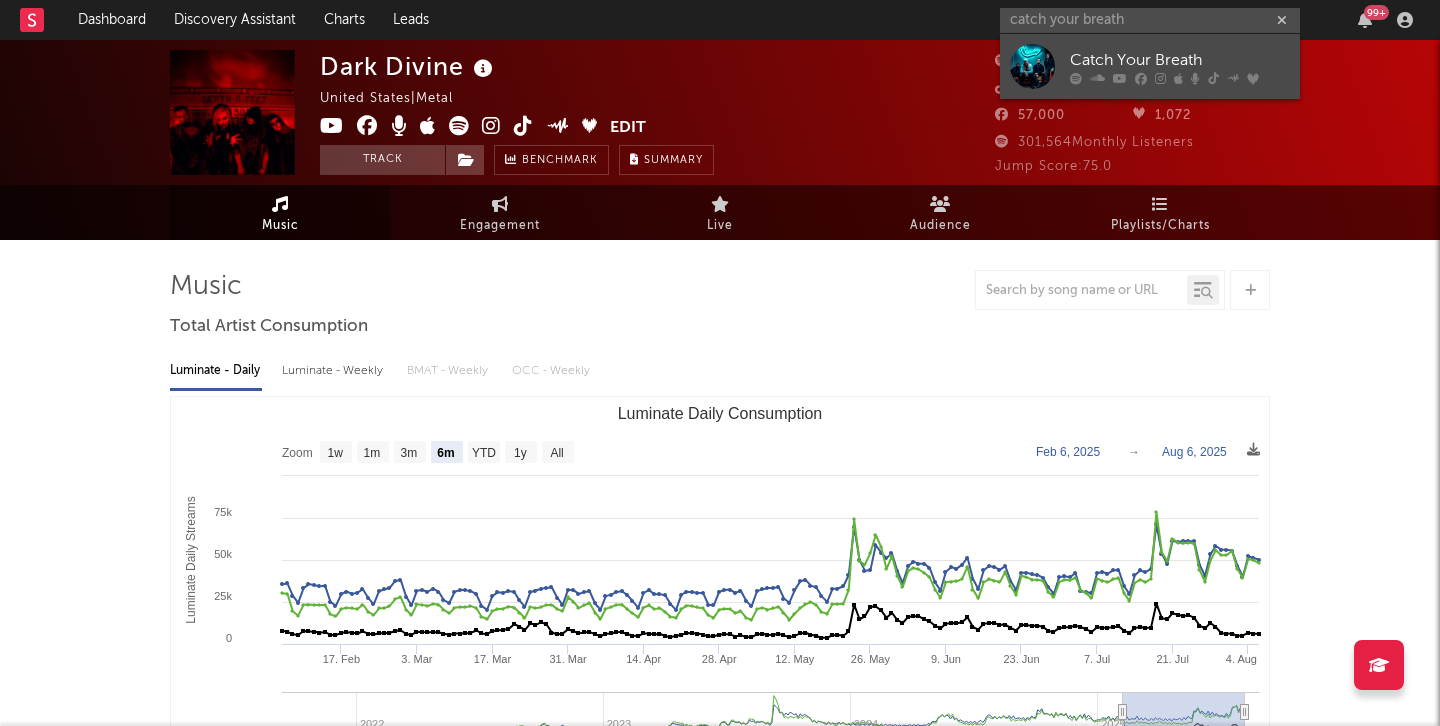 click at bounding box center [1032, 66] 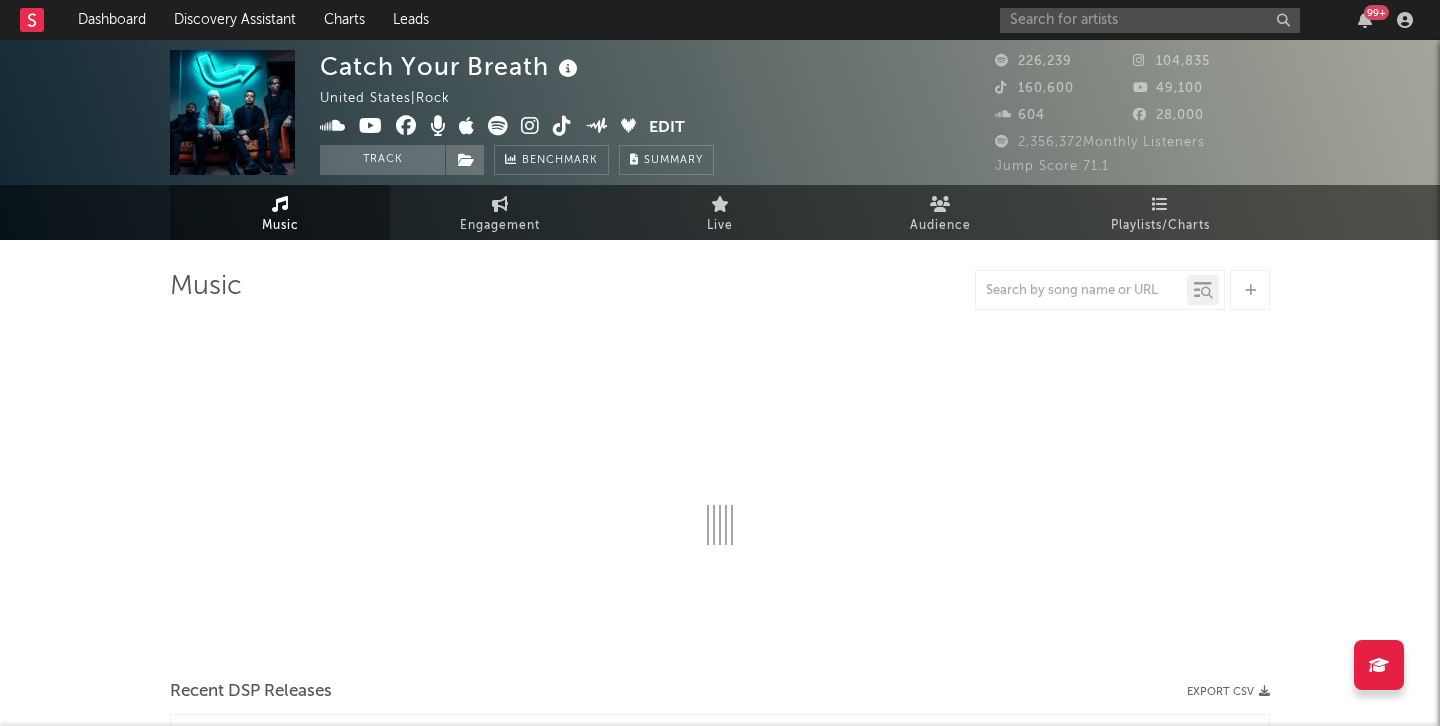 select on "6m" 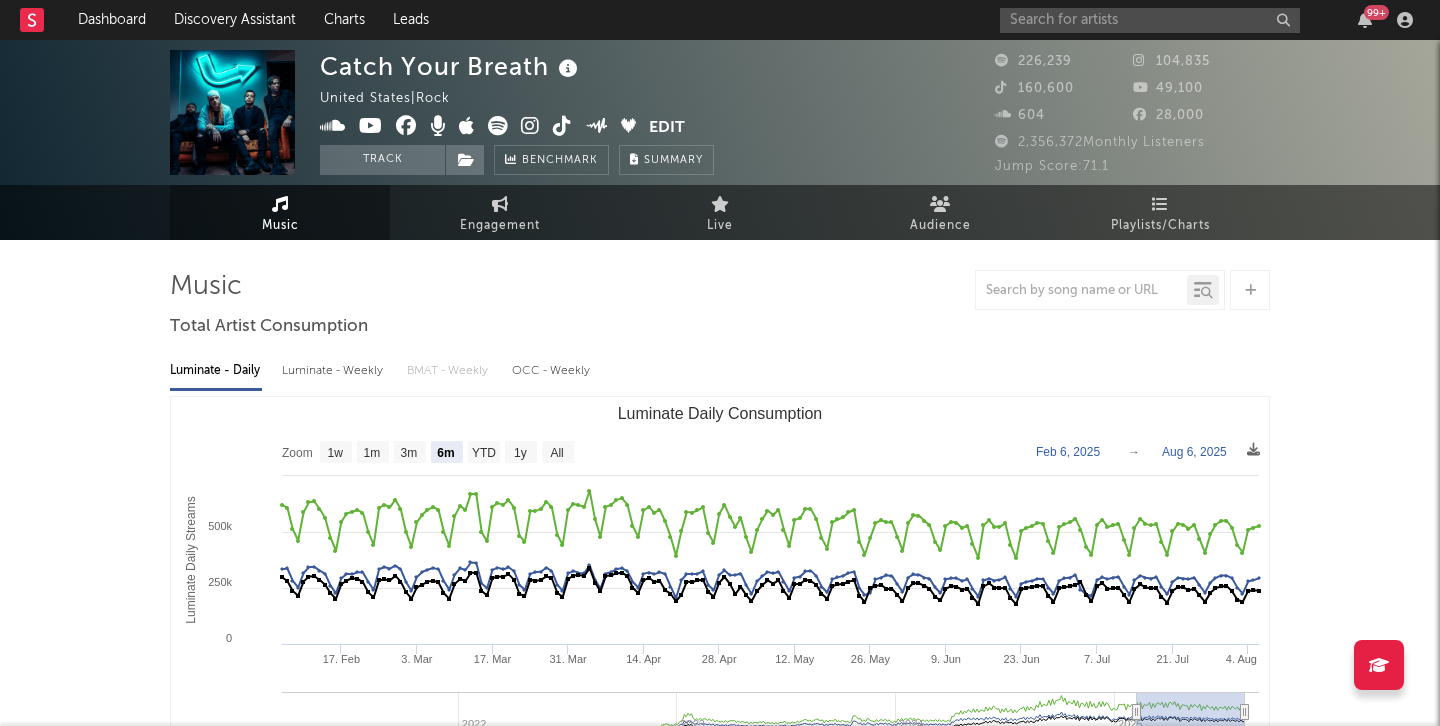 click at bounding box center (498, 126) 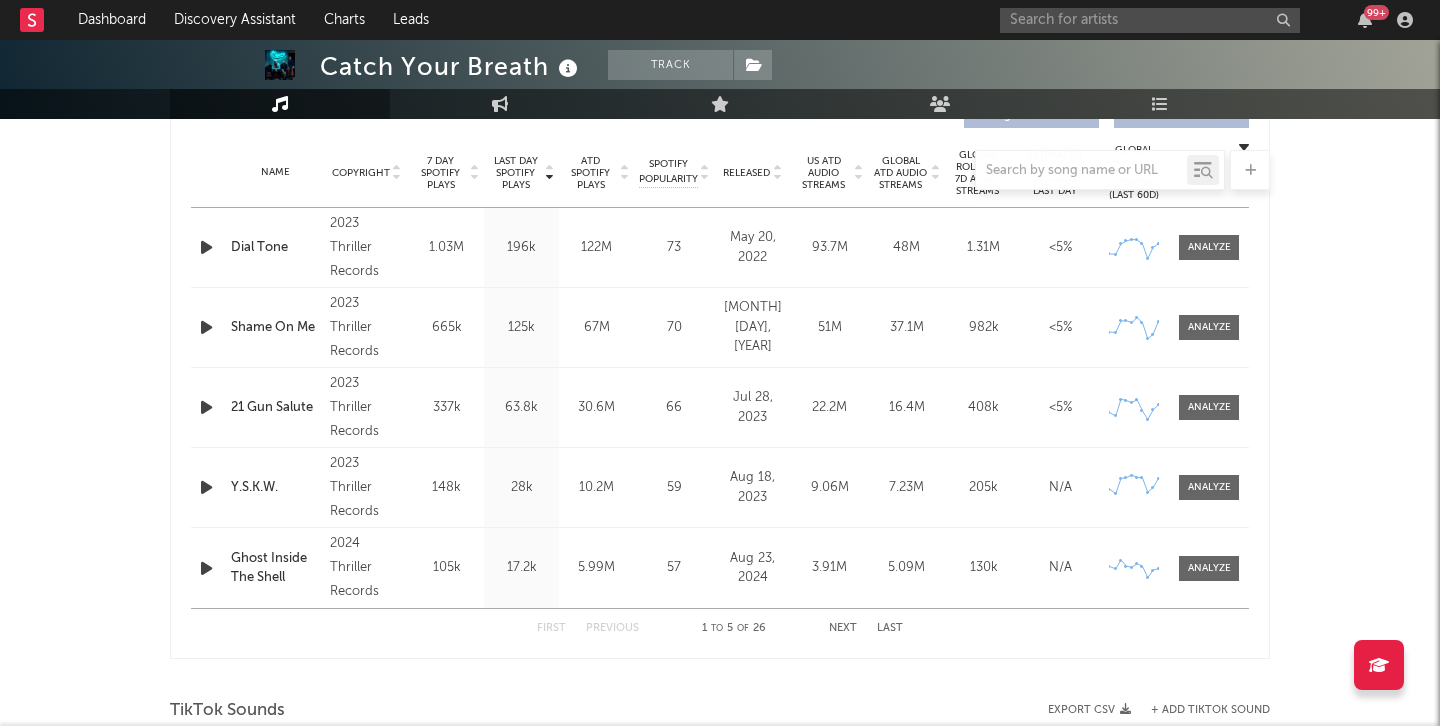 scroll, scrollTop: 794, scrollLeft: 0, axis: vertical 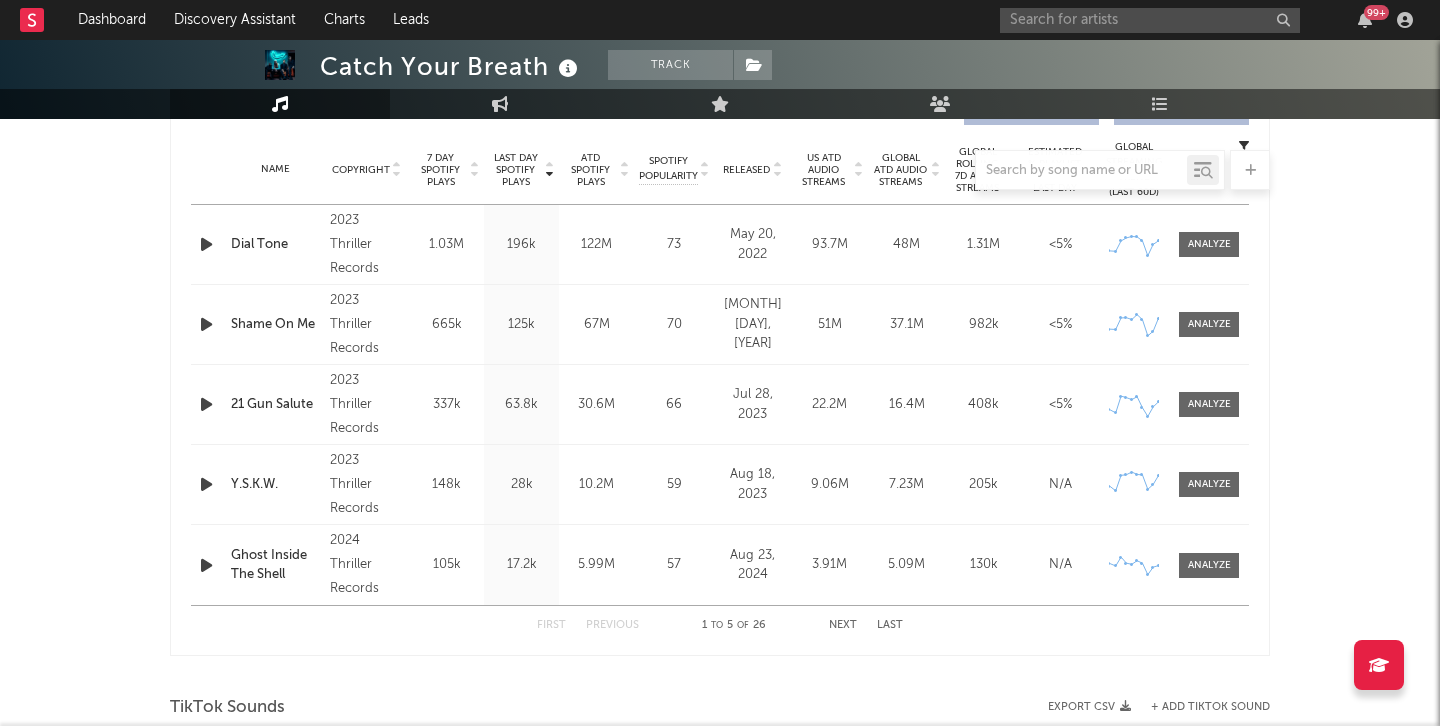 click on "Next" at bounding box center [843, 625] 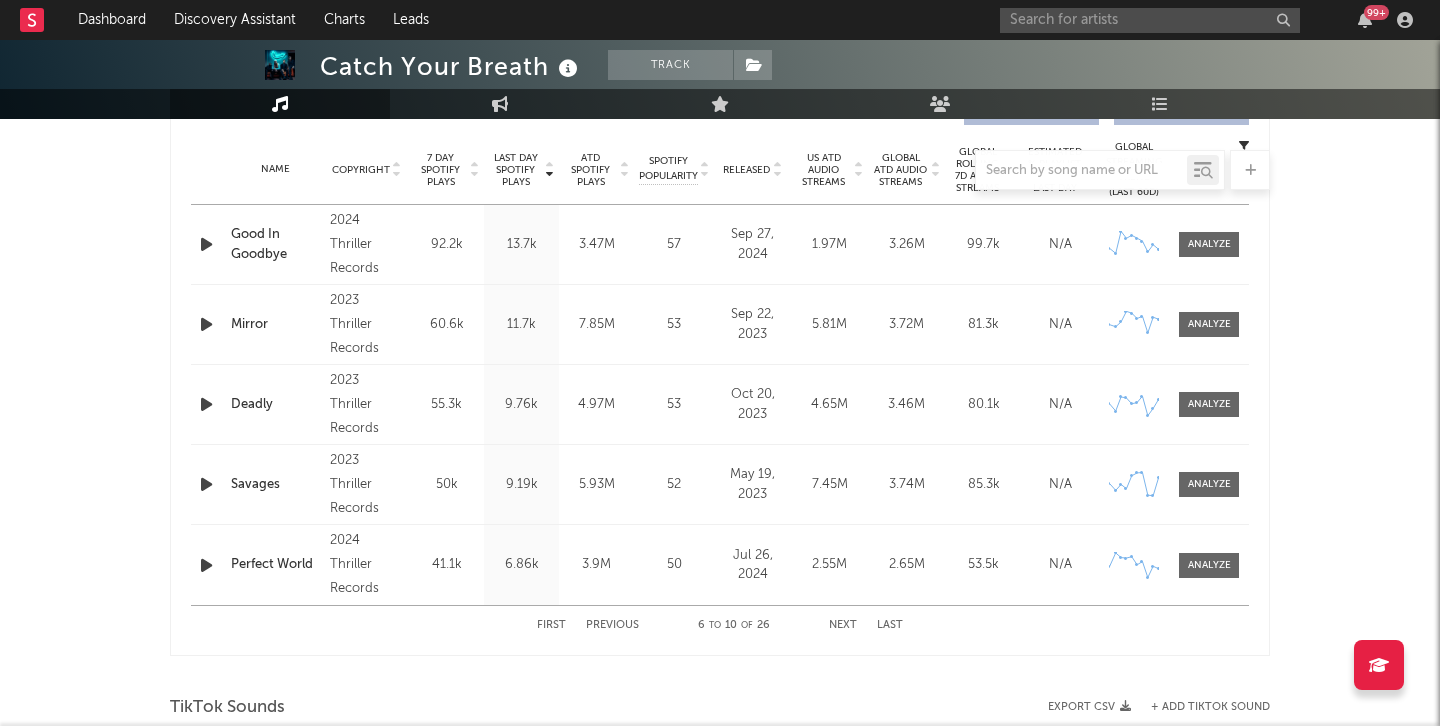 click on "First" at bounding box center [551, 625] 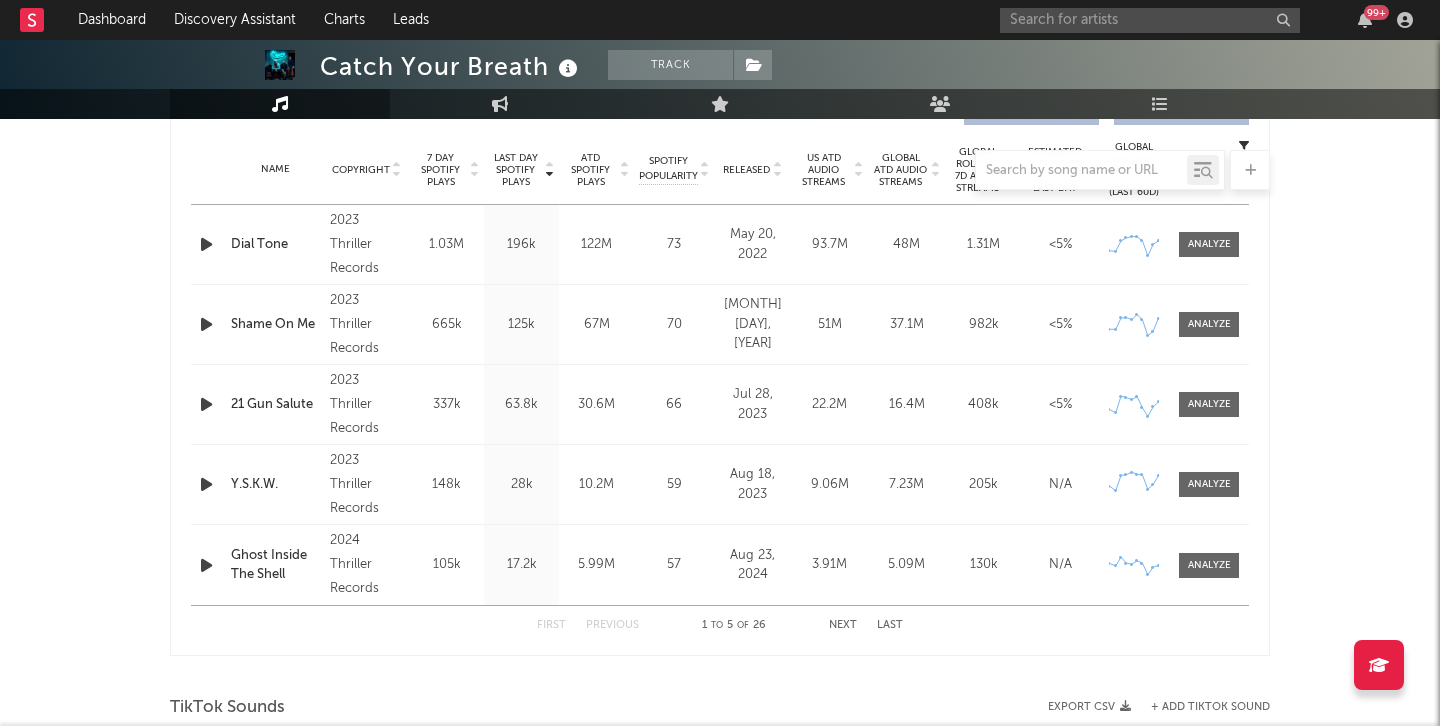 click at bounding box center [720, 170] 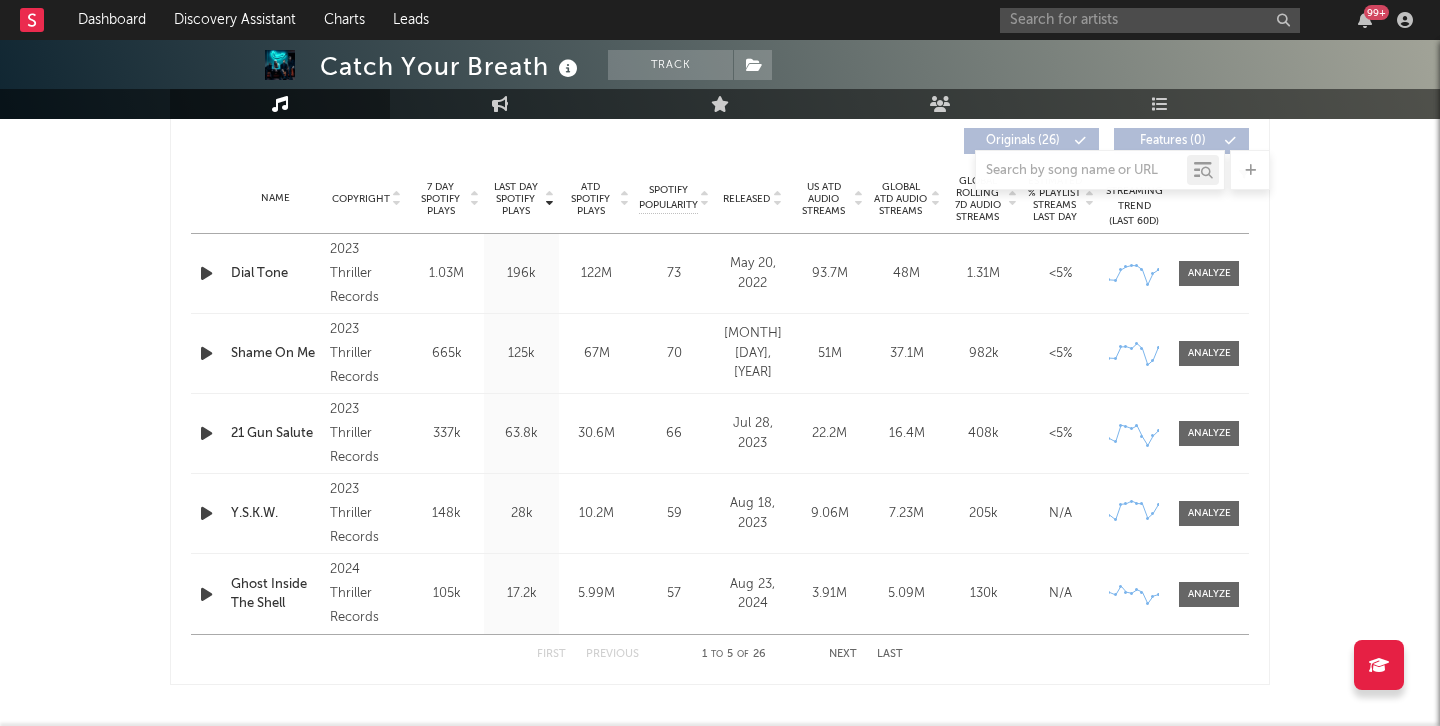 scroll, scrollTop: 669, scrollLeft: 0, axis: vertical 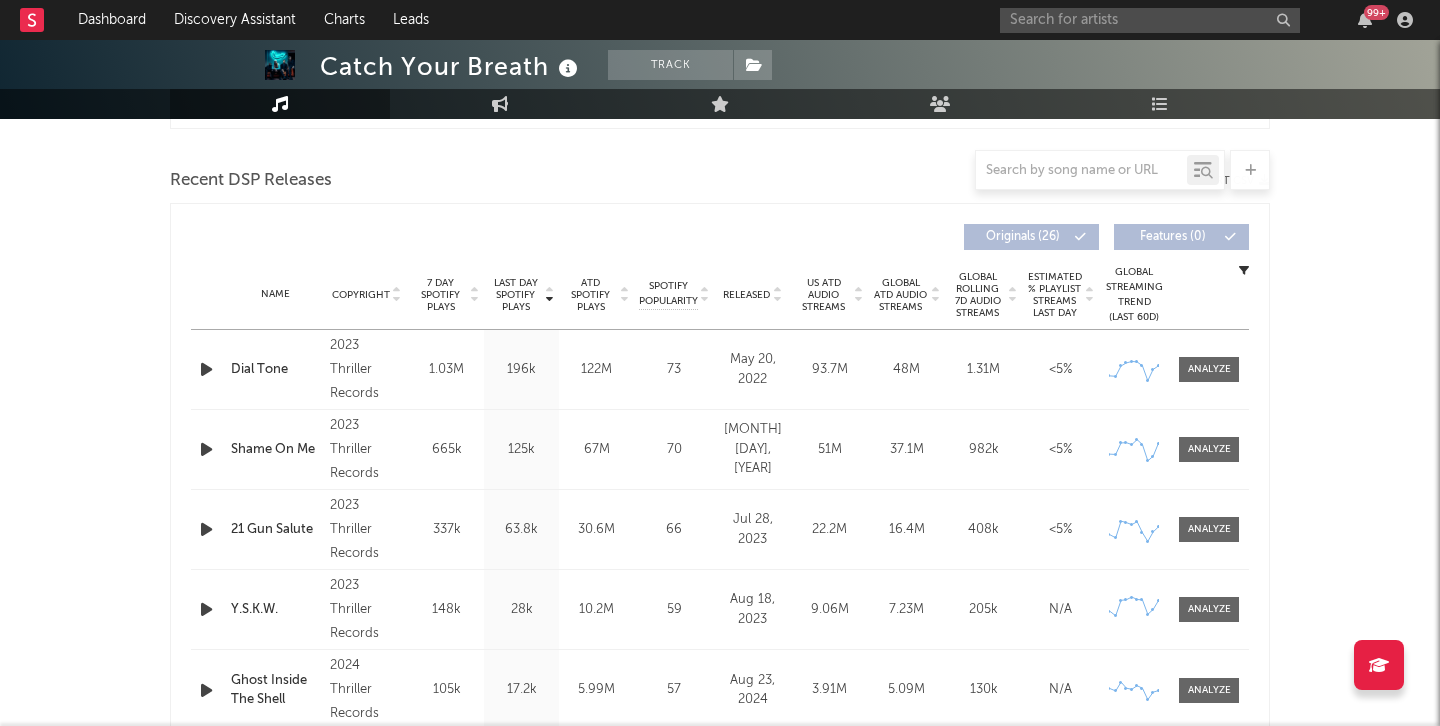 click on "7 Day Spotify Plays" at bounding box center [440, 295] 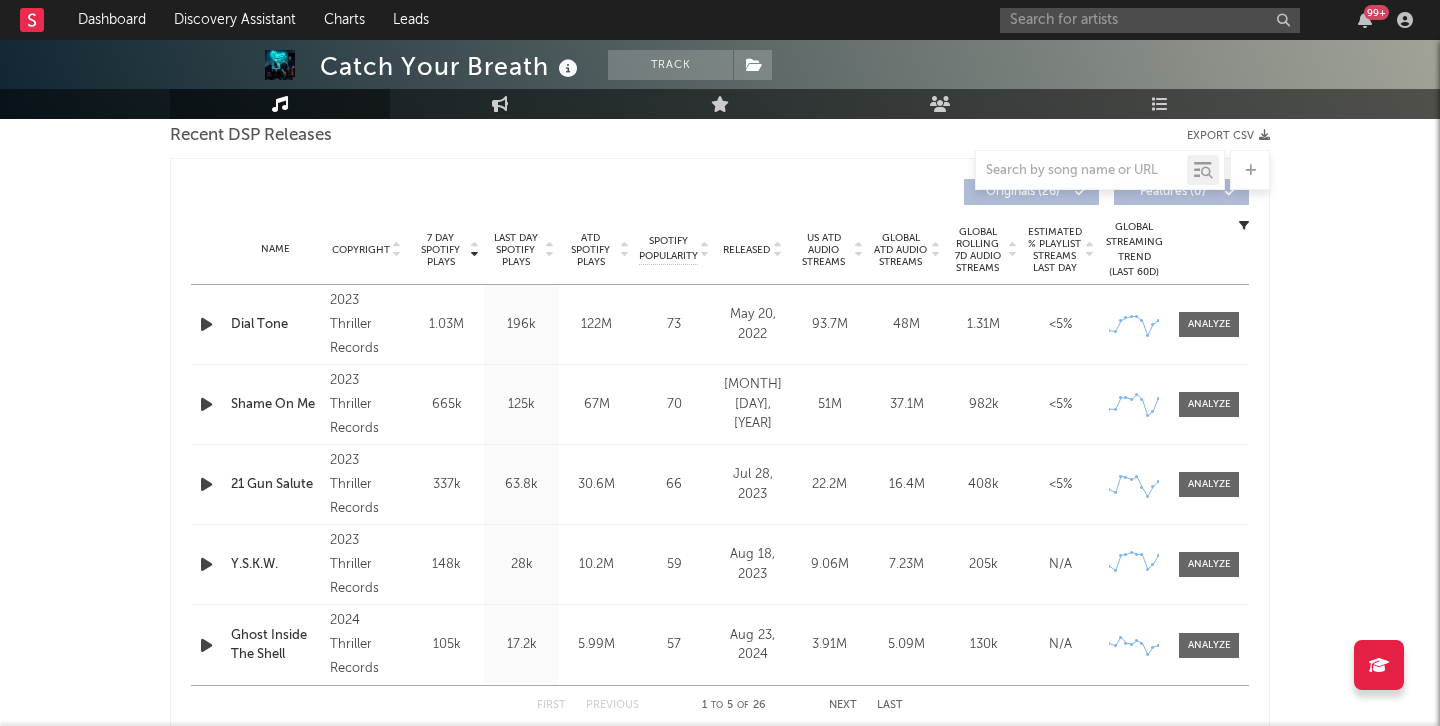scroll, scrollTop: 0, scrollLeft: 0, axis: both 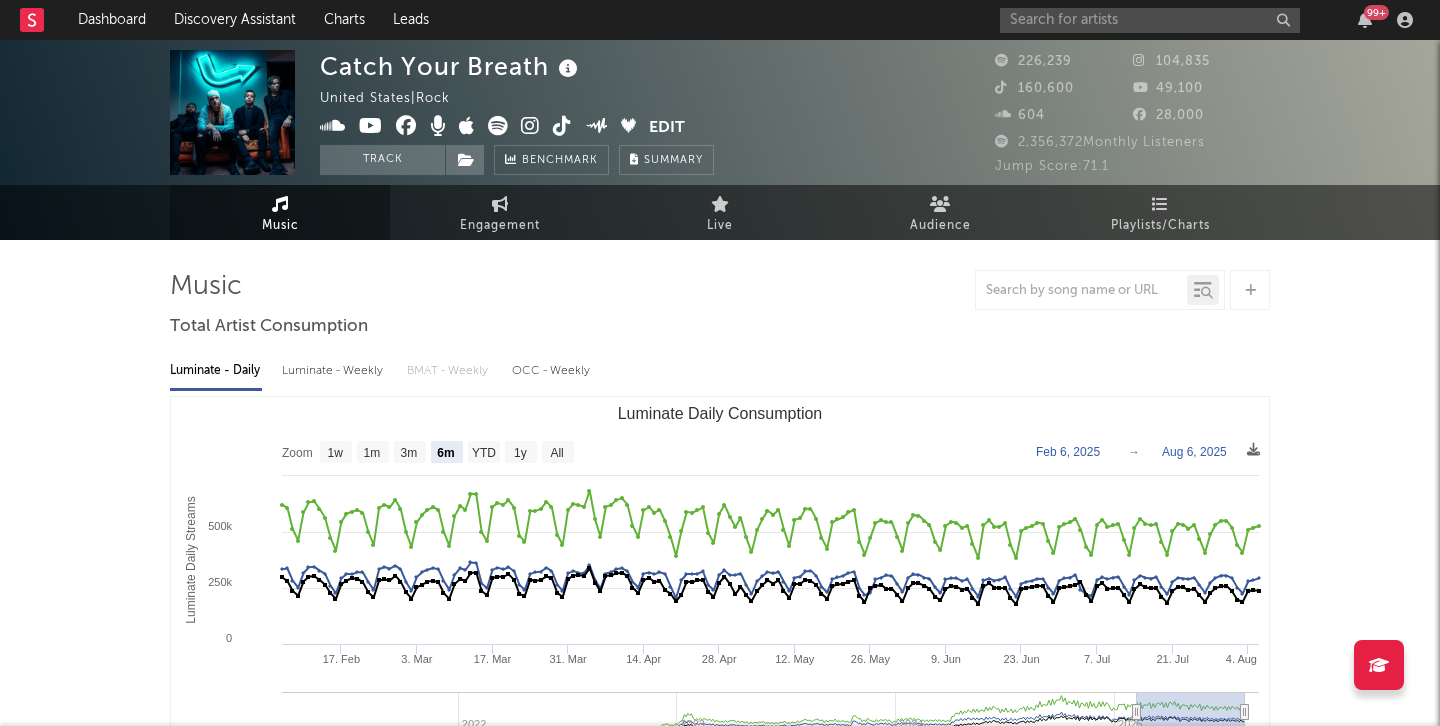 click at bounding box center (530, 126) 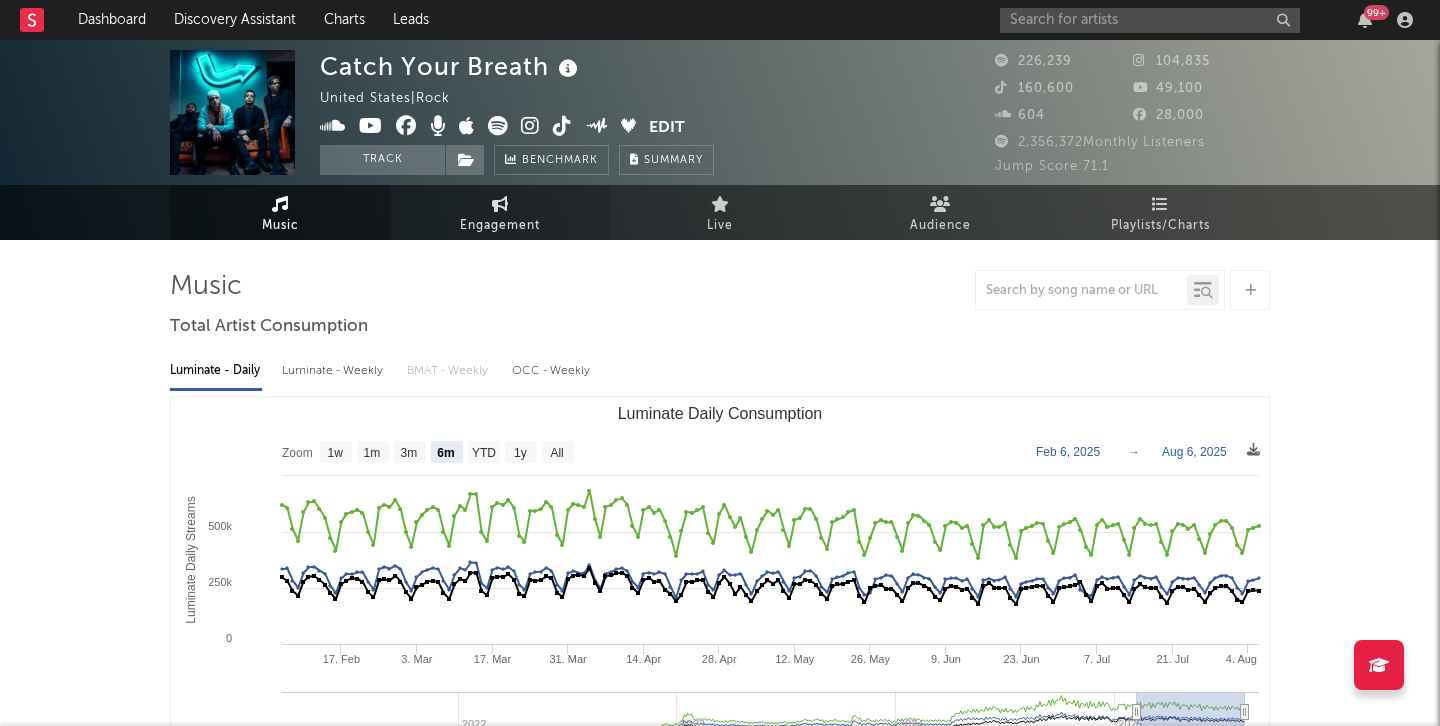 click on "Engagement" at bounding box center [500, 226] 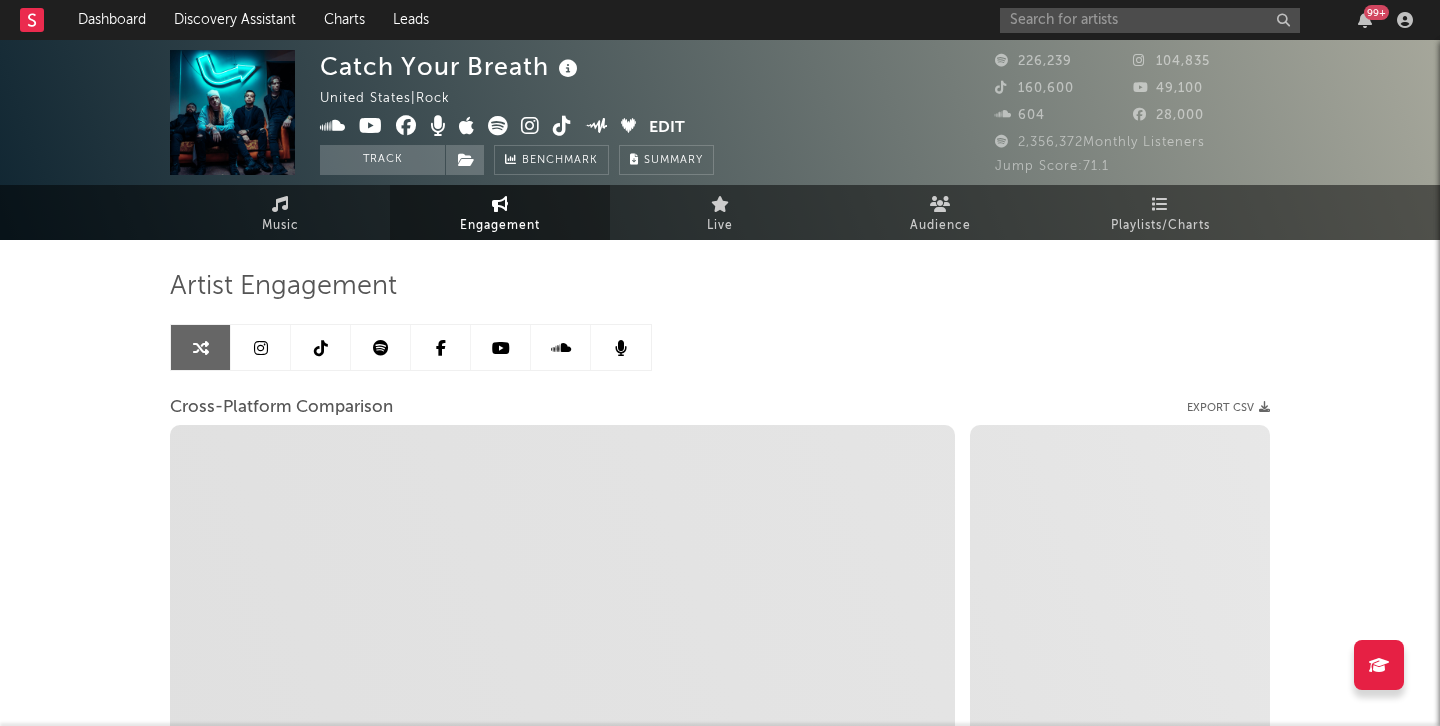 select on "1w" 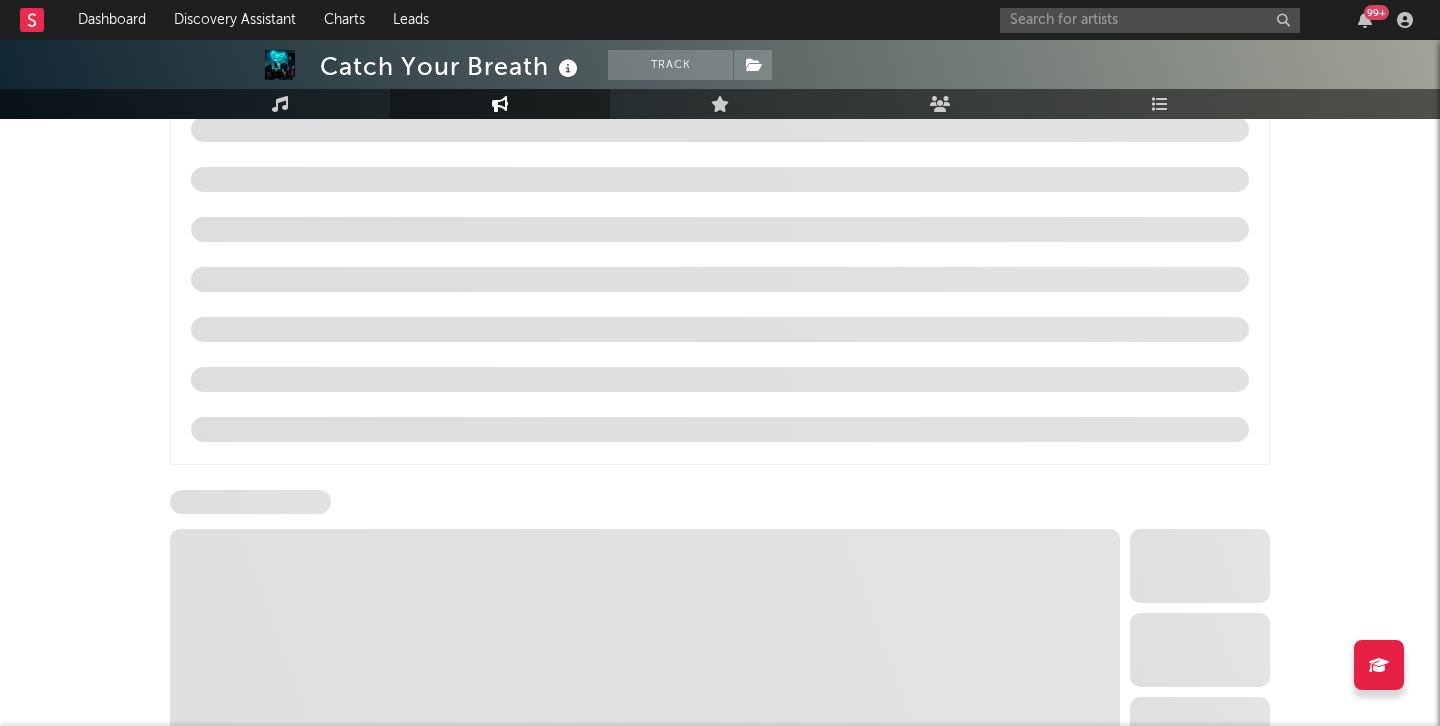select on "6m" 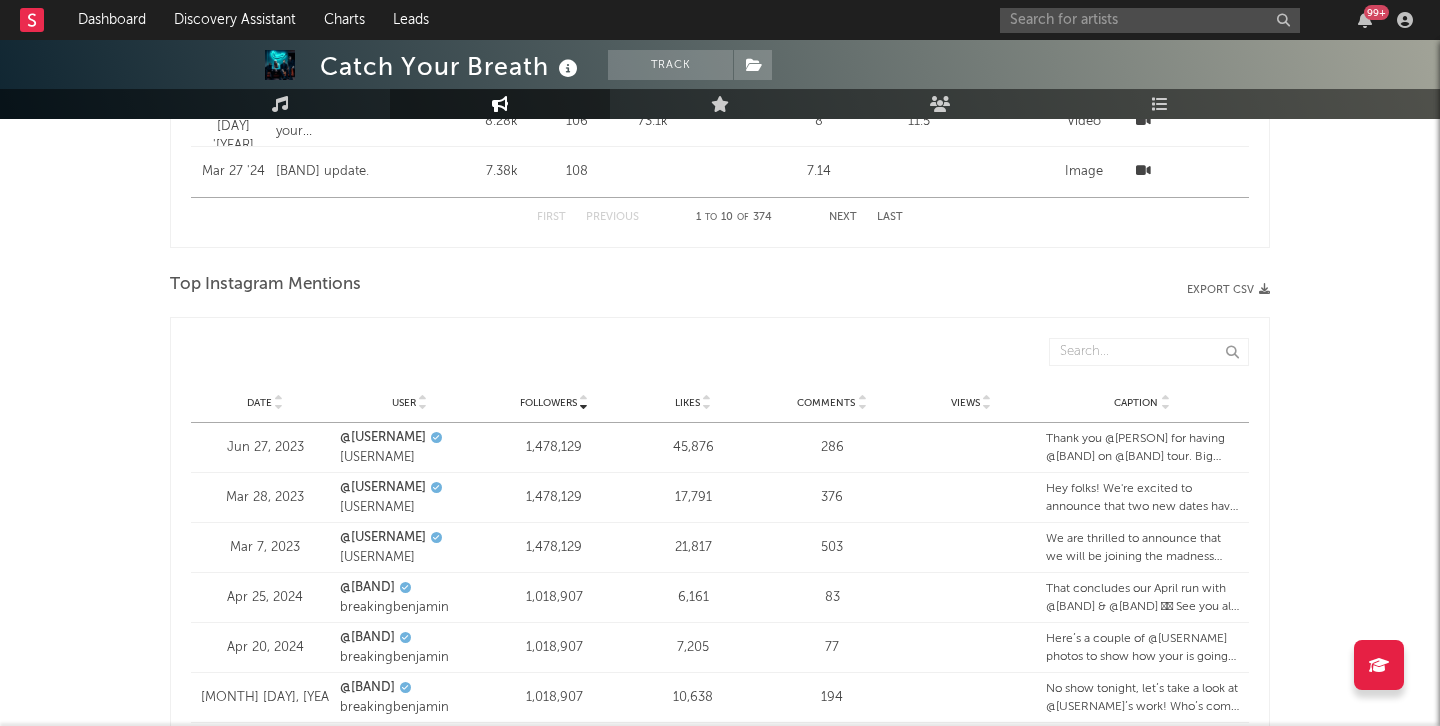 scroll, scrollTop: 3071, scrollLeft: 0, axis: vertical 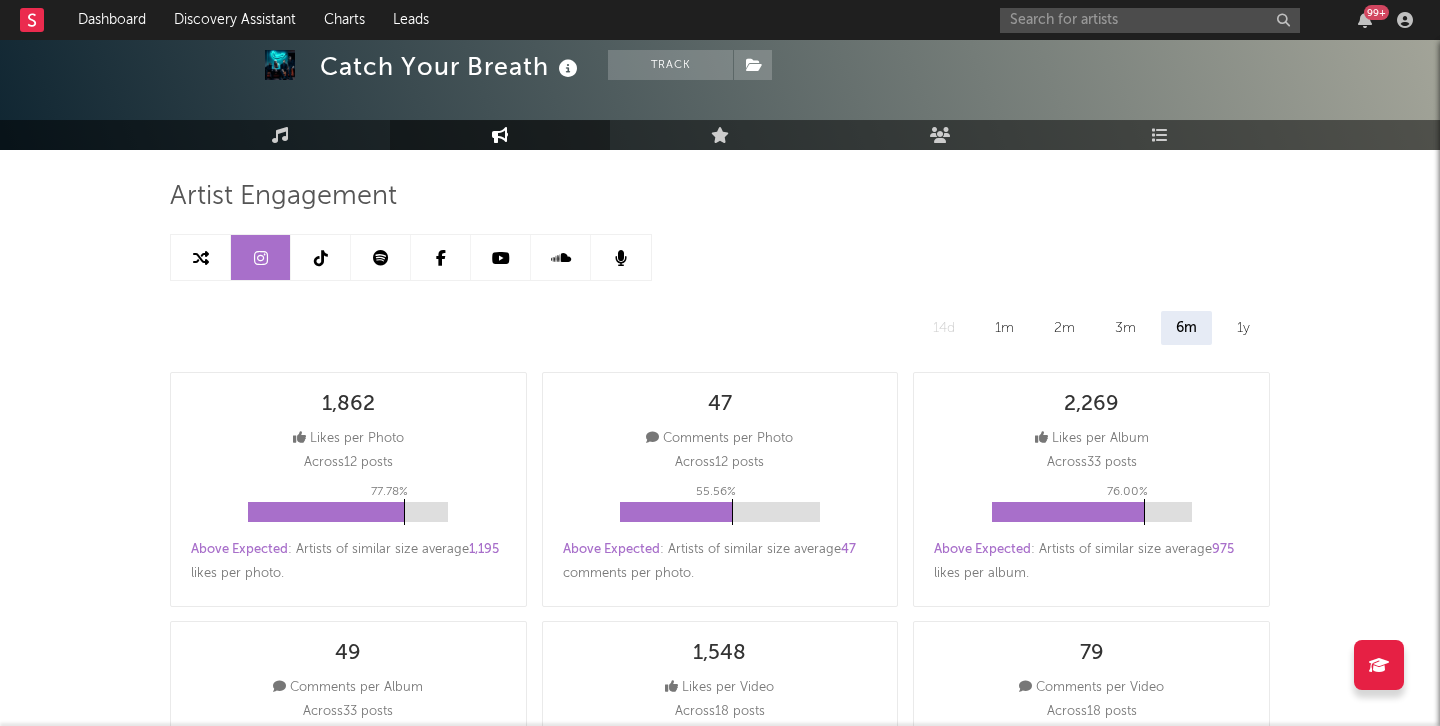 click at bounding box center (321, 258) 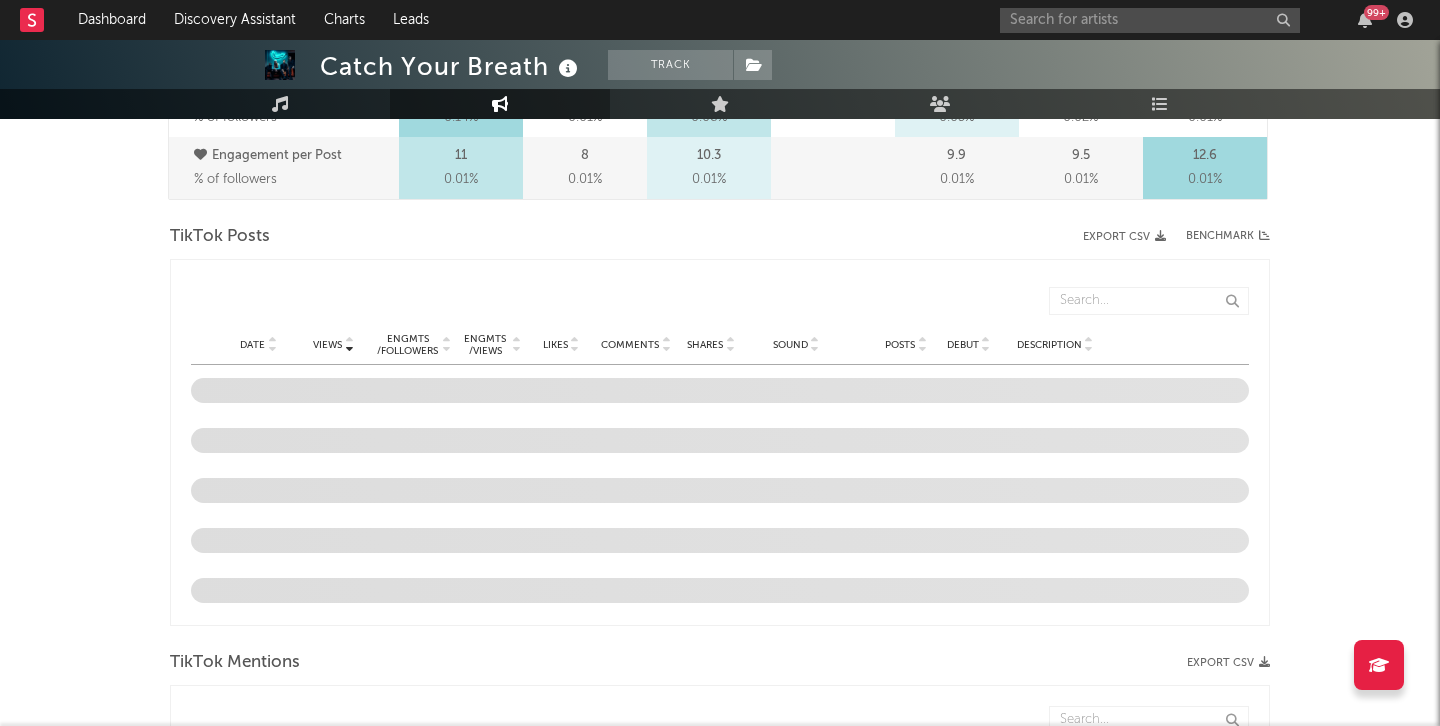 select on "6m" 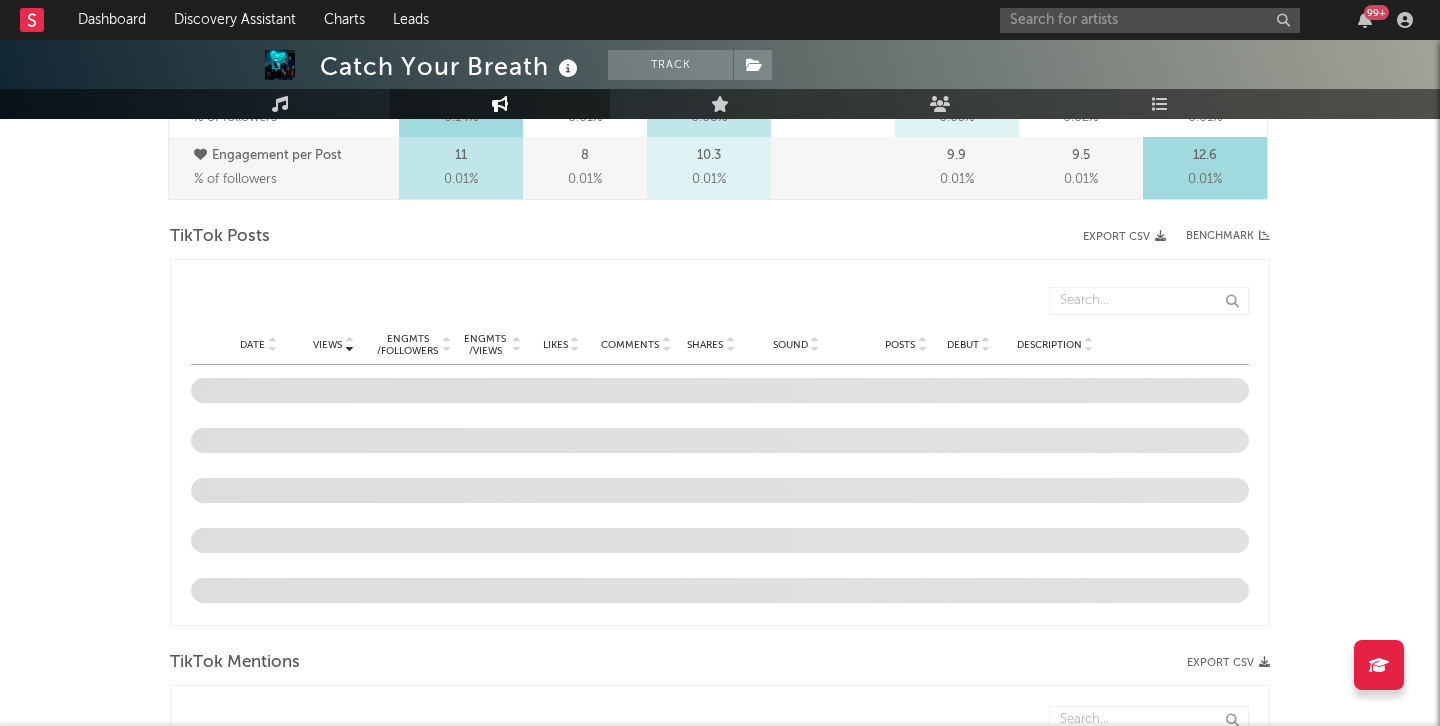 select on "6m" 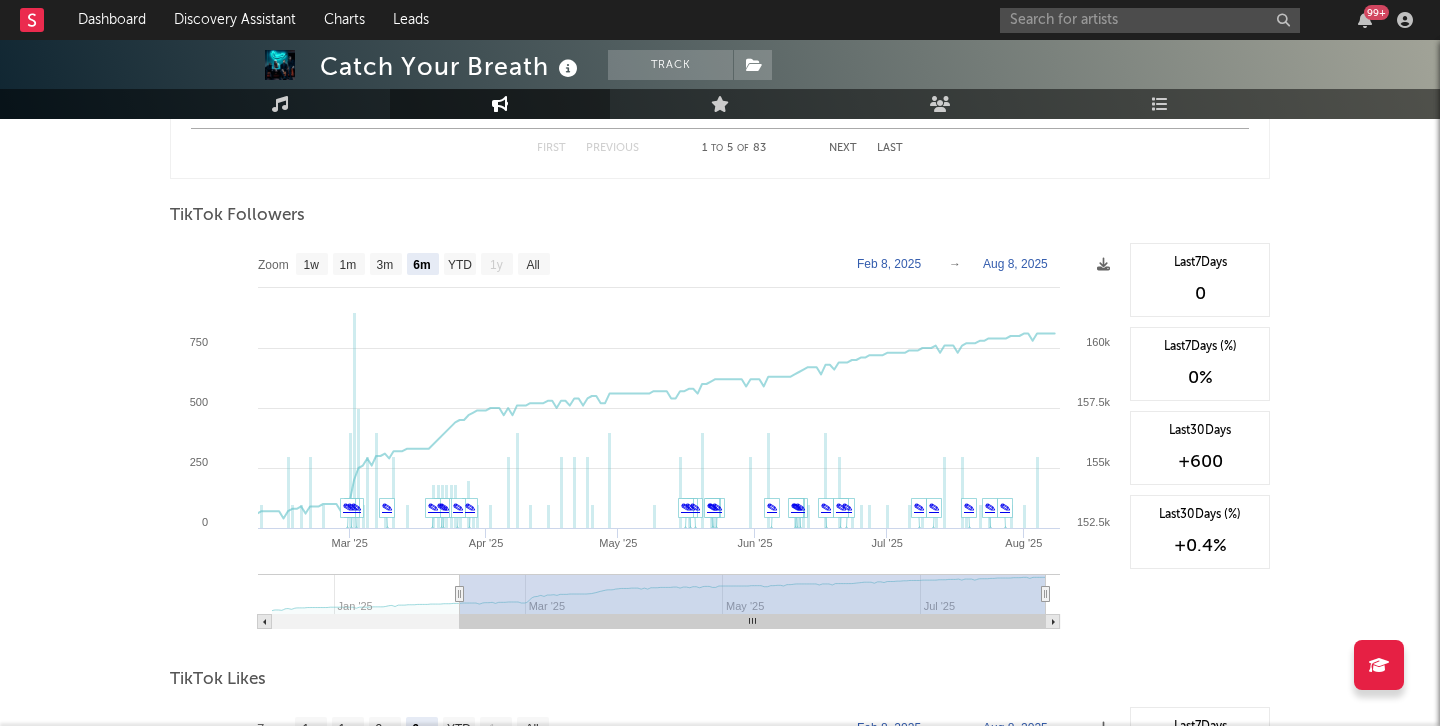 scroll, scrollTop: 1855, scrollLeft: 0, axis: vertical 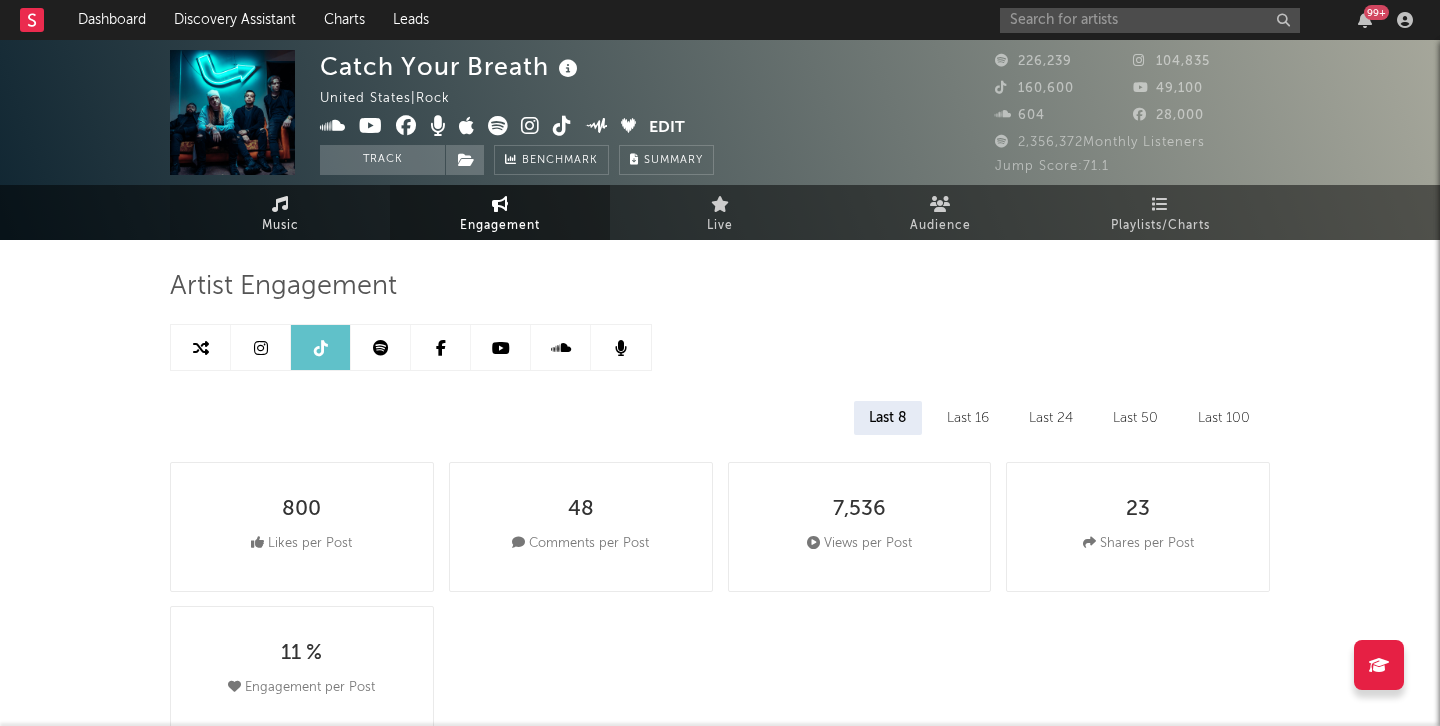 click on "Music" at bounding box center (280, 212) 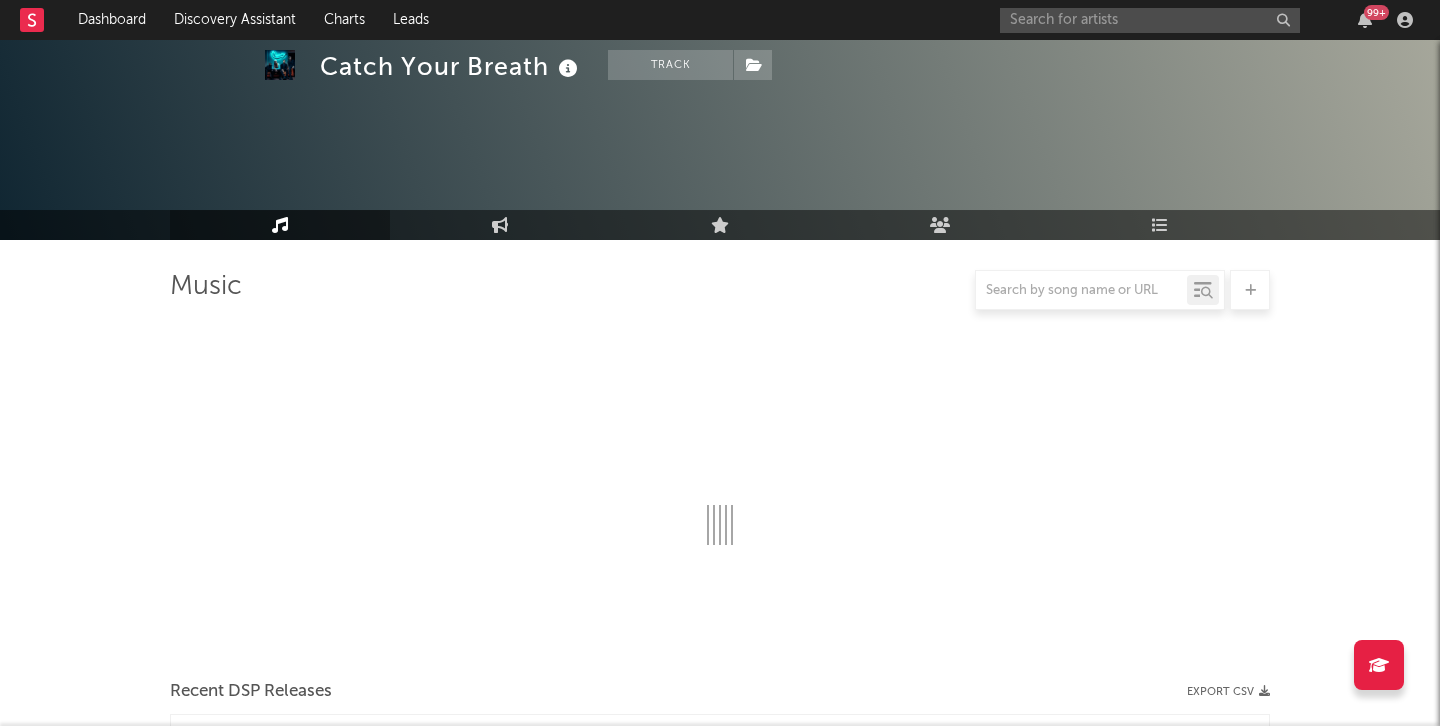 scroll, scrollTop: 1384, scrollLeft: 0, axis: vertical 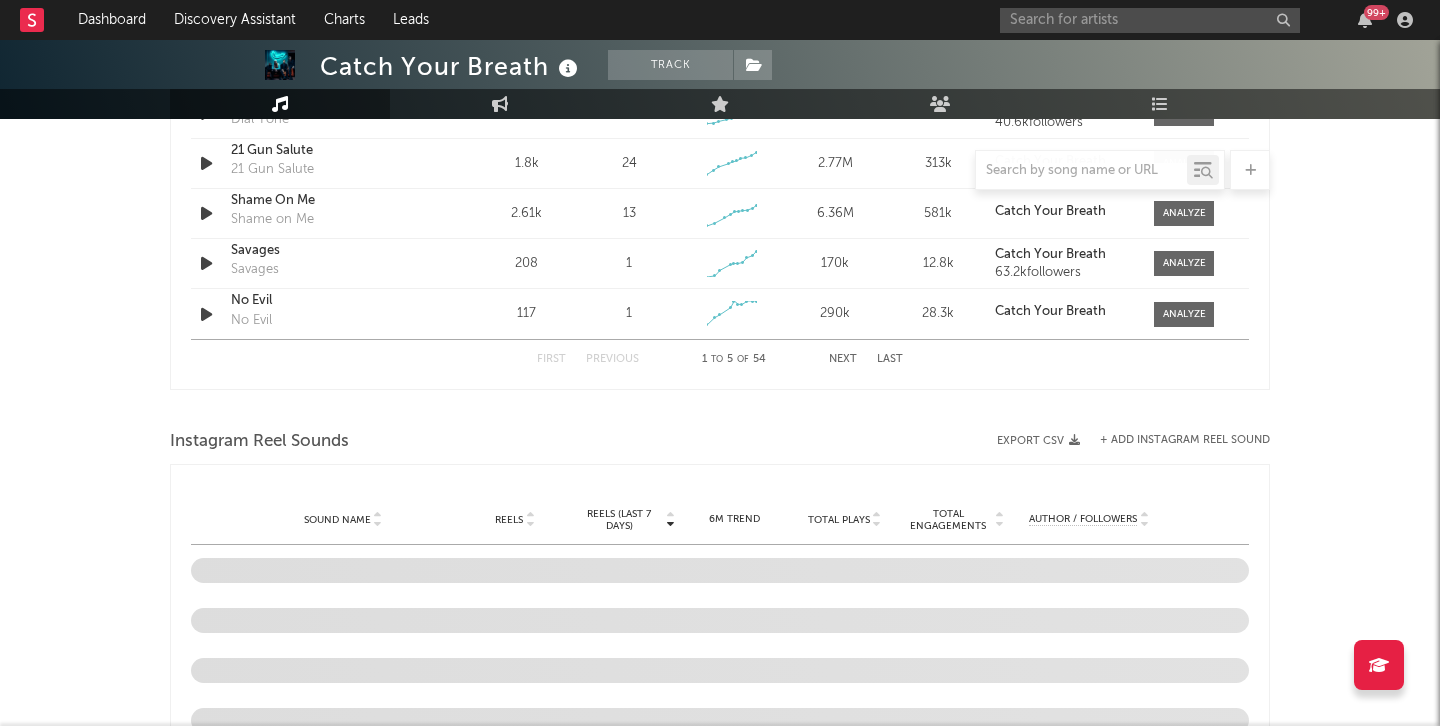 select on "6m" 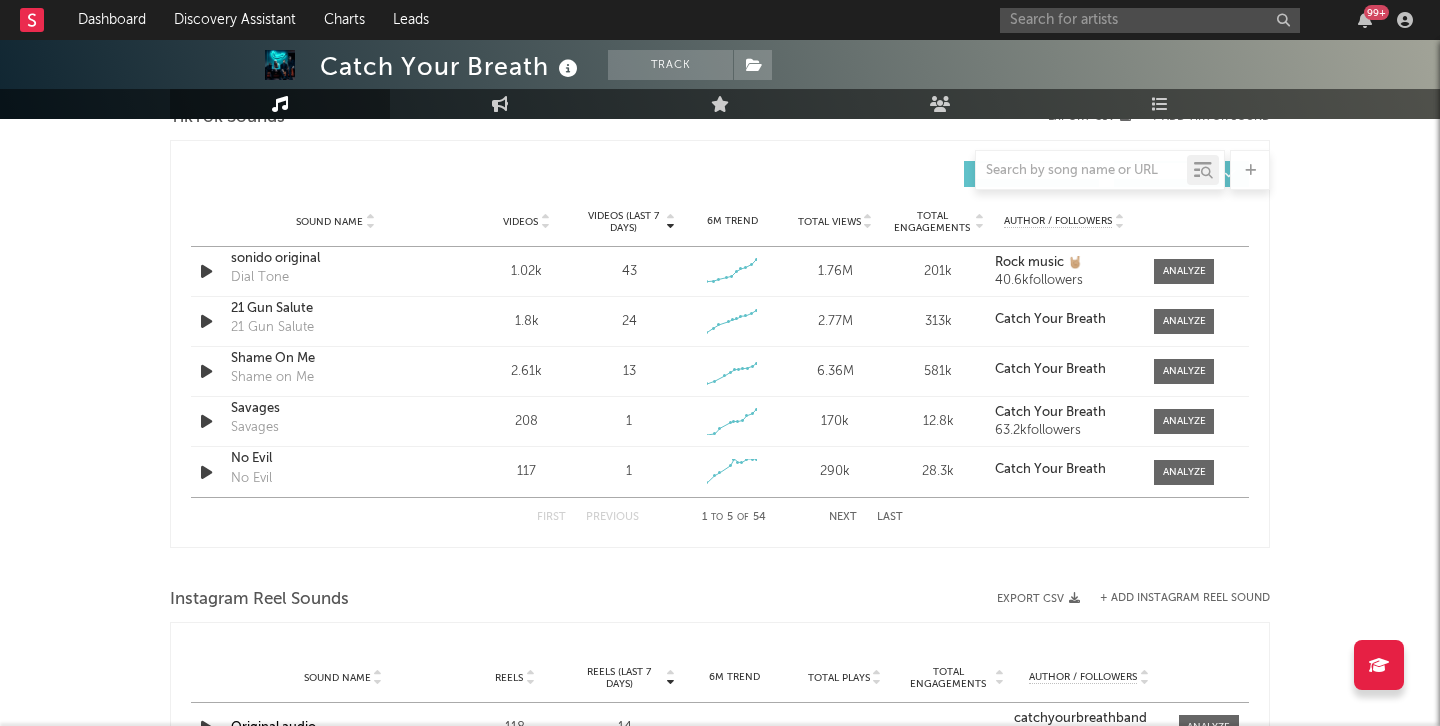 click on "Next" at bounding box center [843, 517] 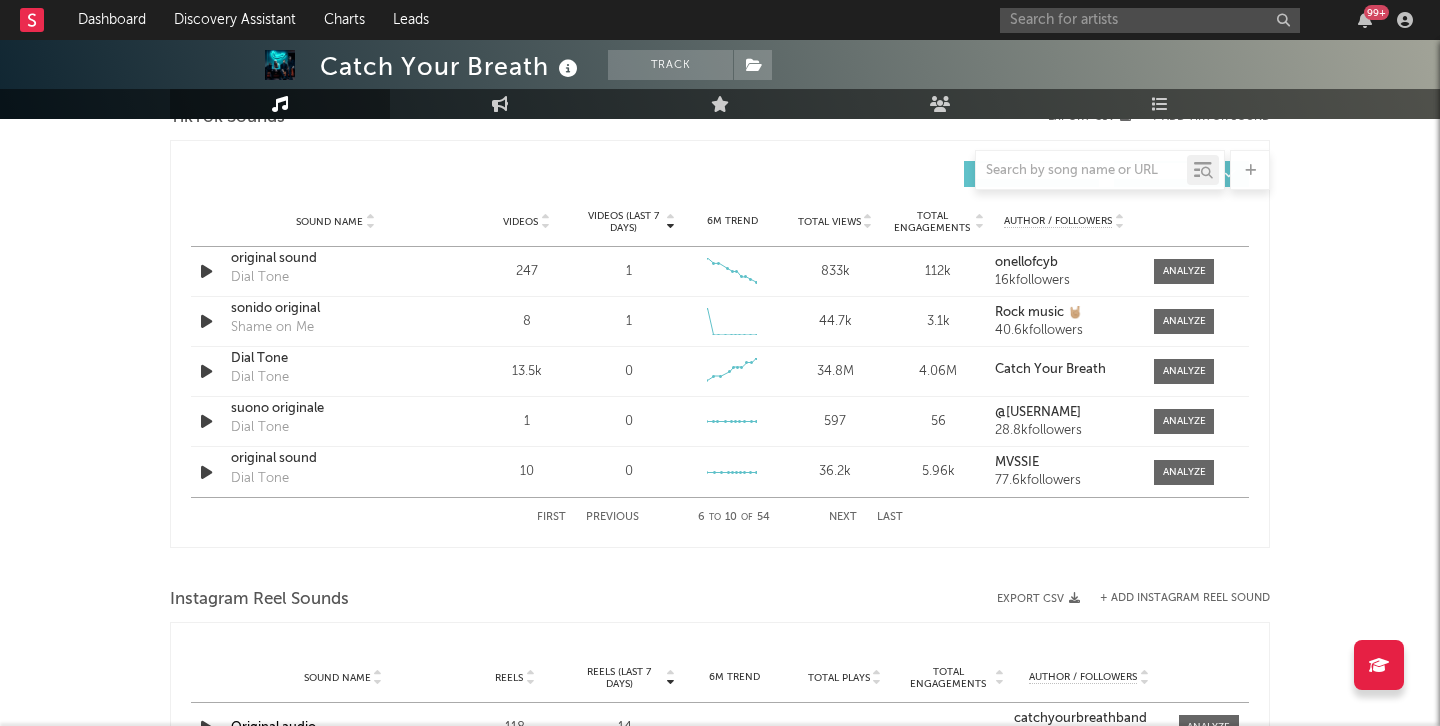 click on "Next" at bounding box center [843, 517] 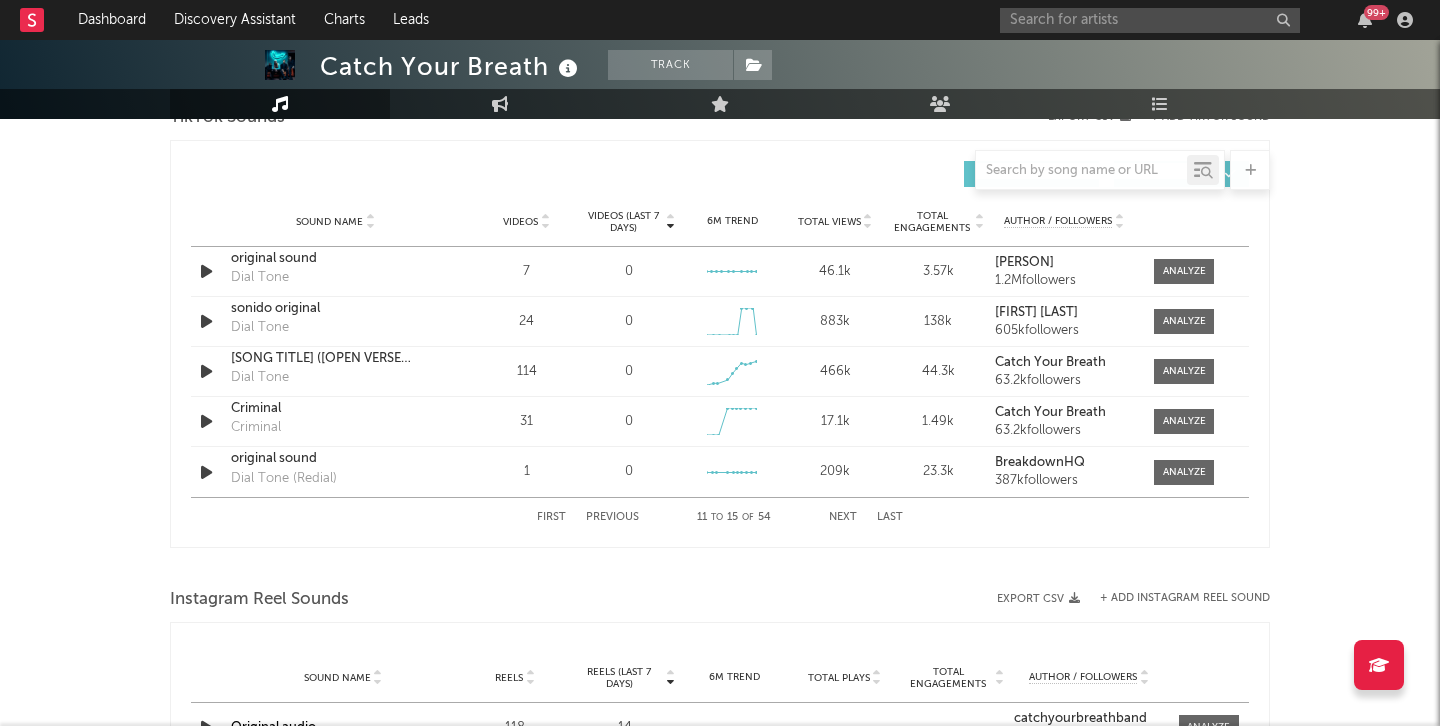 click on "Next" at bounding box center (843, 517) 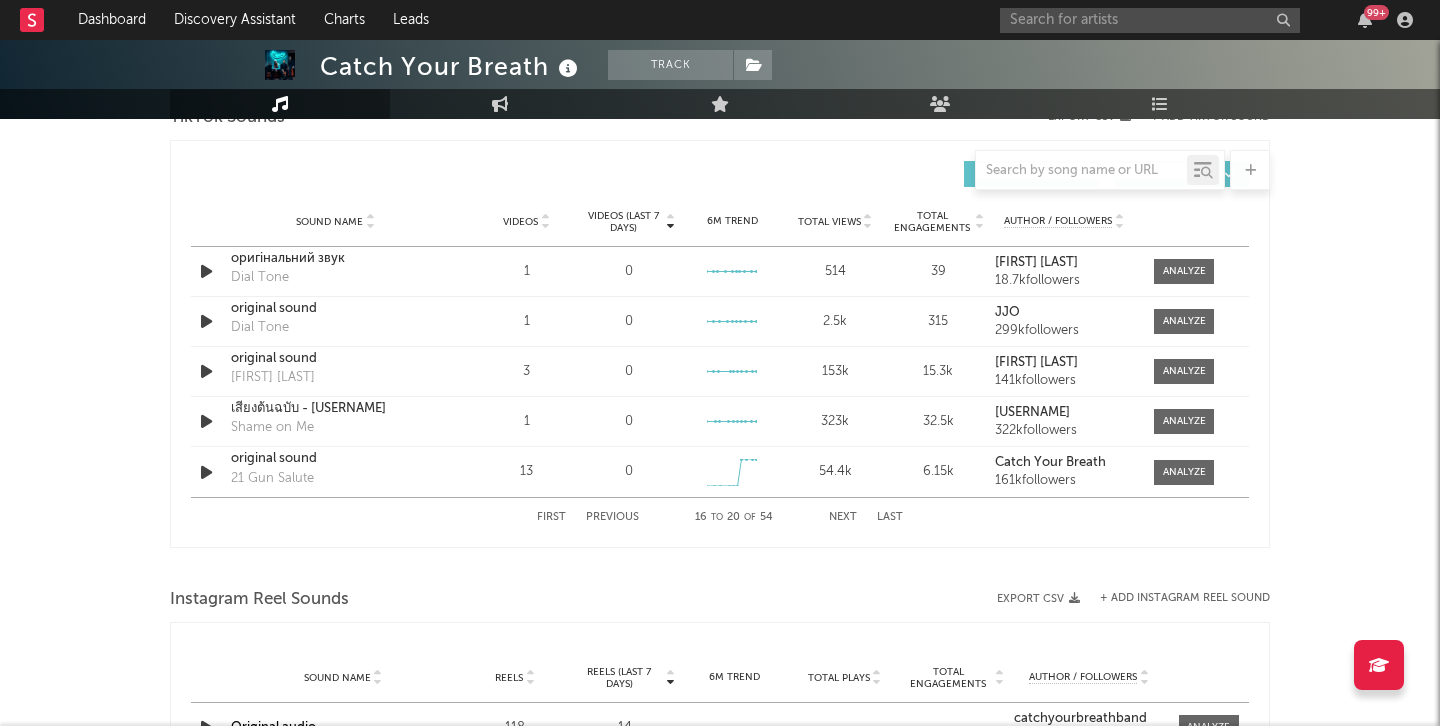 click on "Next" at bounding box center [843, 517] 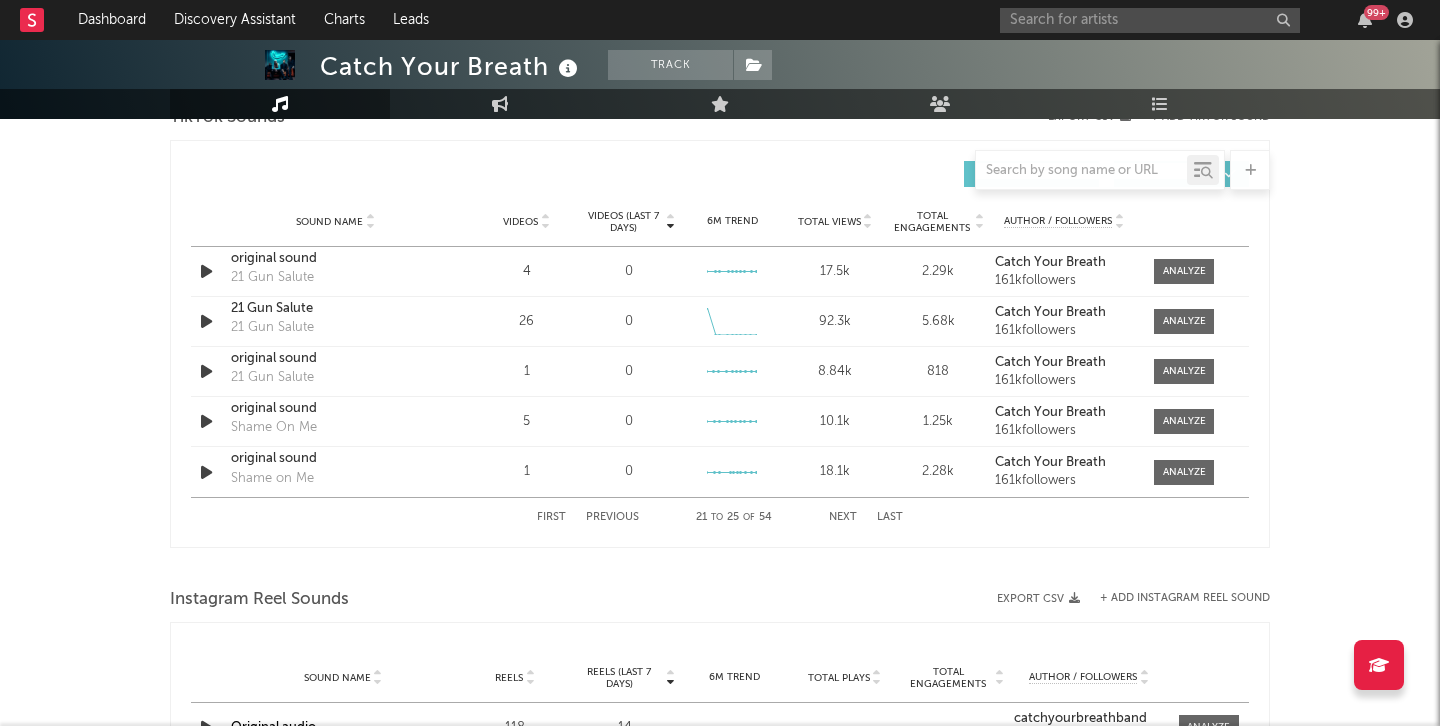click on "Next" at bounding box center (843, 517) 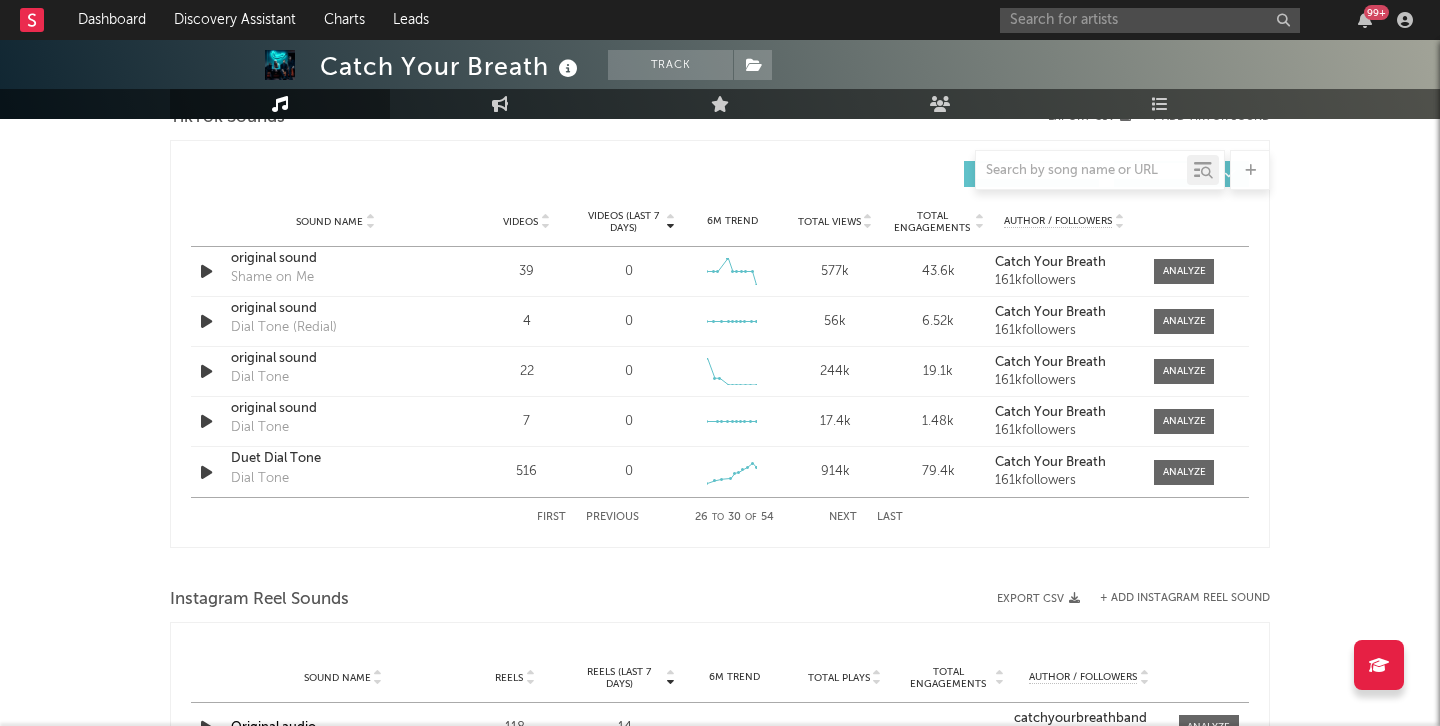 click on "Next" at bounding box center (843, 517) 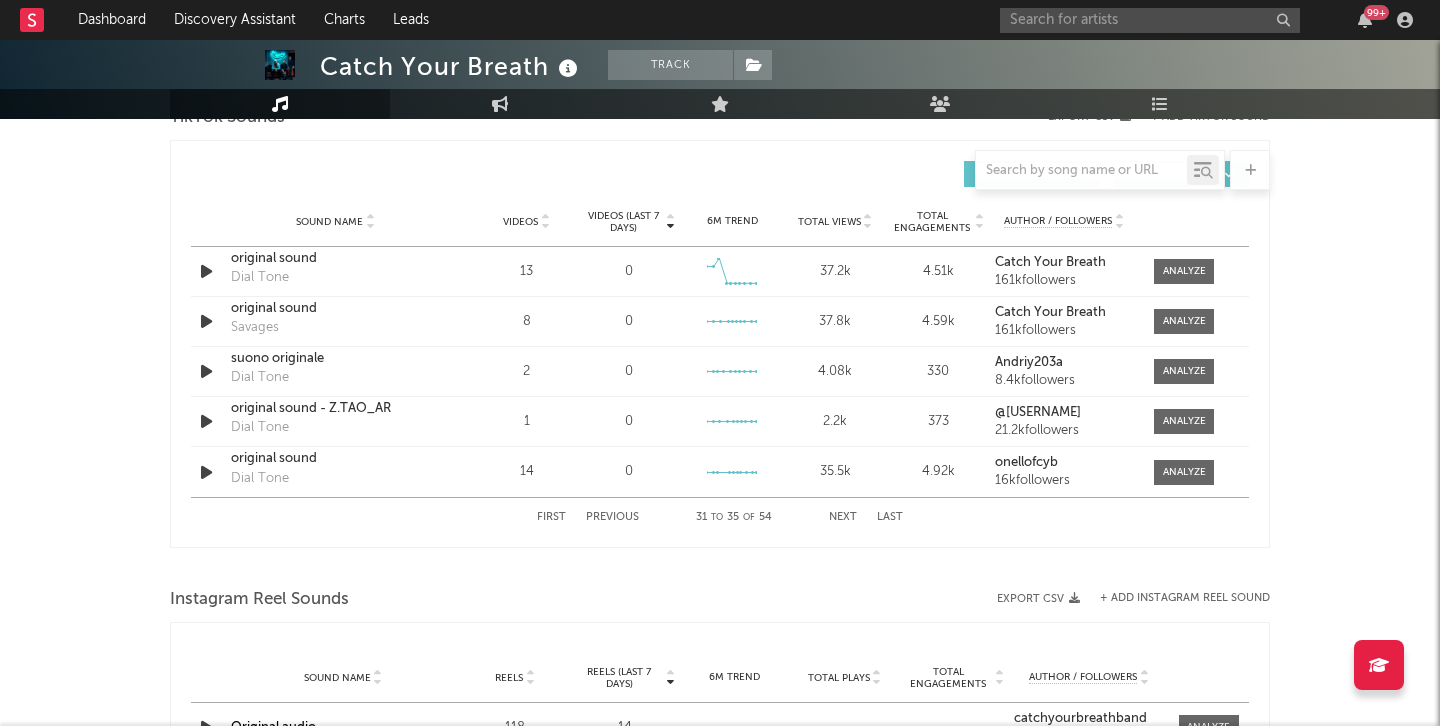 click on "Next" at bounding box center [843, 517] 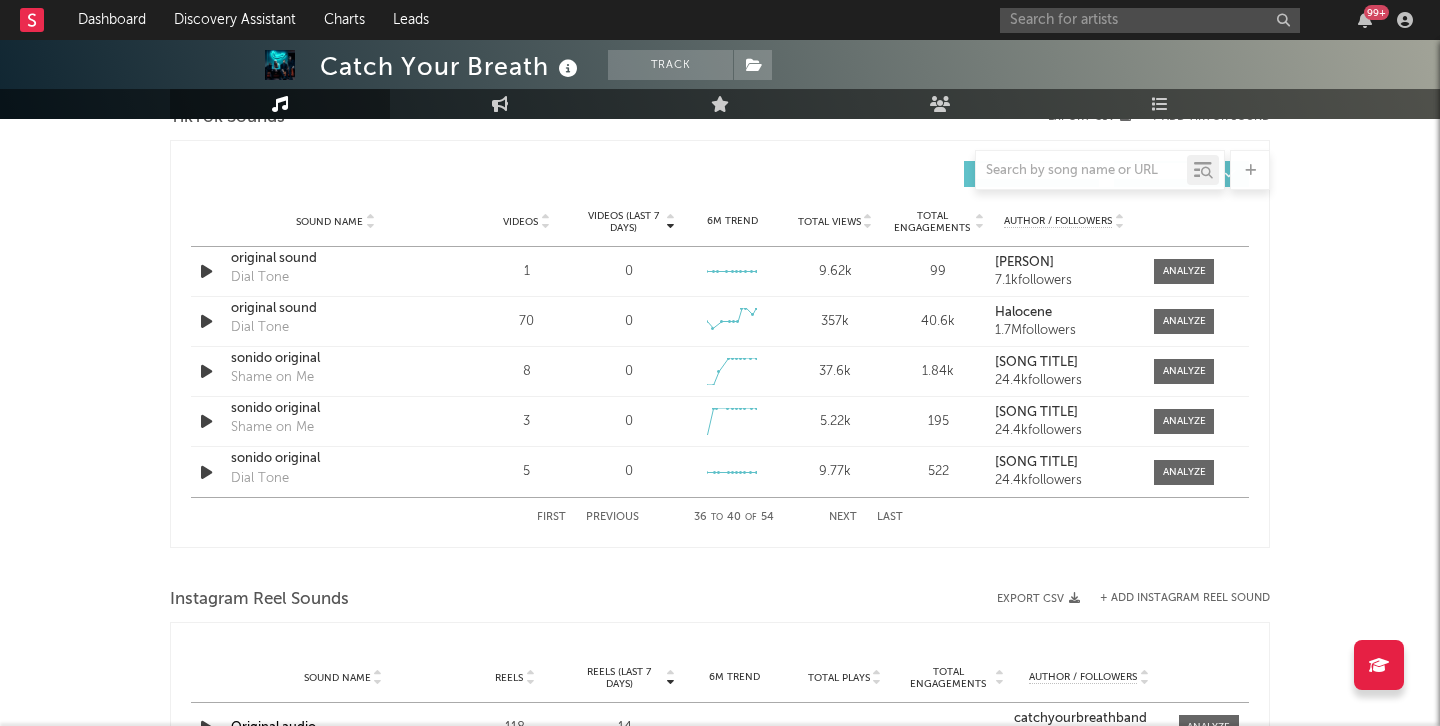 click on "Next" at bounding box center (843, 517) 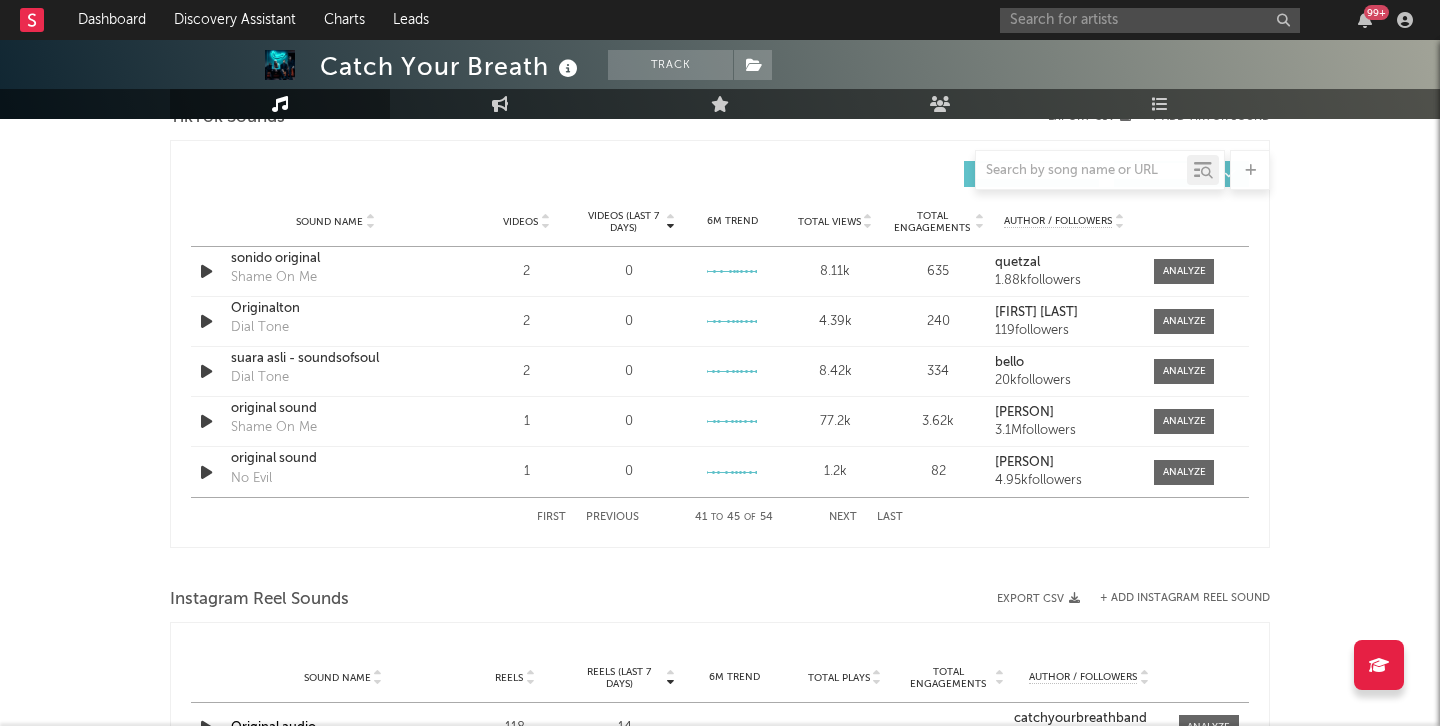 click on "Next" at bounding box center [843, 517] 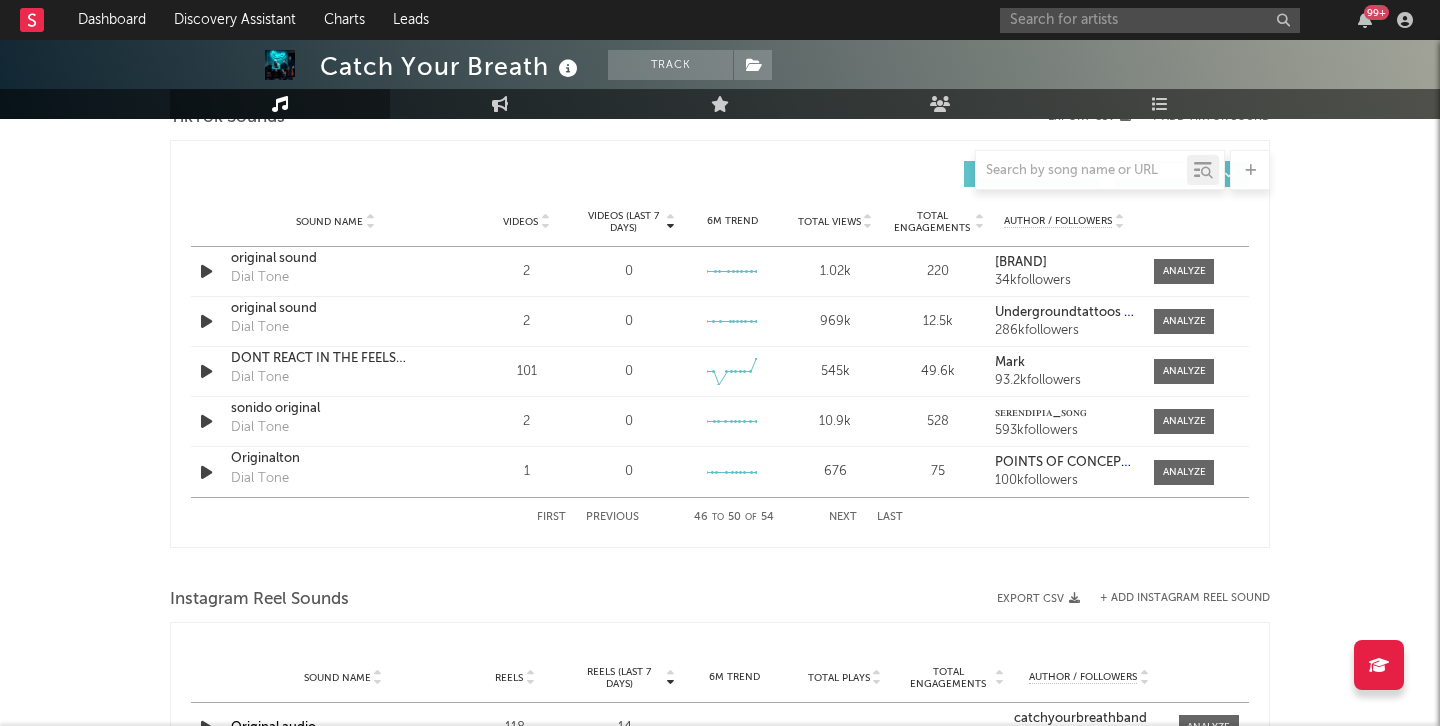 click on "Next" at bounding box center (843, 517) 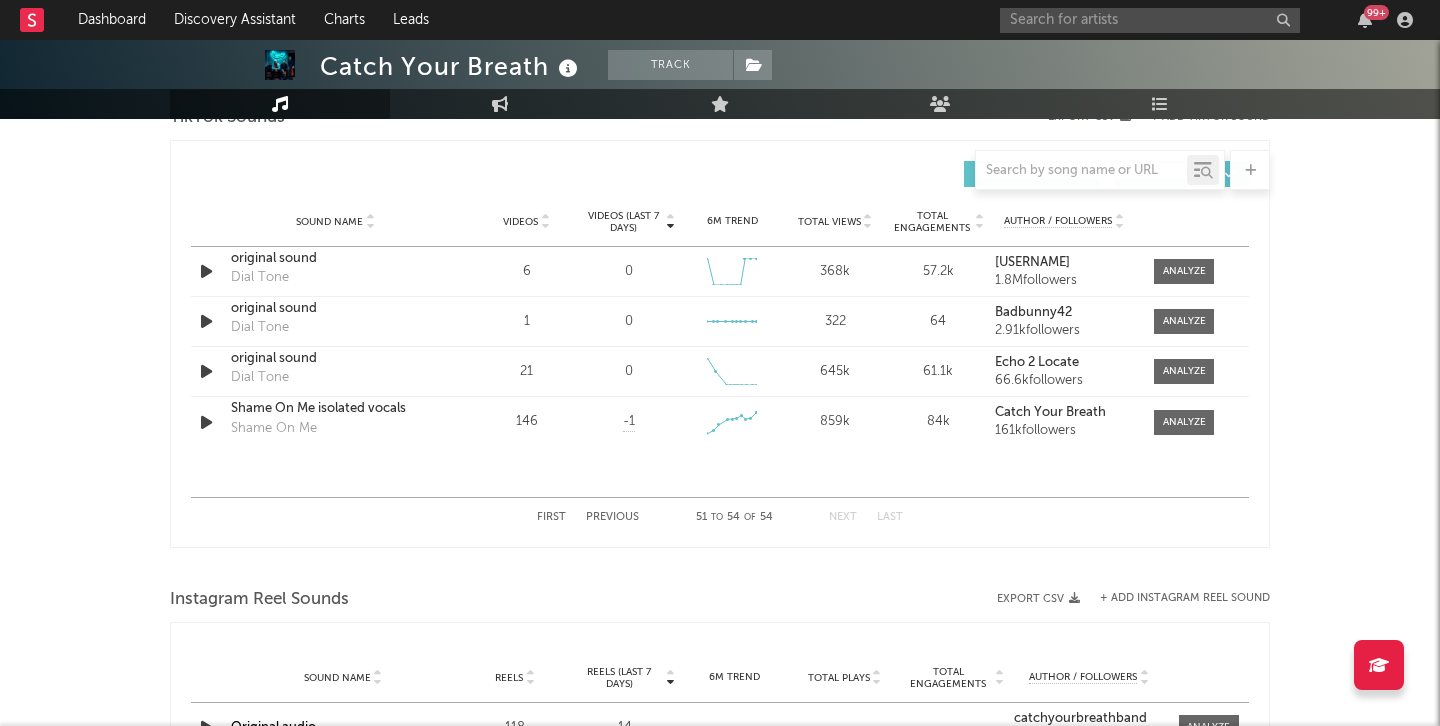 click on "Next" at bounding box center (843, 517) 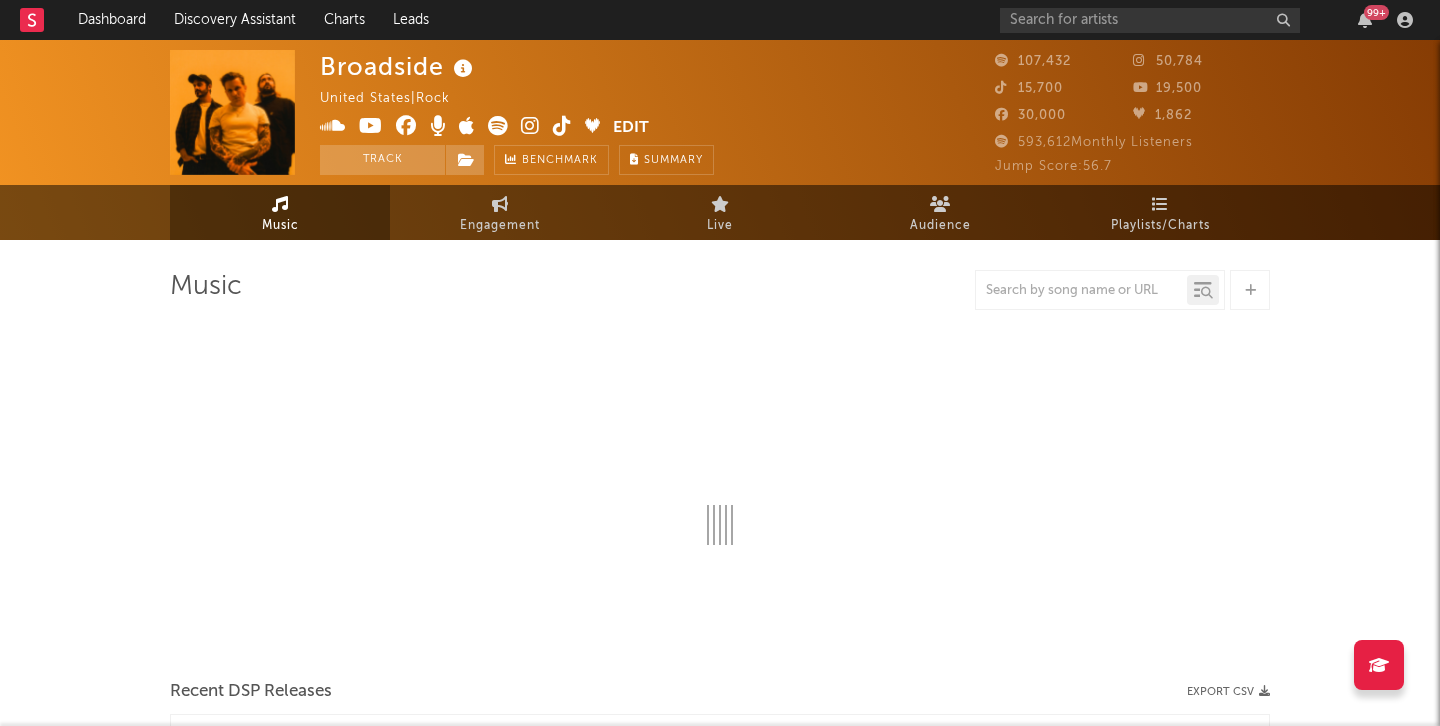 scroll, scrollTop: 0, scrollLeft: 0, axis: both 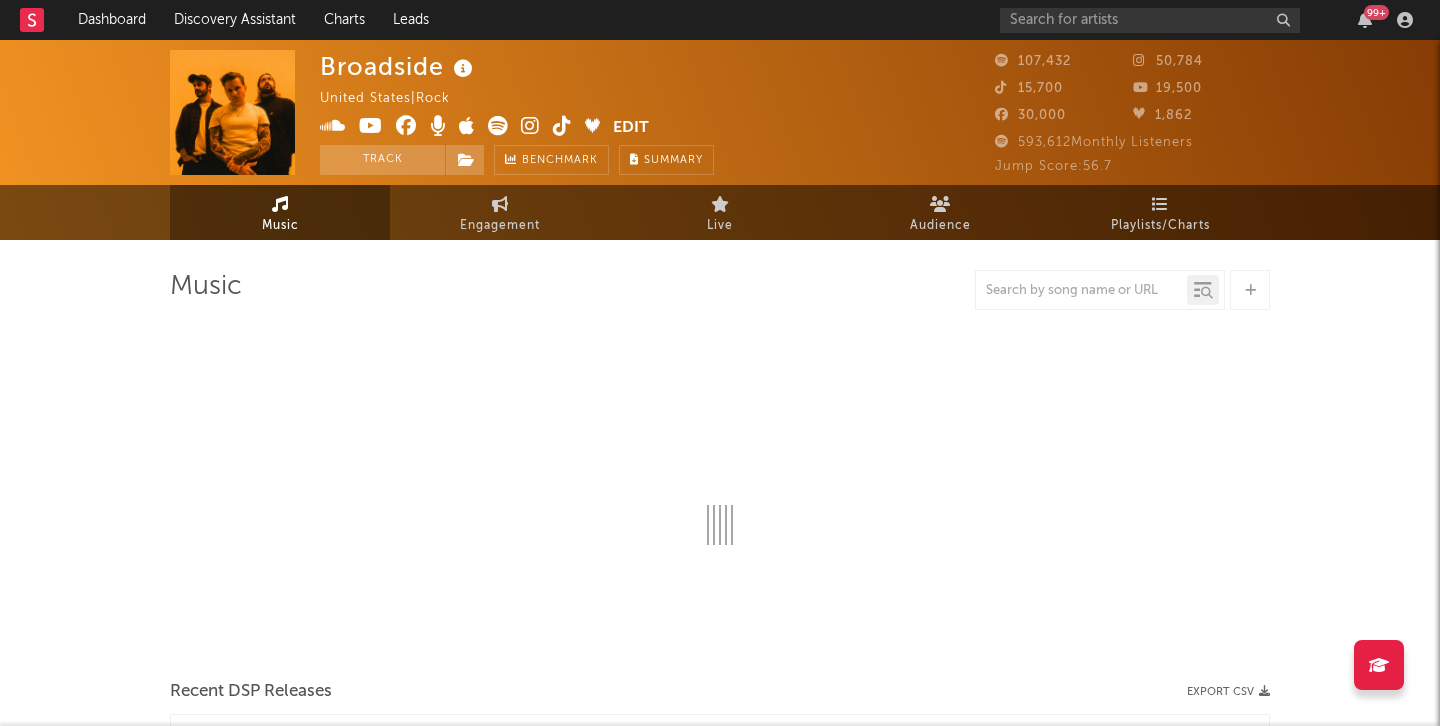 click at bounding box center [562, 126] 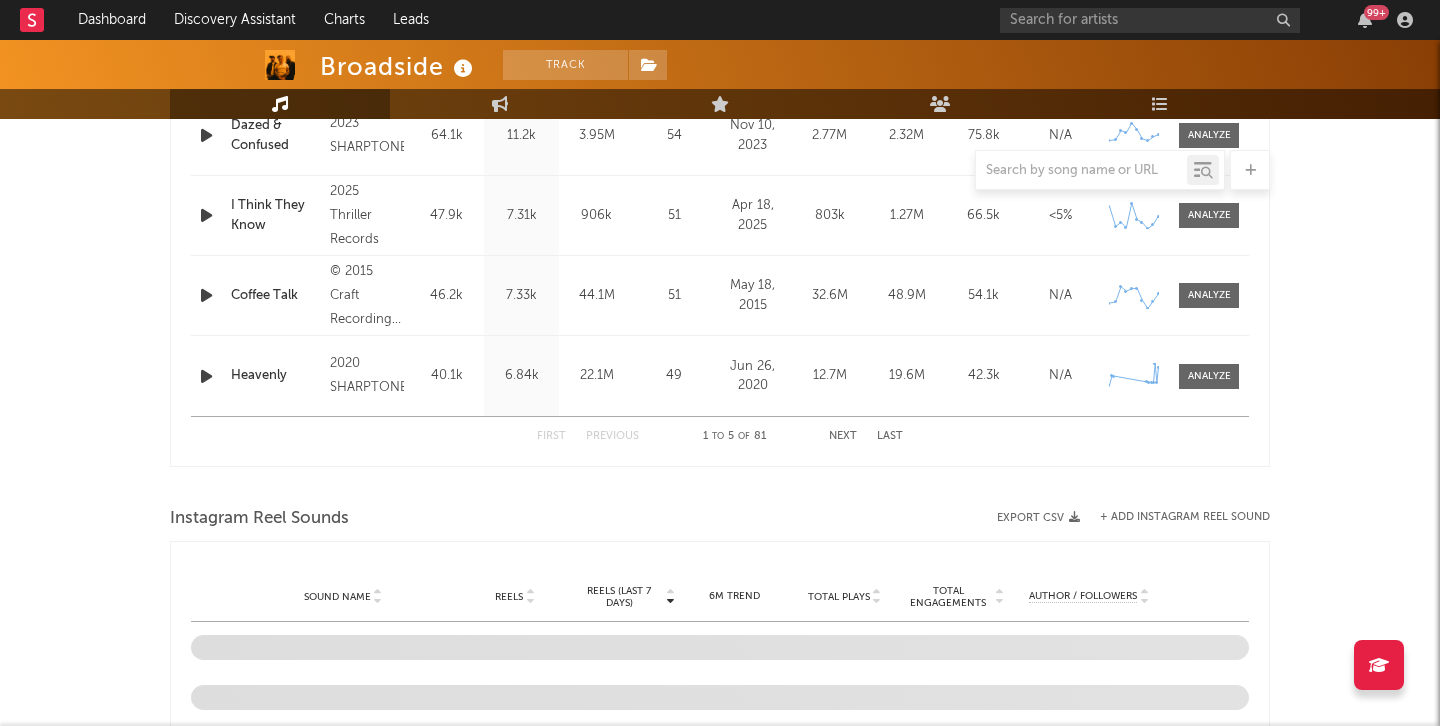 scroll, scrollTop: 0, scrollLeft: 0, axis: both 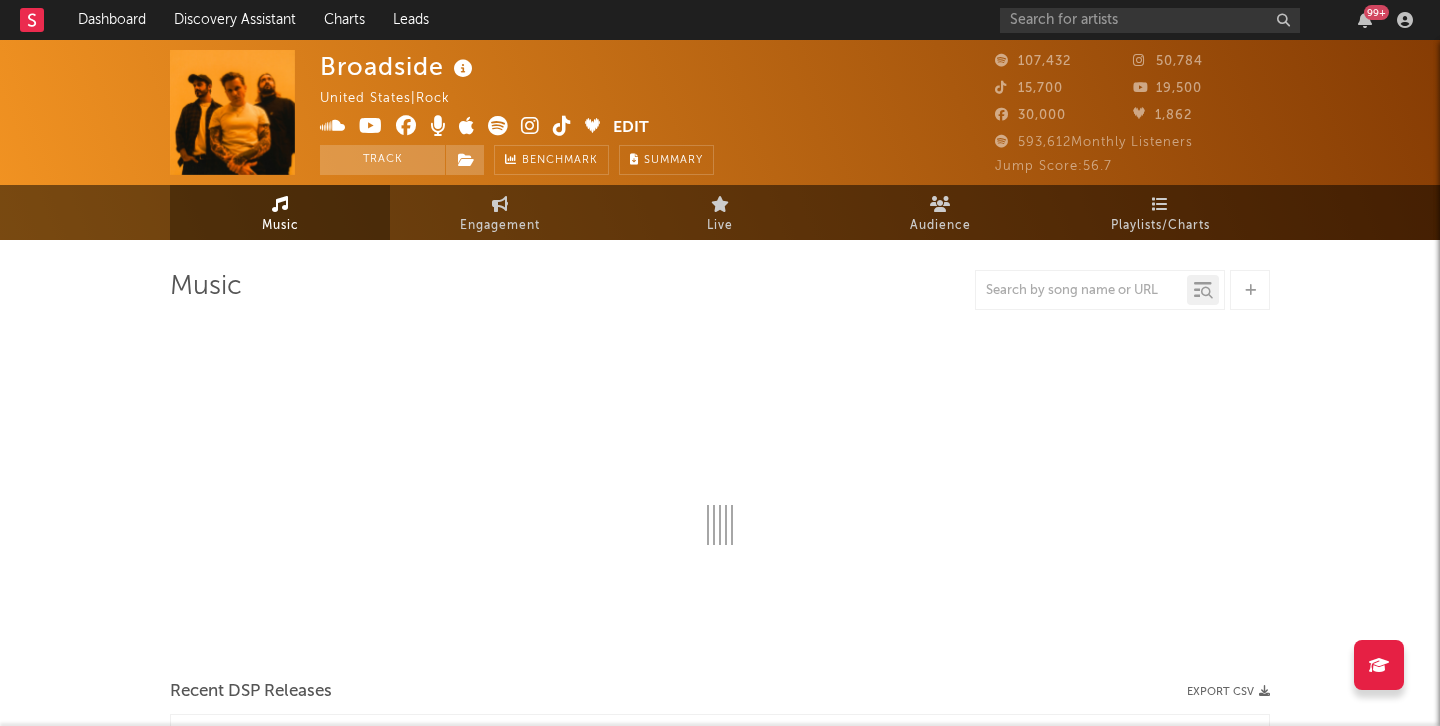 click at bounding box center (1250, 290) 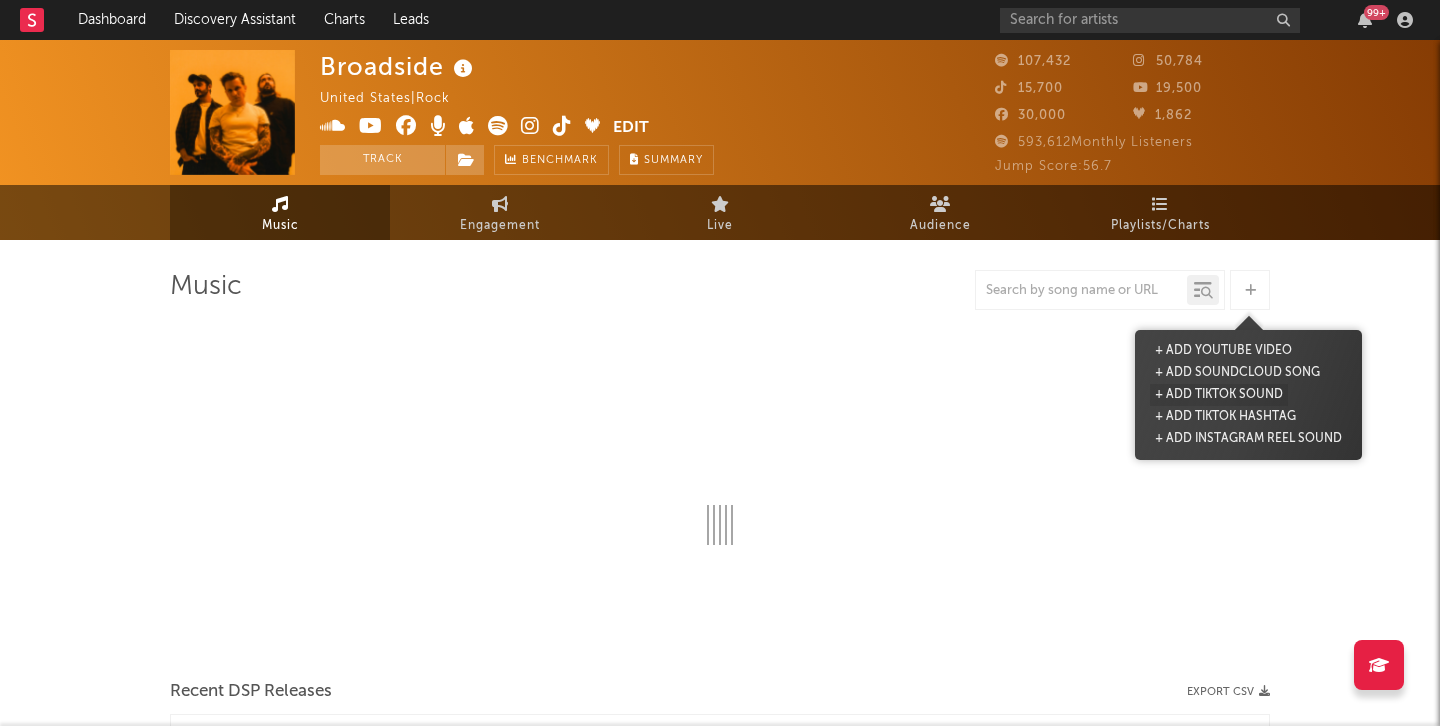 click on "+ Add TikTok Sound" at bounding box center [1219, 395] 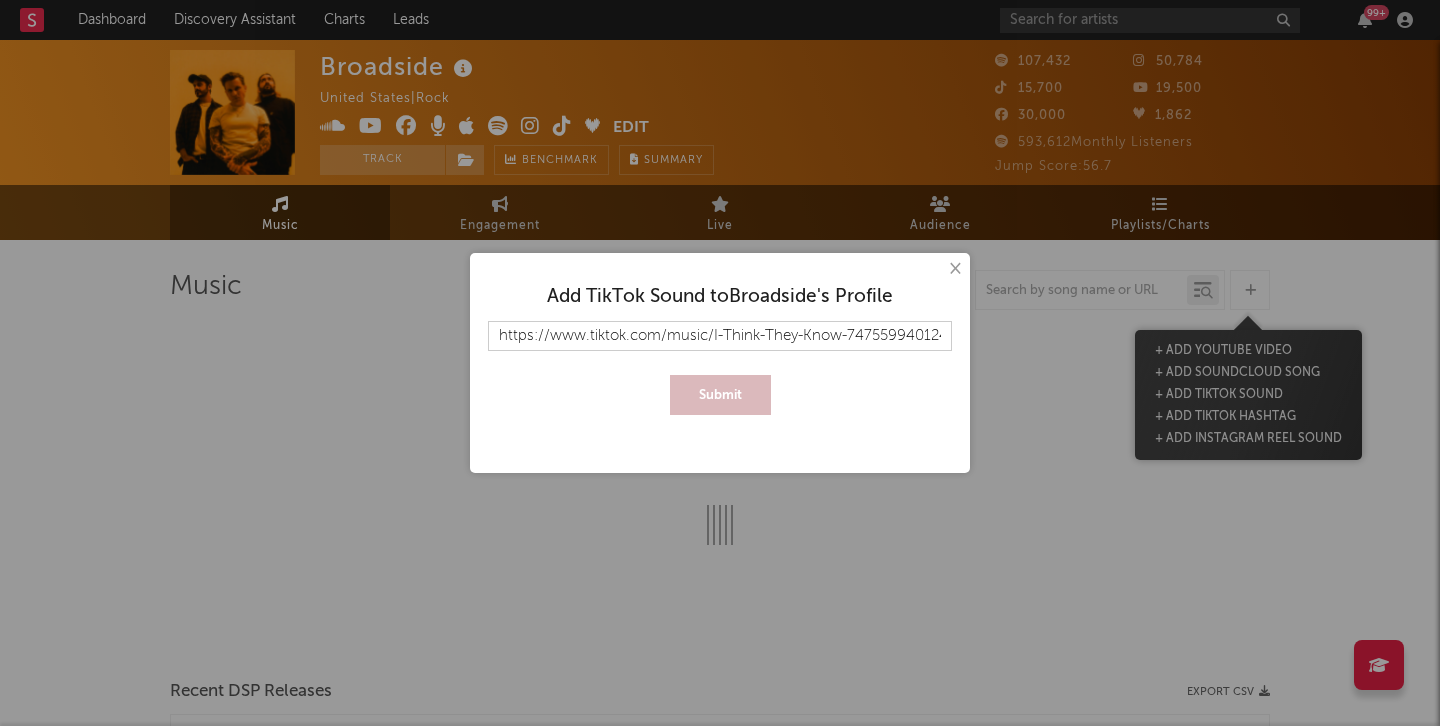 scroll, scrollTop: 0, scrollLeft: 63, axis: horizontal 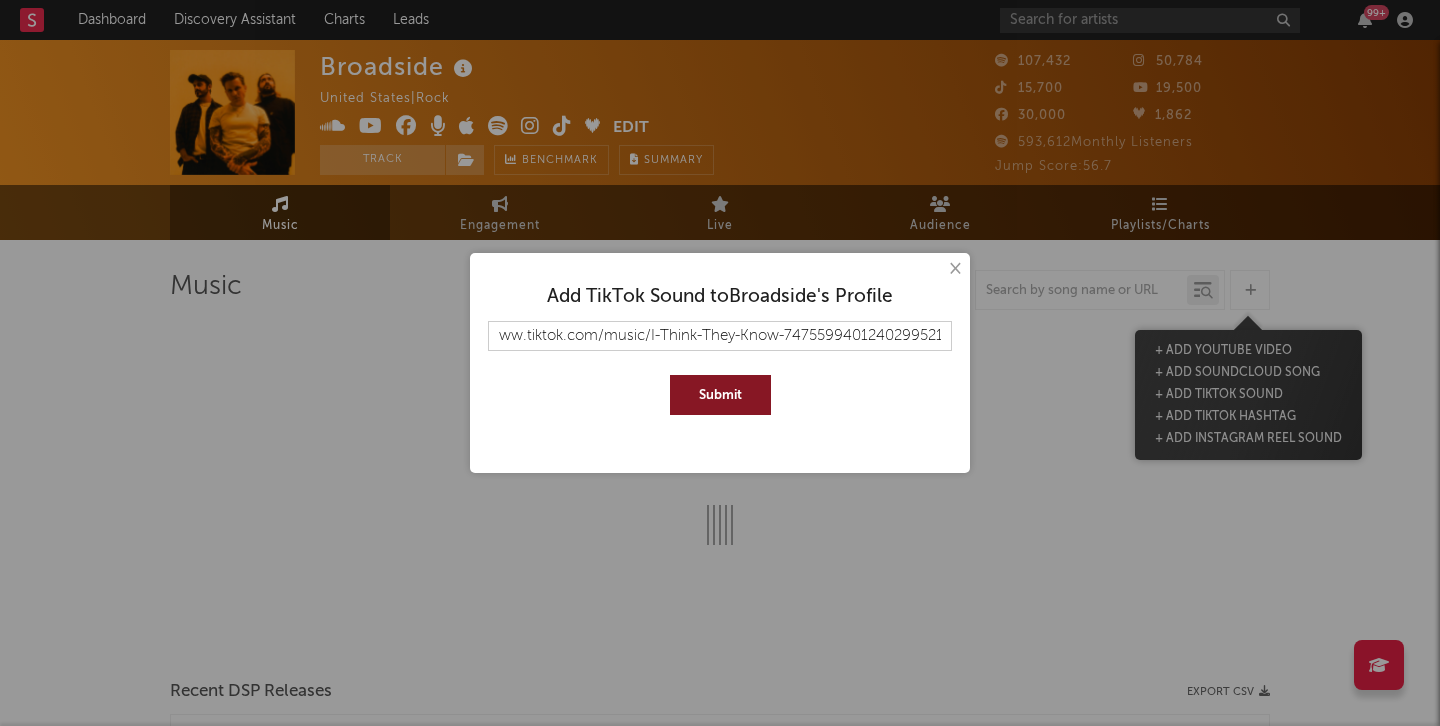 type on "https://www.tiktok.com/music/I-Think-They-Know-7475599401240299521" 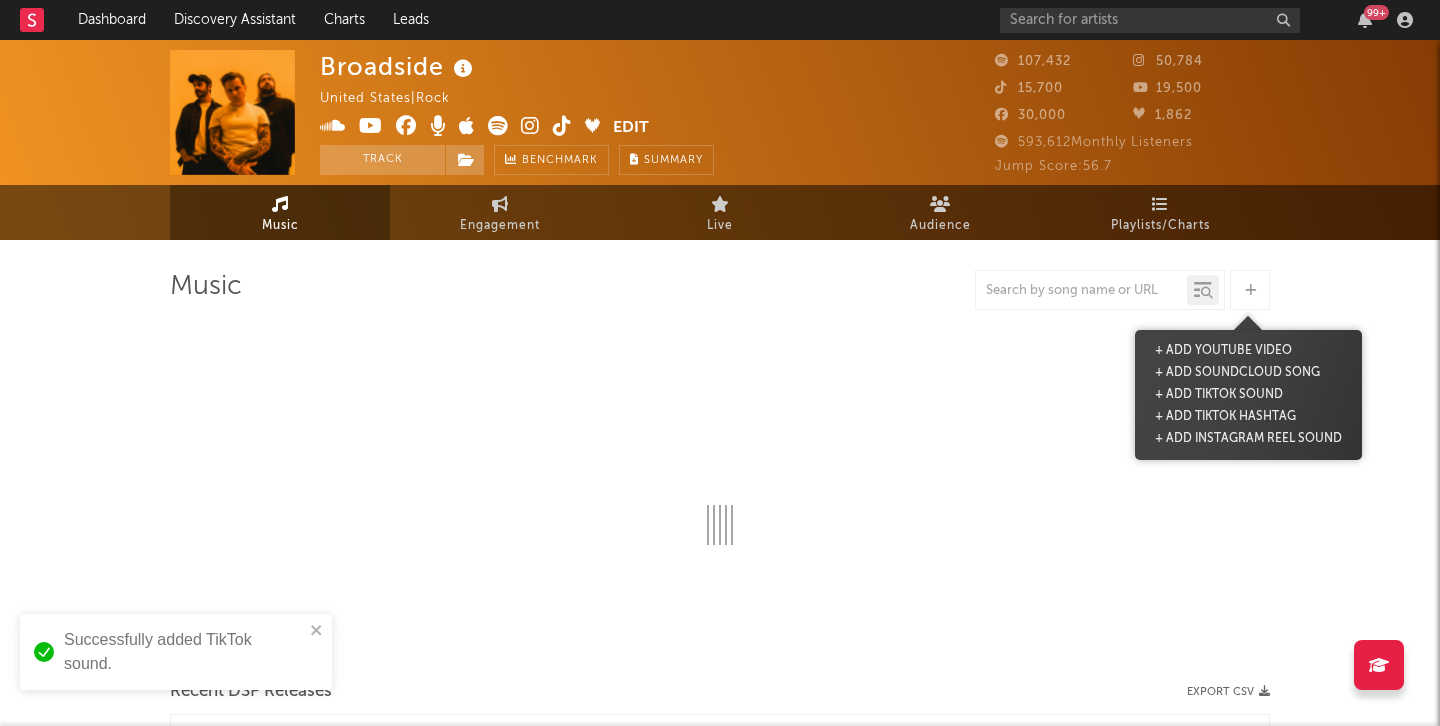 scroll, scrollTop: 0, scrollLeft: 0, axis: both 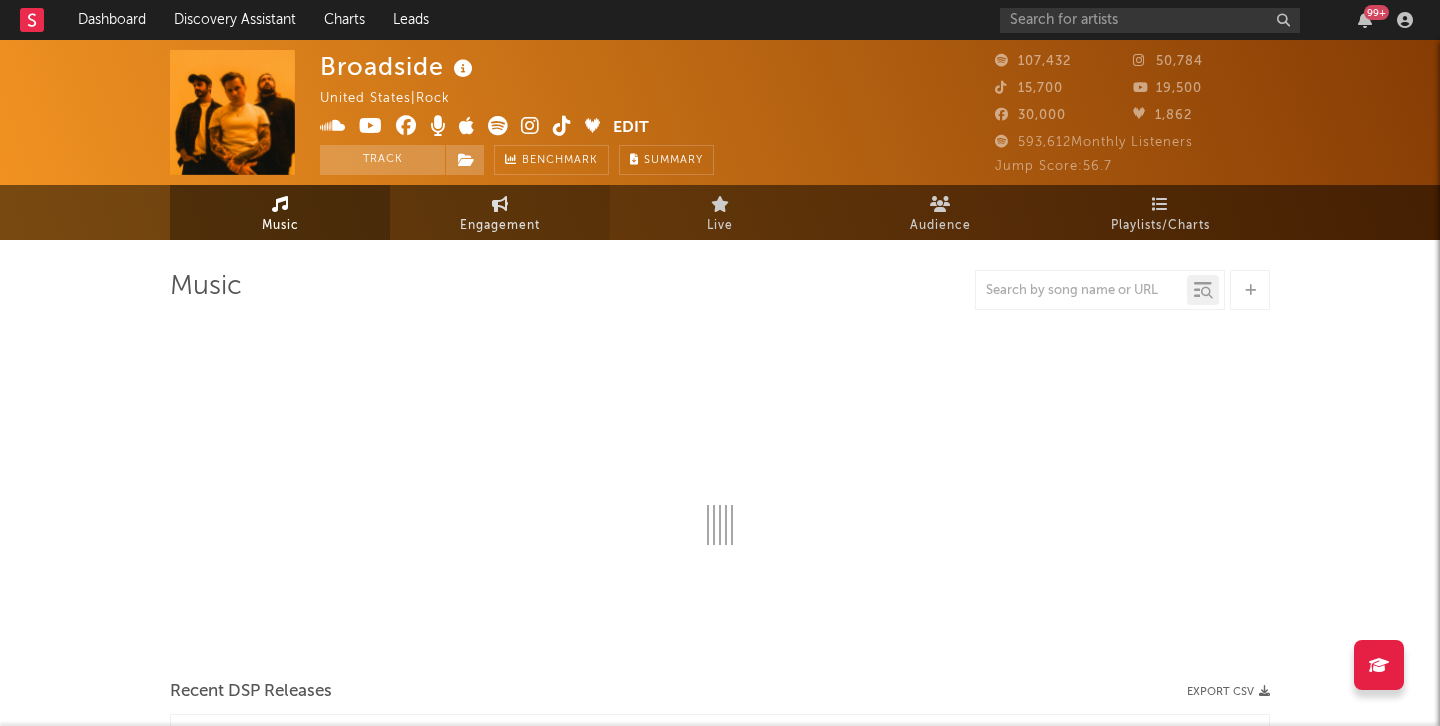 click on "Engagement" at bounding box center (500, 212) 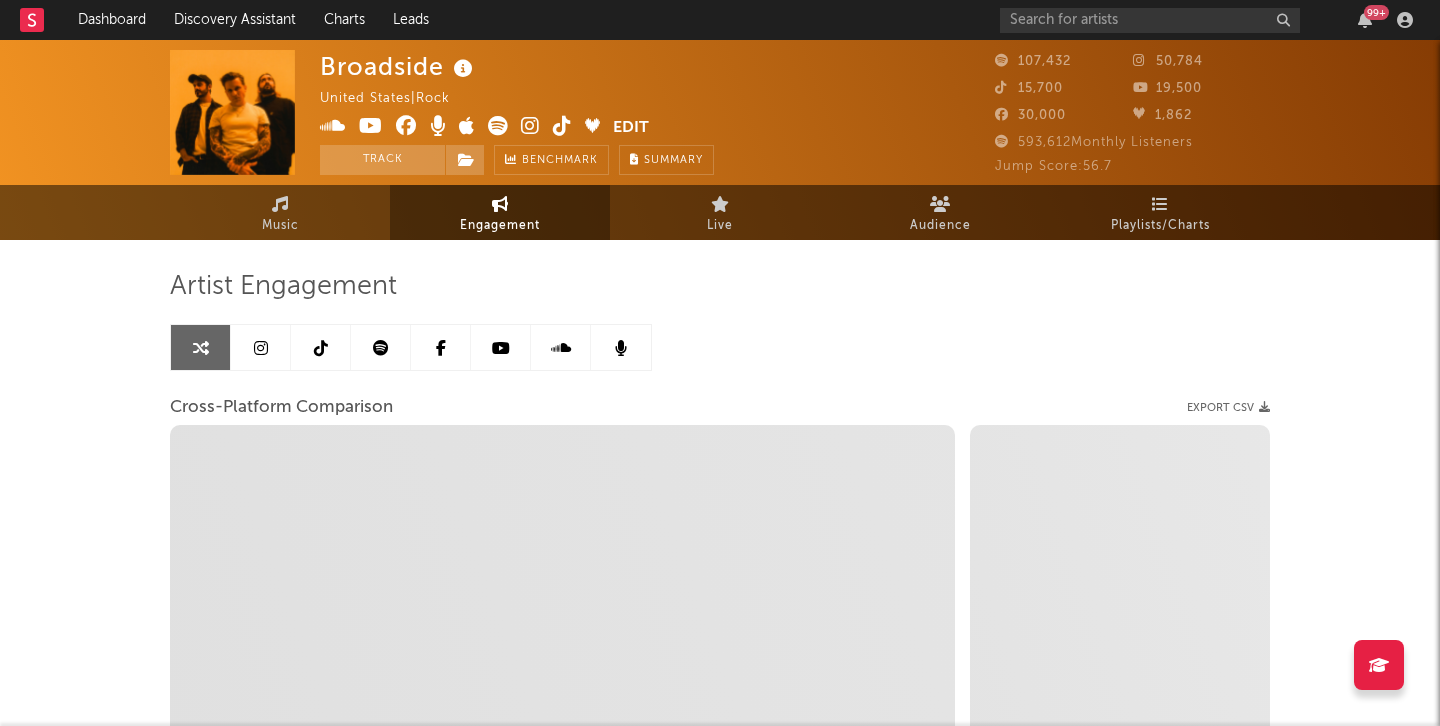 click at bounding box center [321, 348] 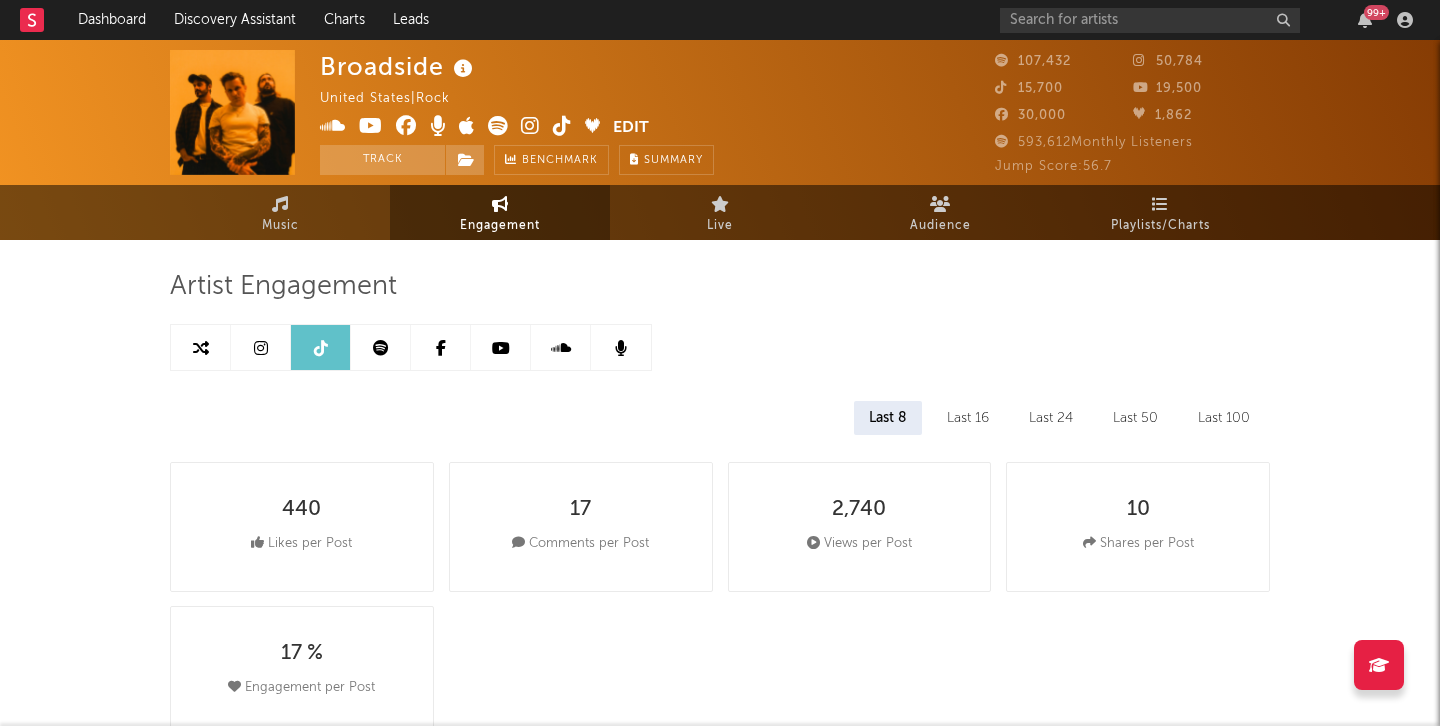 click at bounding box center (261, 347) 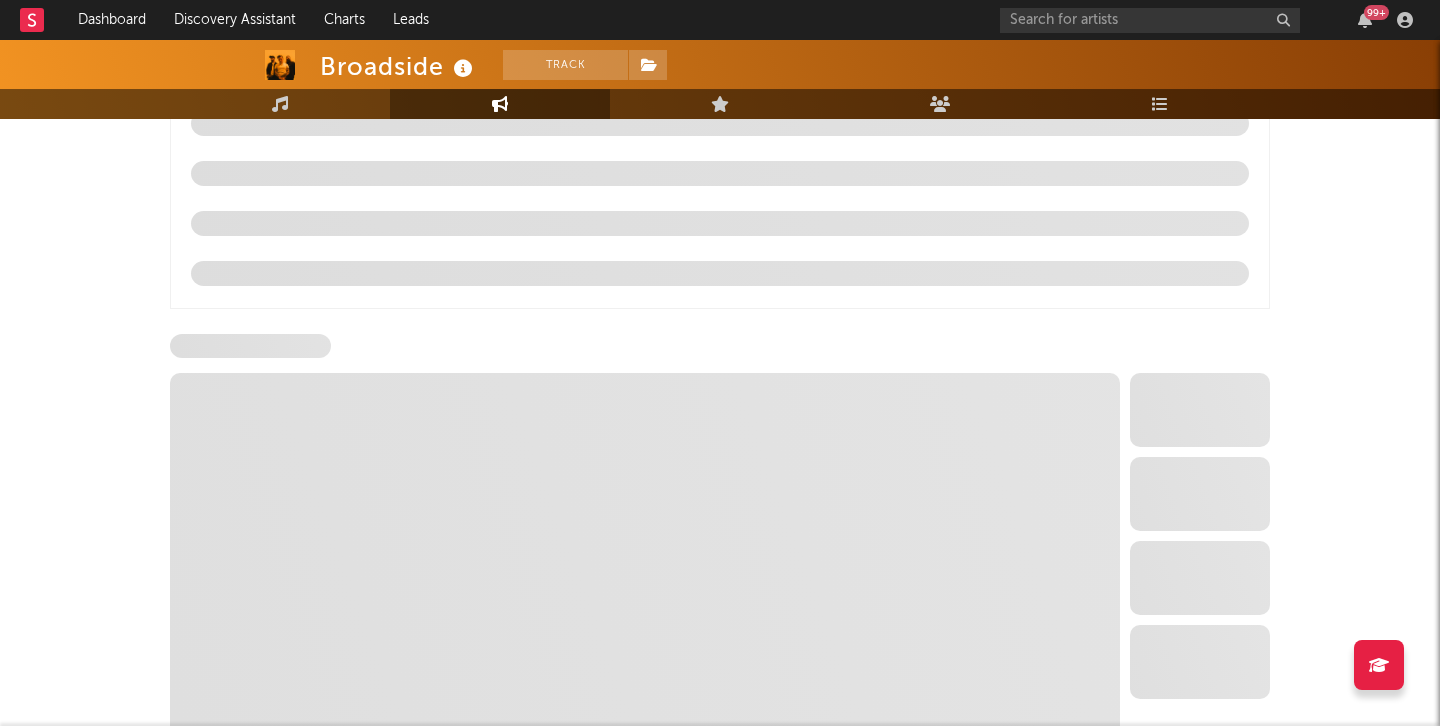 select on "6m" 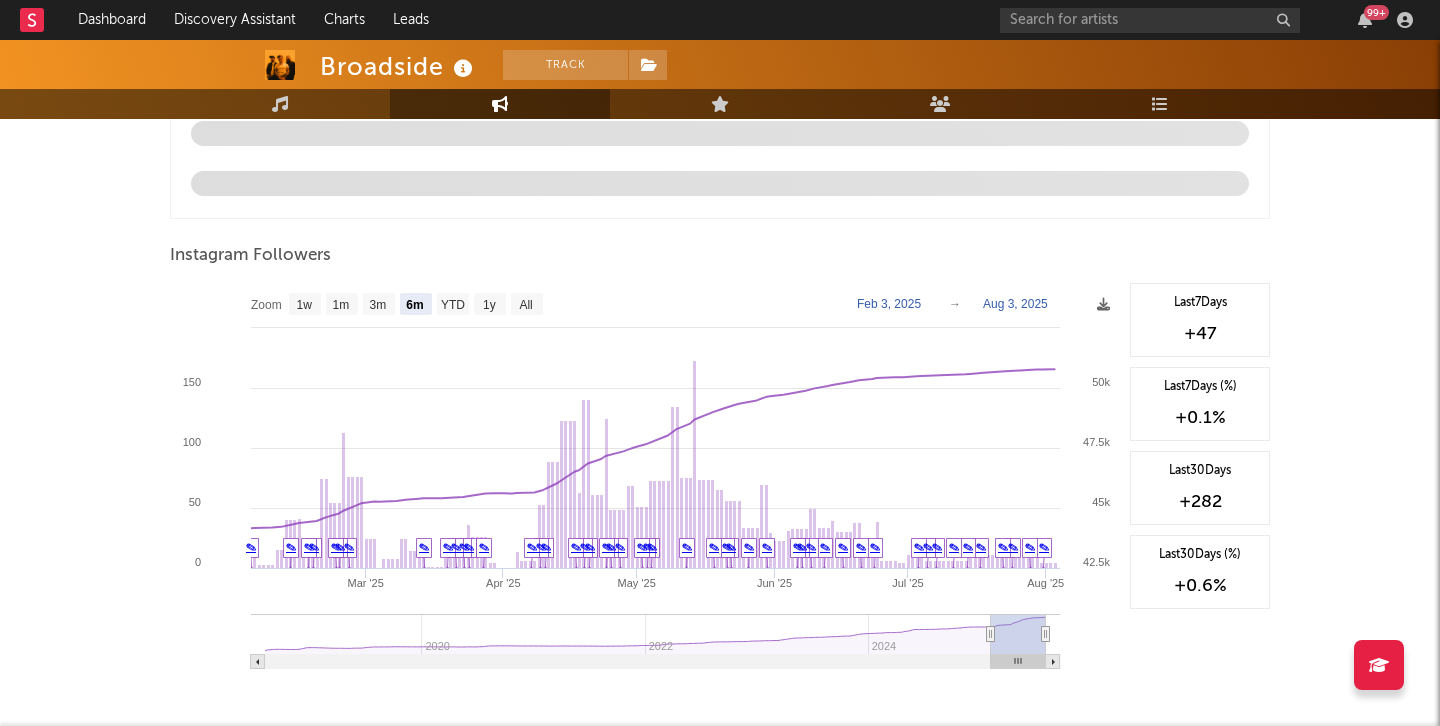 scroll, scrollTop: 2202, scrollLeft: 0, axis: vertical 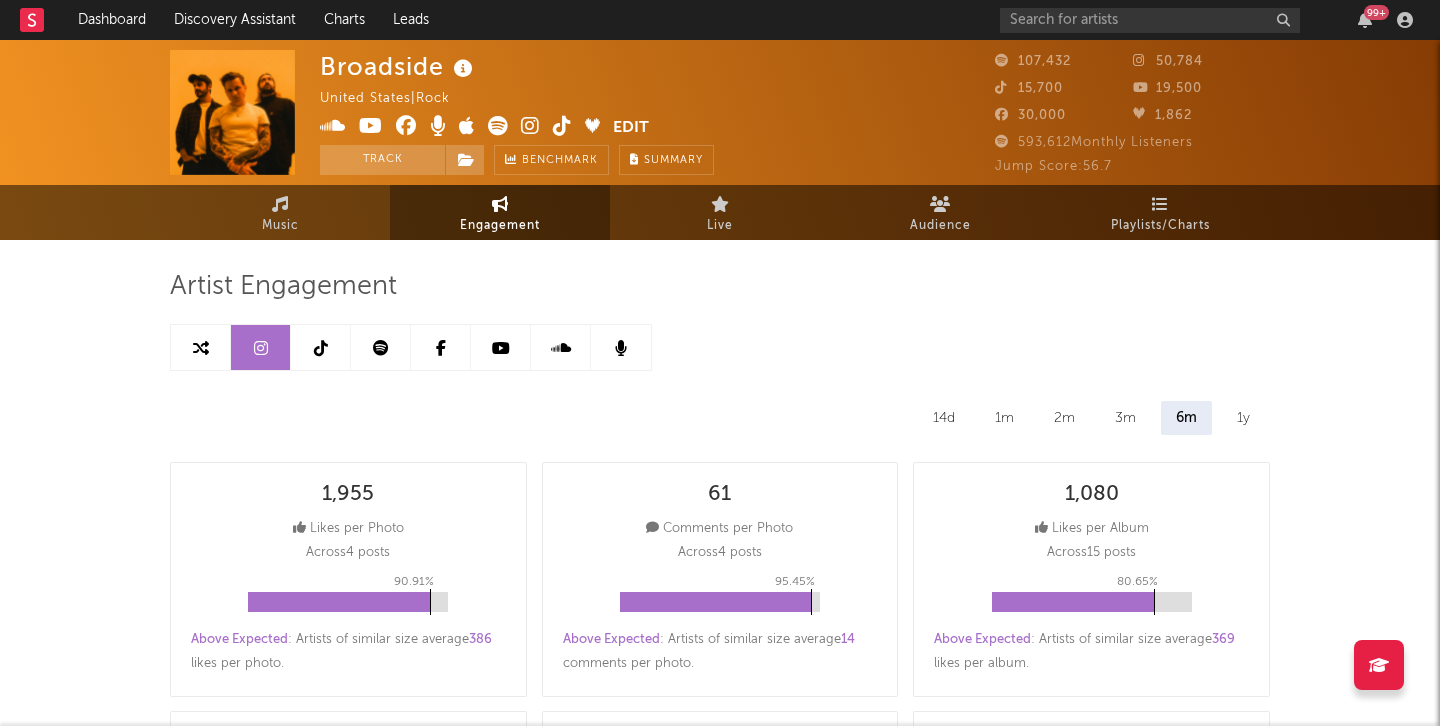 click at bounding box center (321, 347) 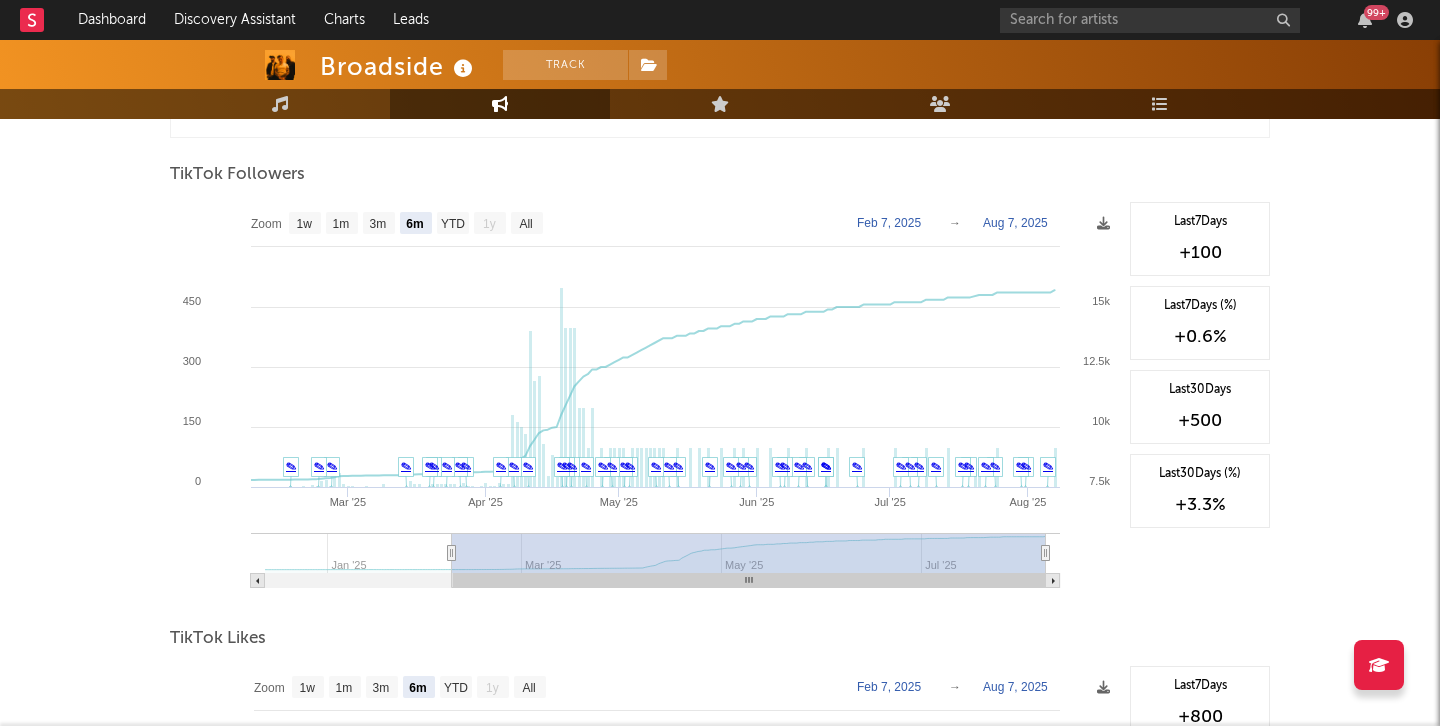 scroll, scrollTop: 1891, scrollLeft: 0, axis: vertical 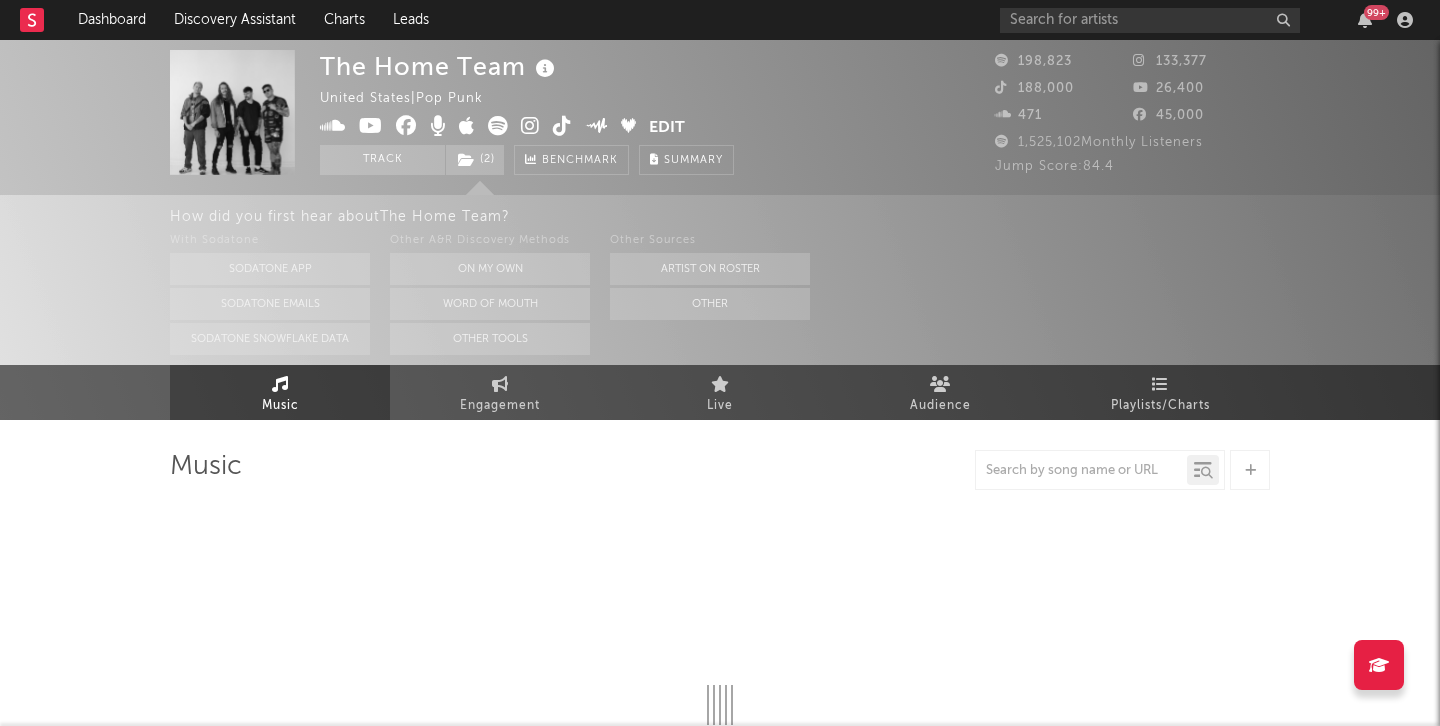 select on "6m" 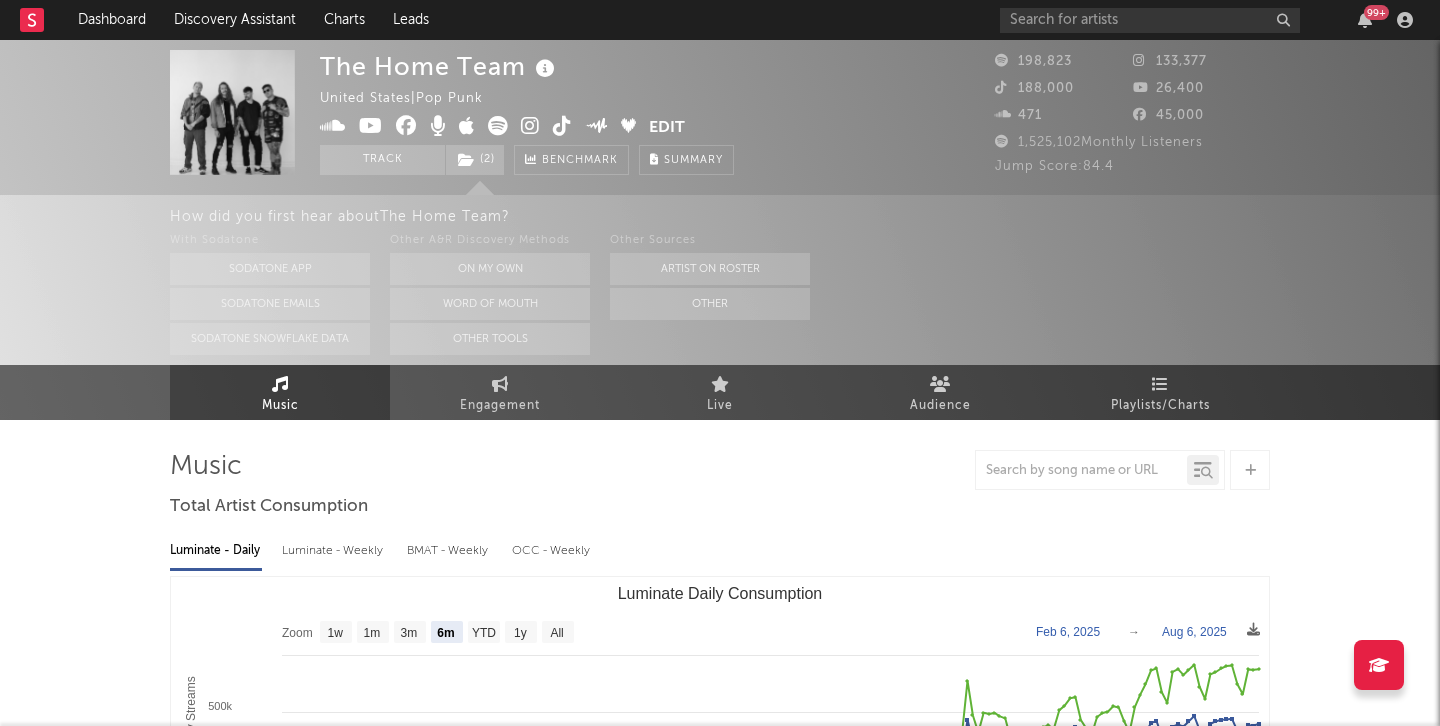 click at bounding box center [562, 126] 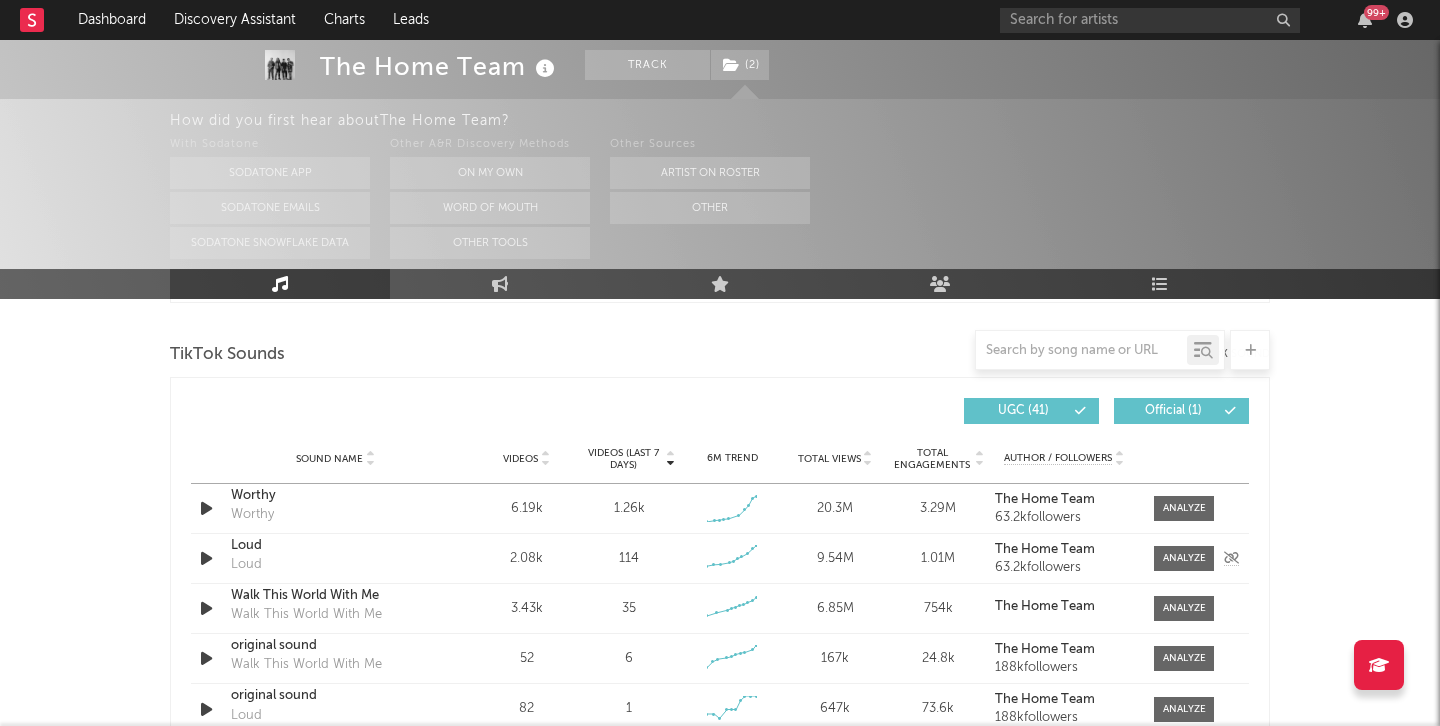 scroll, scrollTop: 1288, scrollLeft: 0, axis: vertical 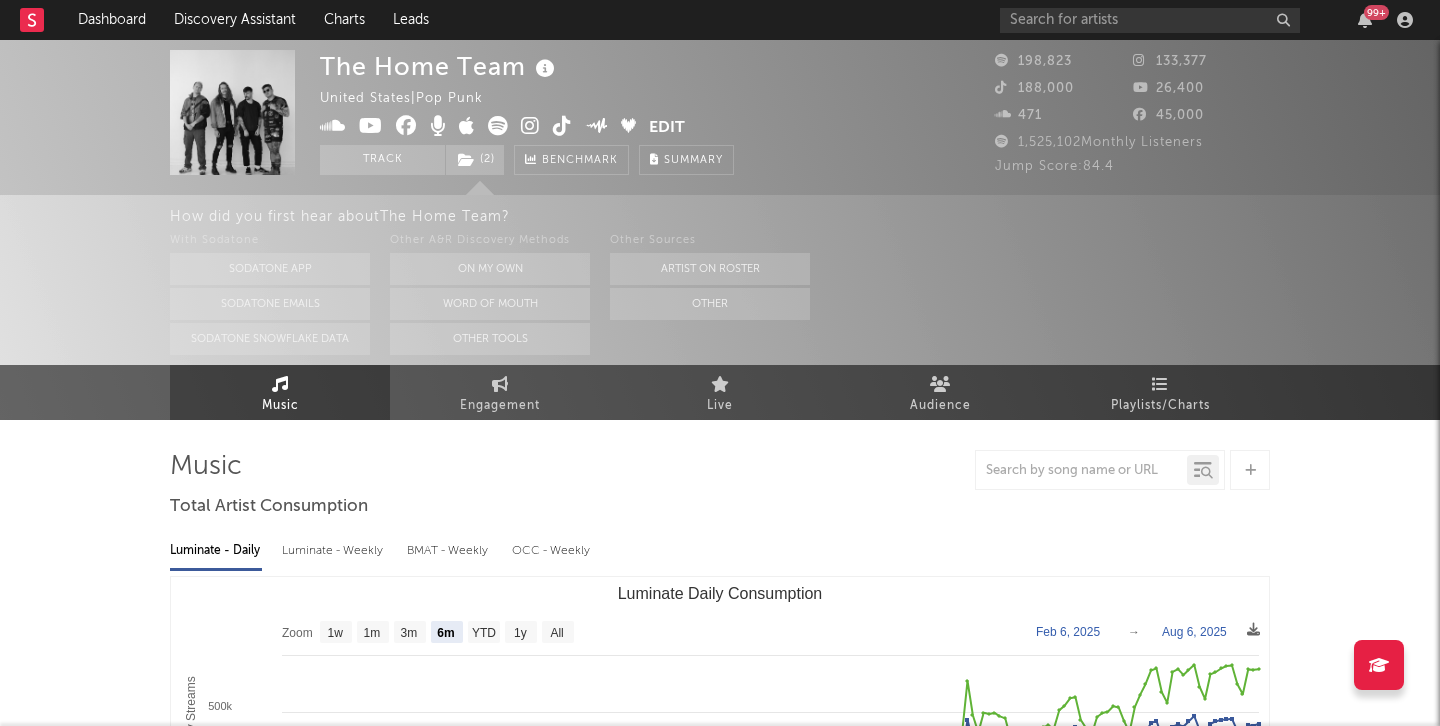 click at bounding box center [498, 126] 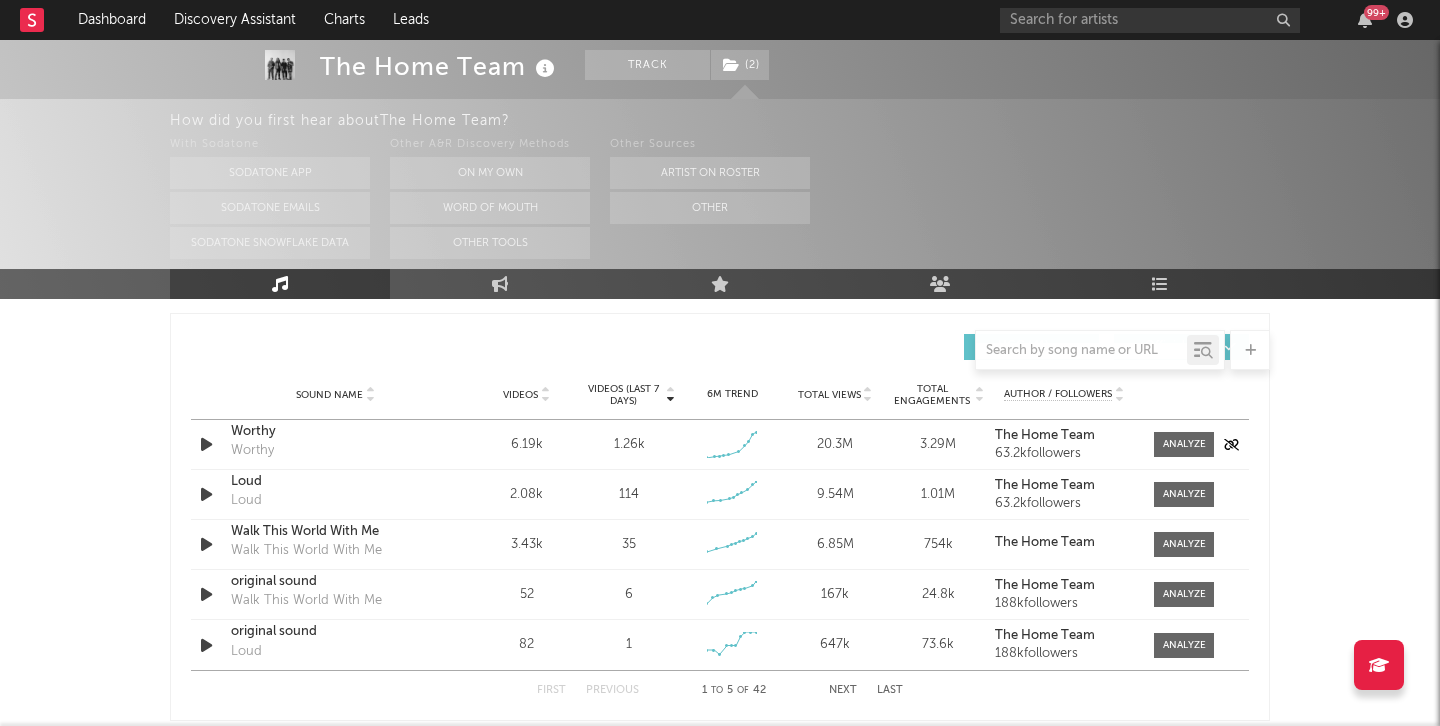 scroll, scrollTop: 1398, scrollLeft: 0, axis: vertical 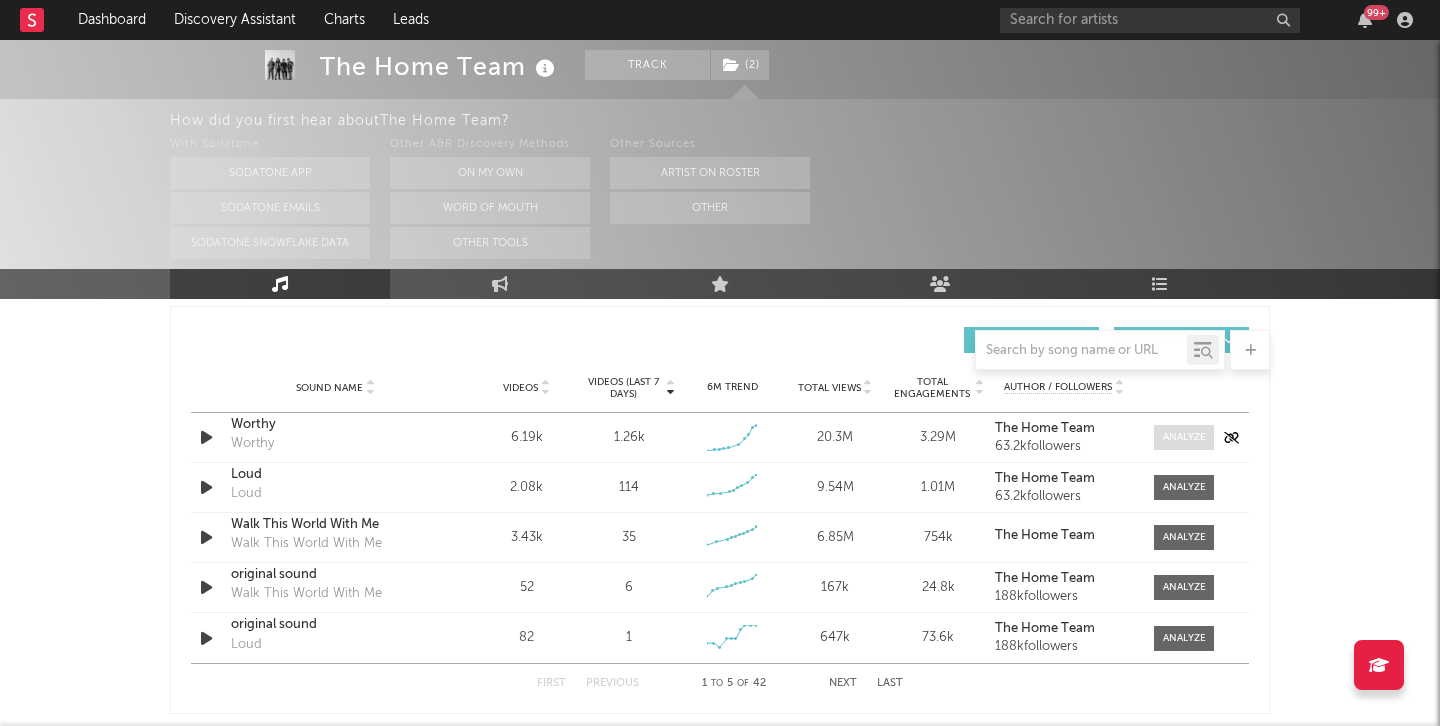 click at bounding box center [1184, 437] 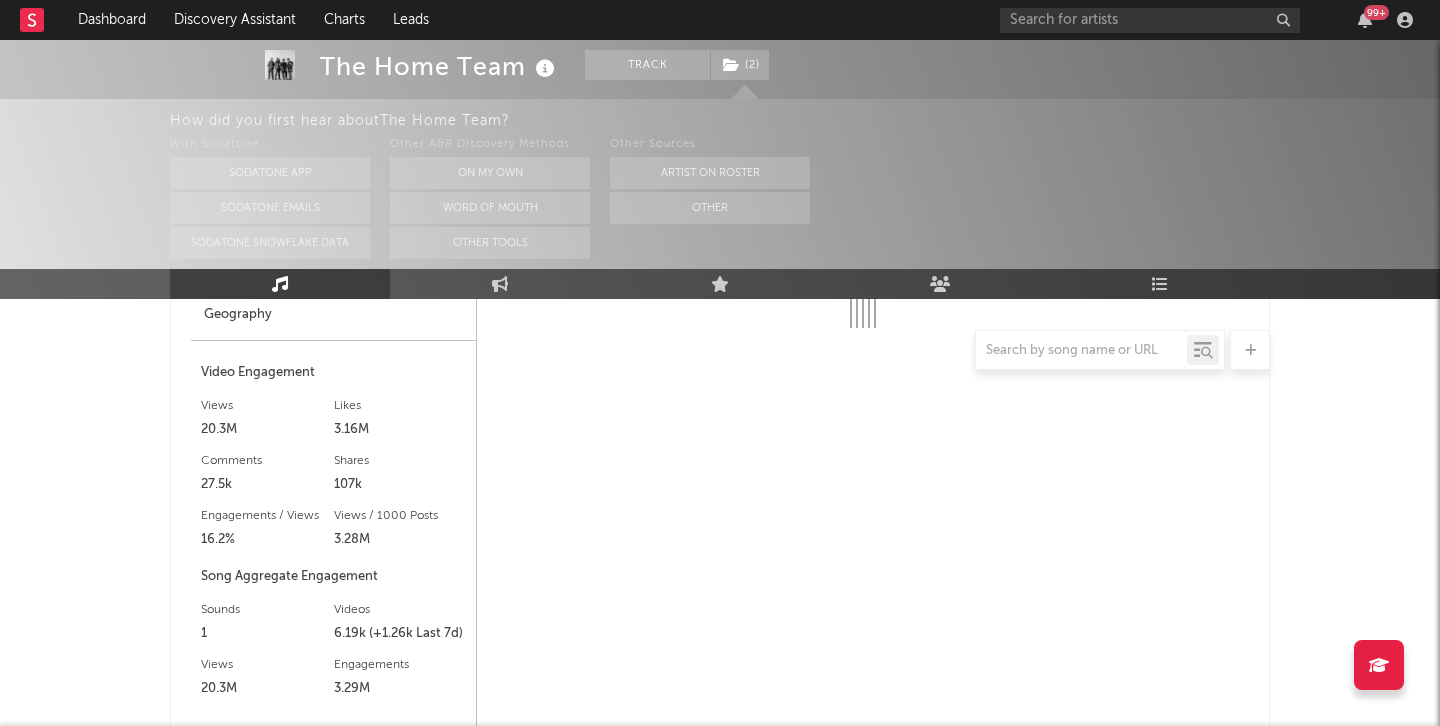 select on "1w" 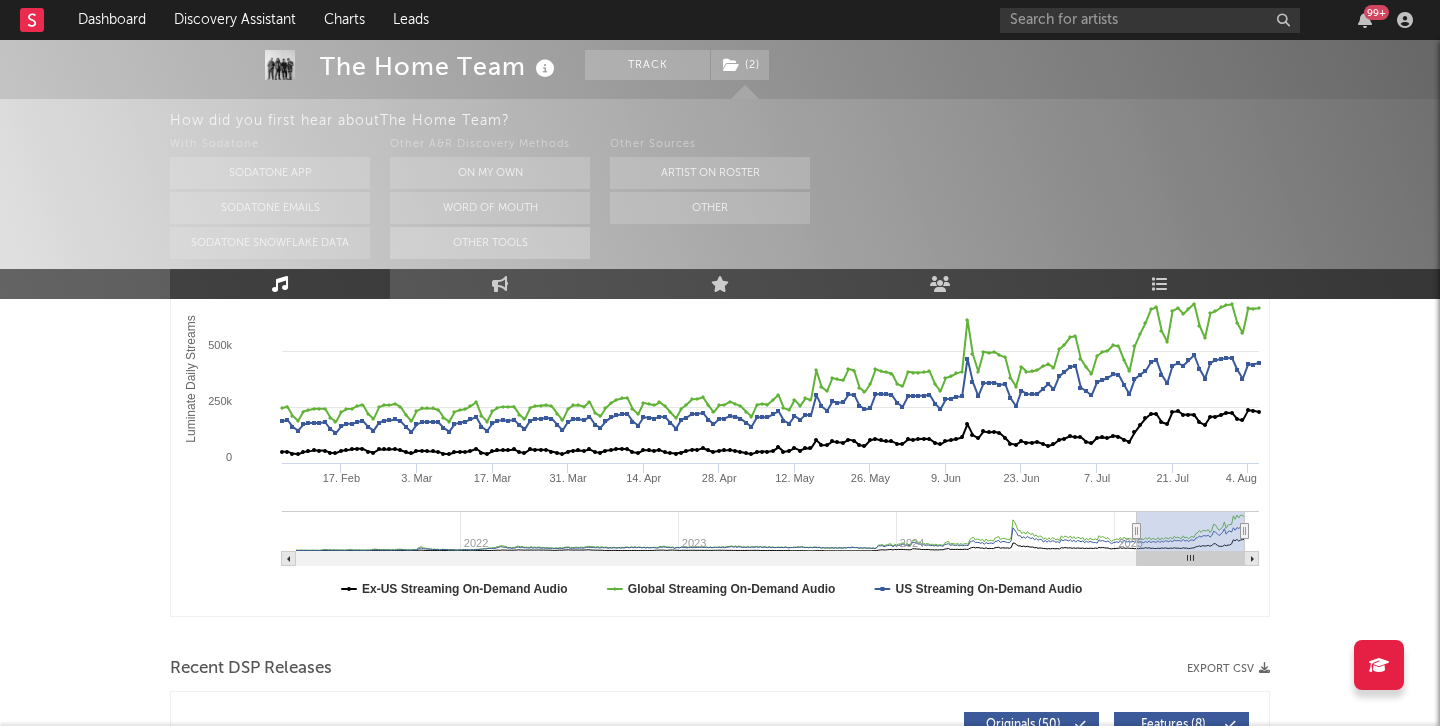 scroll, scrollTop: 60, scrollLeft: 0, axis: vertical 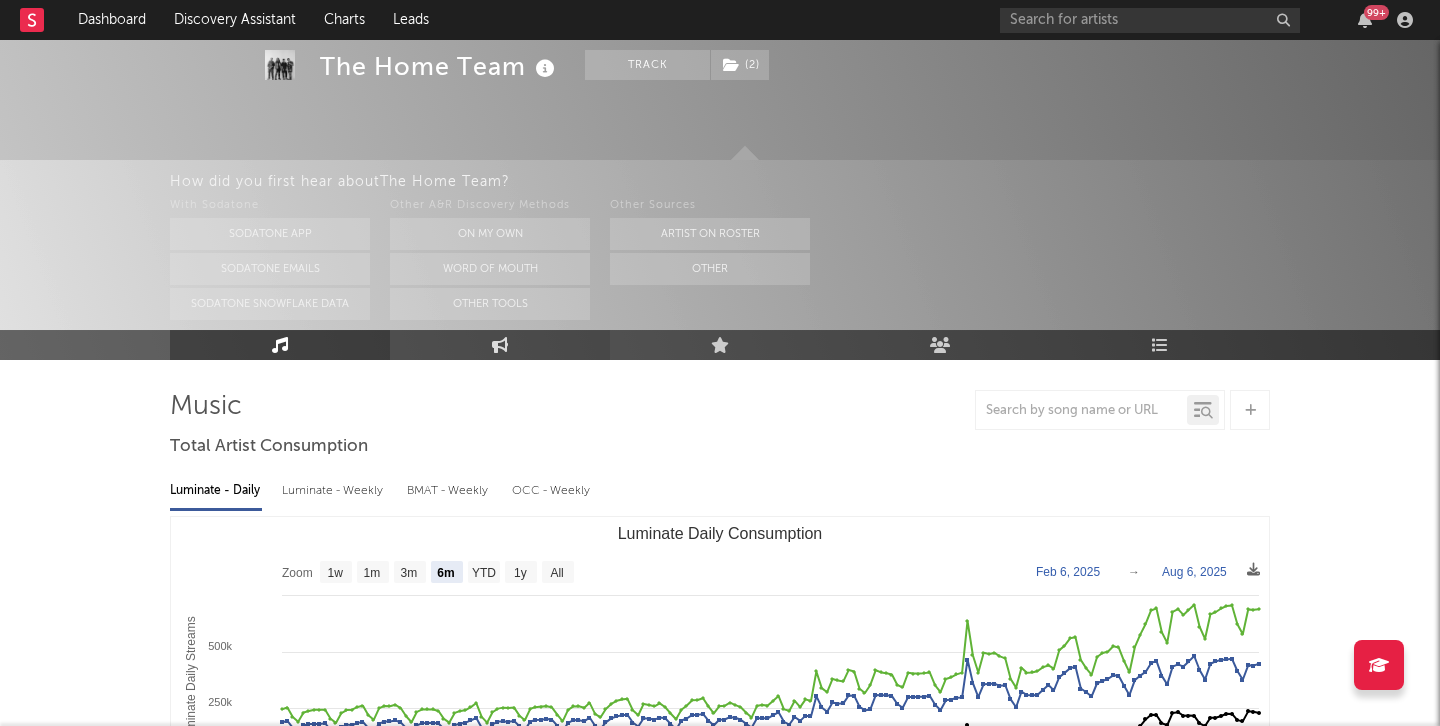click on "Engagement" at bounding box center [500, 345] 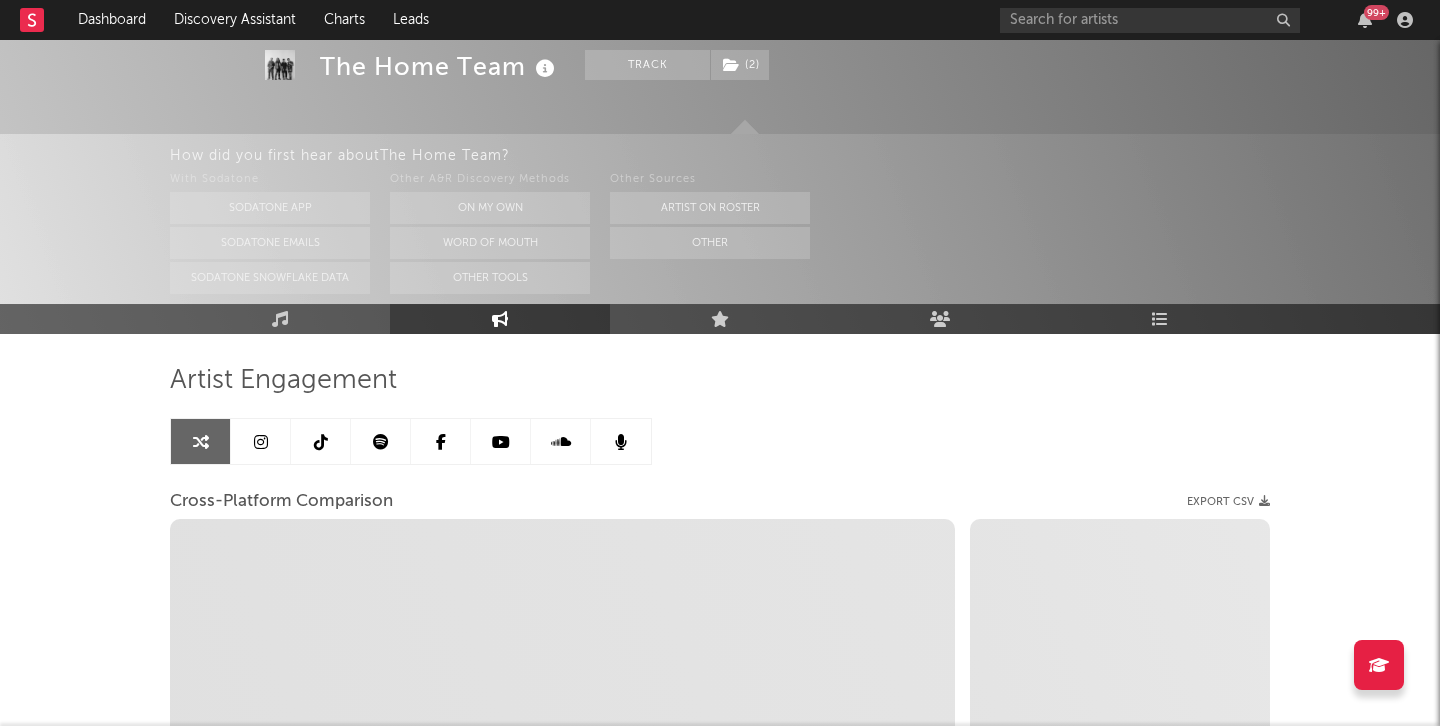 scroll, scrollTop: 88, scrollLeft: 0, axis: vertical 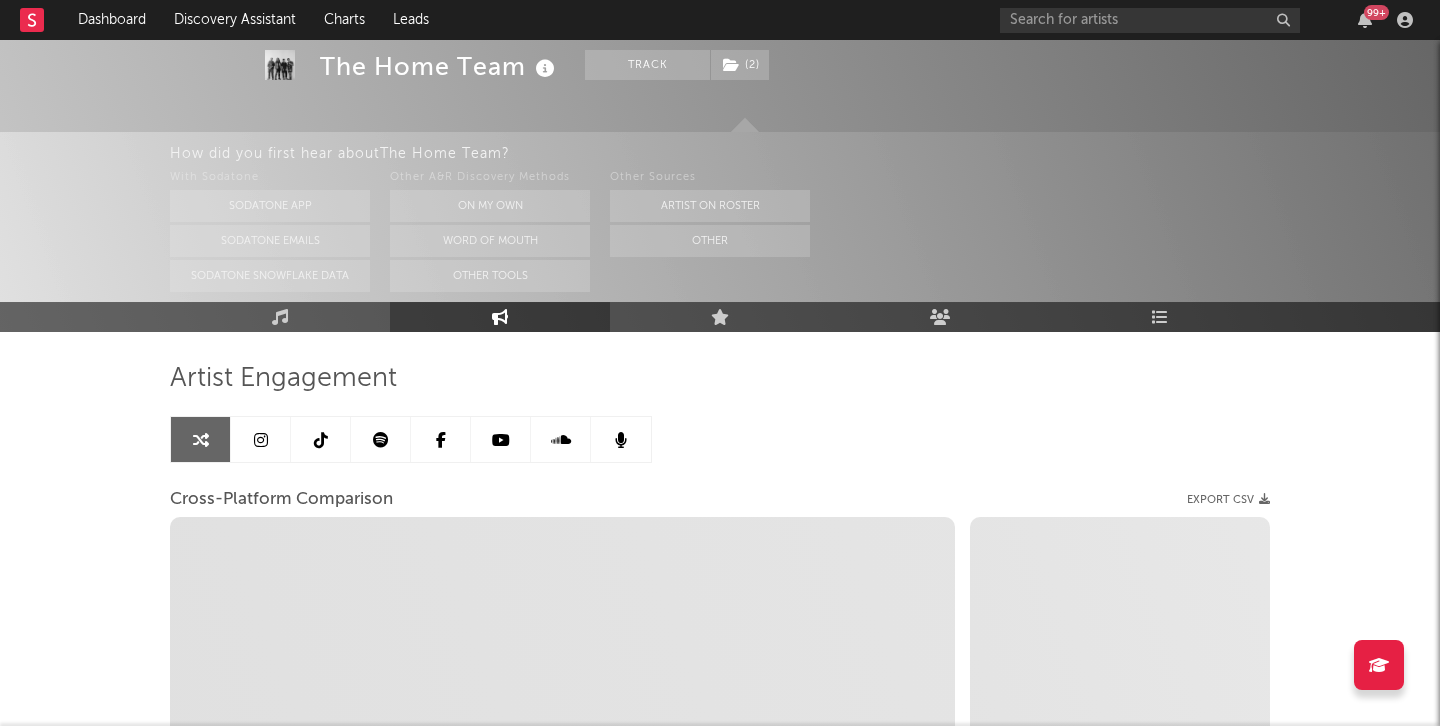 click at bounding box center [261, 440] 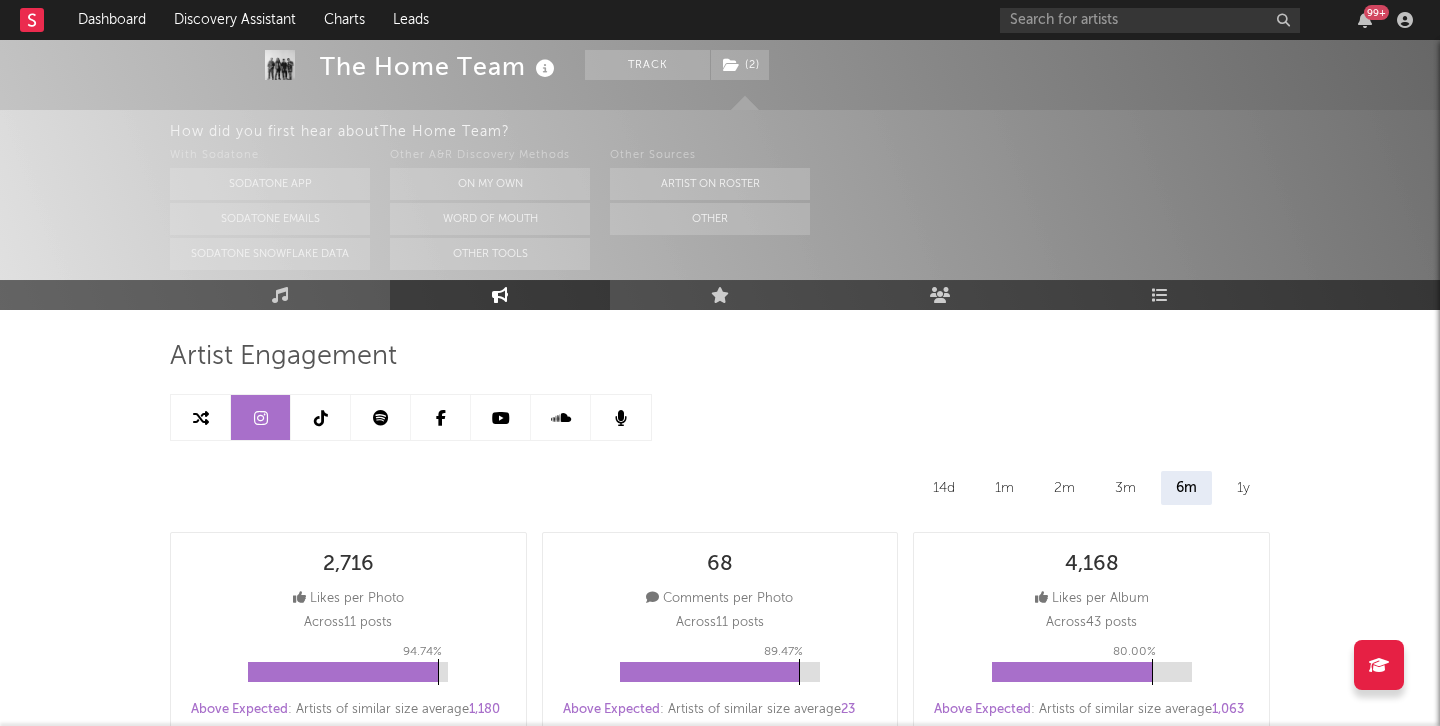 select on "6m" 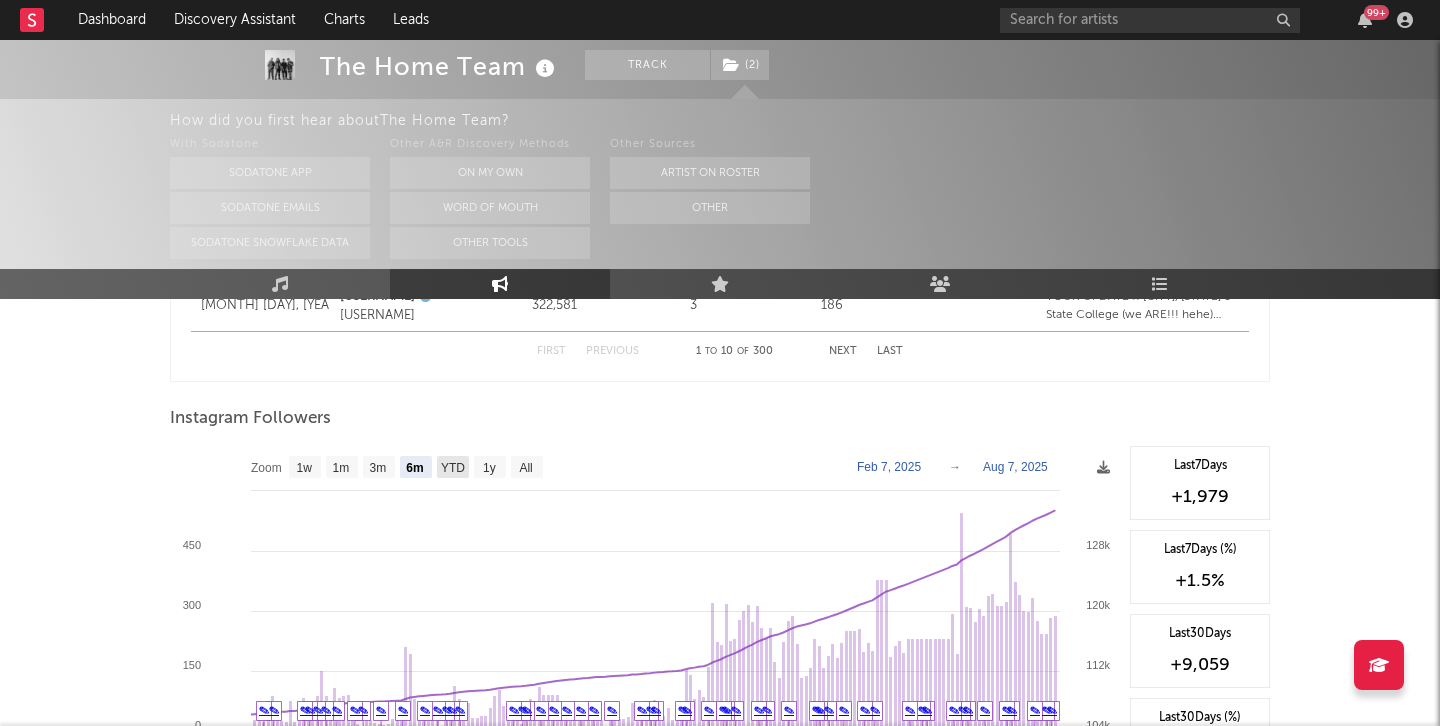 scroll, scrollTop: 2996, scrollLeft: 0, axis: vertical 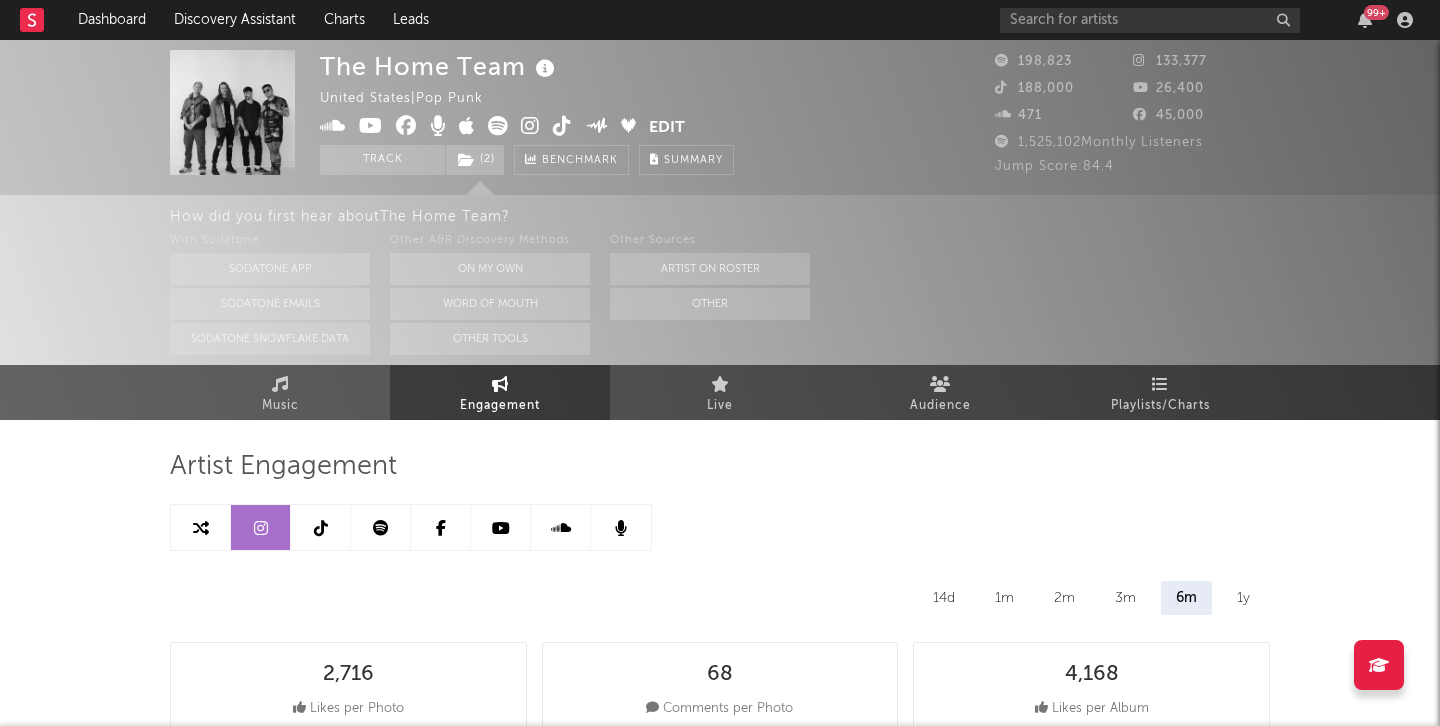 click at bounding box center (321, 528) 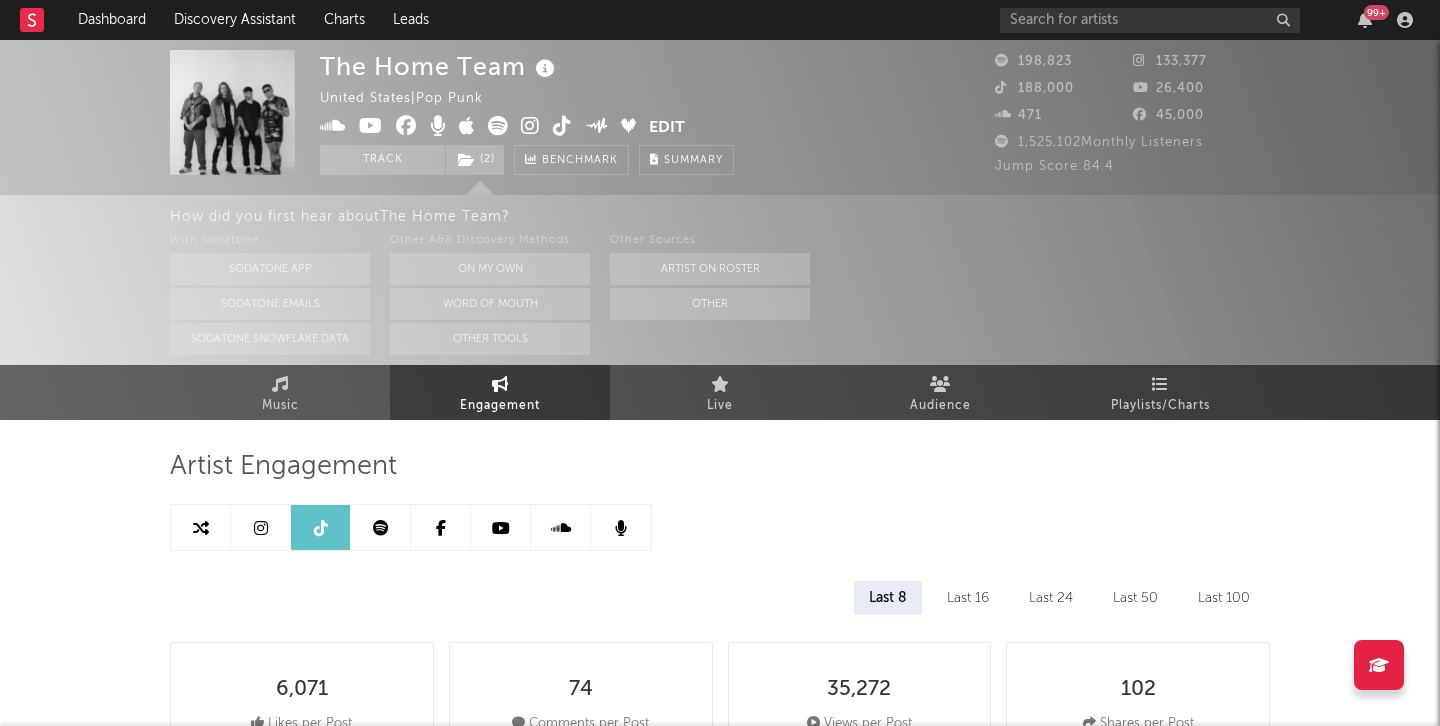 select on "6m" 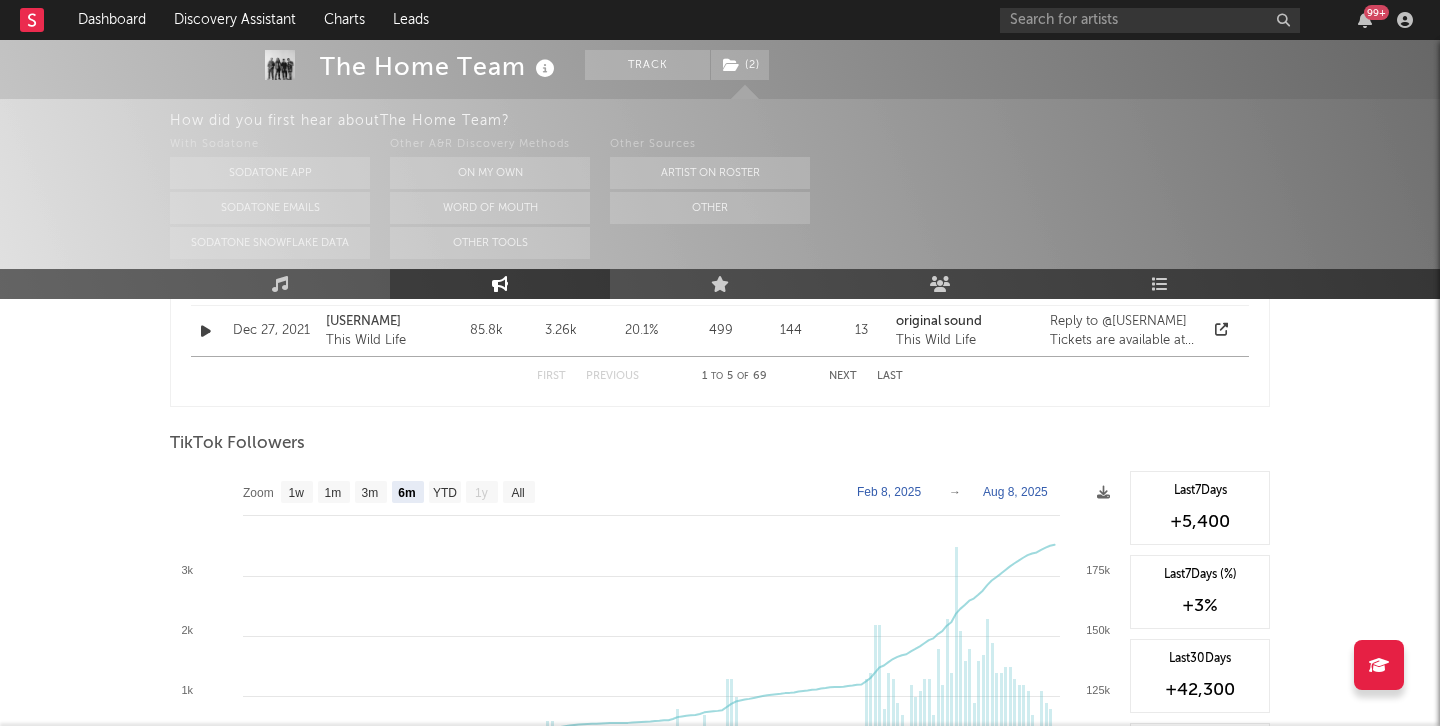 scroll, scrollTop: 1817, scrollLeft: 0, axis: vertical 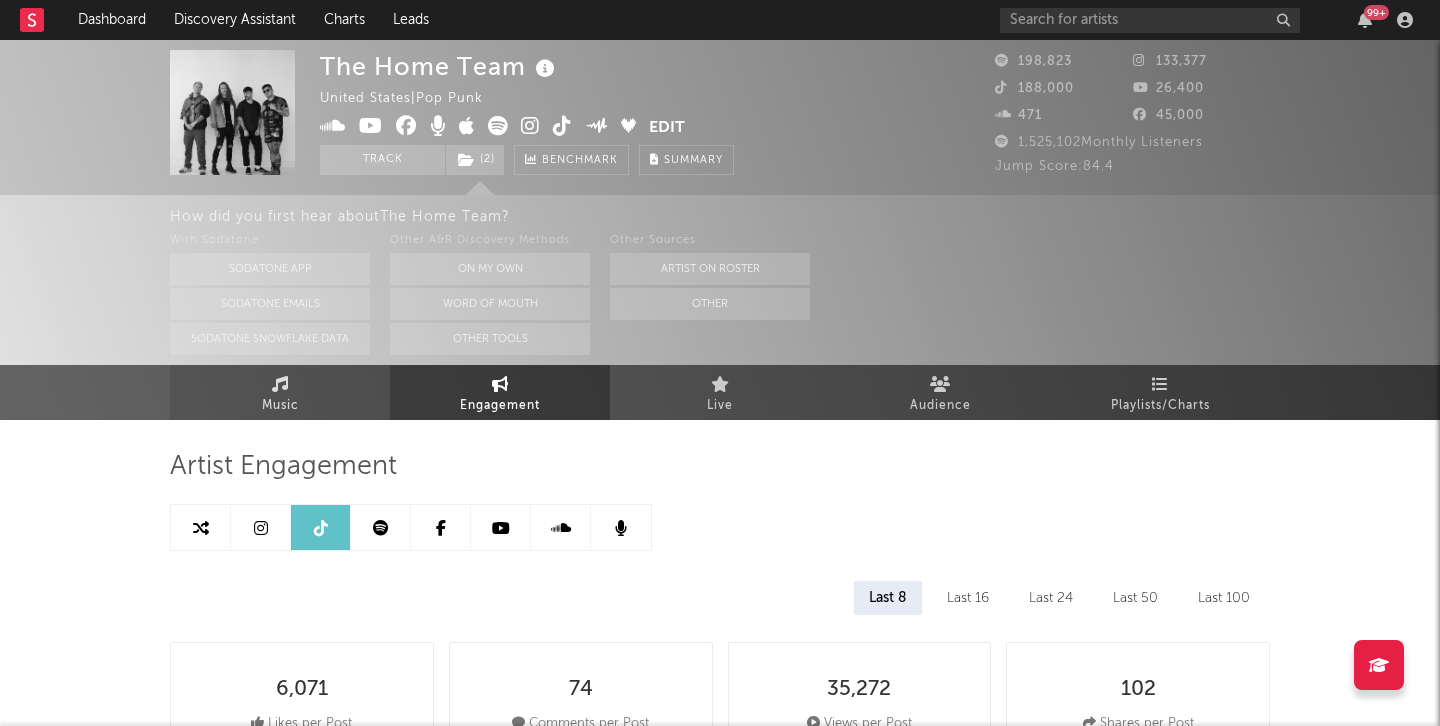 click on "Music" at bounding box center [280, 392] 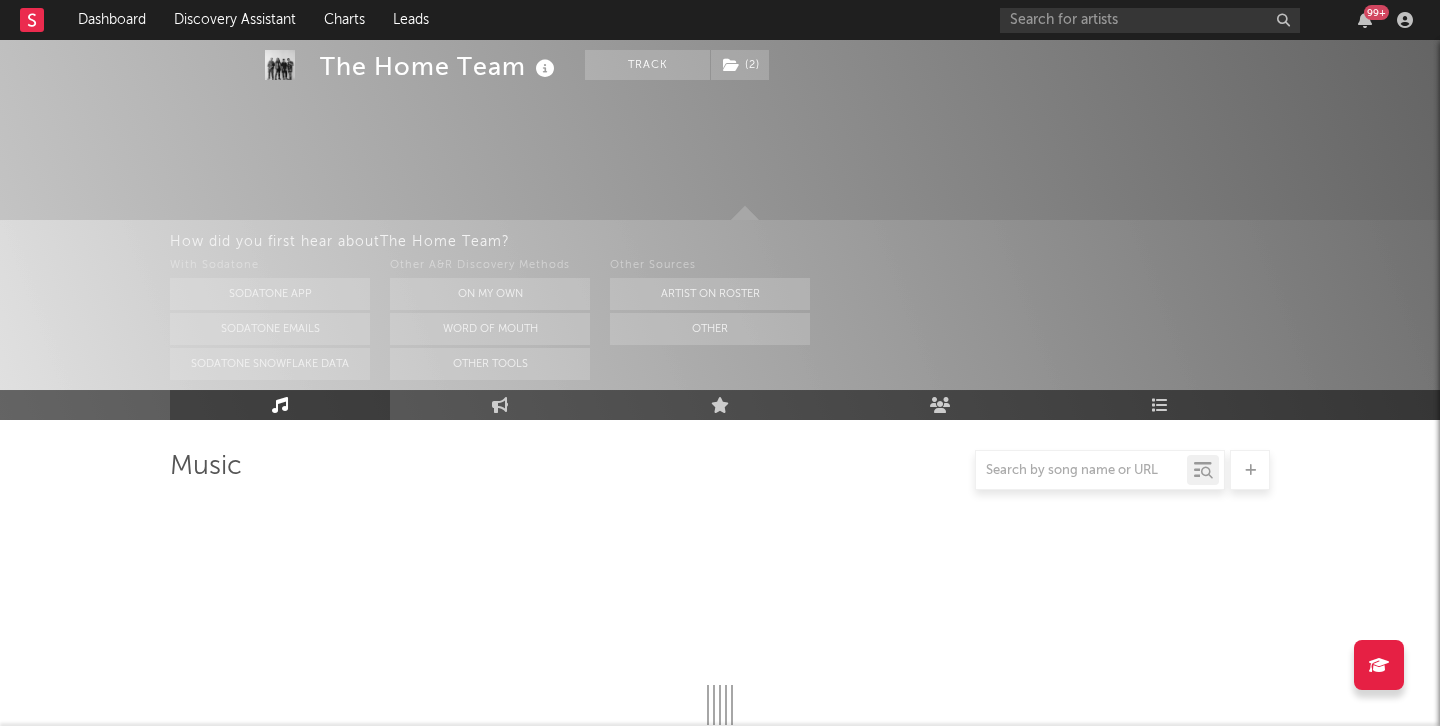 select on "6m" 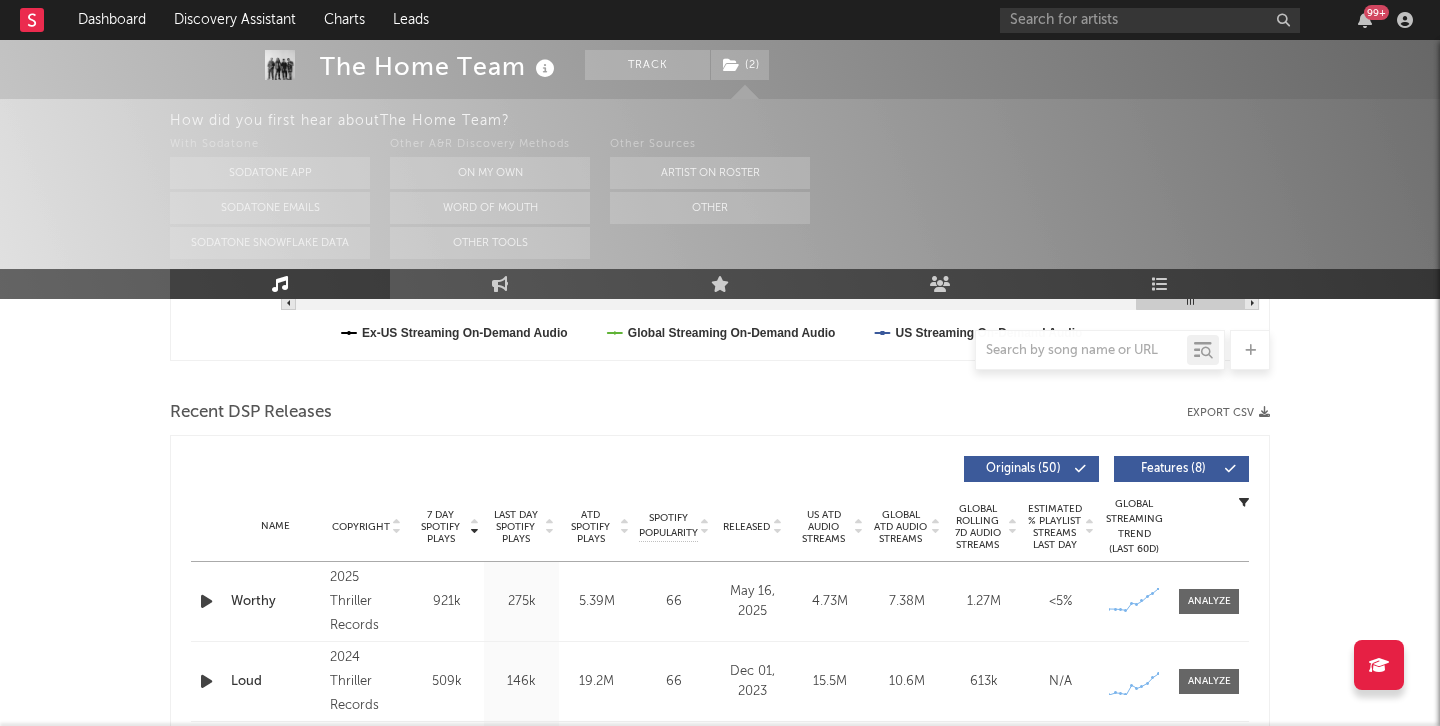 scroll, scrollTop: 646, scrollLeft: 0, axis: vertical 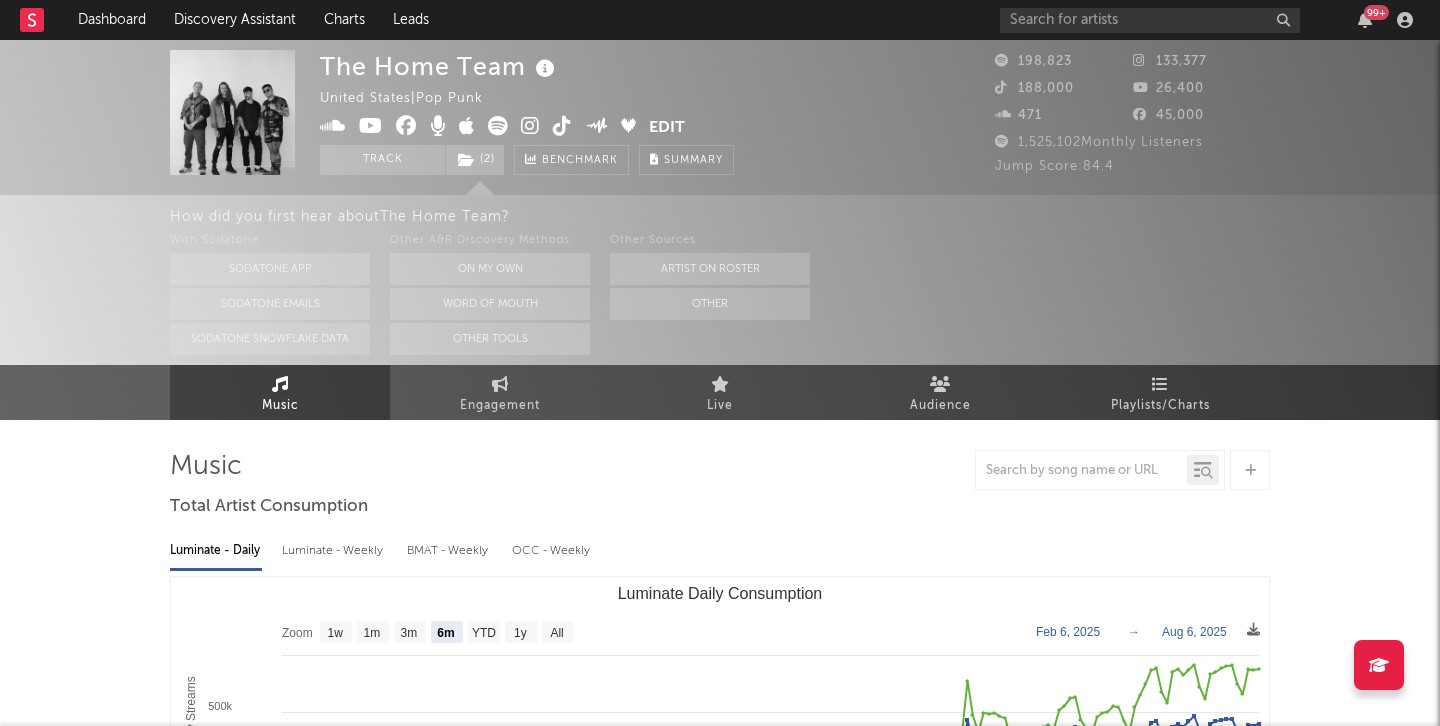 click at bounding box center [498, 126] 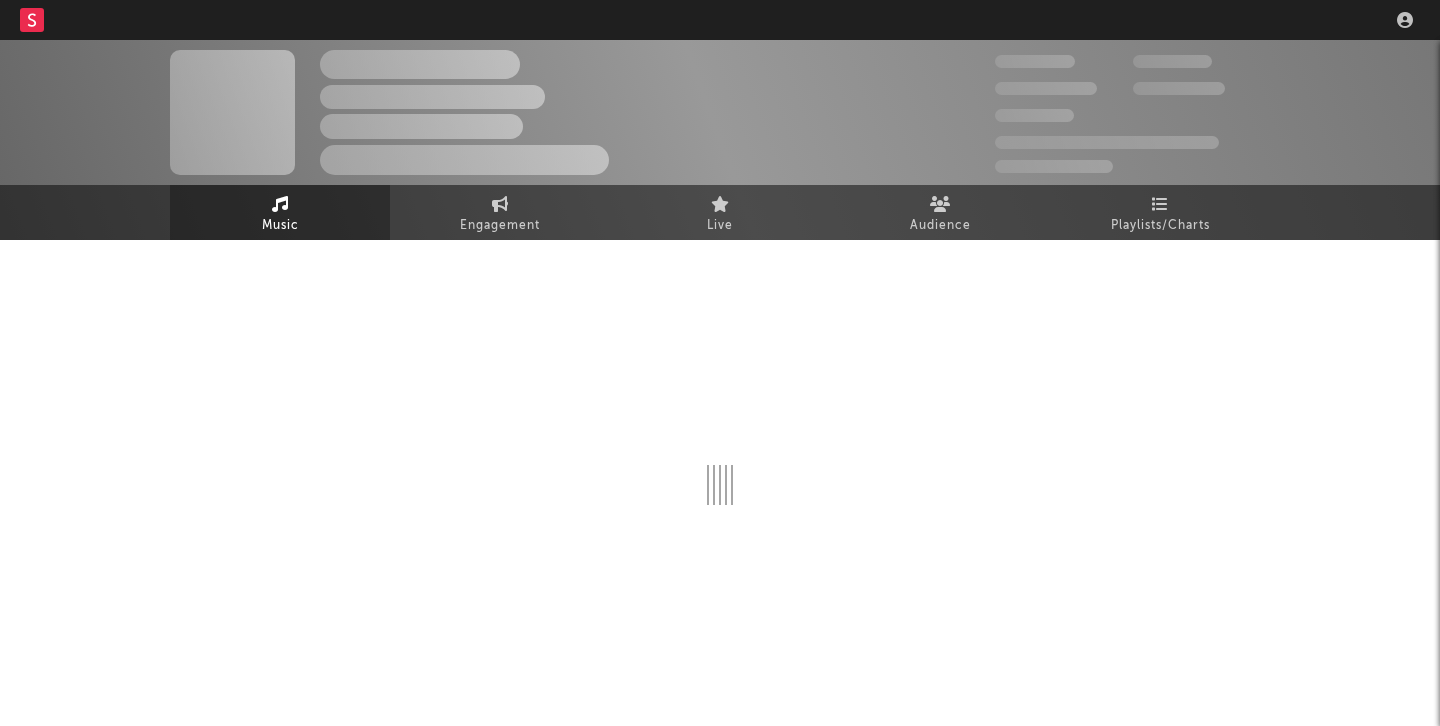 scroll, scrollTop: 0, scrollLeft: 0, axis: both 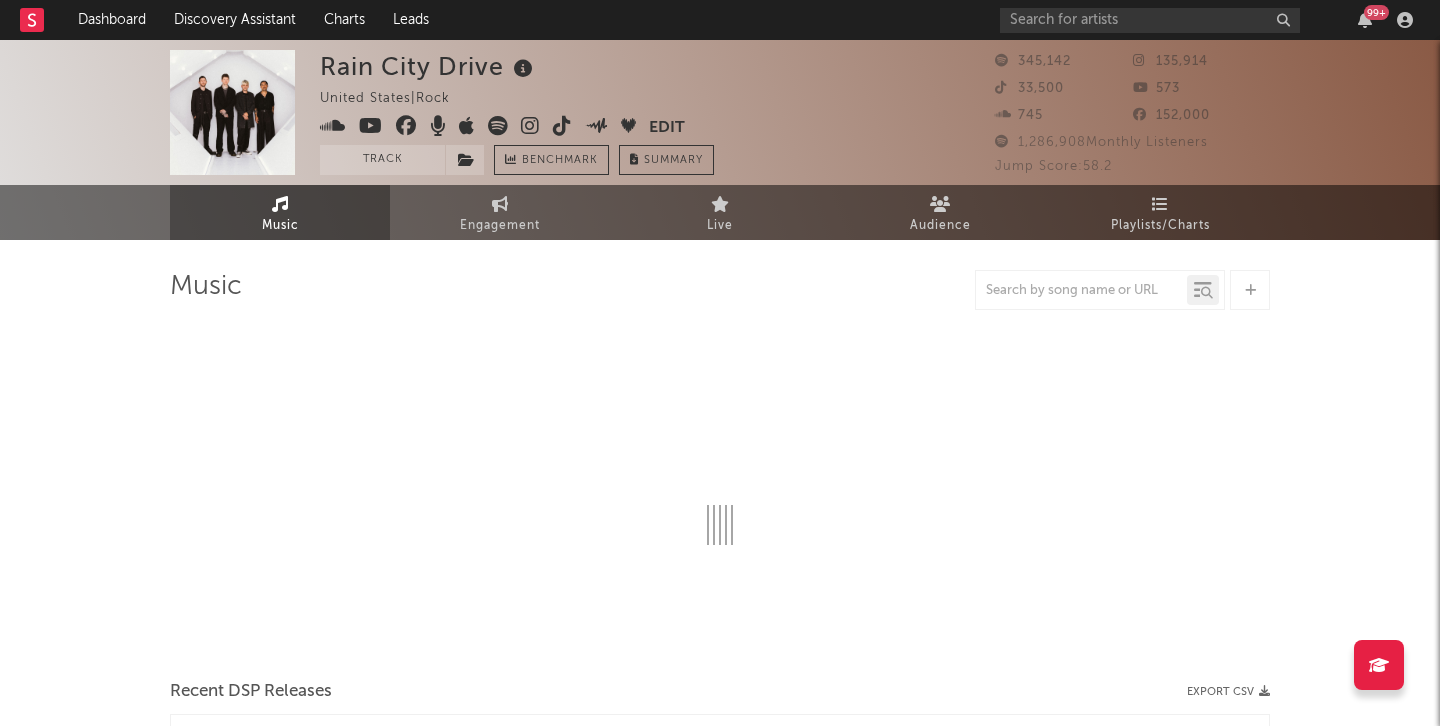 click at bounding box center (498, 126) 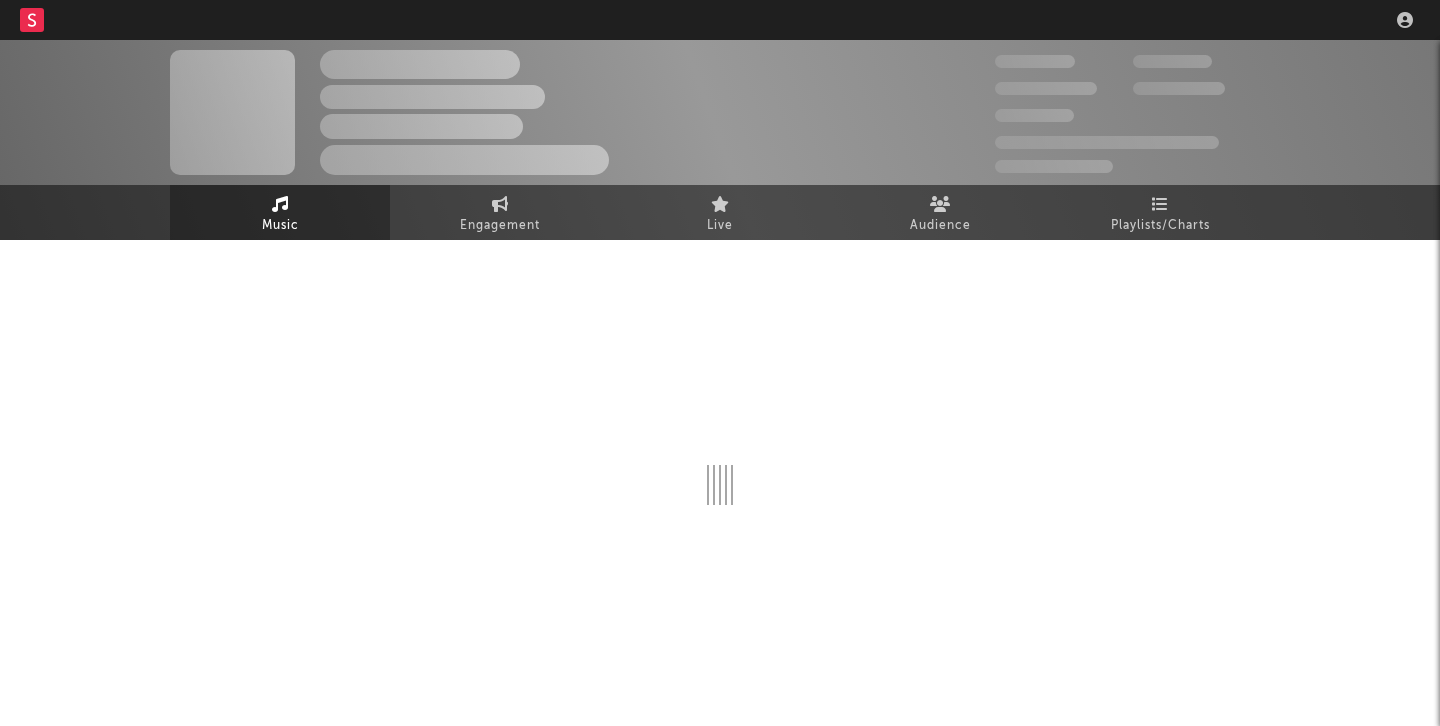 scroll, scrollTop: 0, scrollLeft: 0, axis: both 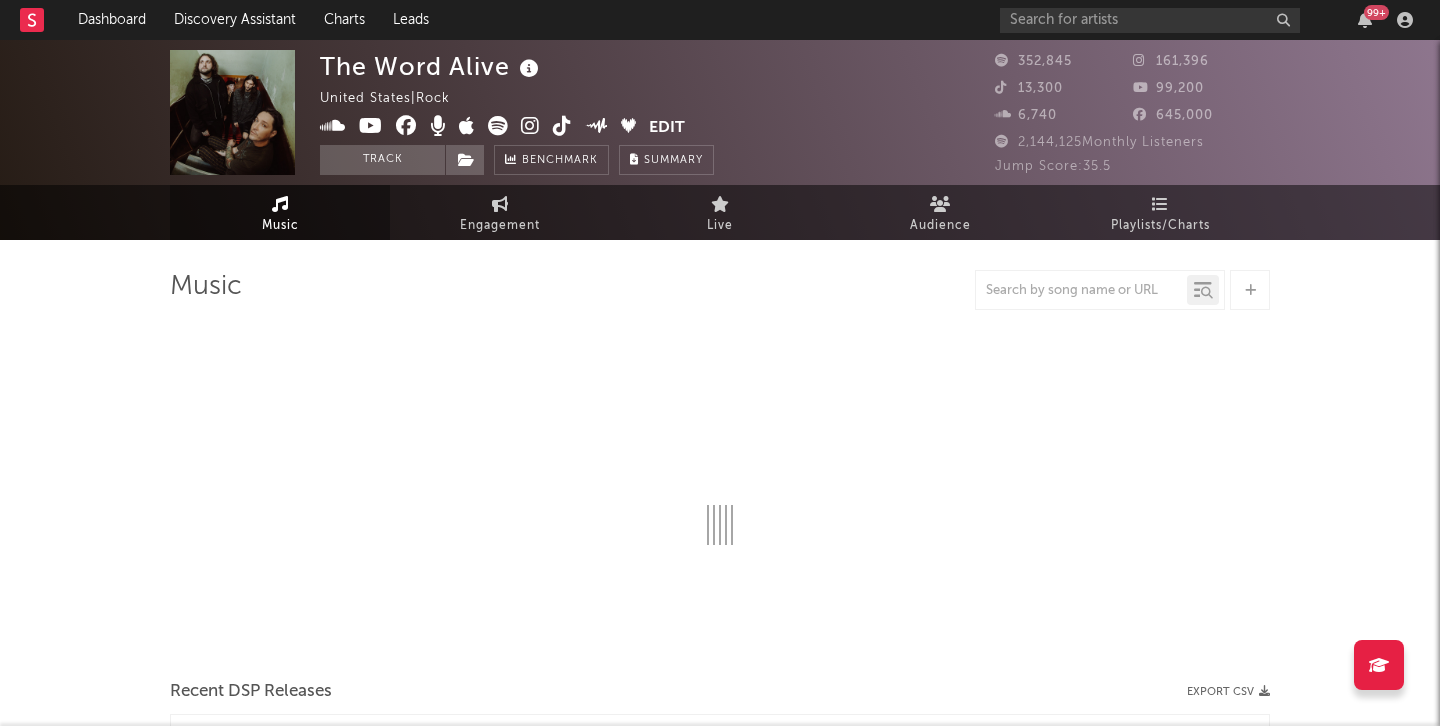 select on "6m" 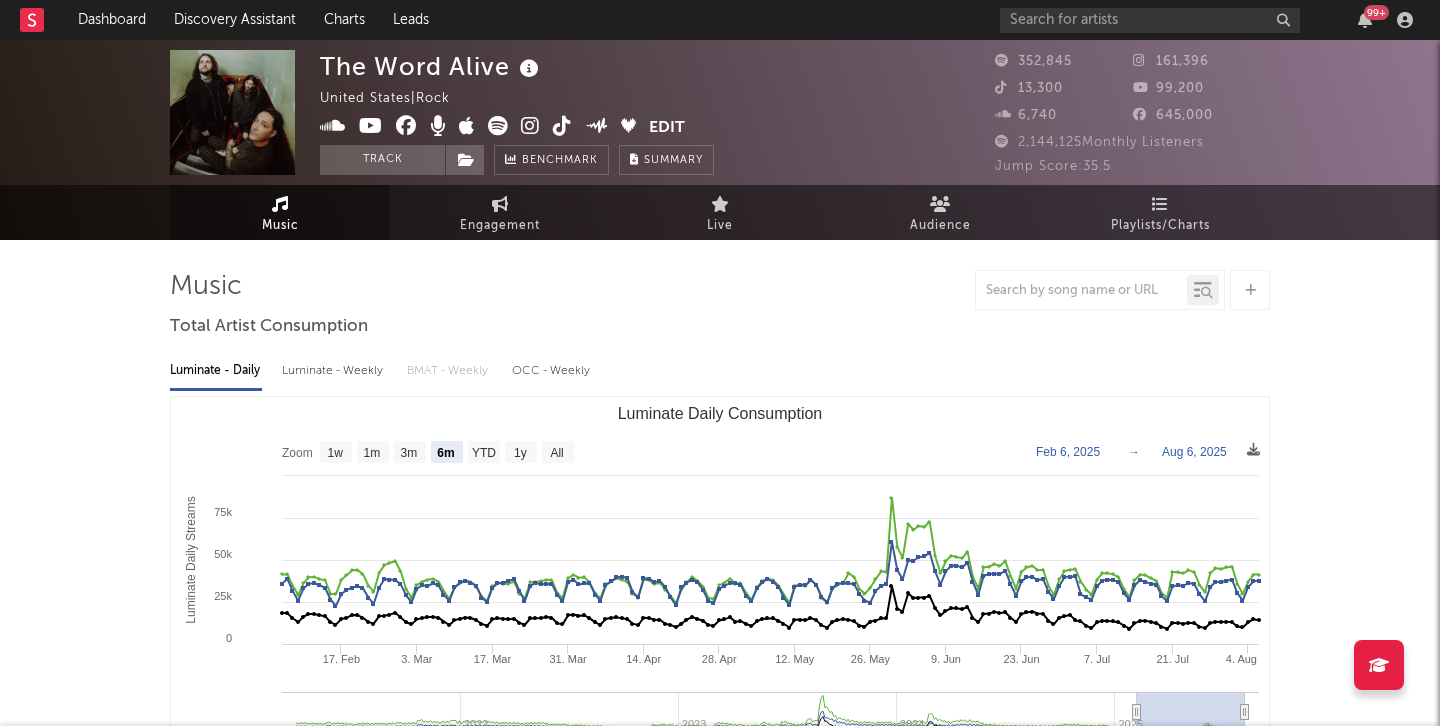 click at bounding box center [498, 126] 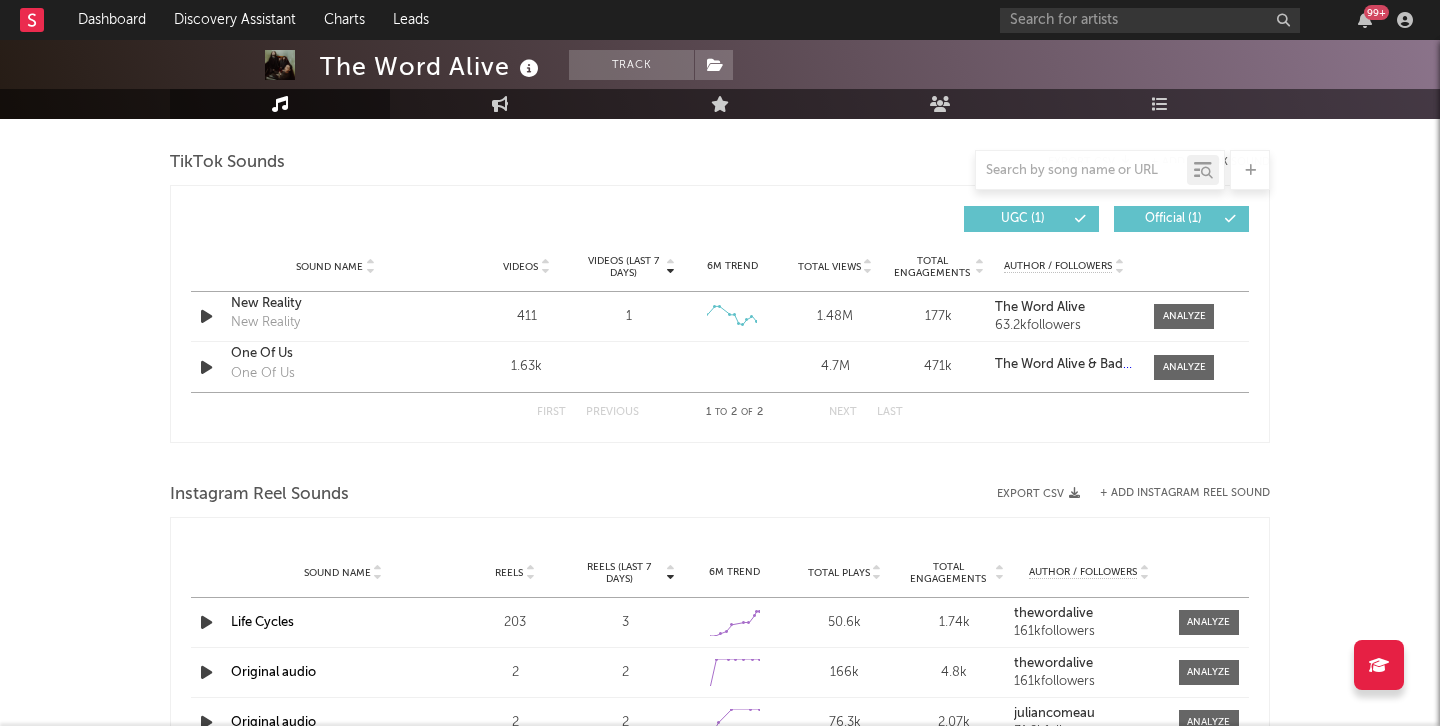 scroll, scrollTop: 1303, scrollLeft: 0, axis: vertical 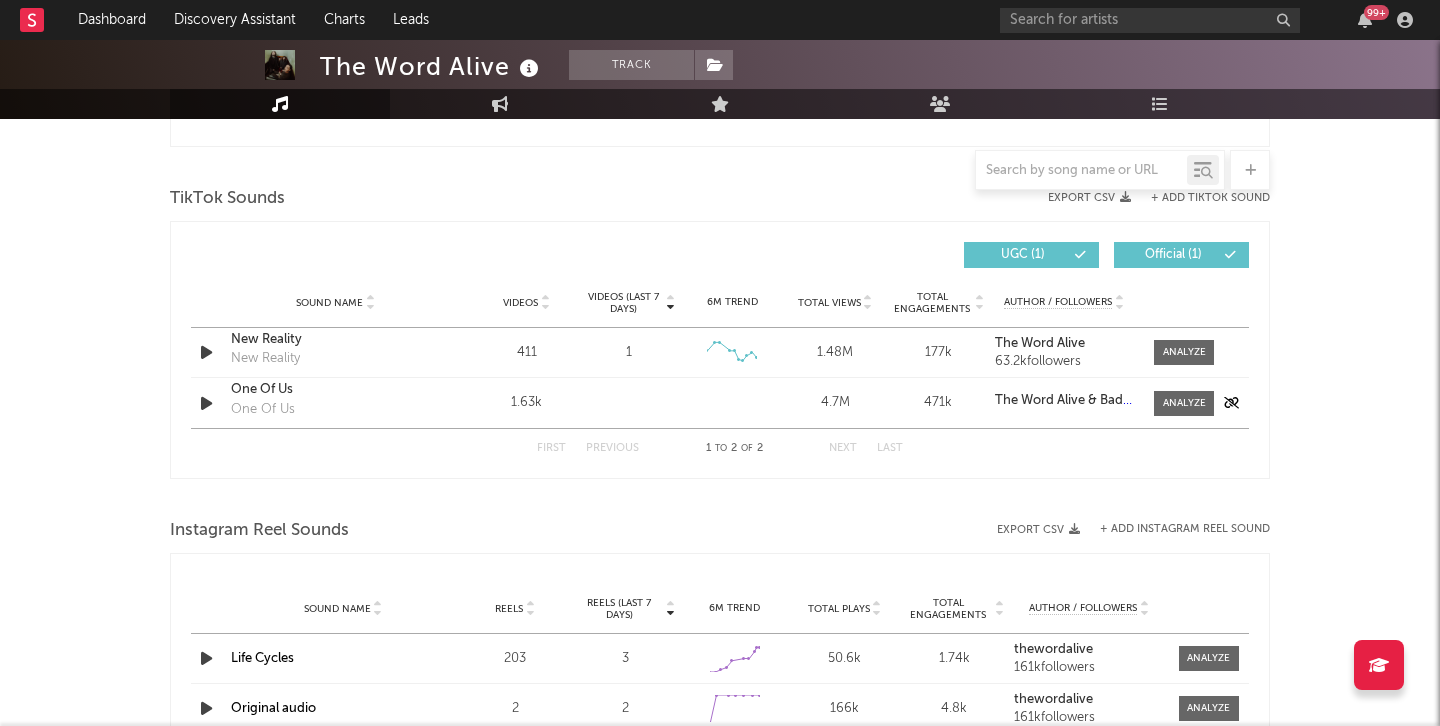 click on "One Of Us" at bounding box center (335, 390) 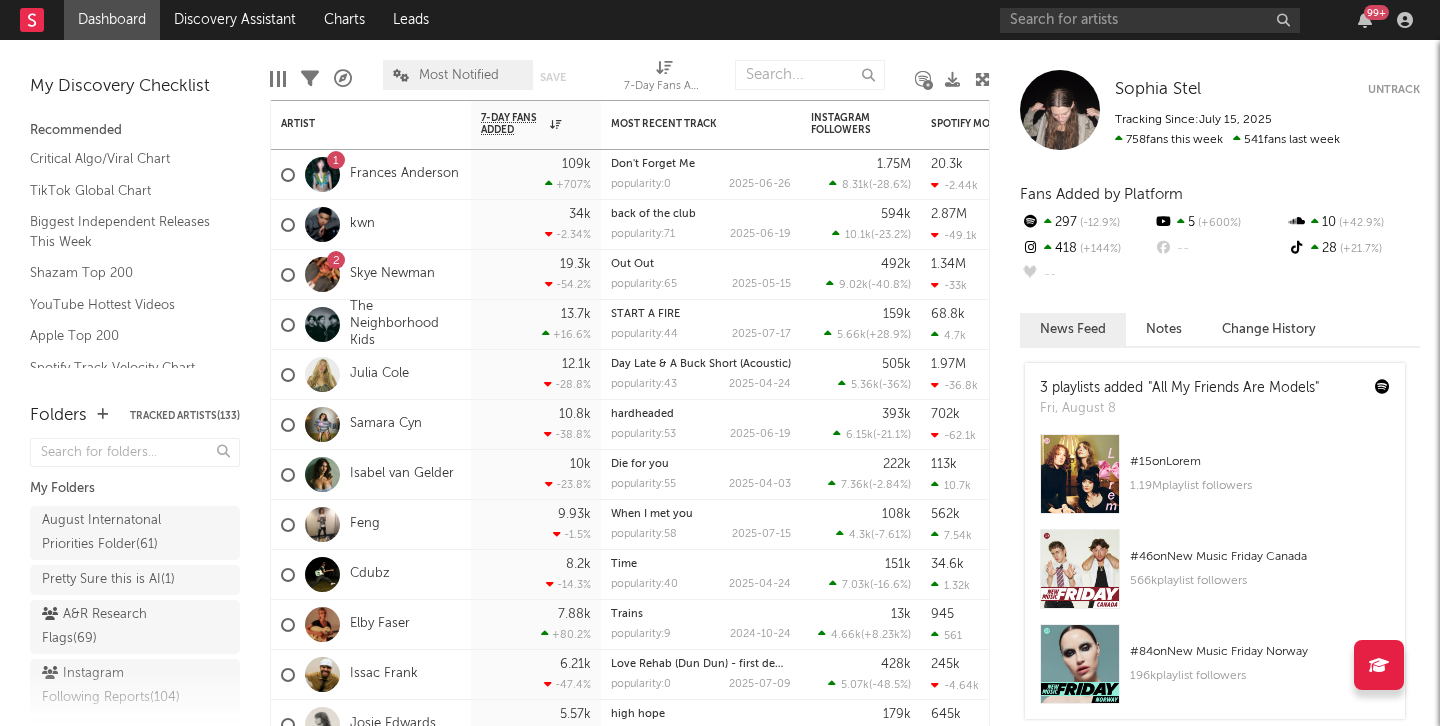 scroll, scrollTop: 0, scrollLeft: 0, axis: both 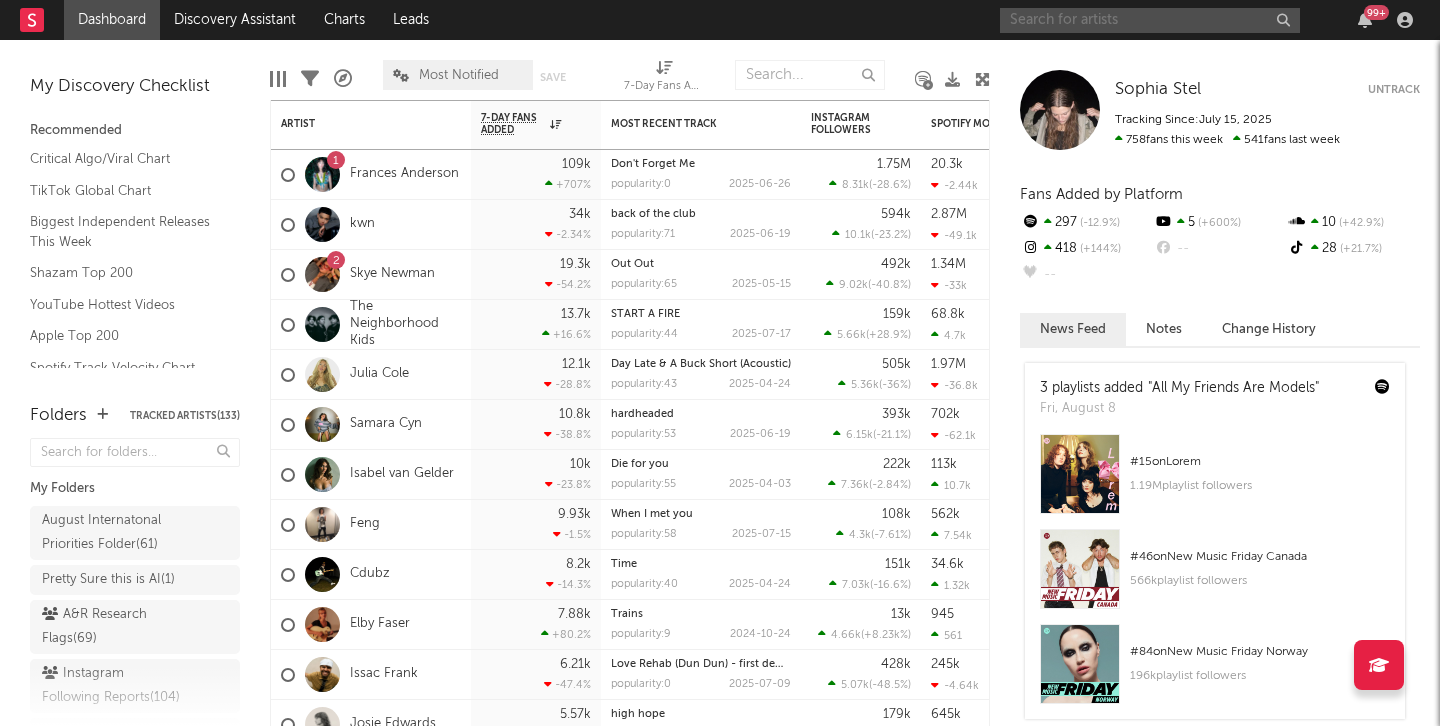 click at bounding box center (1150, 20) 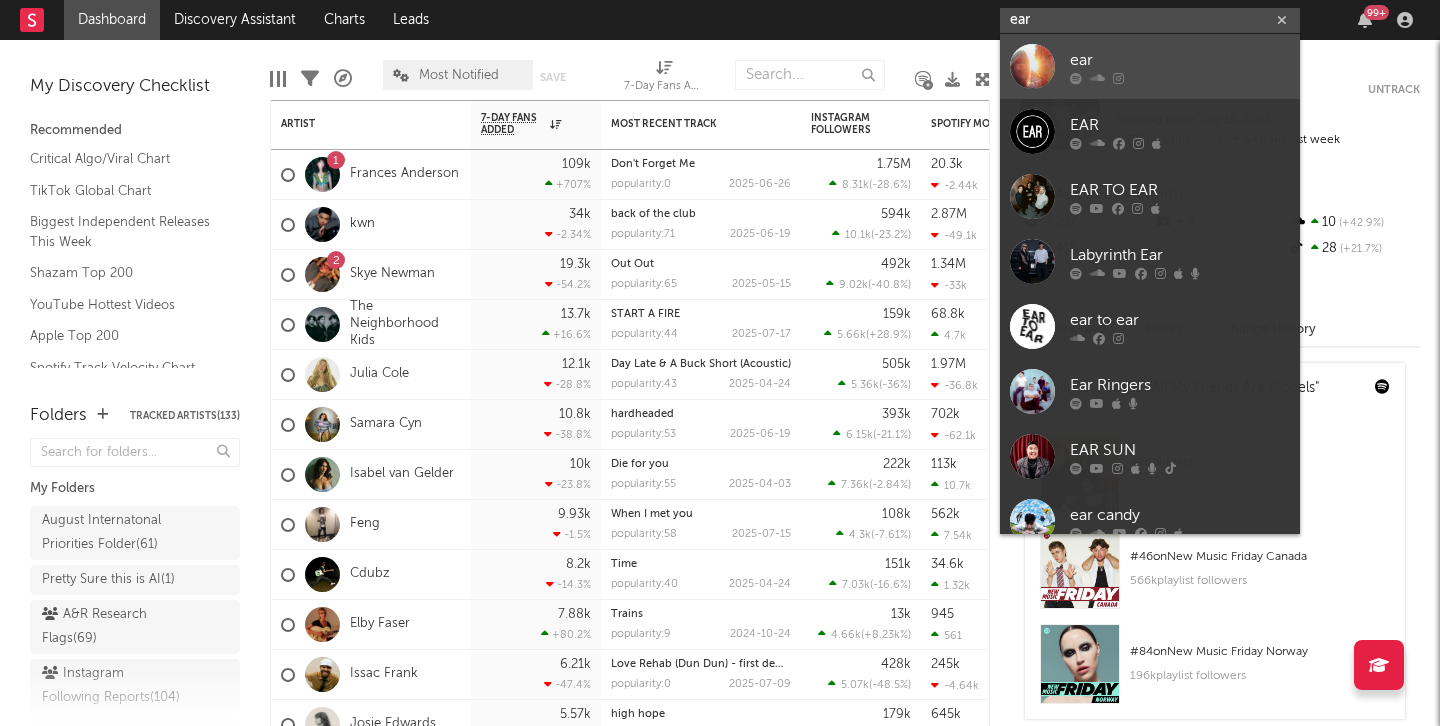 type on "ear" 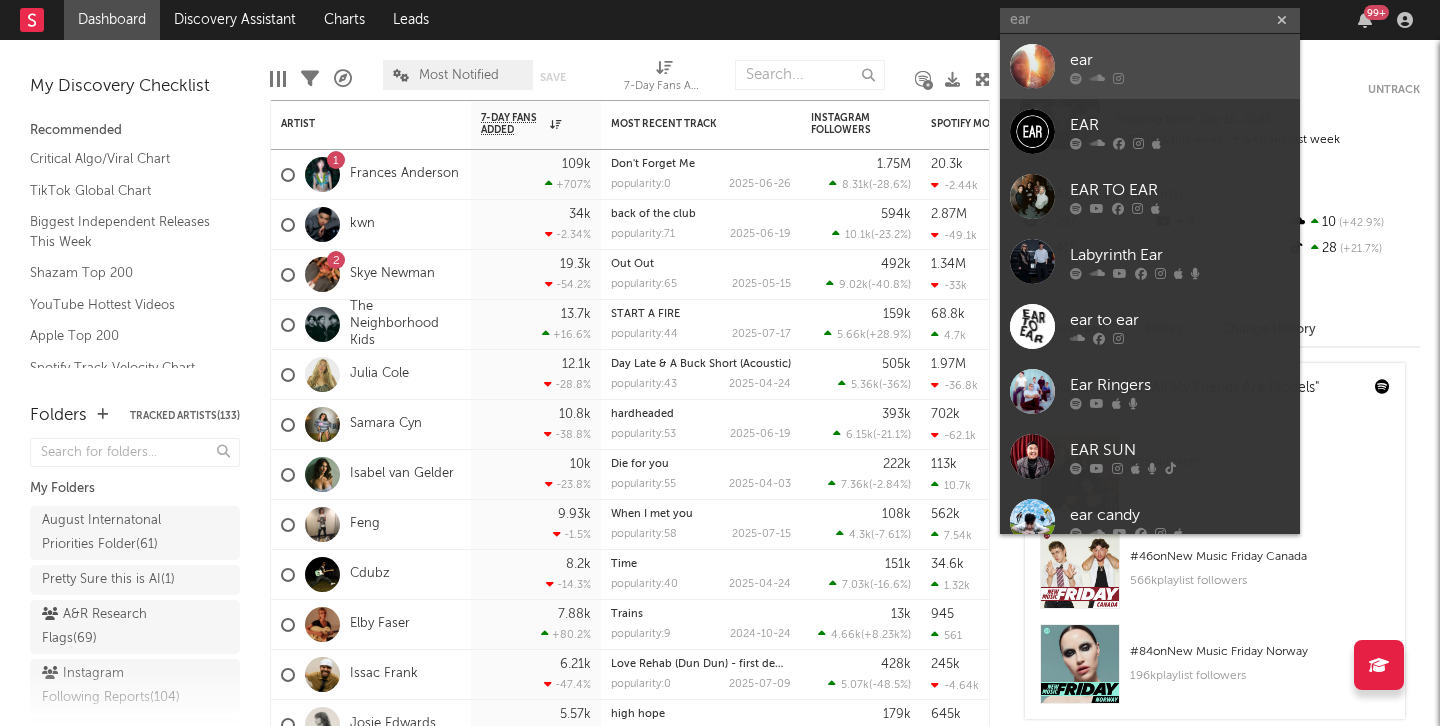 click at bounding box center (1032, 66) 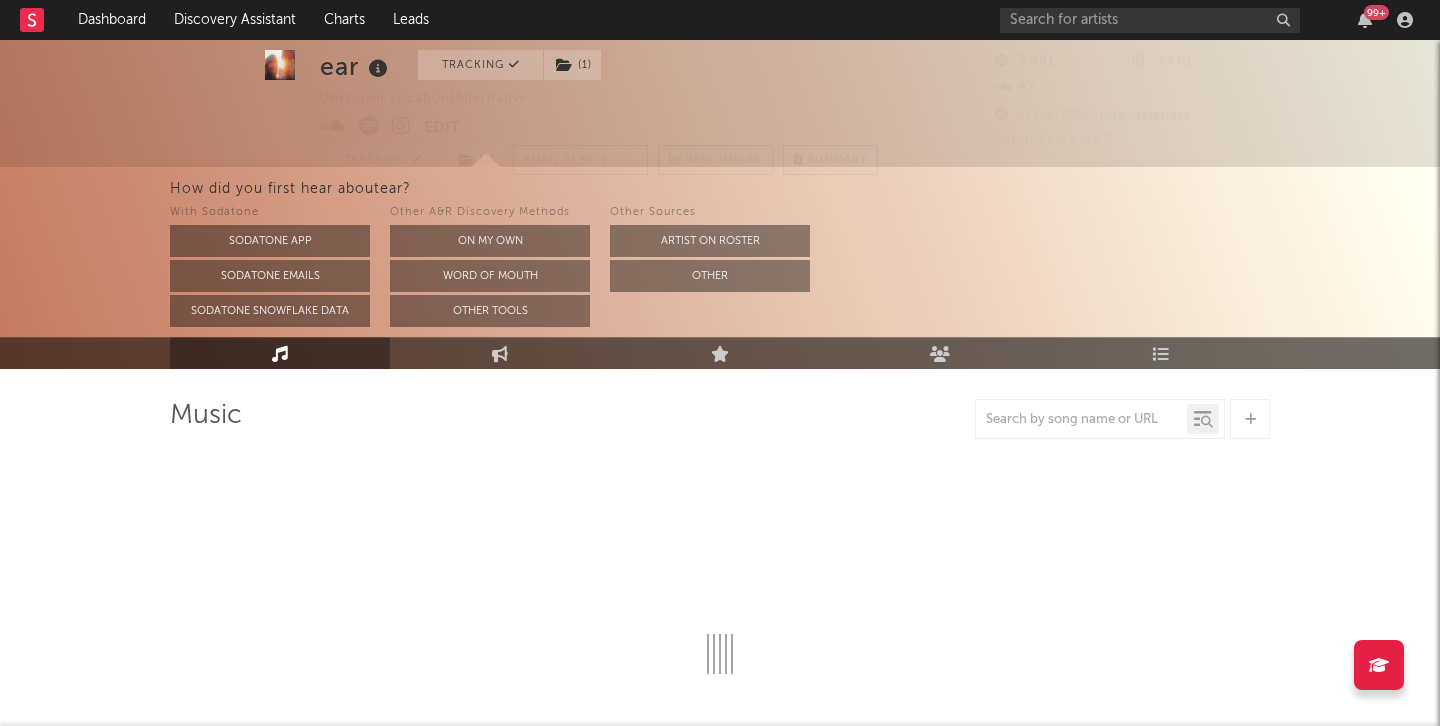 scroll, scrollTop: 68, scrollLeft: 0, axis: vertical 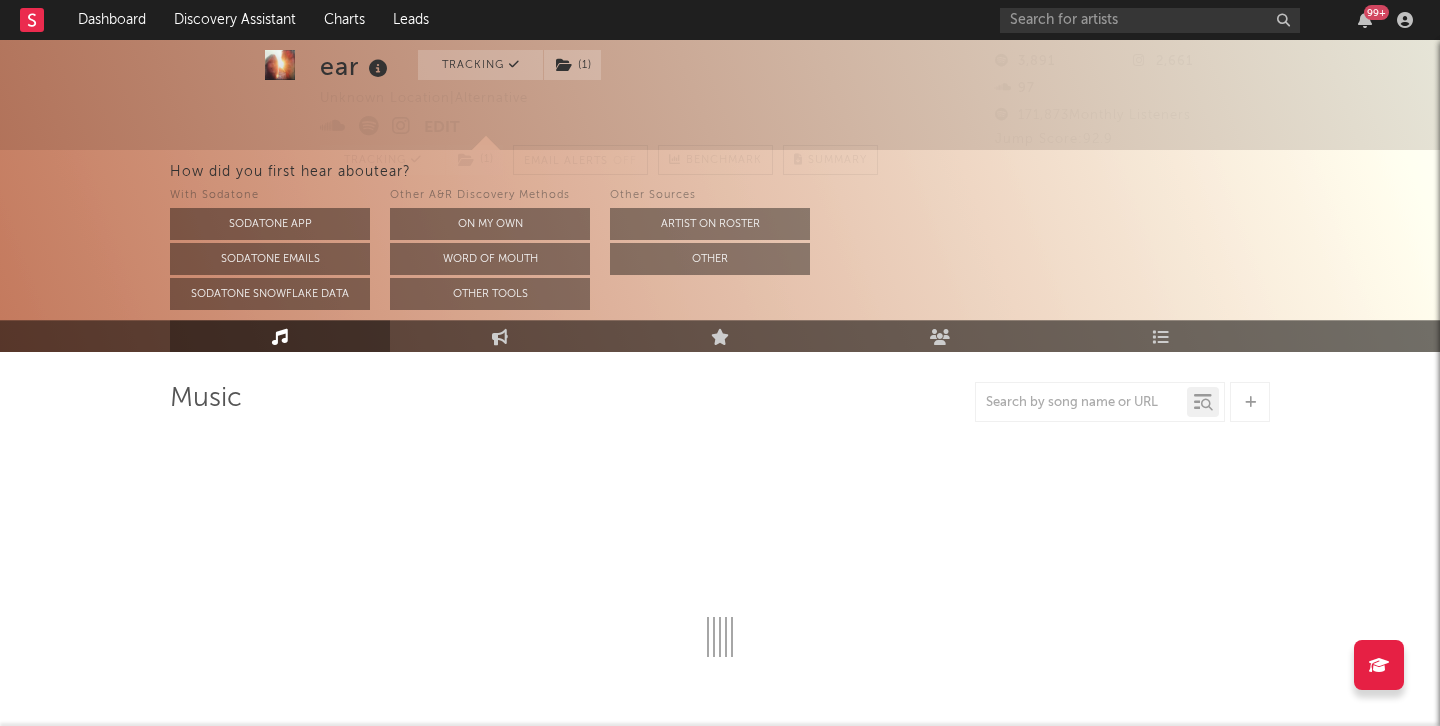 select on "1w" 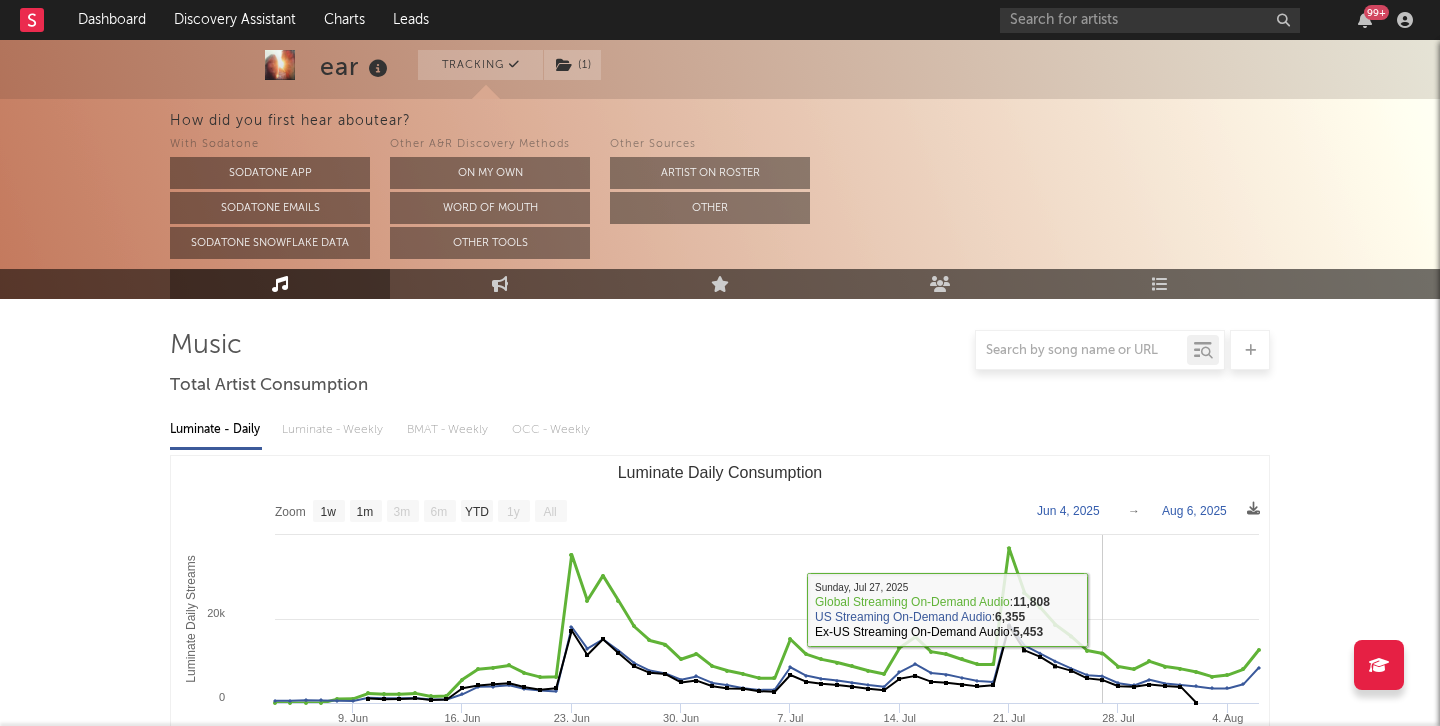 scroll, scrollTop: 168, scrollLeft: 0, axis: vertical 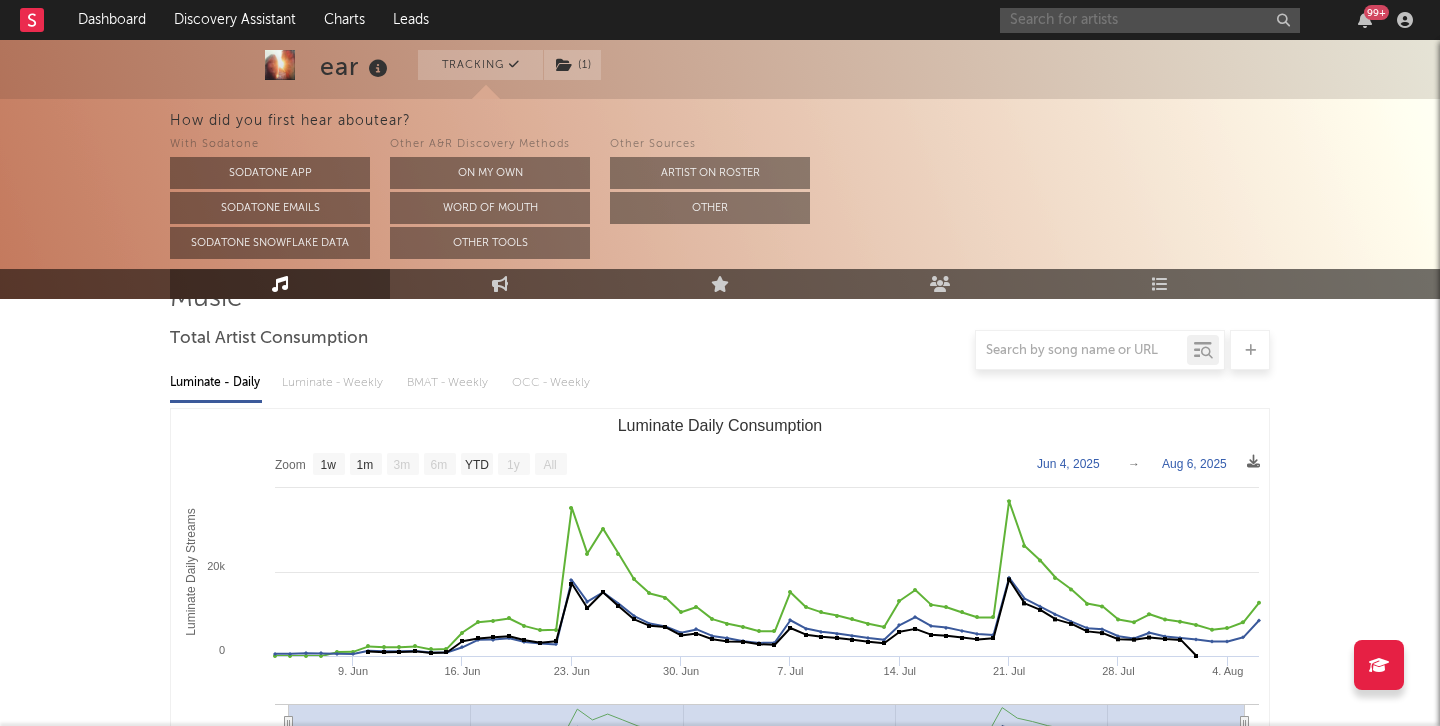 click at bounding box center (1150, 20) 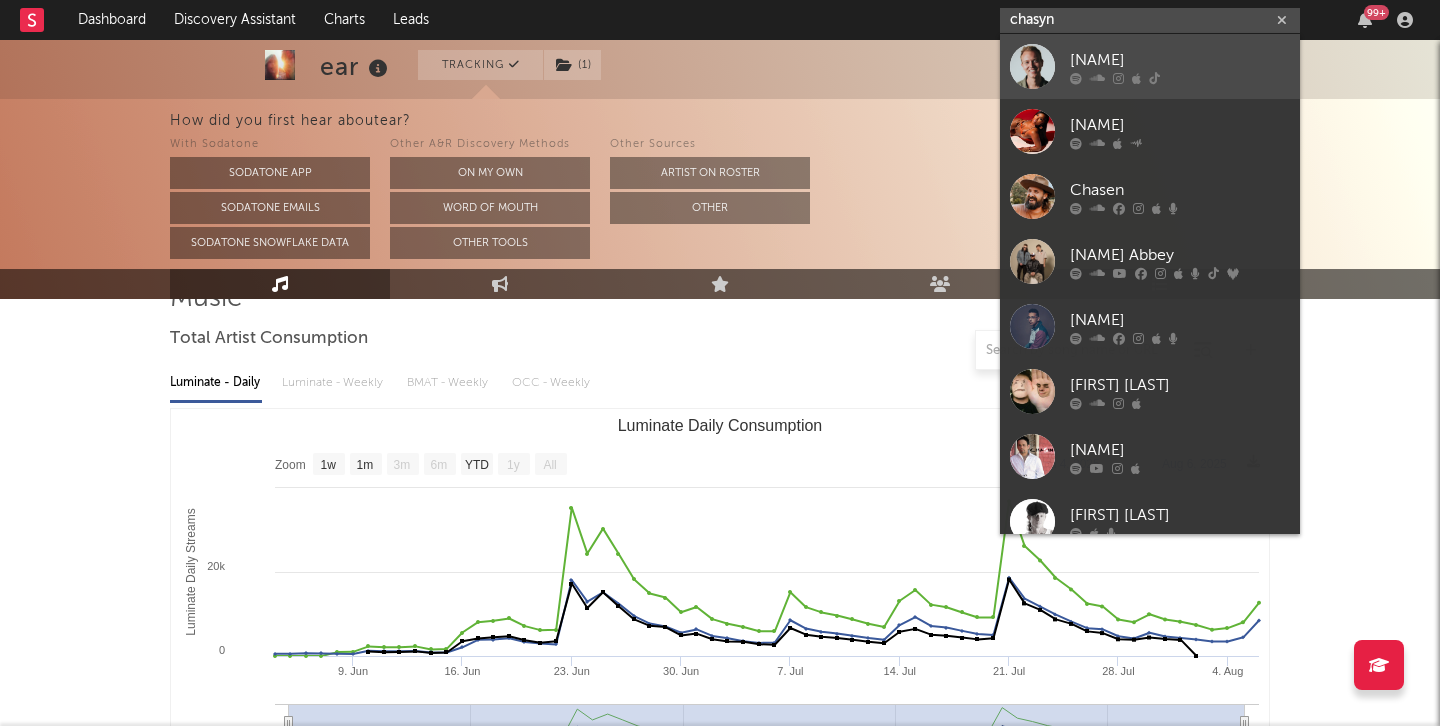 type on "chasyn" 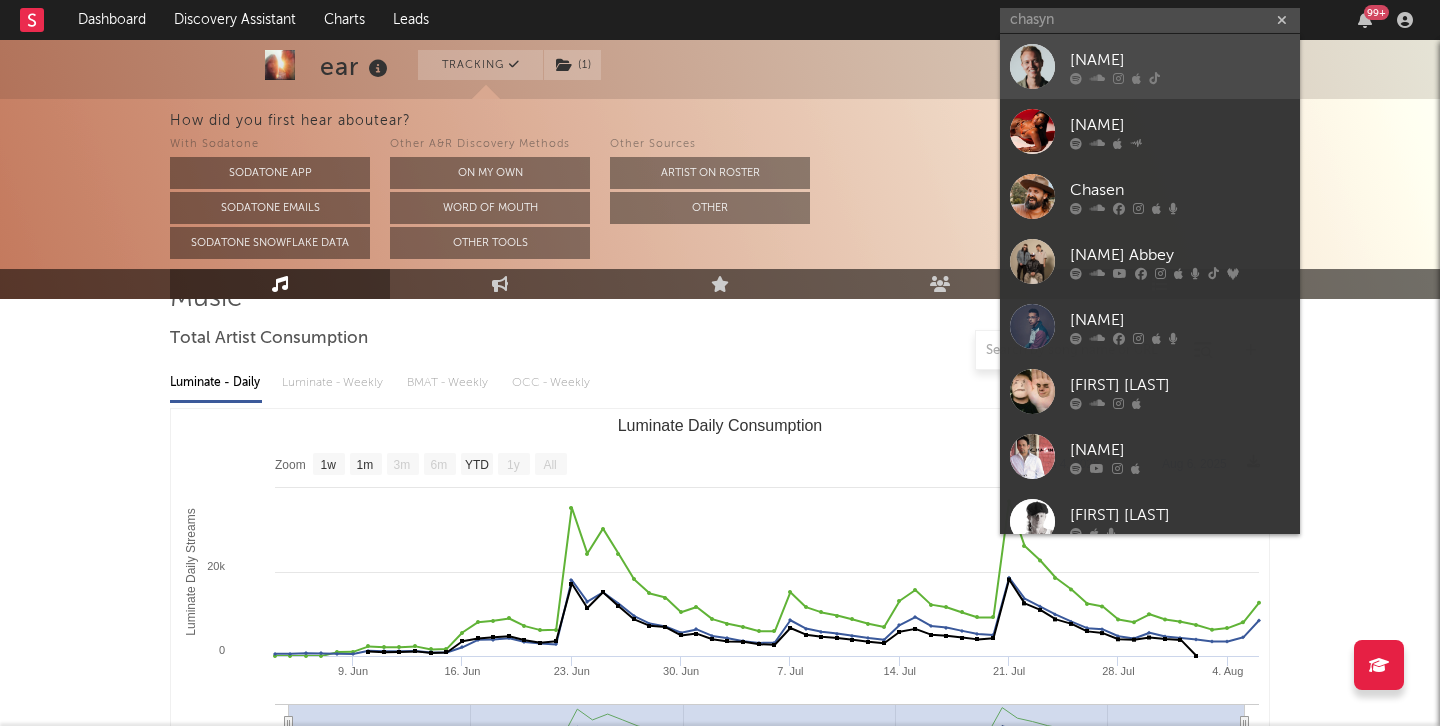 click at bounding box center [1032, 66] 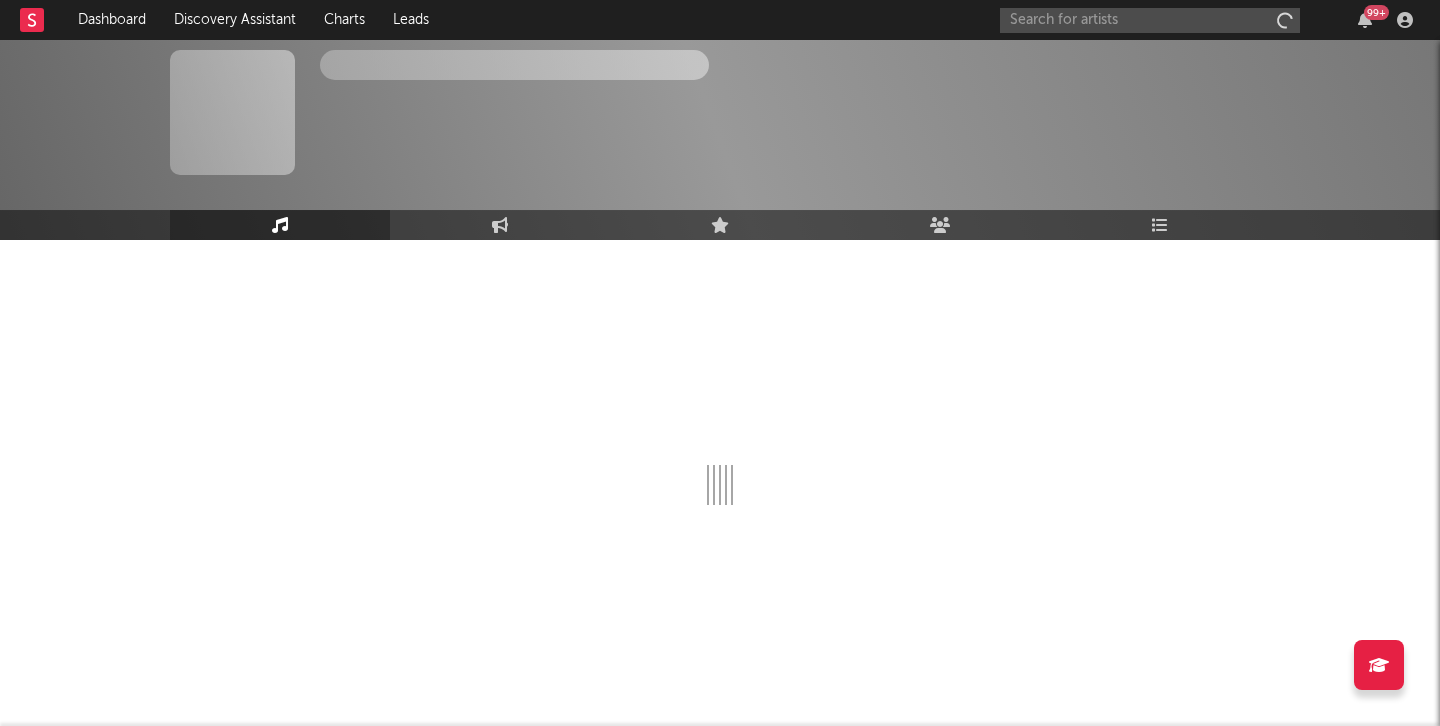 scroll, scrollTop: 0, scrollLeft: 0, axis: both 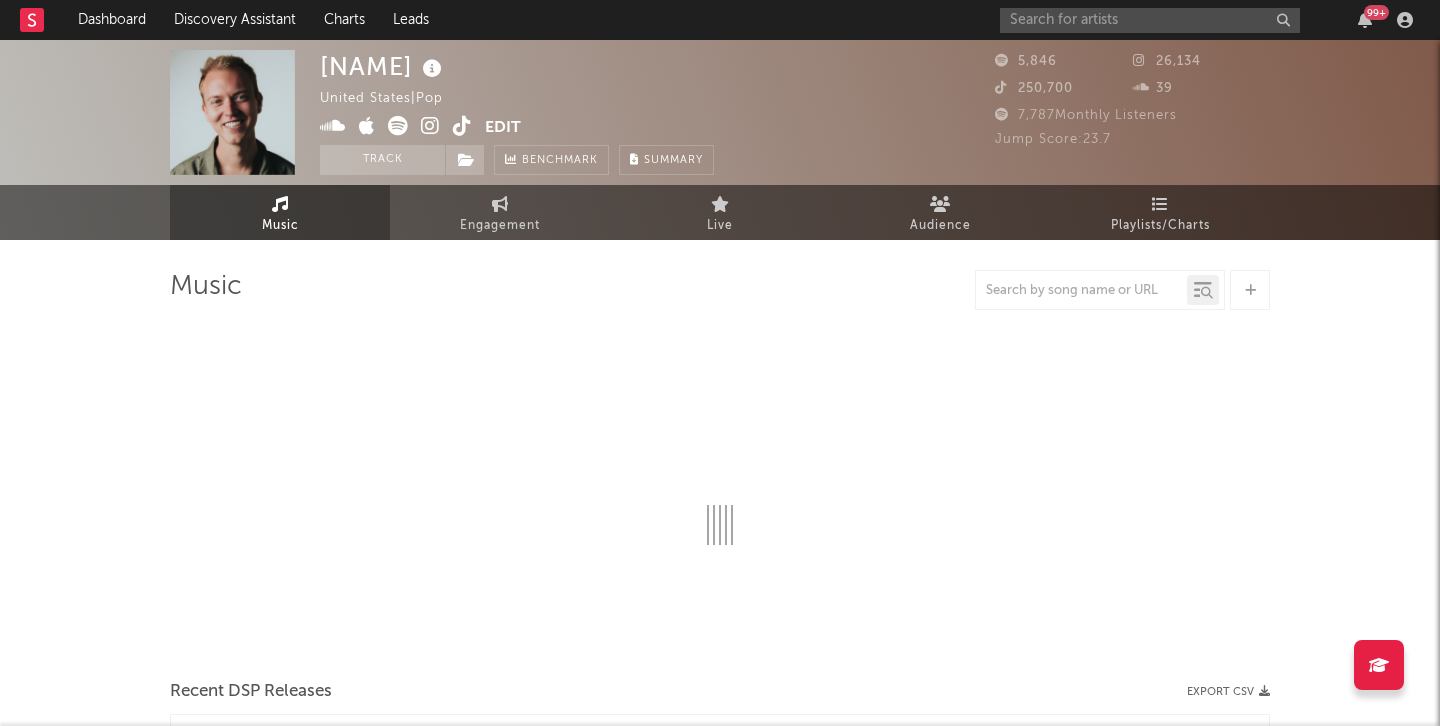 select on "6m" 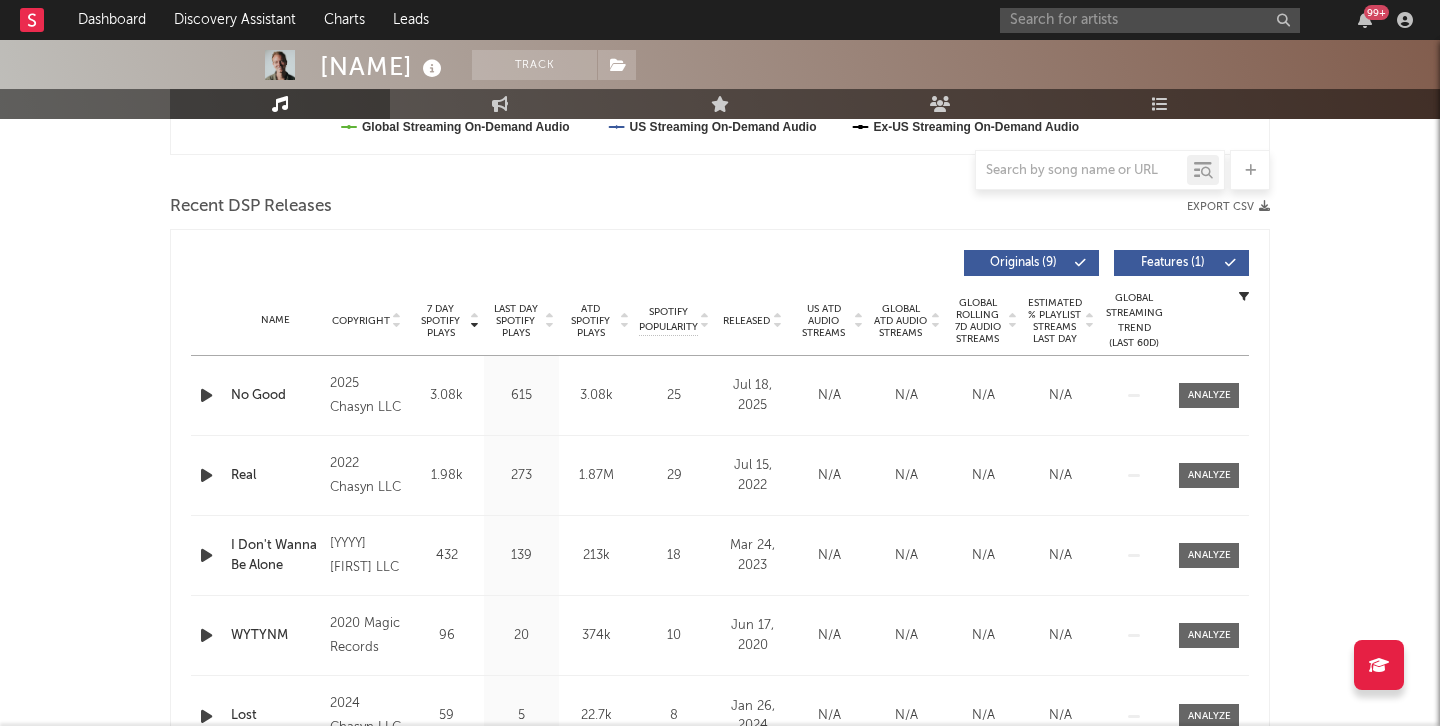 scroll, scrollTop: 727, scrollLeft: 0, axis: vertical 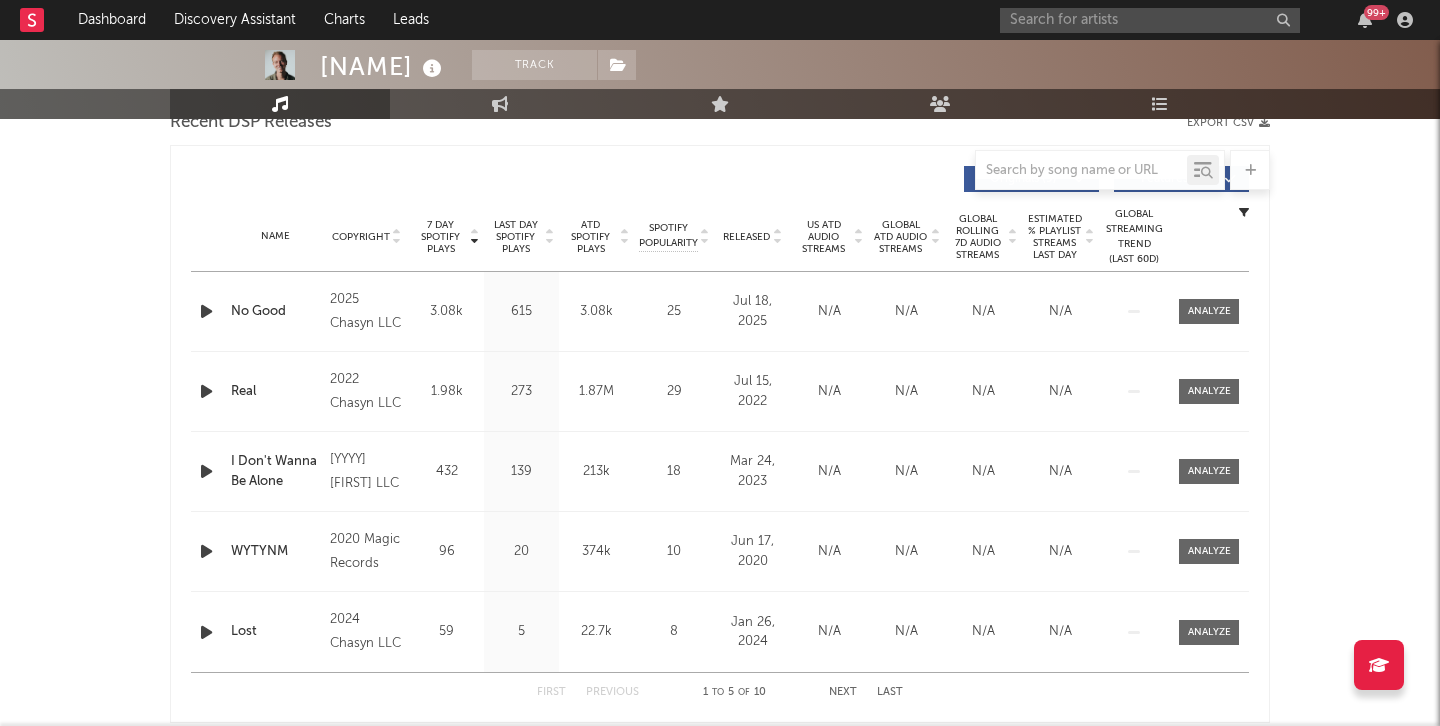 click on "615" at bounding box center [521, 312] 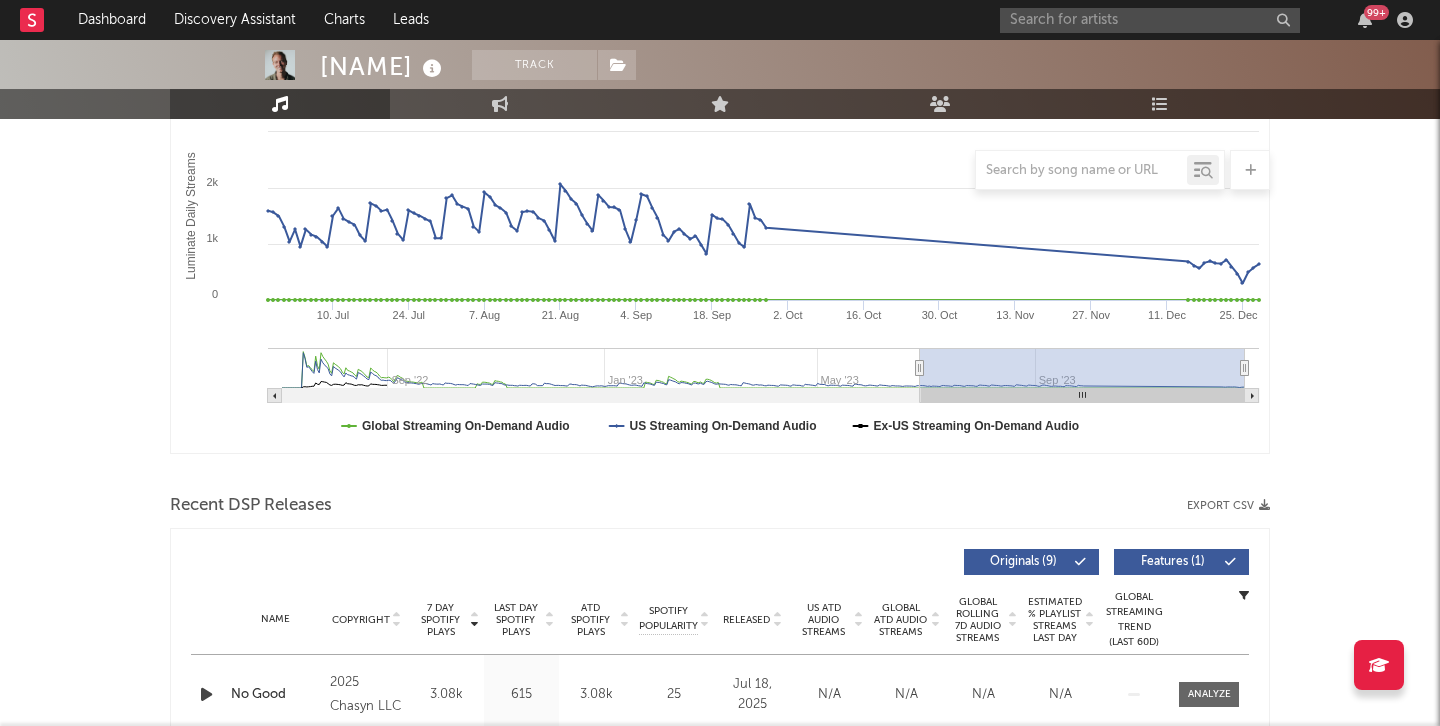 scroll, scrollTop: 0, scrollLeft: 0, axis: both 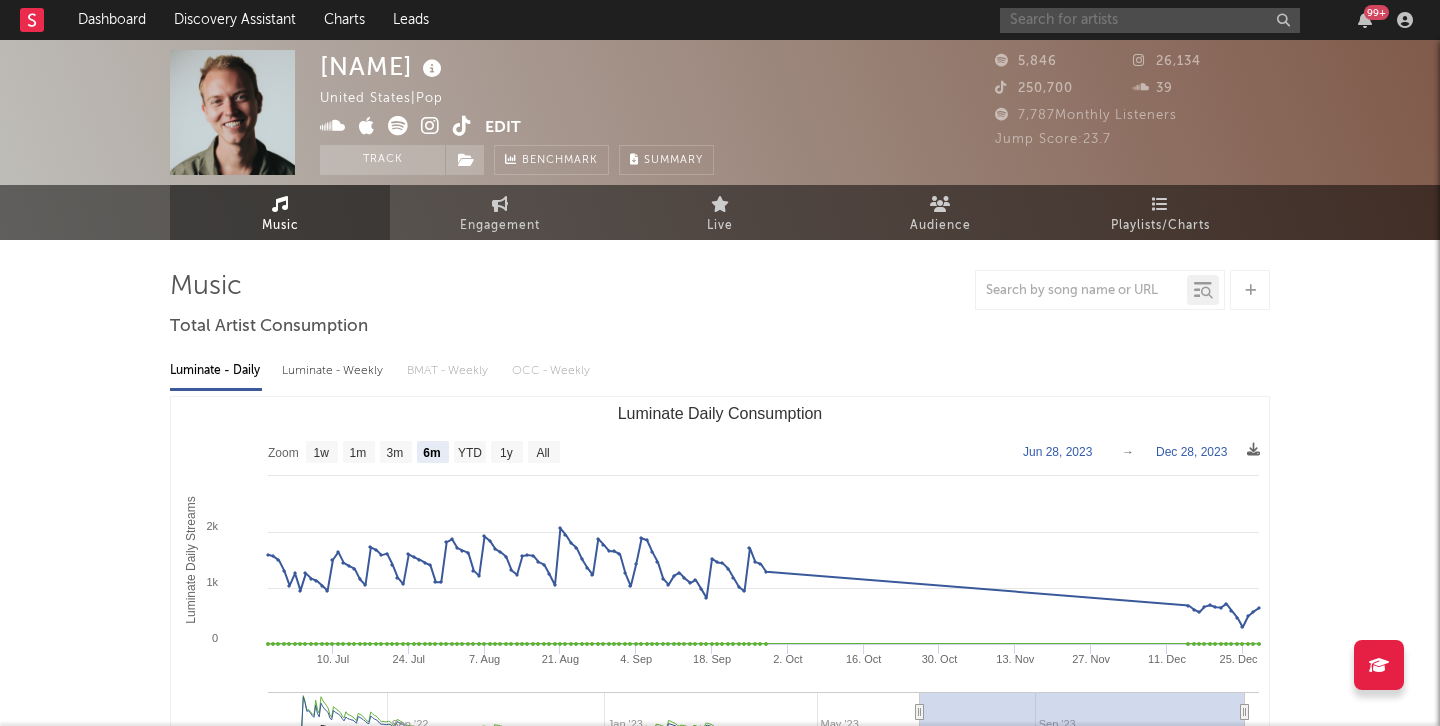 click at bounding box center [1150, 20] 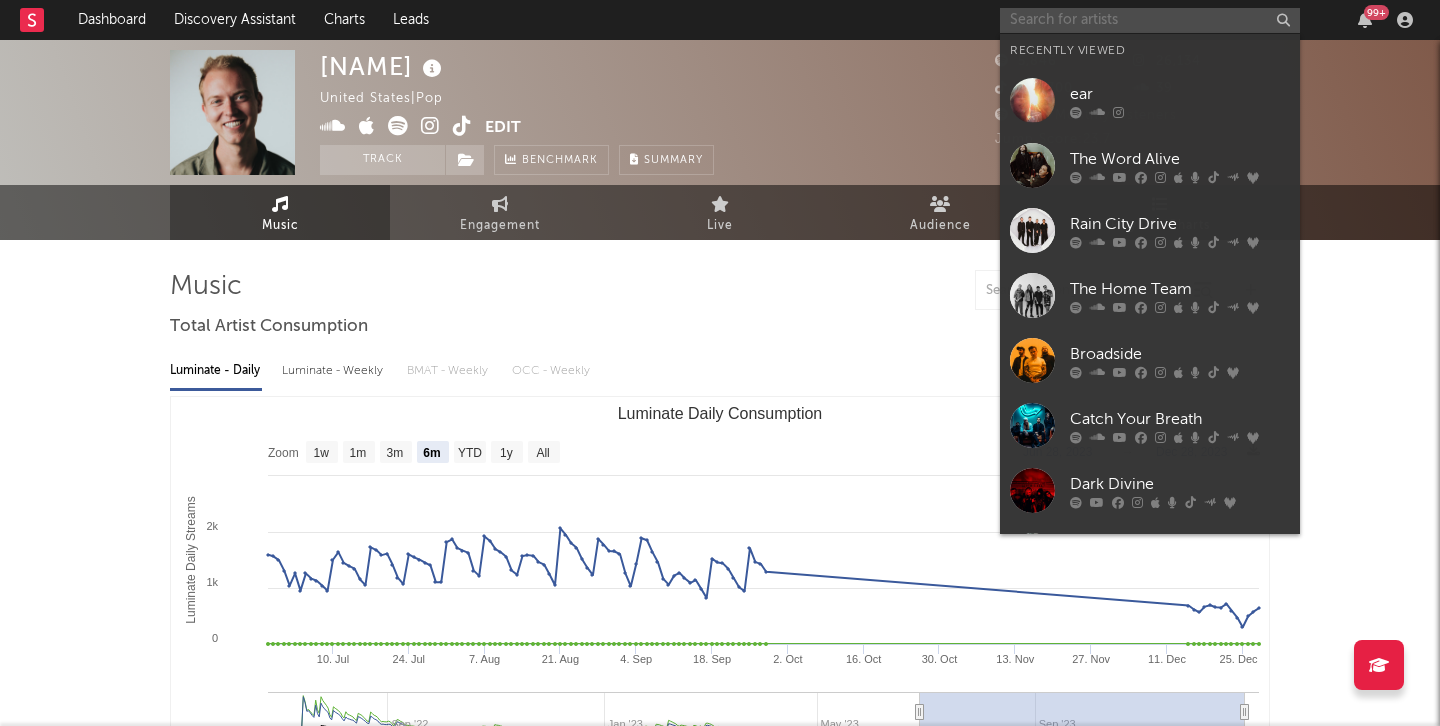 paste on "https://open.spotify.com/artist/0UensQjJ6dOgvs8h1HCntZ?si=d2Rrv6FnQn6lAz_QxUfFeA&fbclid=PAZXh0bgNhZW0CMTEAAaf0O4NLw7n94f91wmBbkydqYN1eK8oTtA00w7QQkLk8IZ77Y_r-nGv050escQ_aem_PySY0g9EWiQefOo-S8Rpzw&nd=1&dlsi=0095f90d6b524ddd" 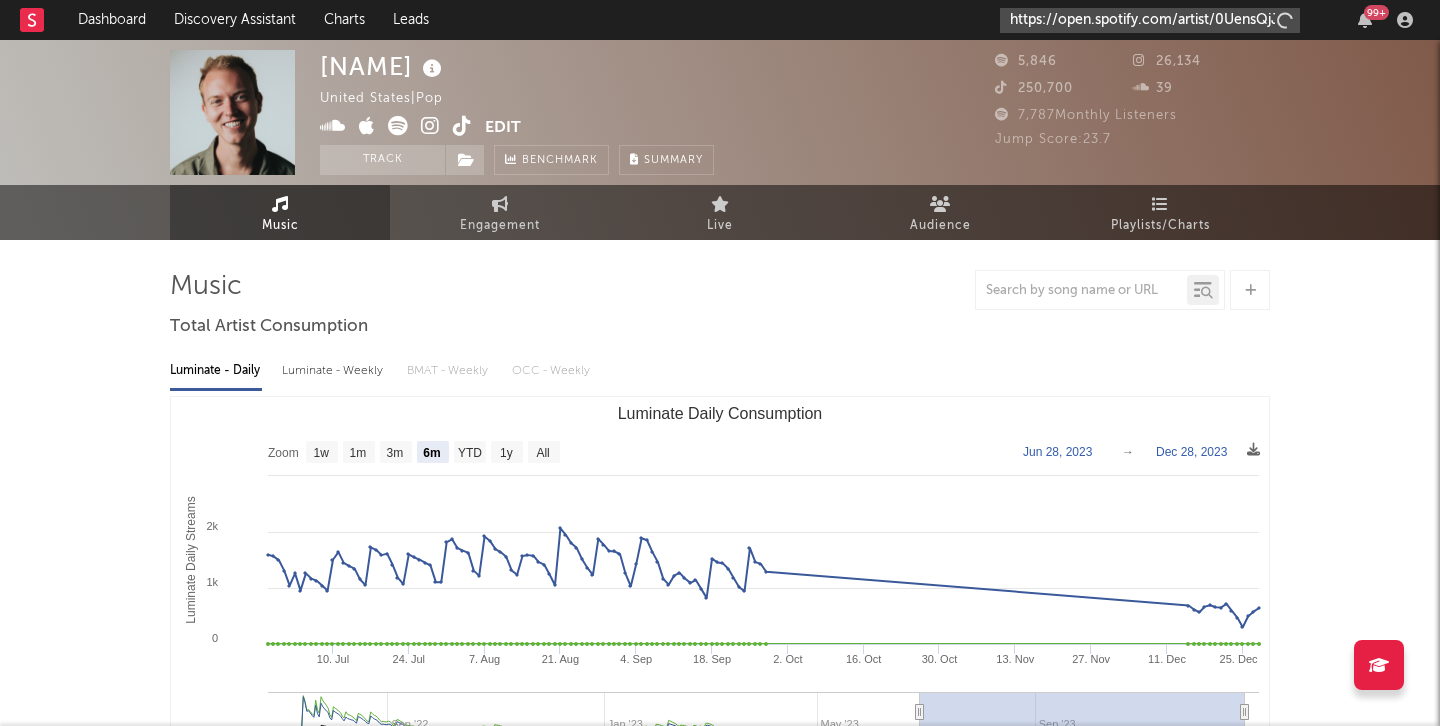 scroll, scrollTop: 0, scrollLeft: 1503, axis: horizontal 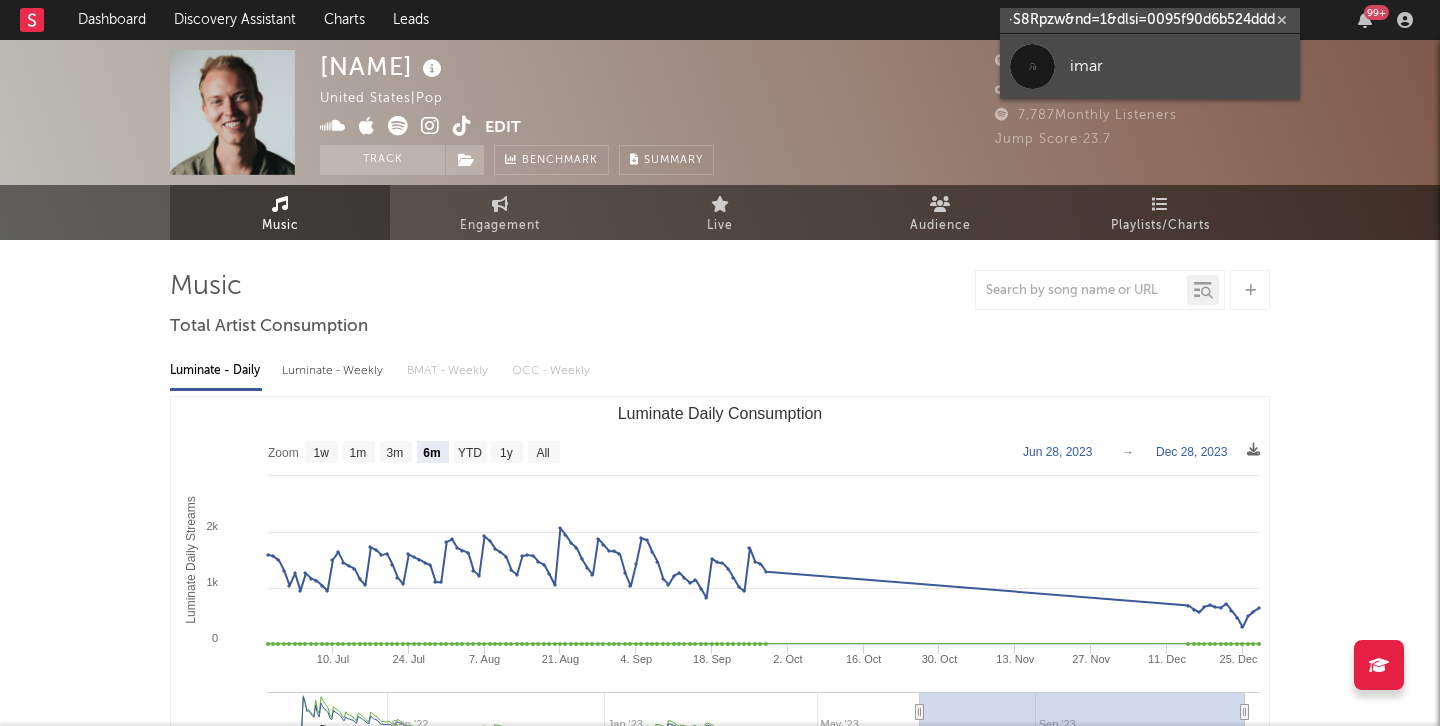 type on "https://open.spotify.com/artist/0UensQjJ6dOgvs8h1HCntZ?si=d2Rrv6FnQn6lAz_QxUfFeA&fbclid=PAZXh0bgNhZW0CMTEAAaf0O4NLw7n94f91wmBbkydqYN1eK8oTtA00w7QQkLk8IZ77Y_r-nGv050escQ_aem_PySY0g9EWiQefOo-S8Rpzw&nd=1&dlsi=0095f90d6b524ddd" 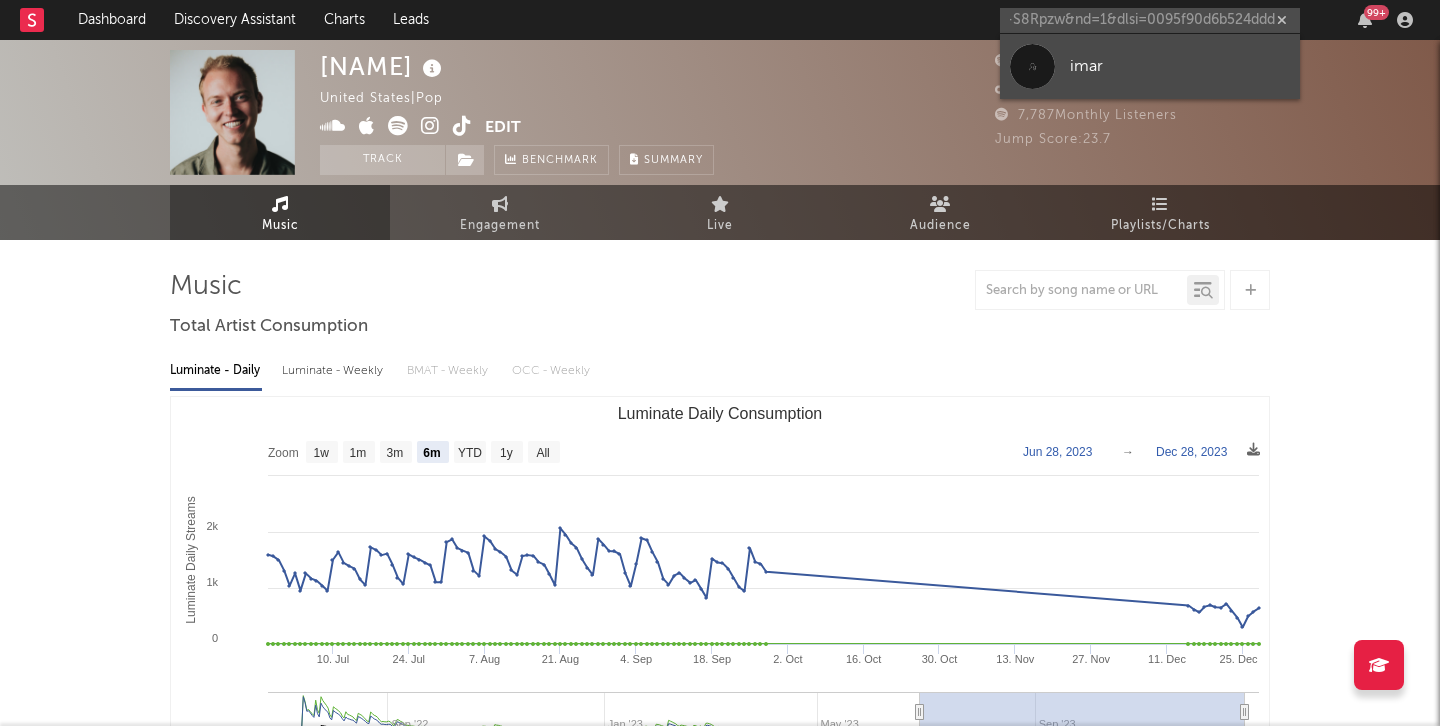 scroll, scrollTop: 0, scrollLeft: 0, axis: both 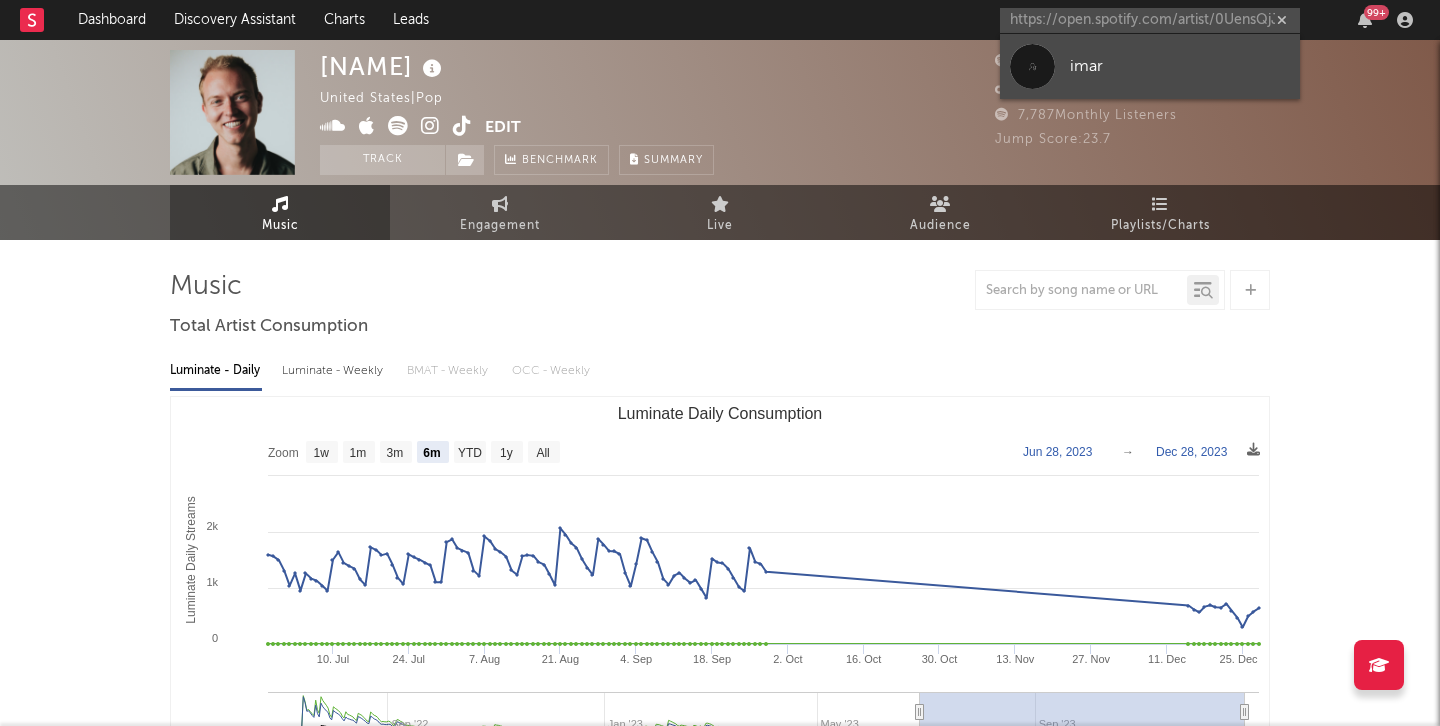 click at bounding box center [1032, 66] 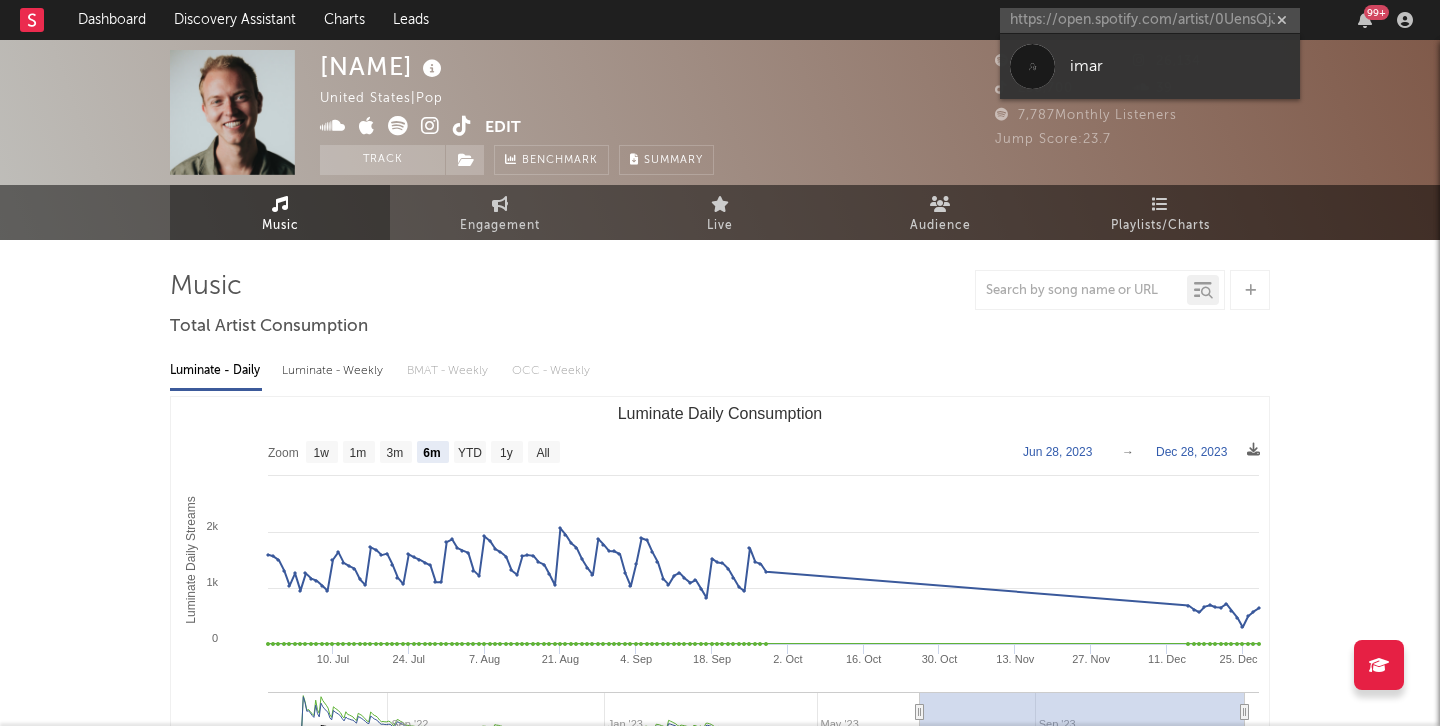 type 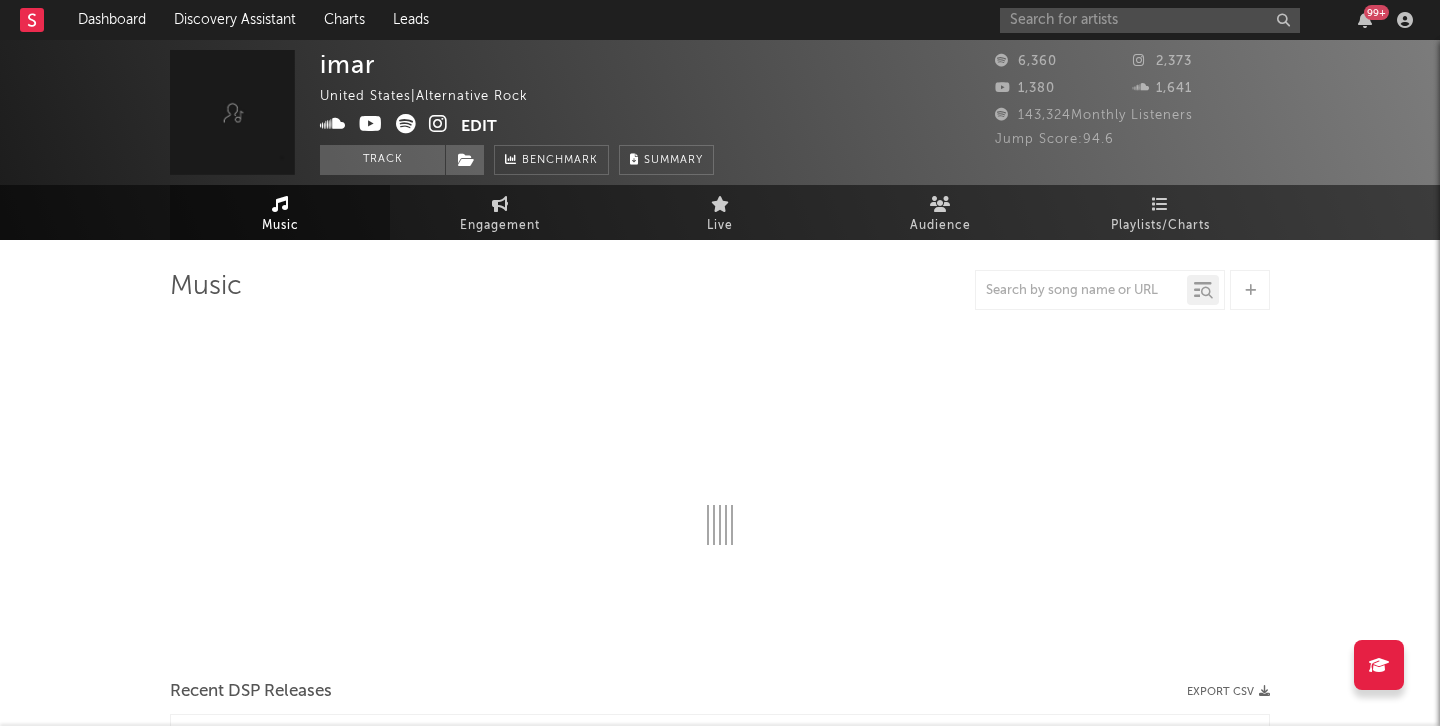 select on "6m" 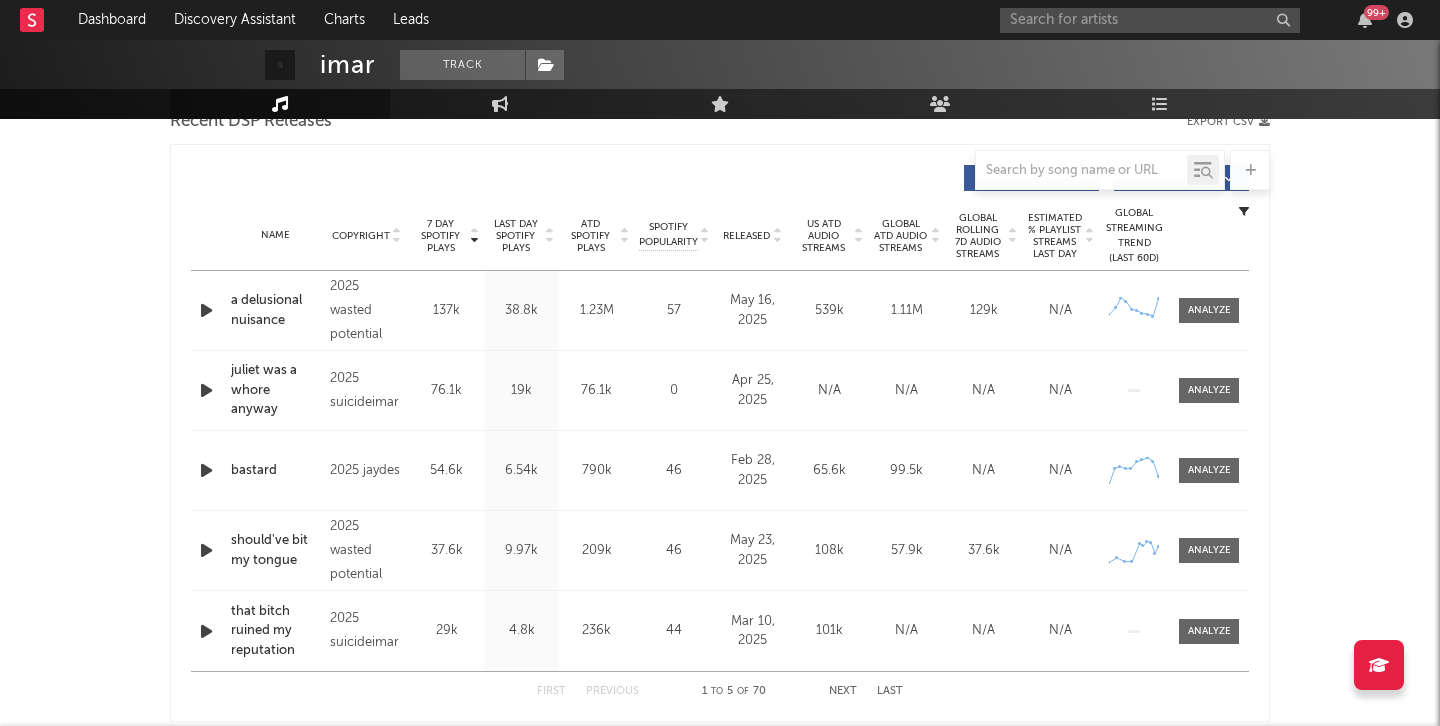 scroll, scrollTop: 741, scrollLeft: 0, axis: vertical 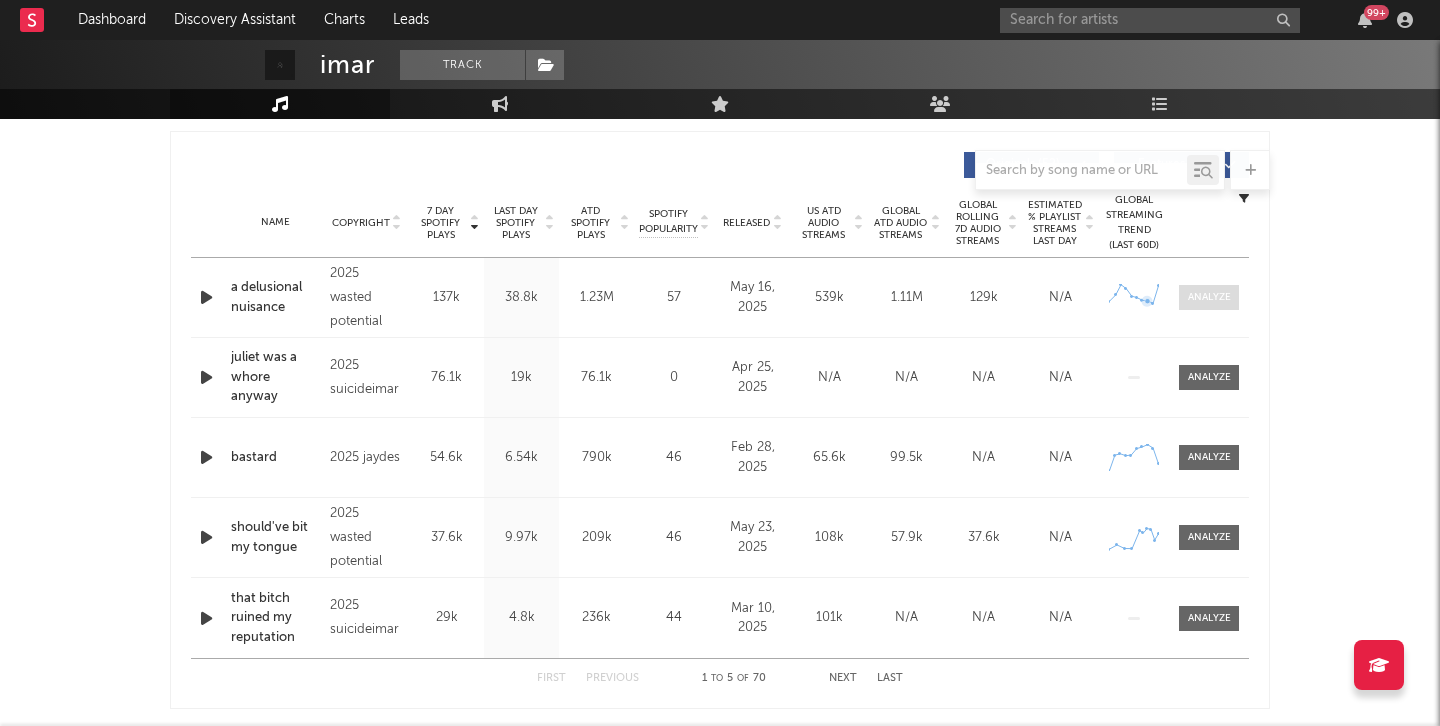 click at bounding box center [1209, 297] 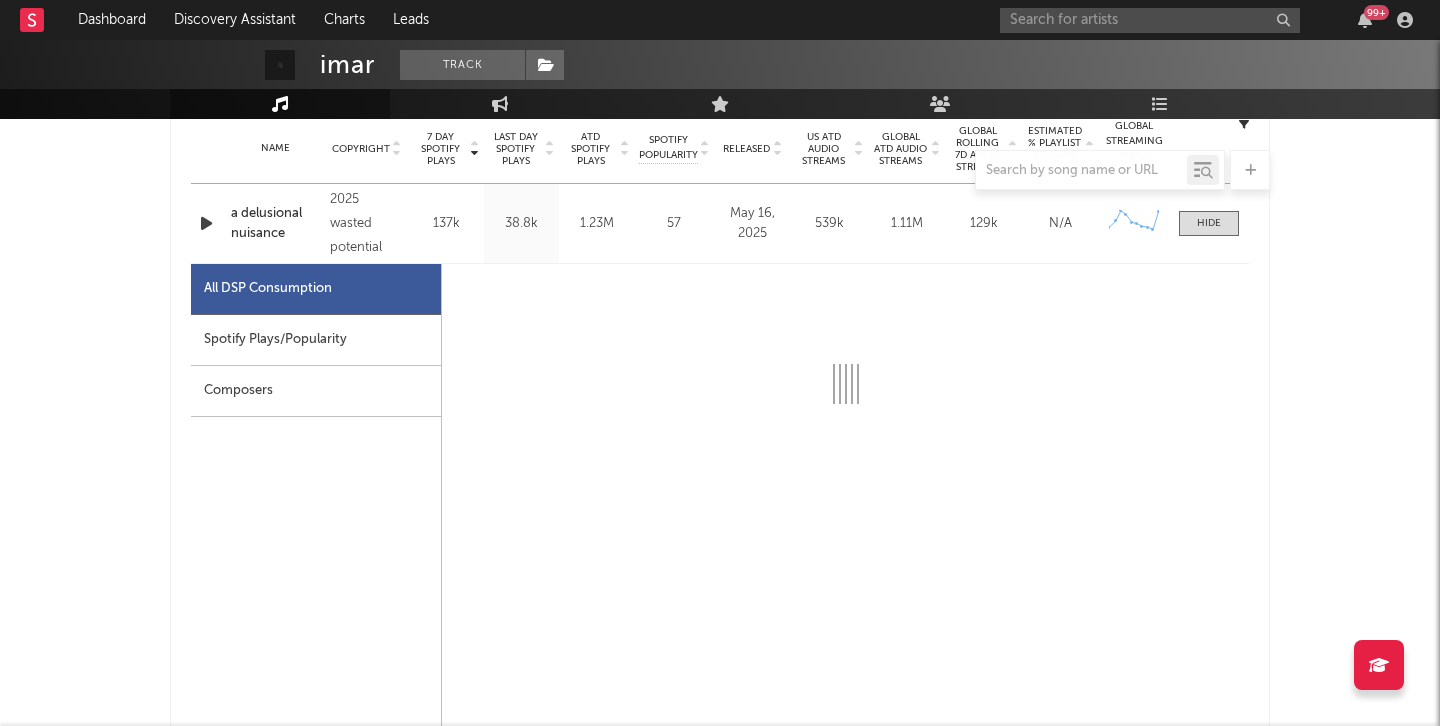 select on "1w" 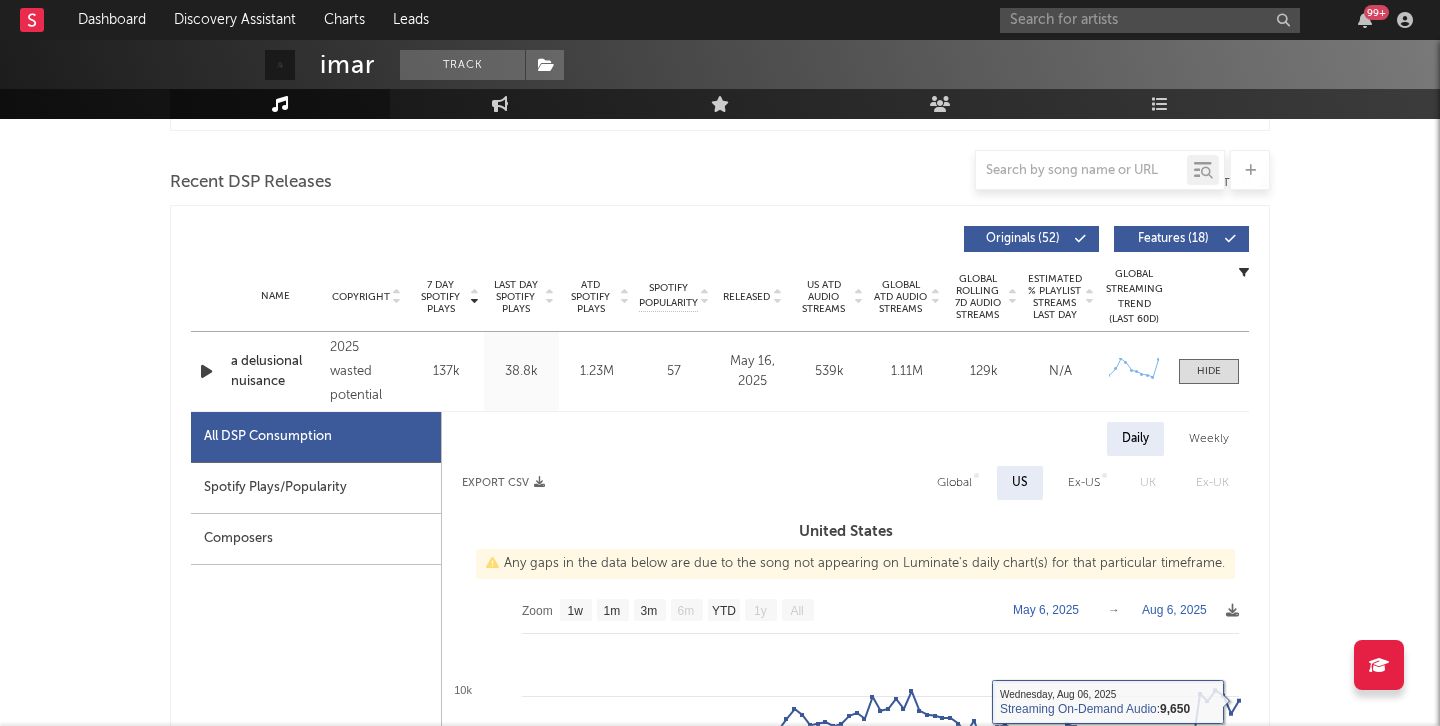 scroll, scrollTop: 524, scrollLeft: 0, axis: vertical 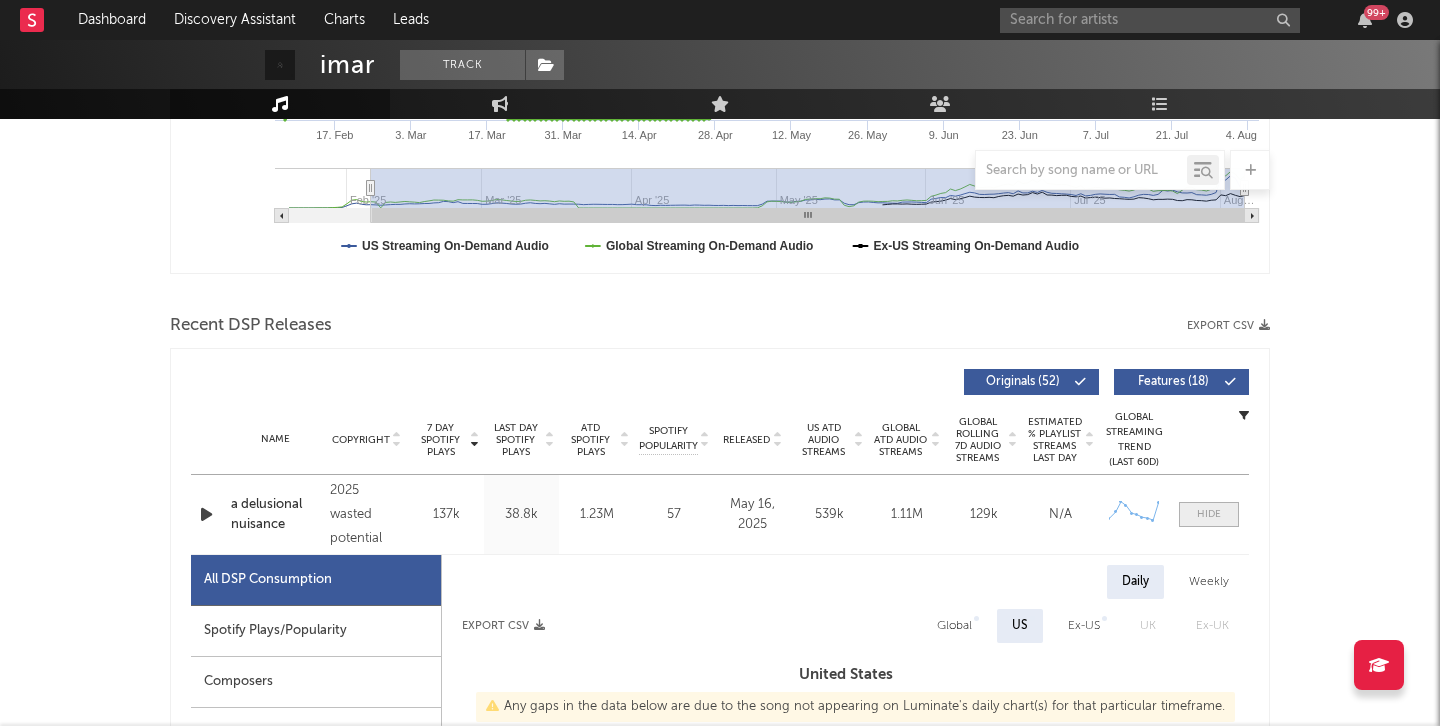 click at bounding box center (1209, 514) 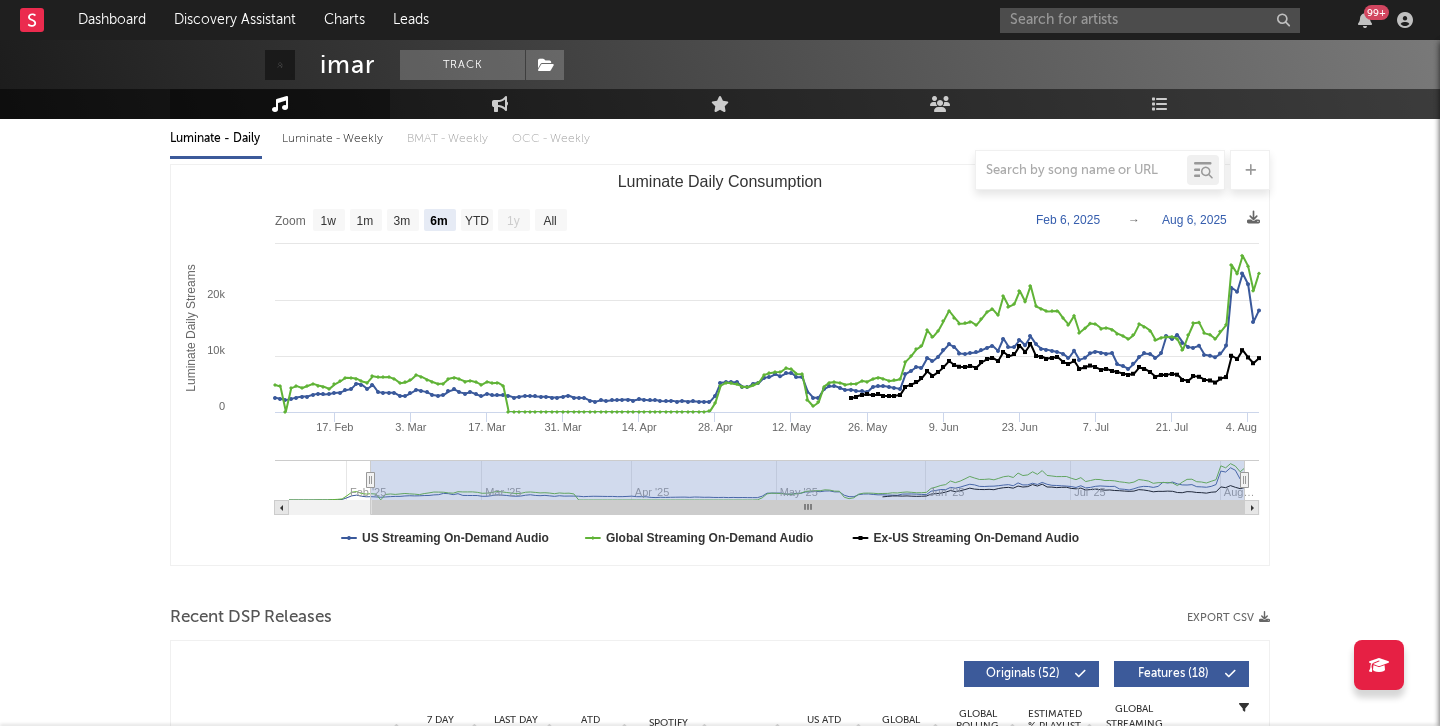 scroll, scrollTop: 0, scrollLeft: 0, axis: both 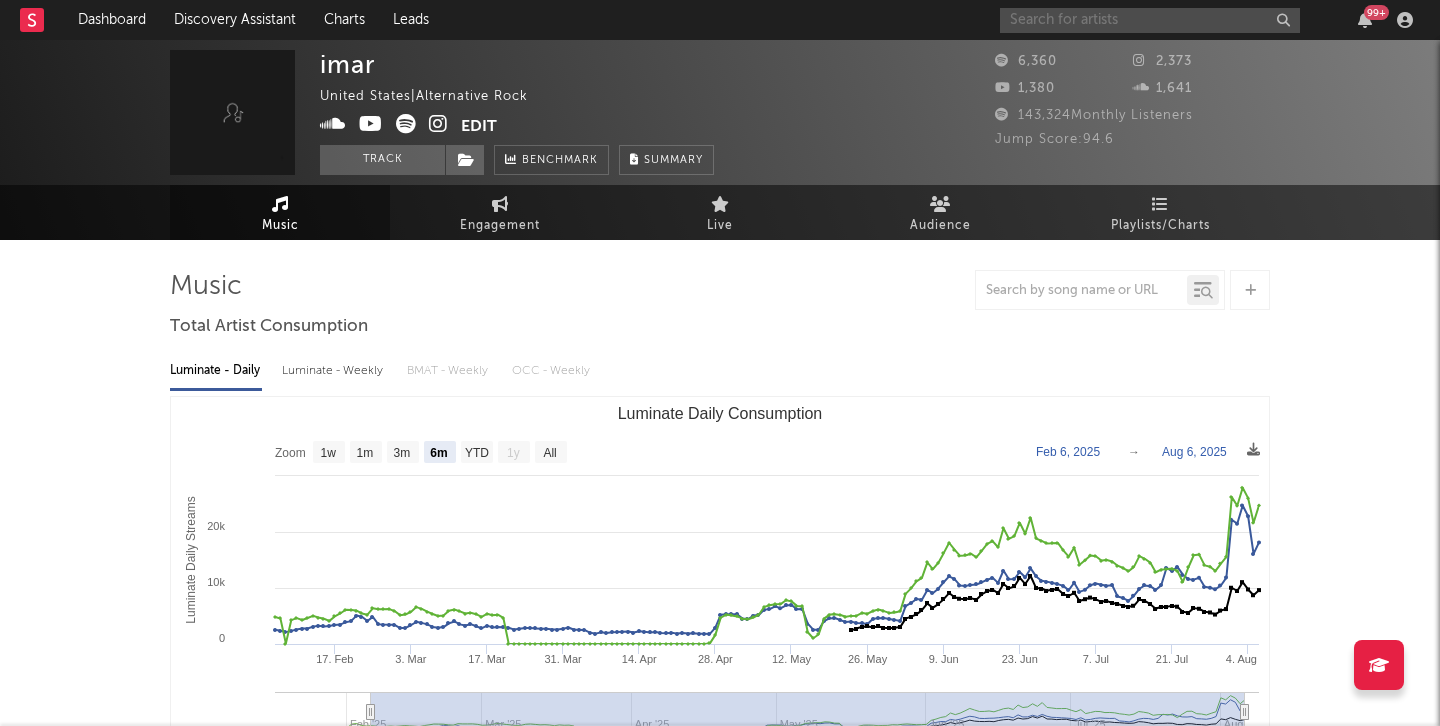 click at bounding box center [1150, 20] 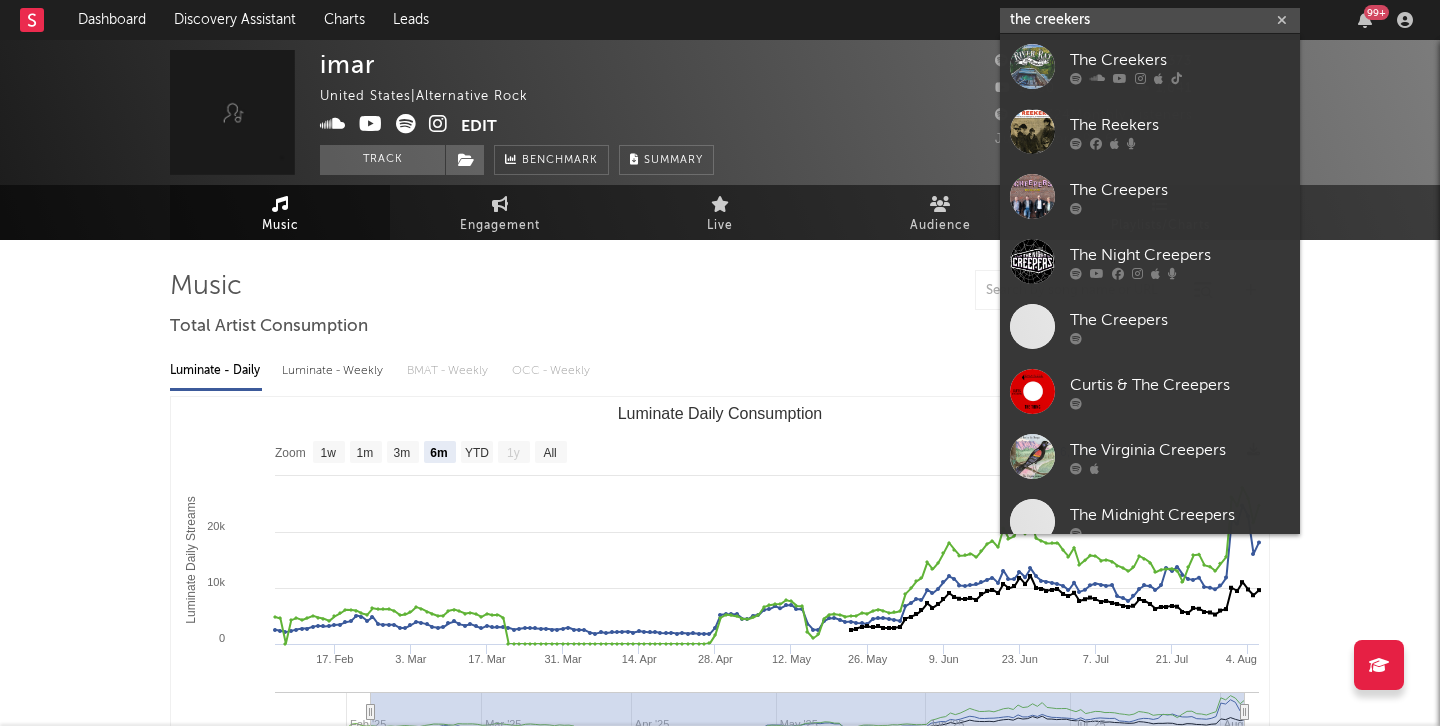 type on "the creekers" 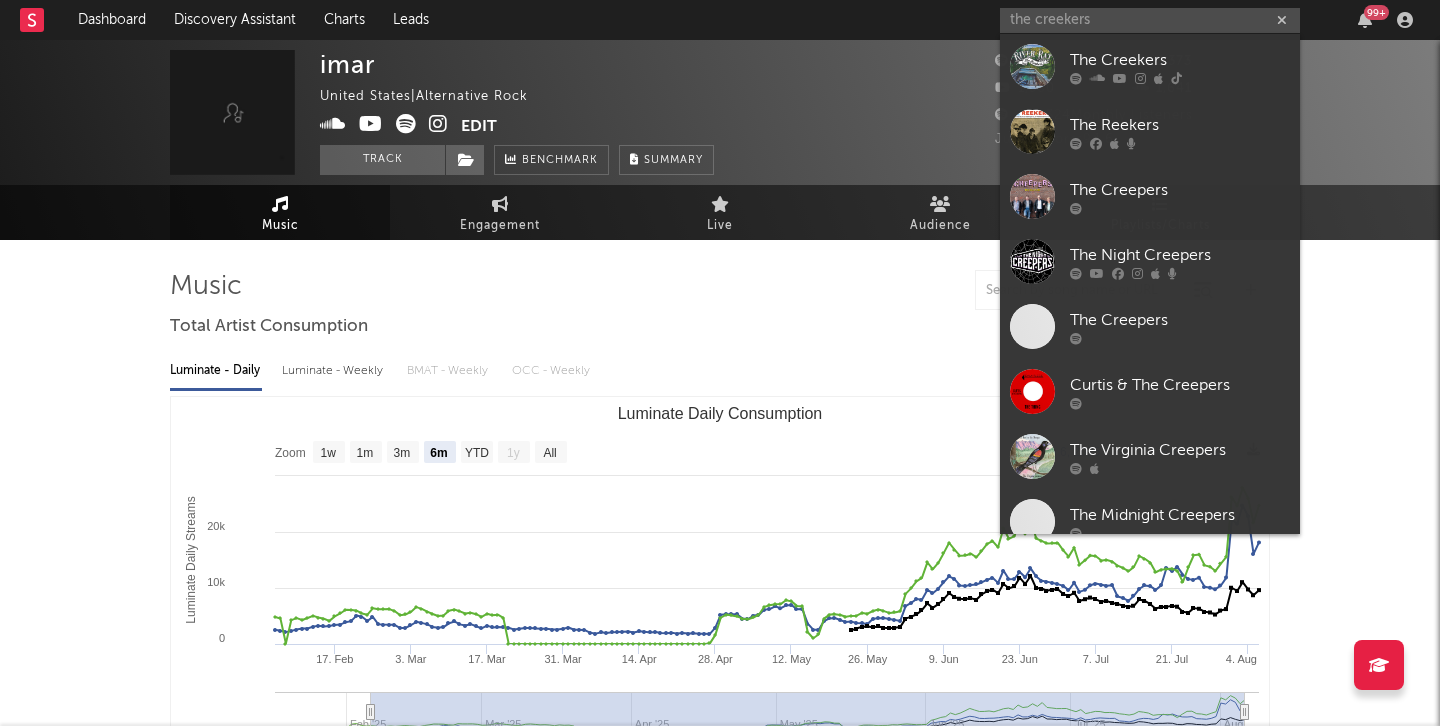 click on "The Creekers" at bounding box center [1150, 66] 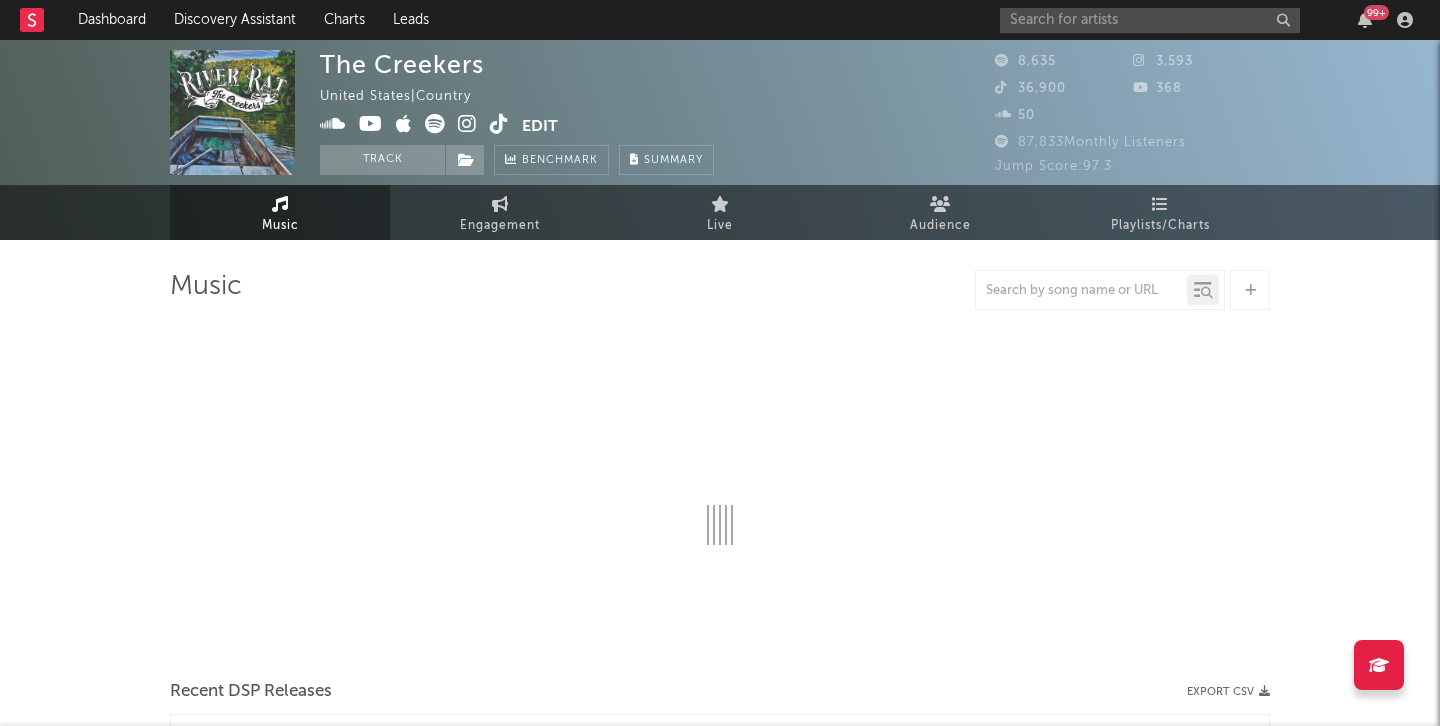 select on "6m" 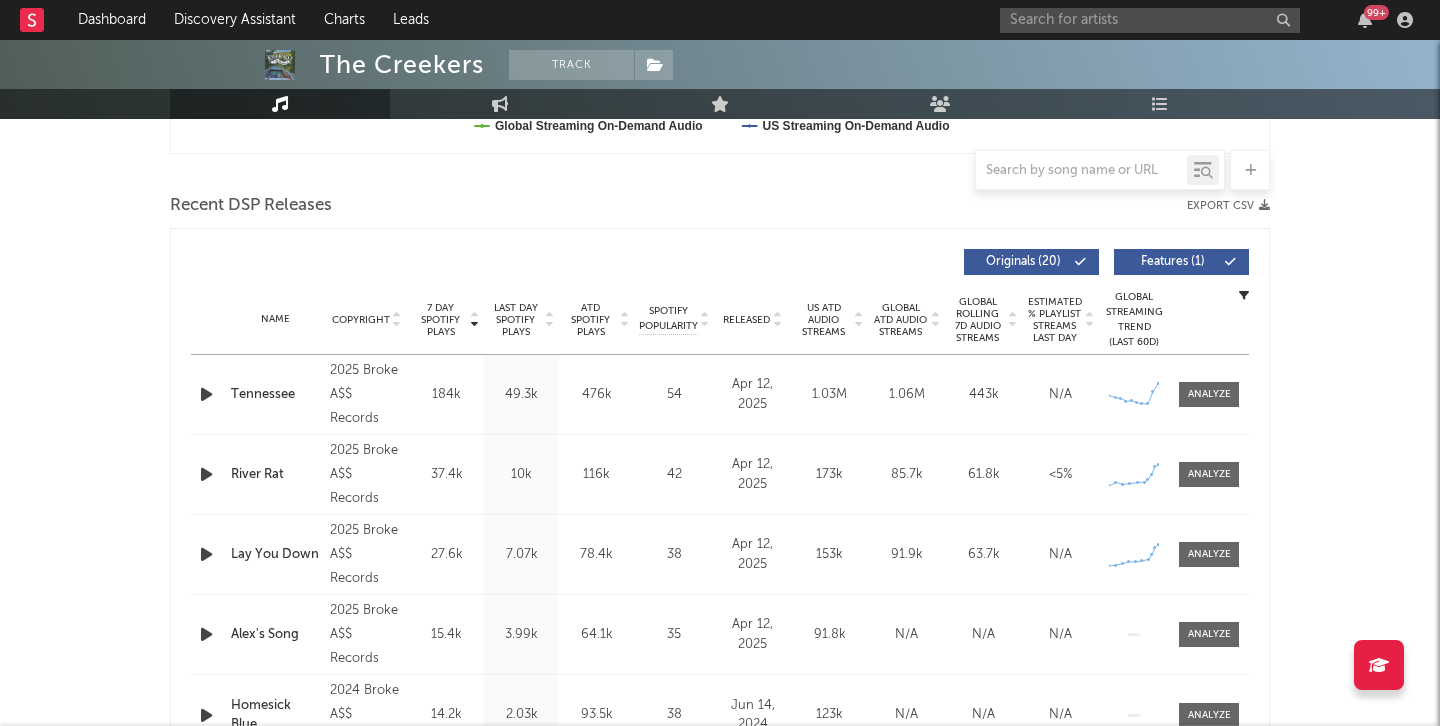 scroll, scrollTop: 648, scrollLeft: 0, axis: vertical 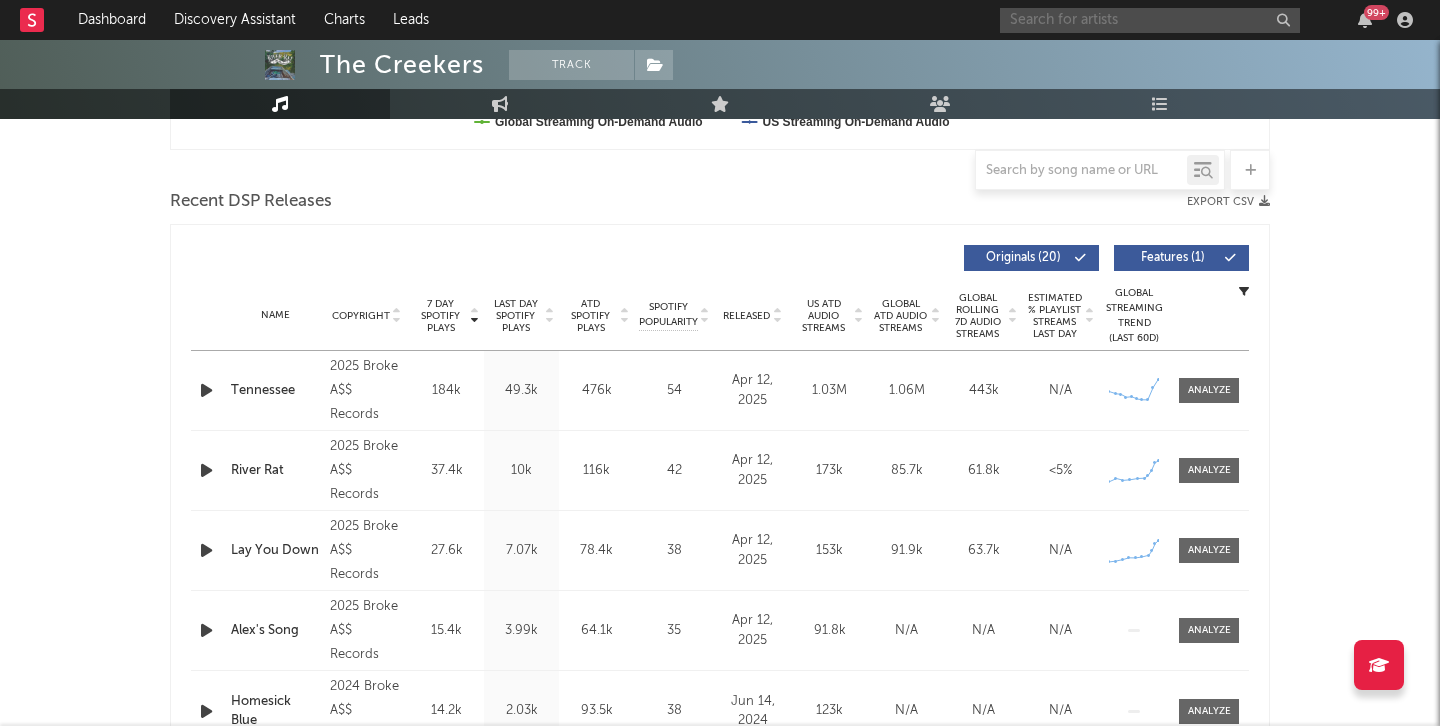click at bounding box center [1150, 20] 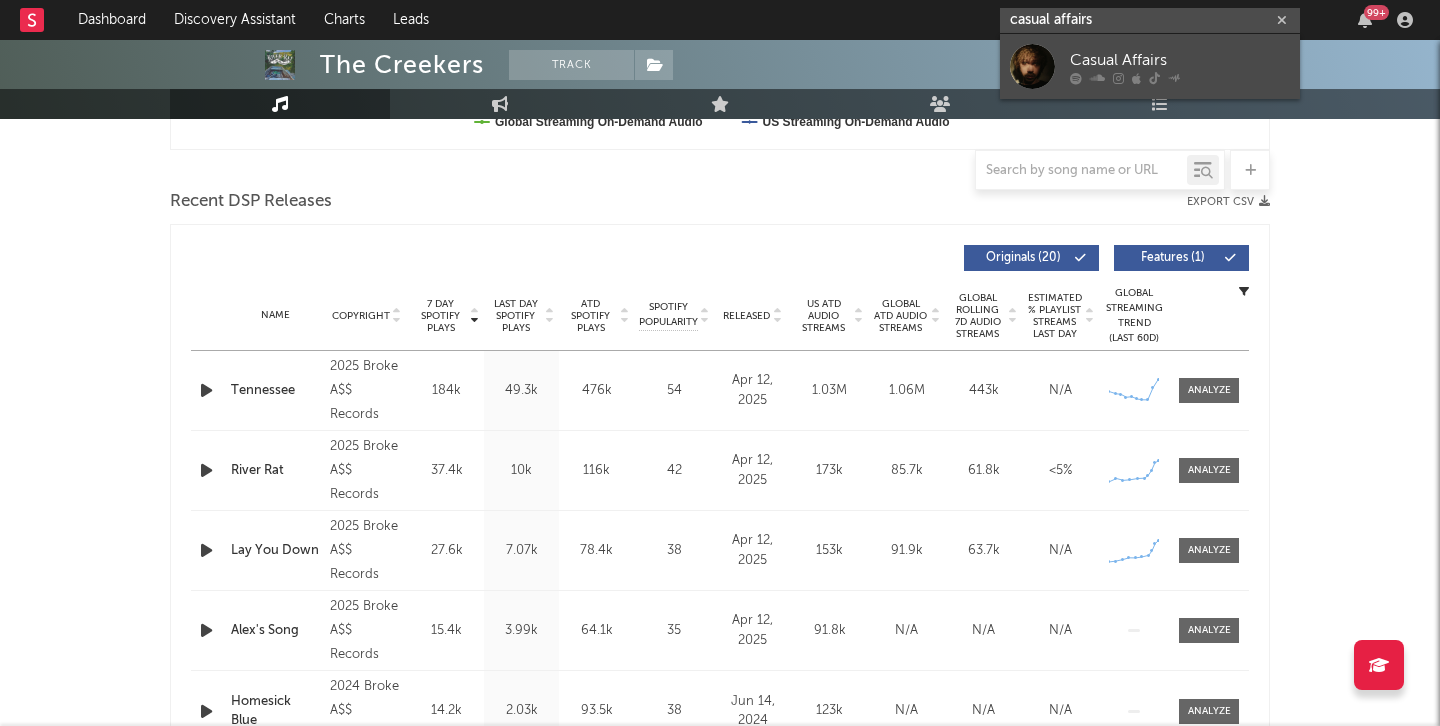 type on "casual affairs" 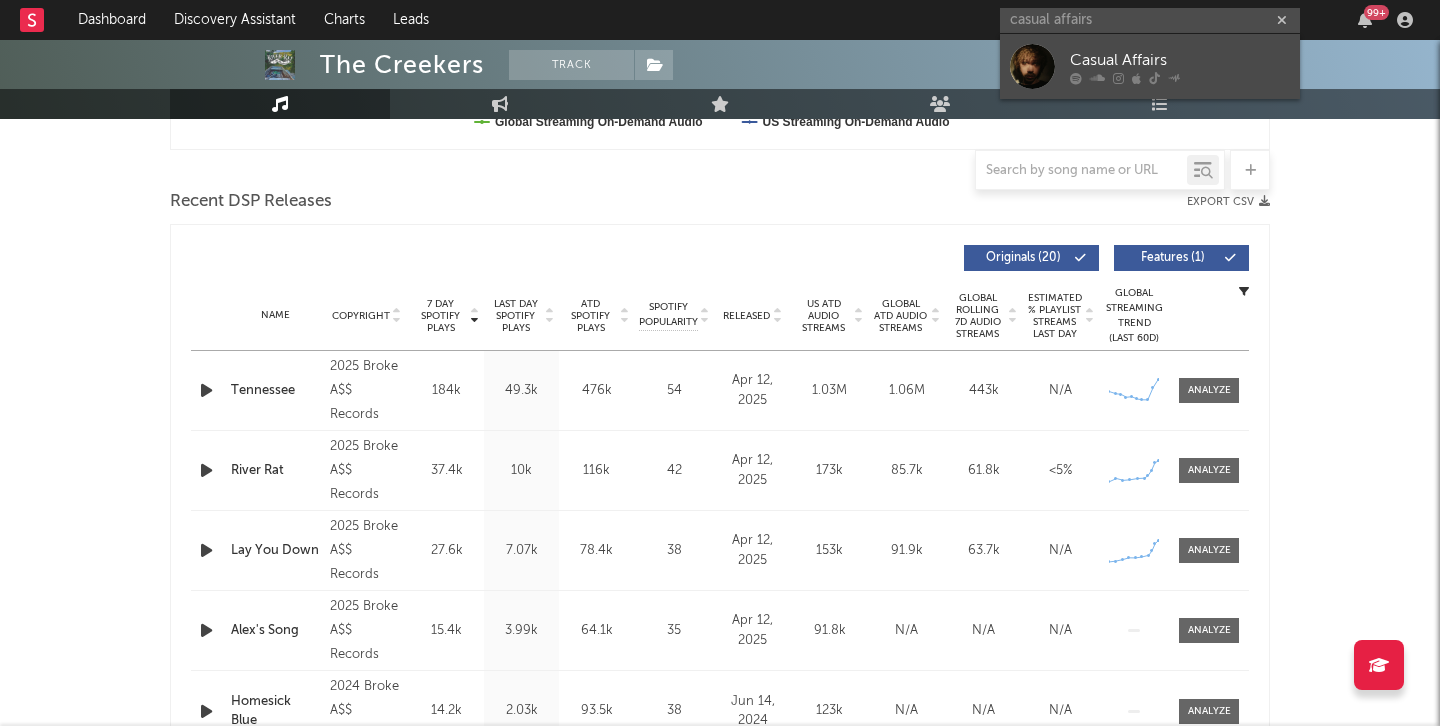 click on "Casual Affairs" at bounding box center (1180, 60) 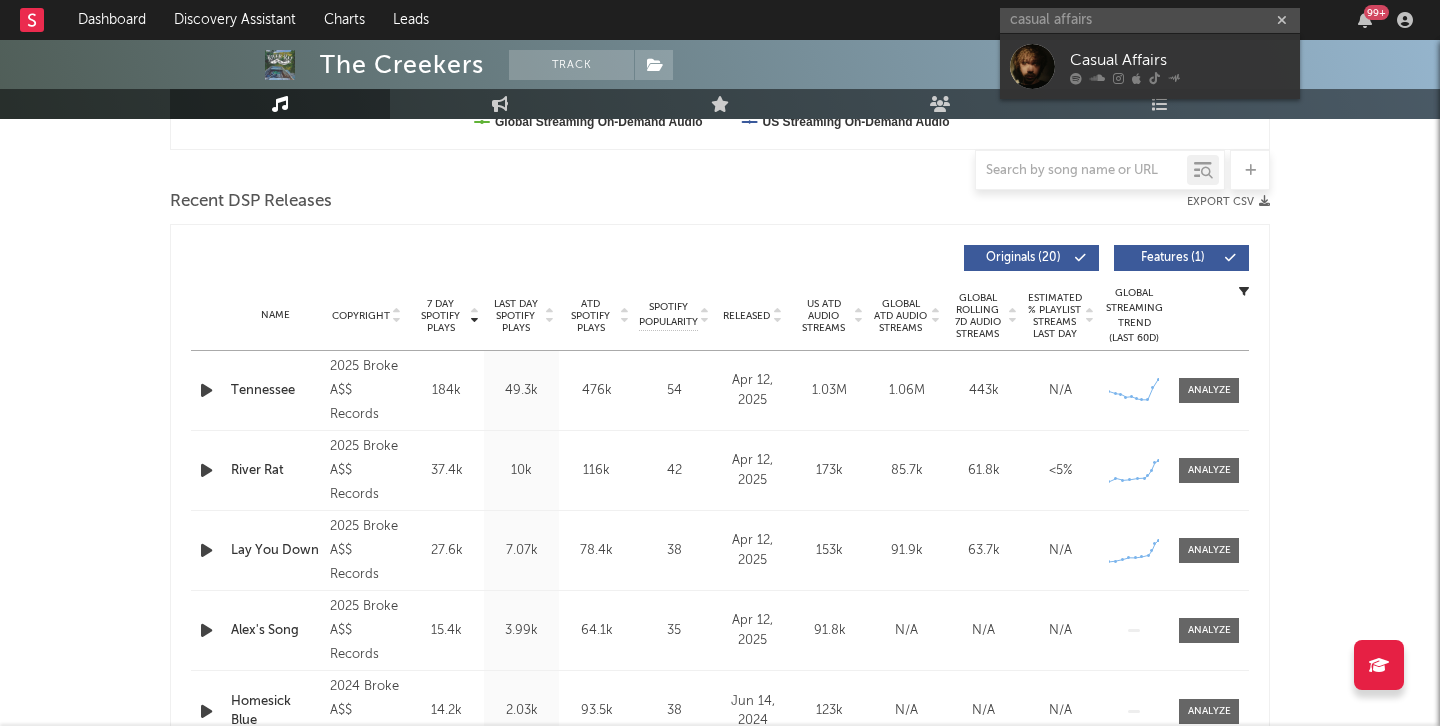 type 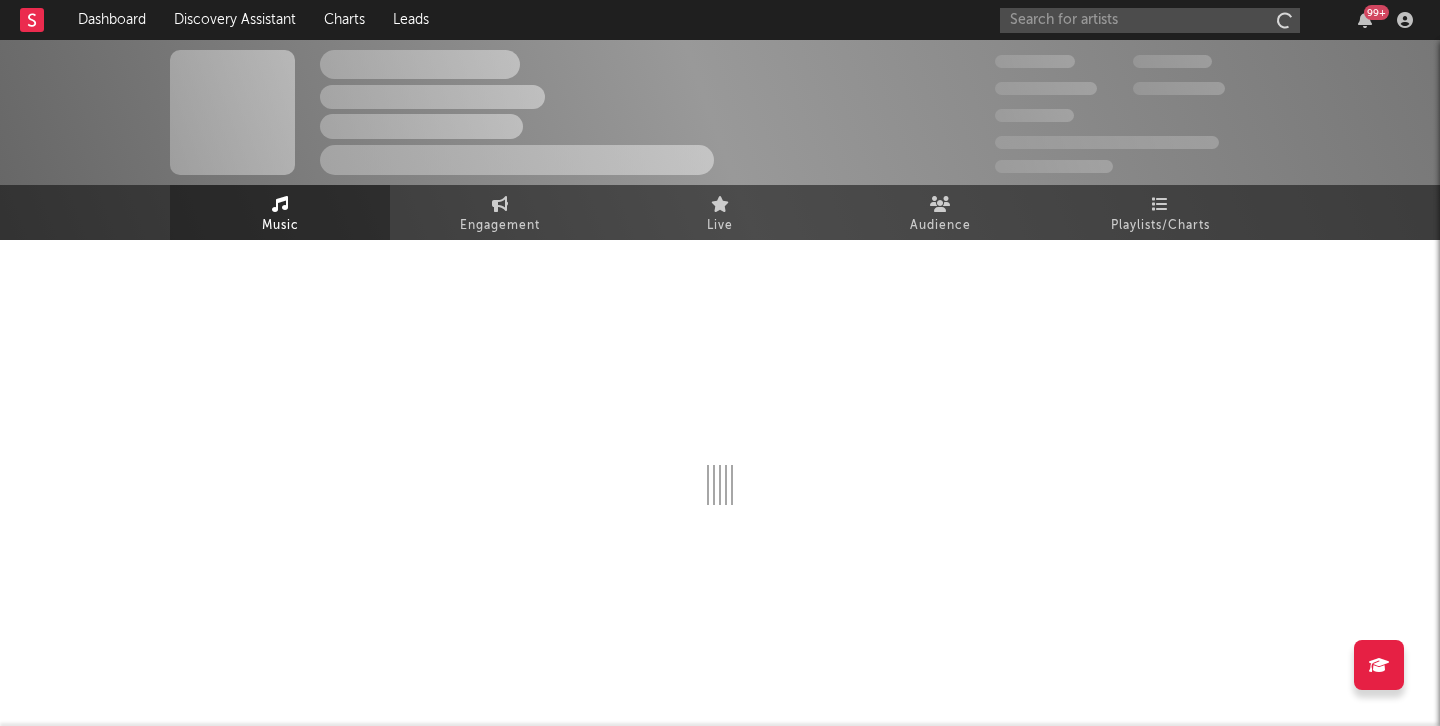 scroll, scrollTop: 0, scrollLeft: 0, axis: both 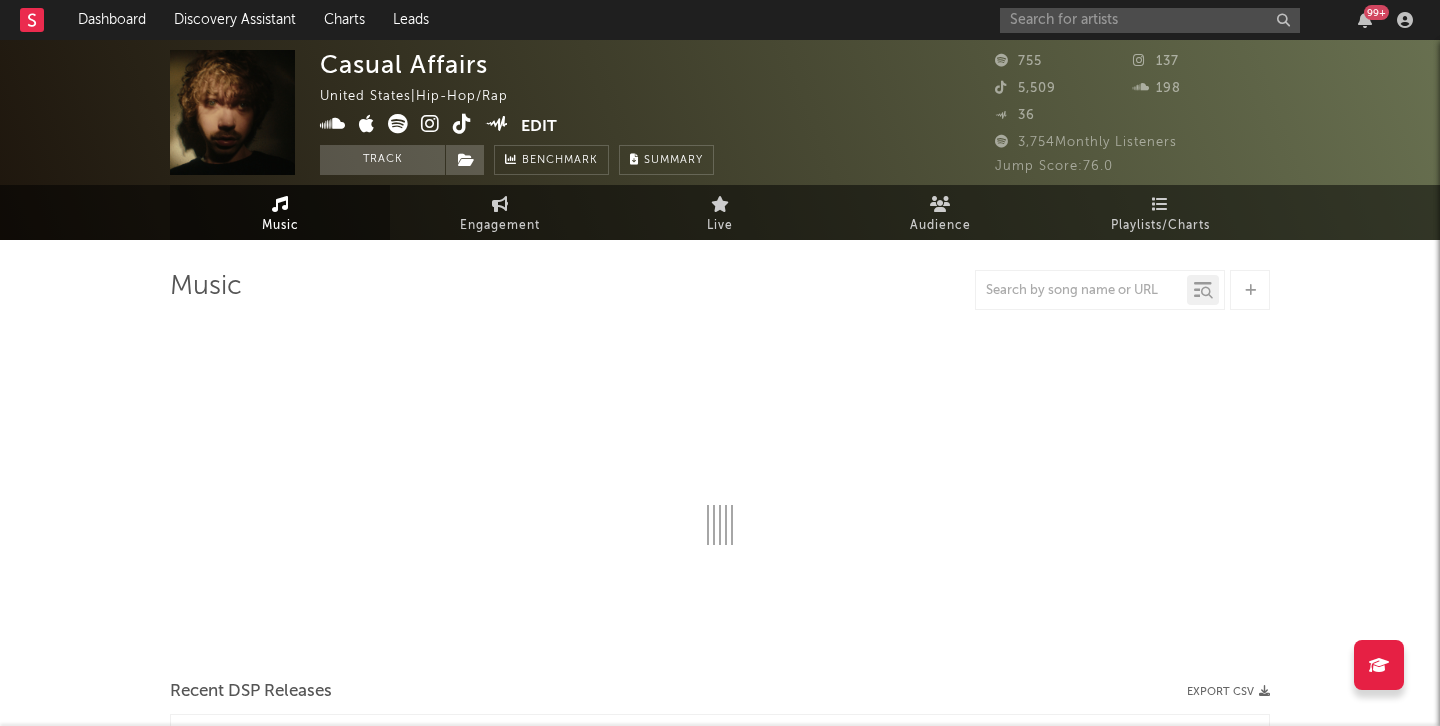 select on "1w" 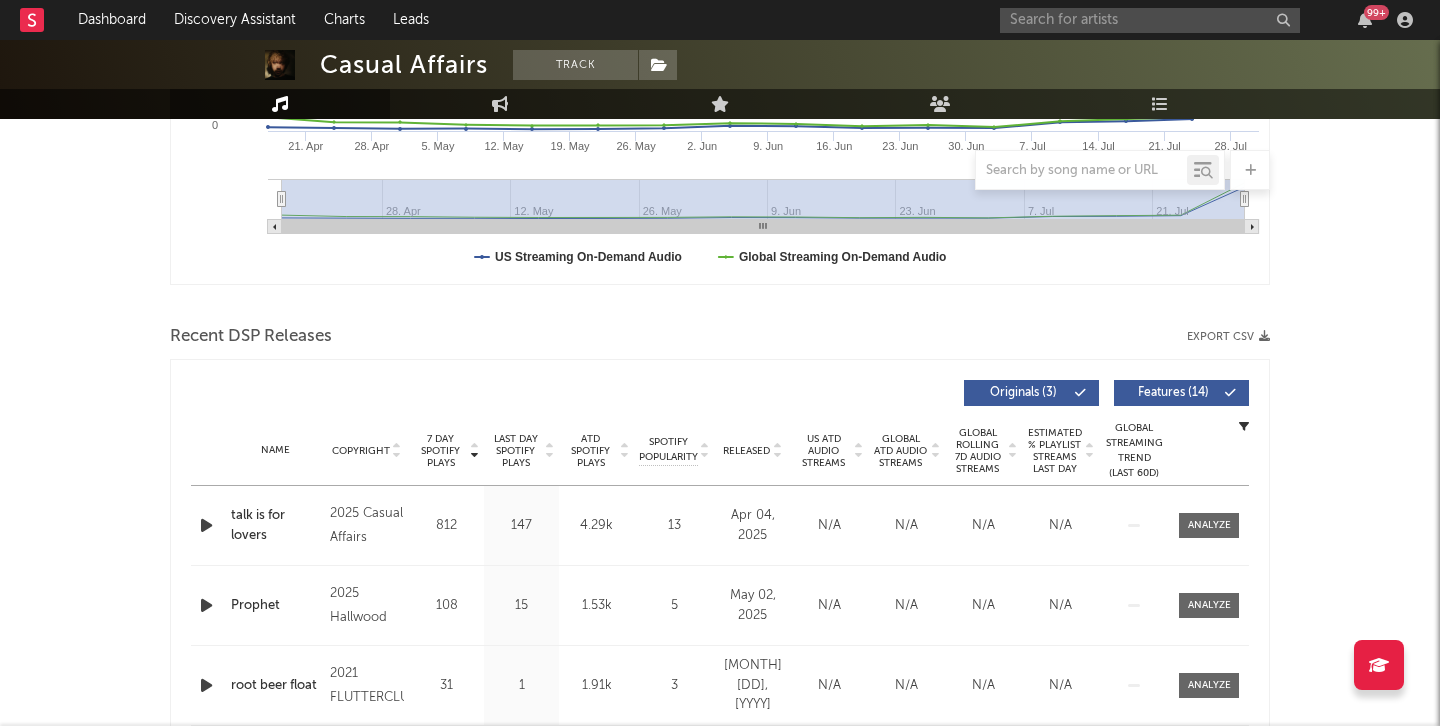 scroll, scrollTop: 0, scrollLeft: 0, axis: both 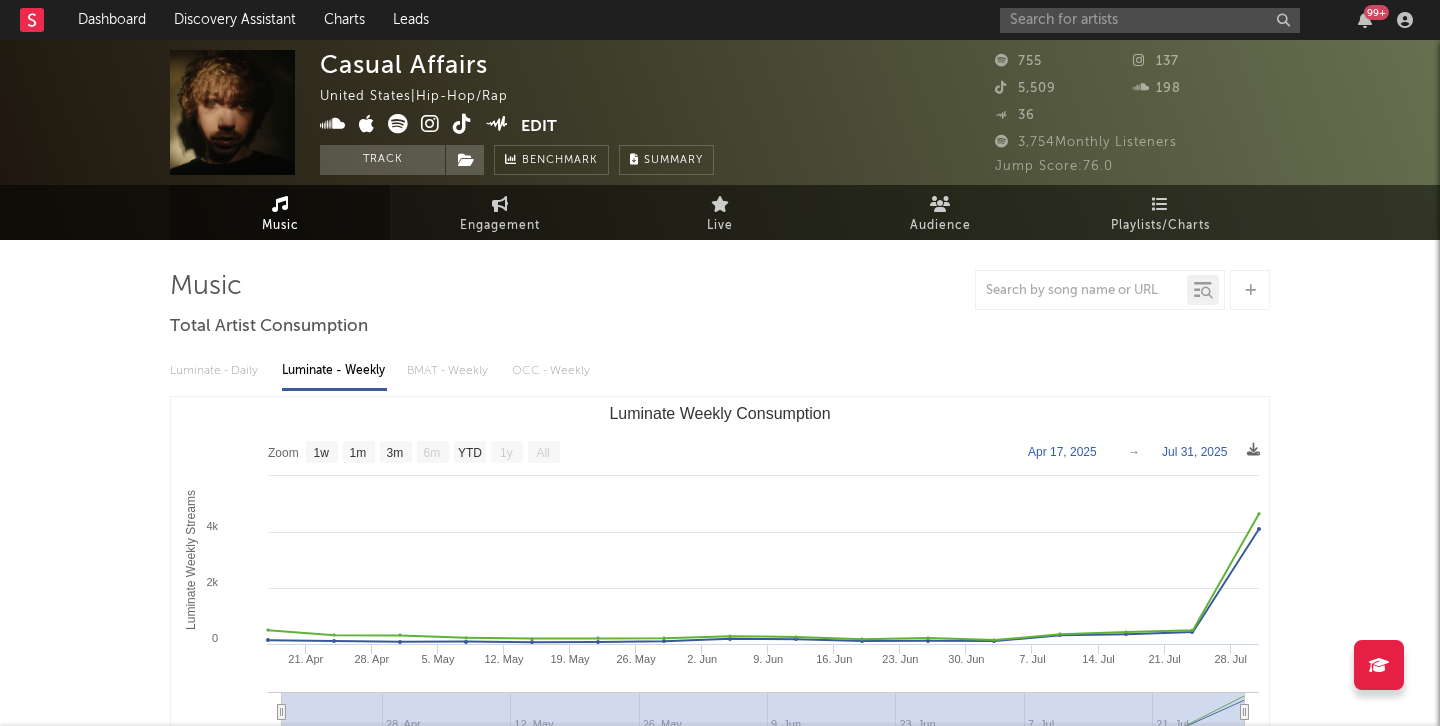 click at bounding box center [462, 124] 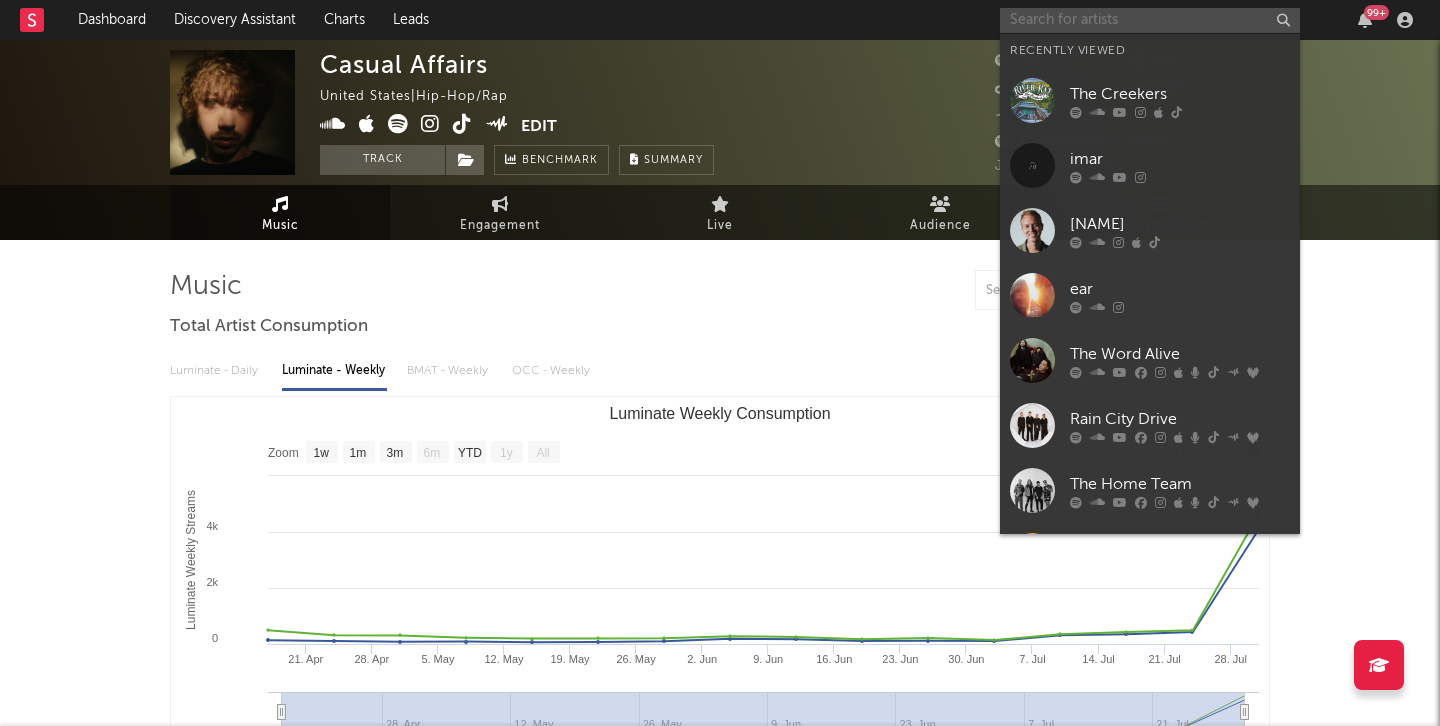 click at bounding box center (1150, 20) 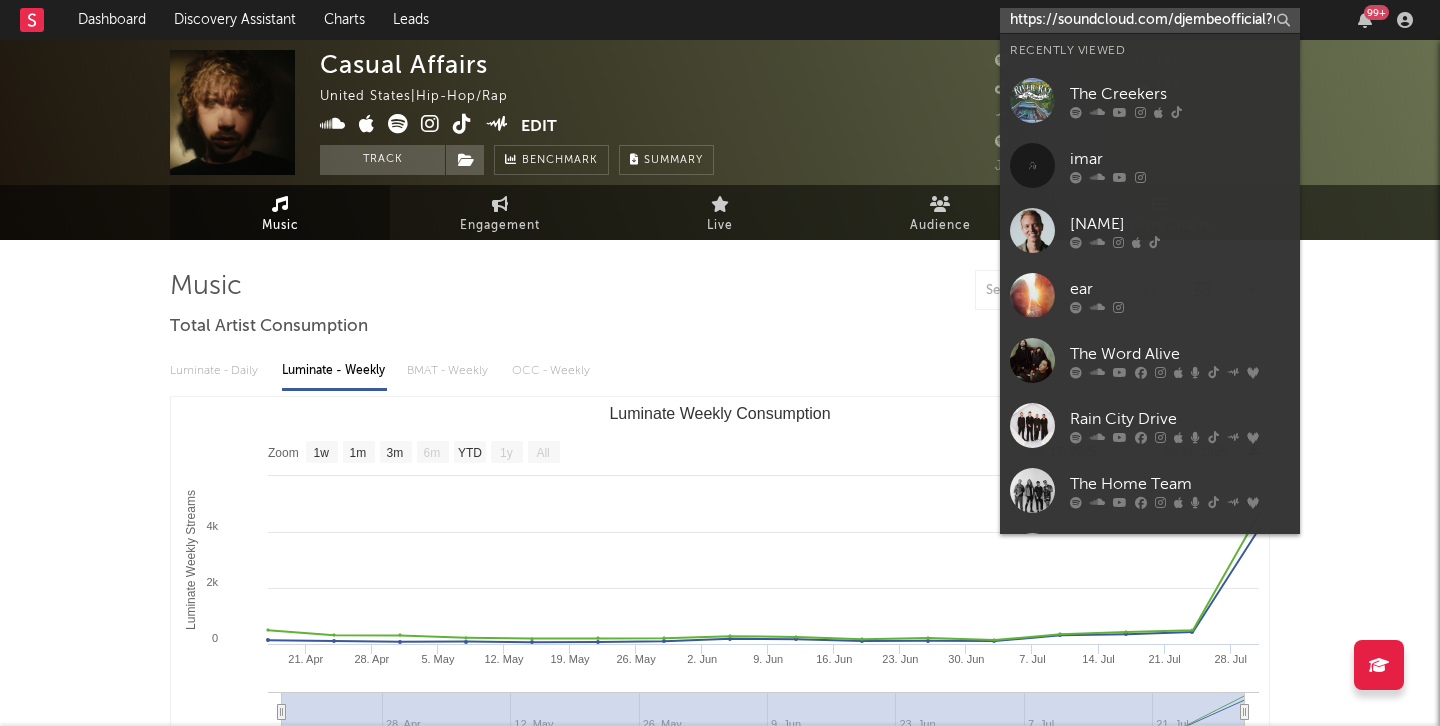 scroll, scrollTop: 0, scrollLeft: 272, axis: horizontal 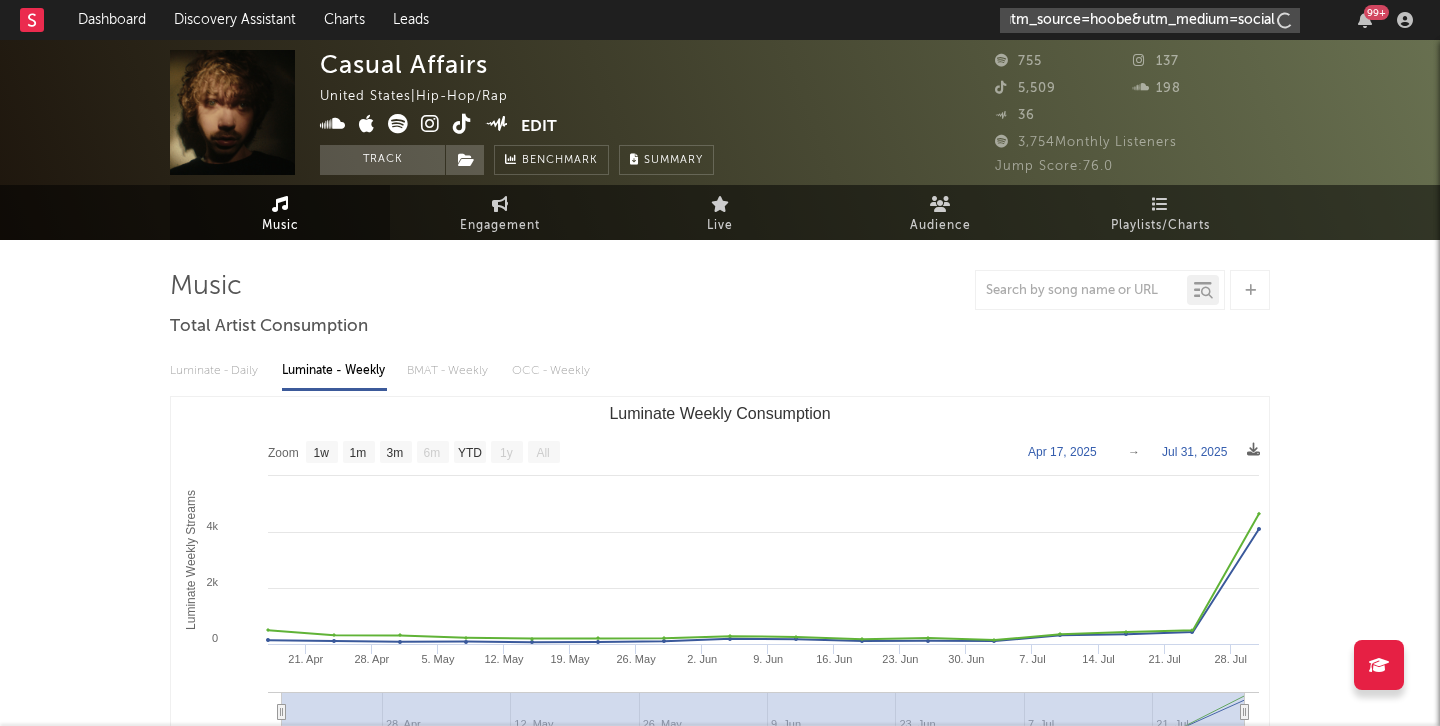 type on "https://soundcloud.com/djembeofficial?utm_source=hoobe&utm_medium=social" 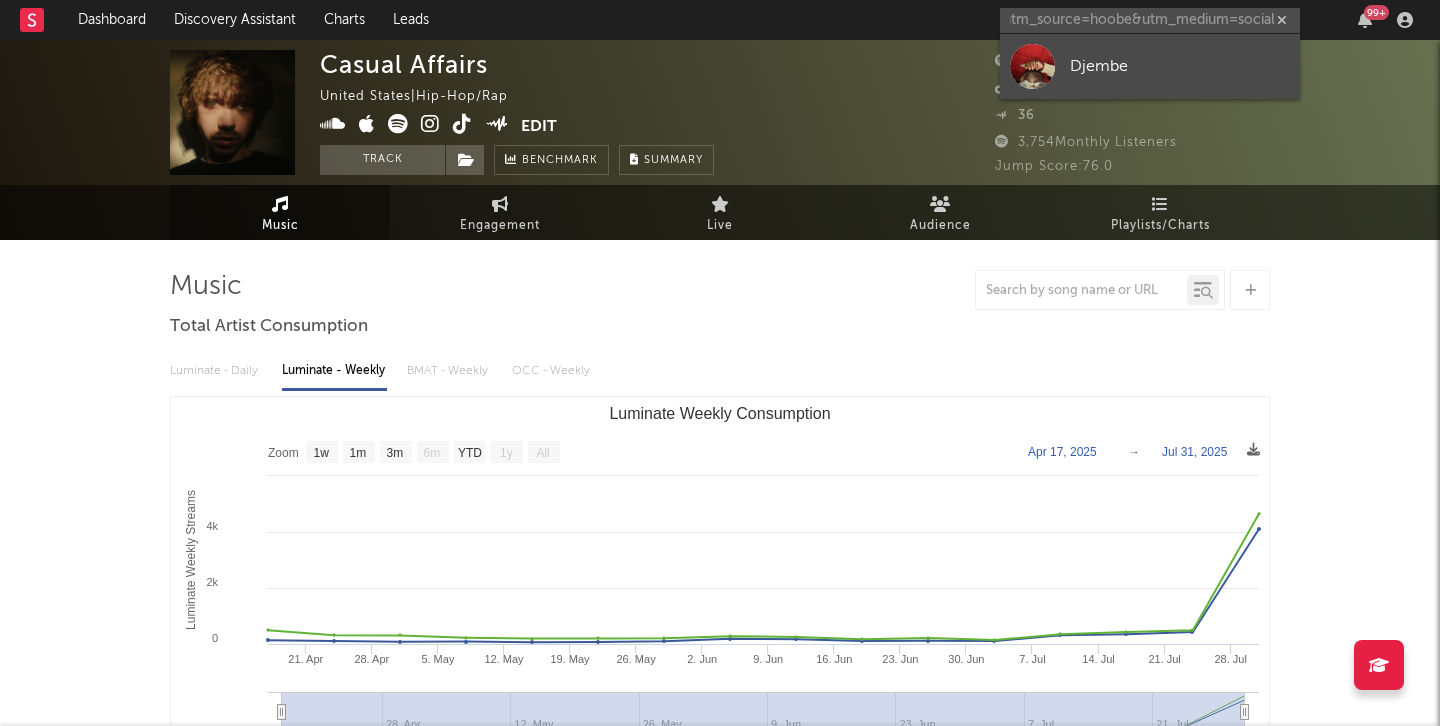 click on "Djembe" at bounding box center [1150, 66] 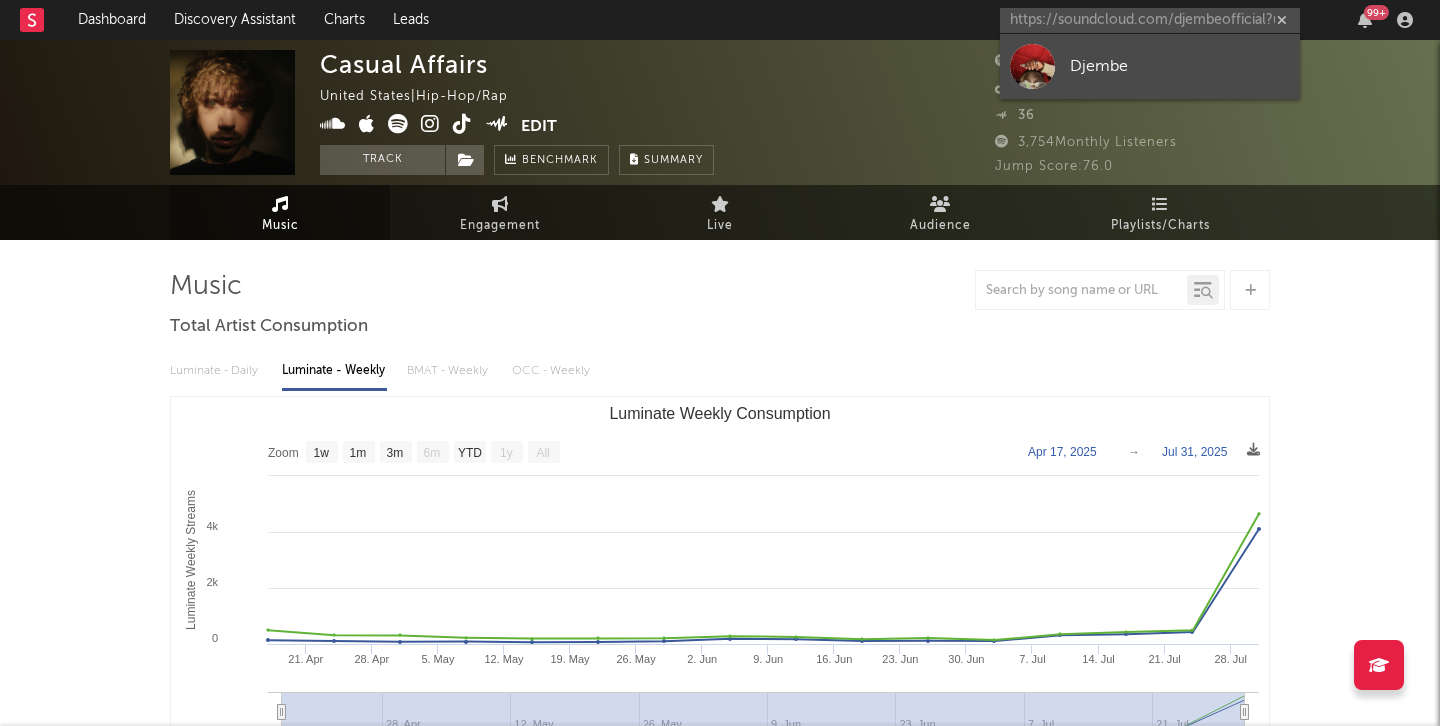 type 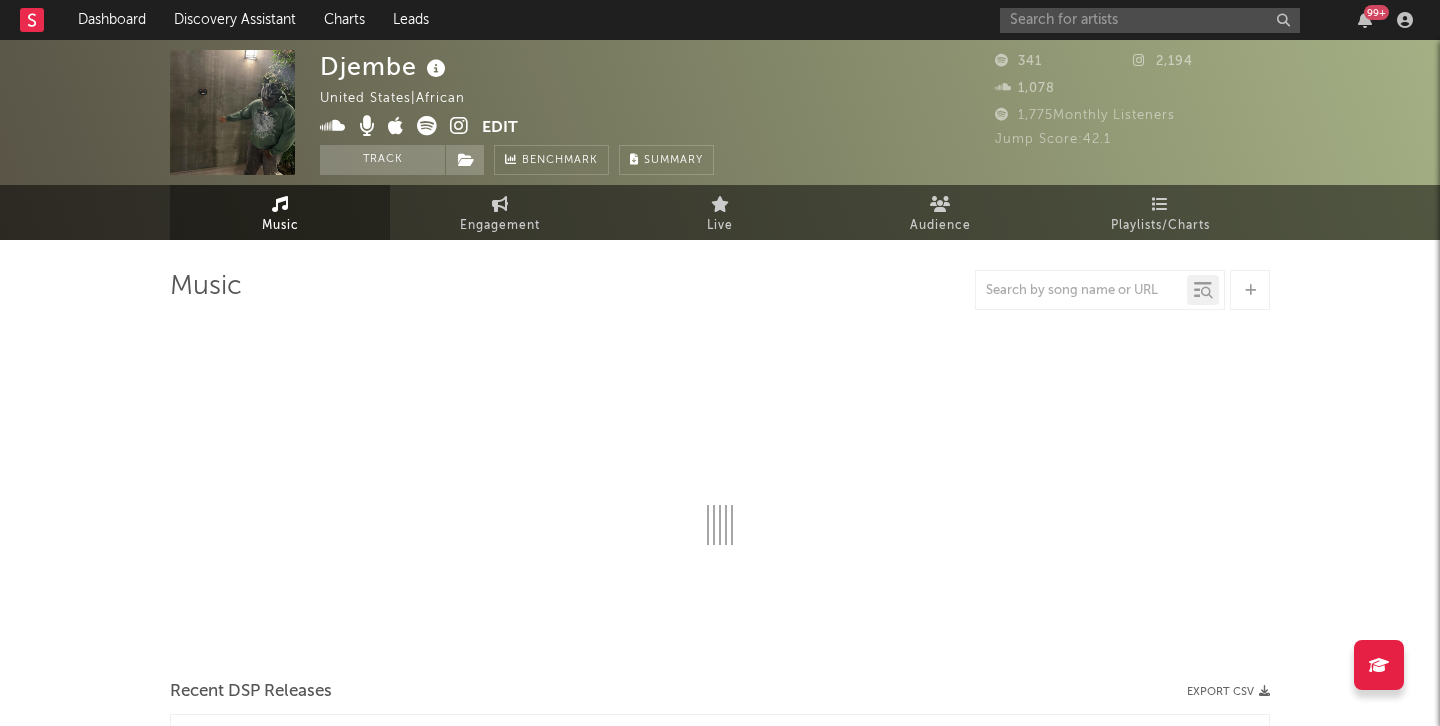 select on "1w" 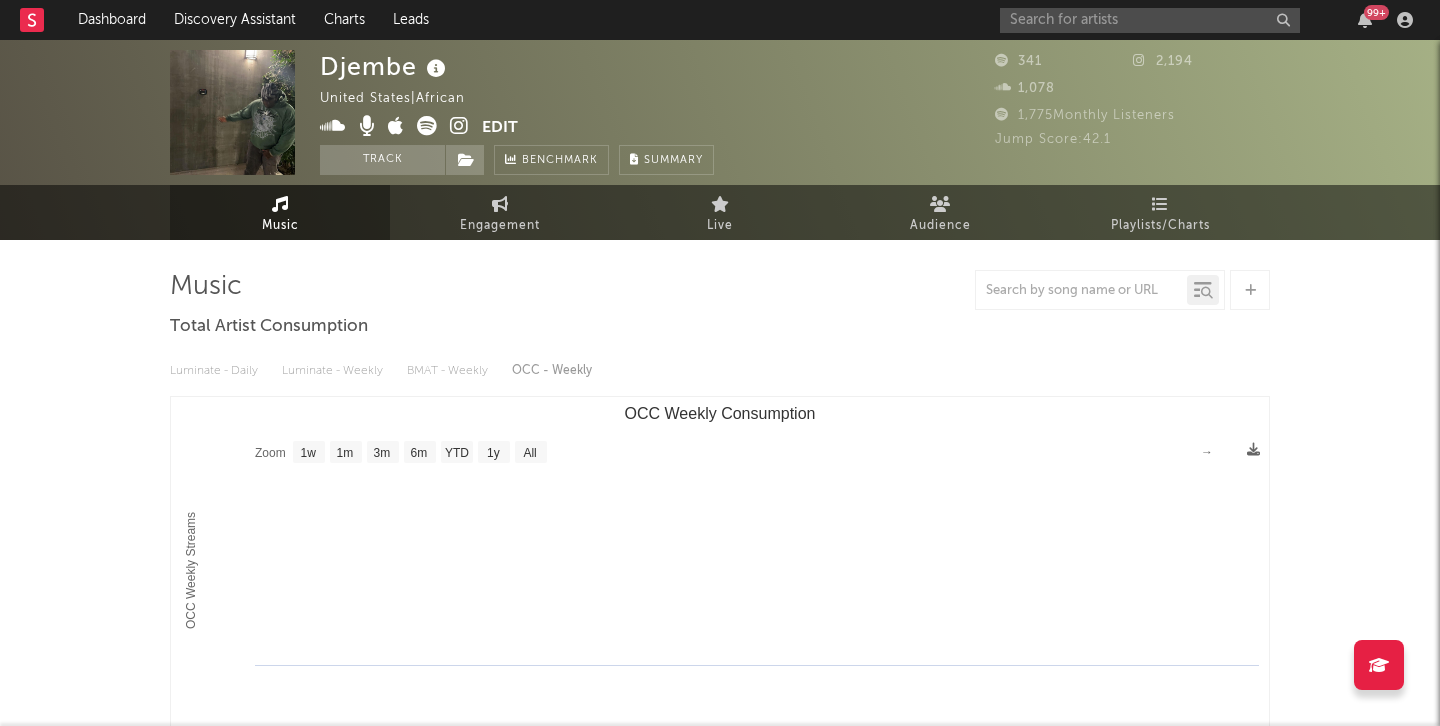 click on "Edit" at bounding box center [500, 128] 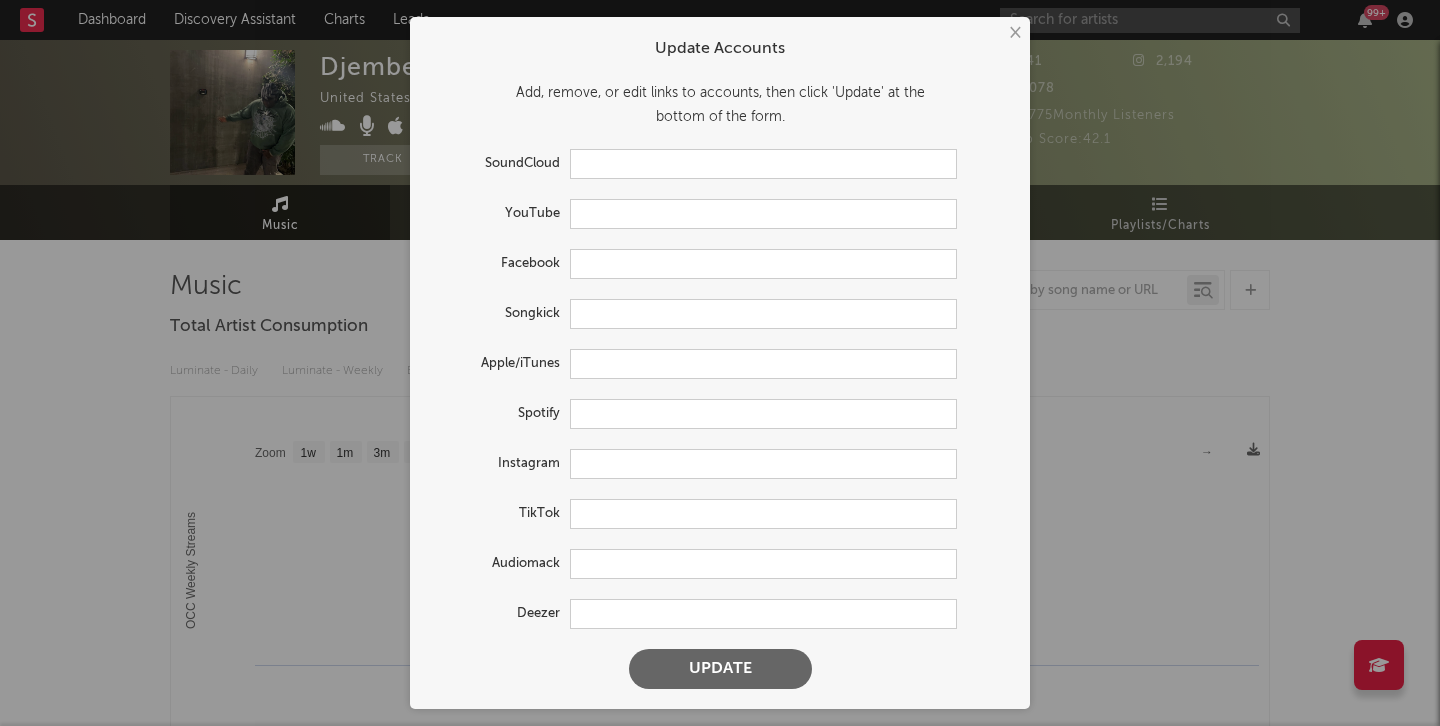 type on "https://soundcloud.com/djembeofficial" 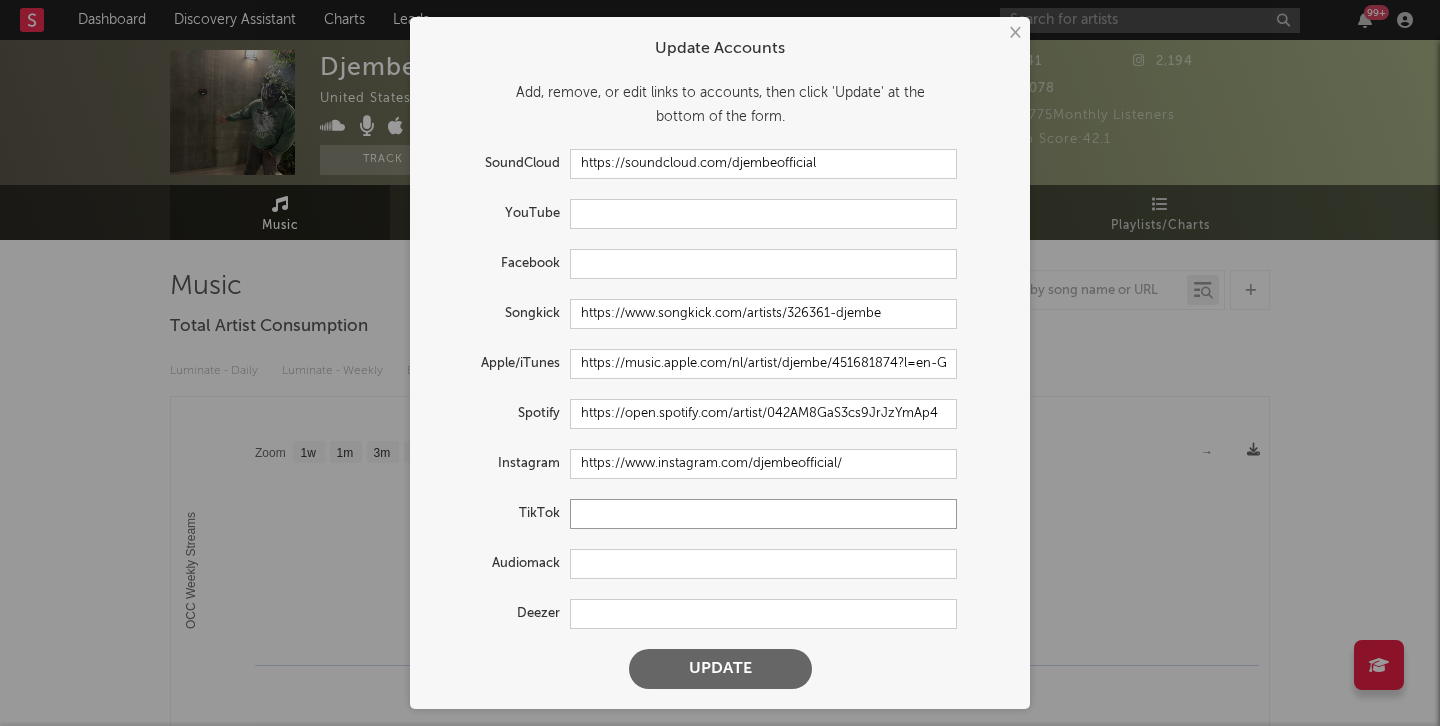 click at bounding box center (763, 514) 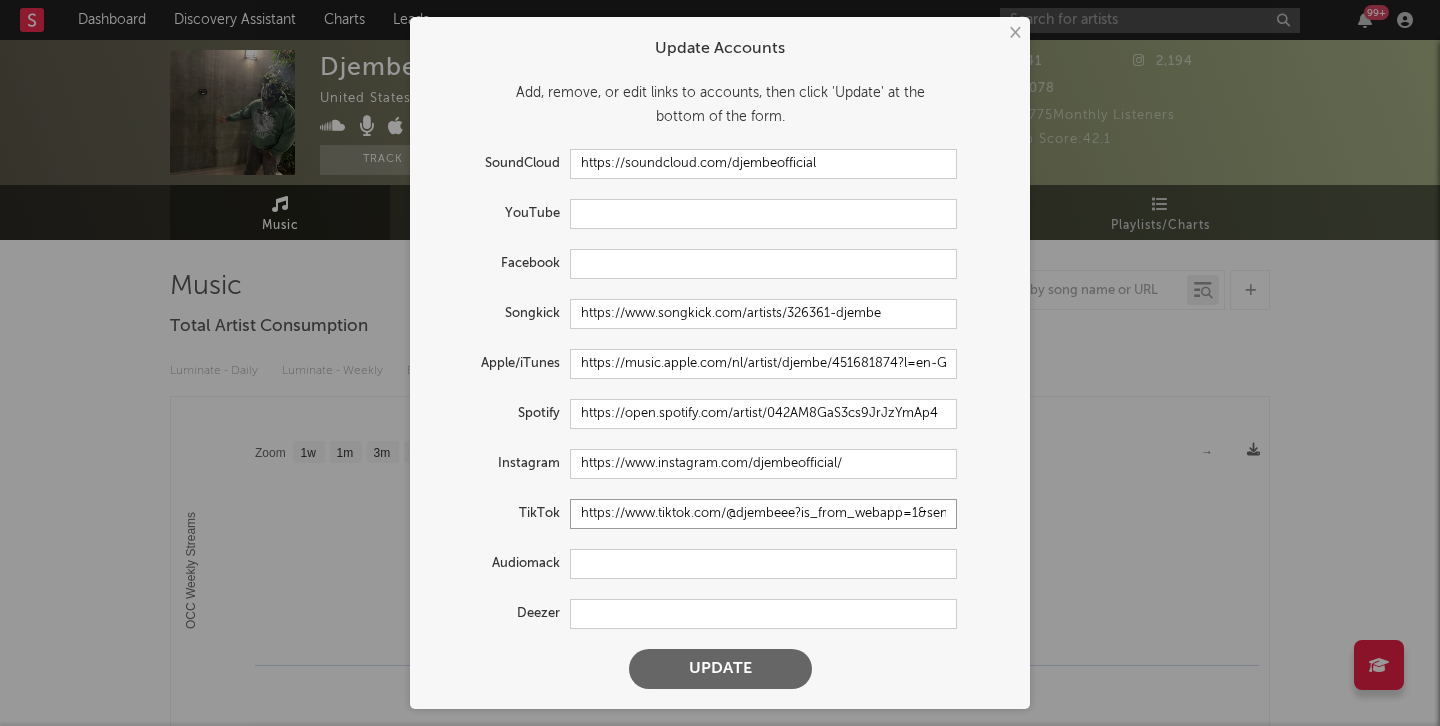 scroll, scrollTop: 0, scrollLeft: 351, axis: horizontal 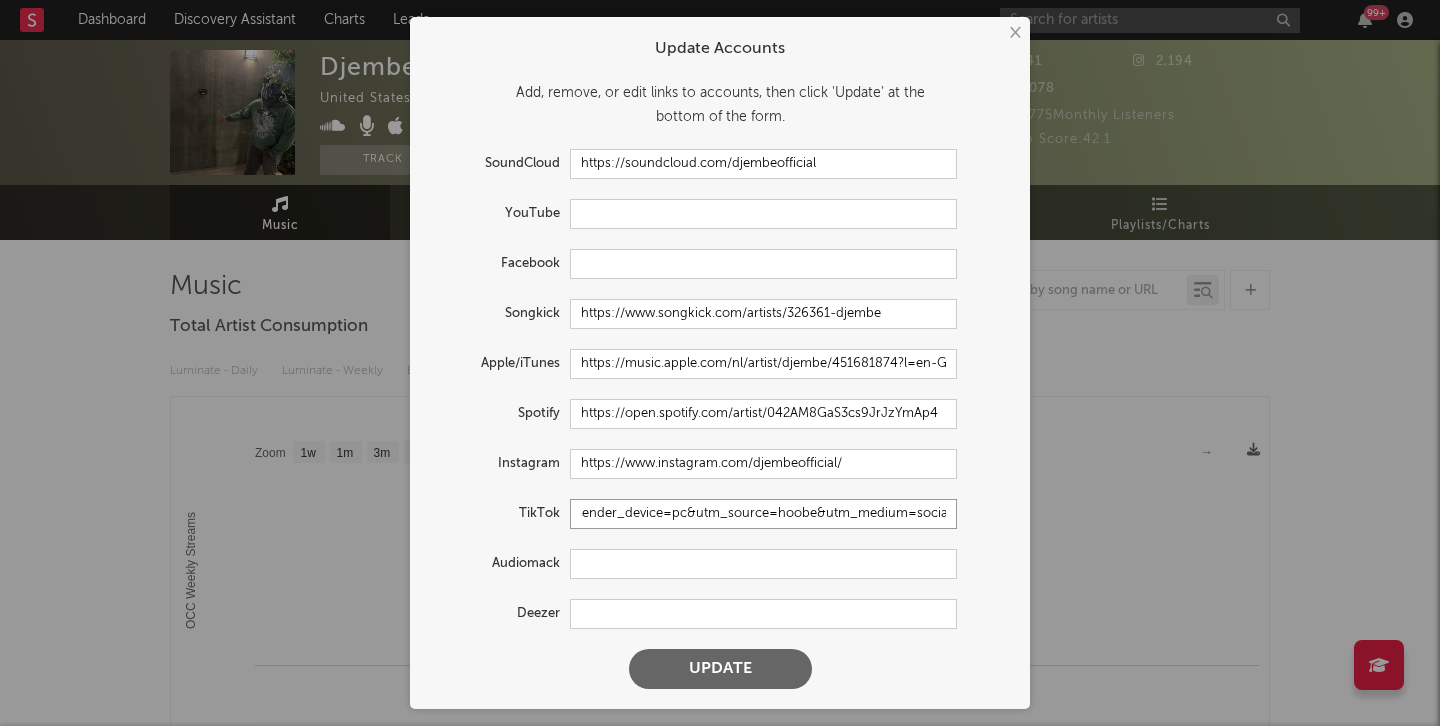 type on "https://www.tiktok.com/@djembeee?is_from_webapp=1&sender_device=pc&utm_source=hoobe&utm_medium=social" 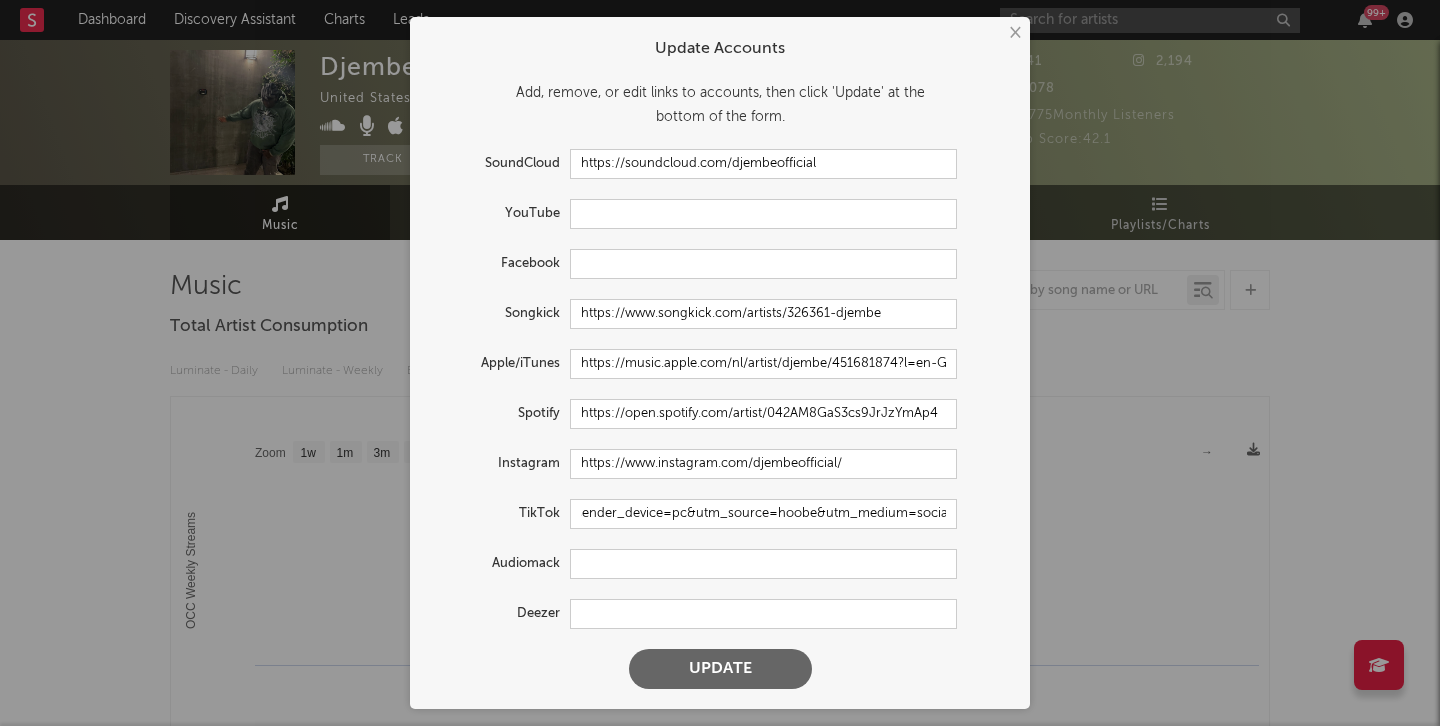 scroll, scrollTop: 0, scrollLeft: 0, axis: both 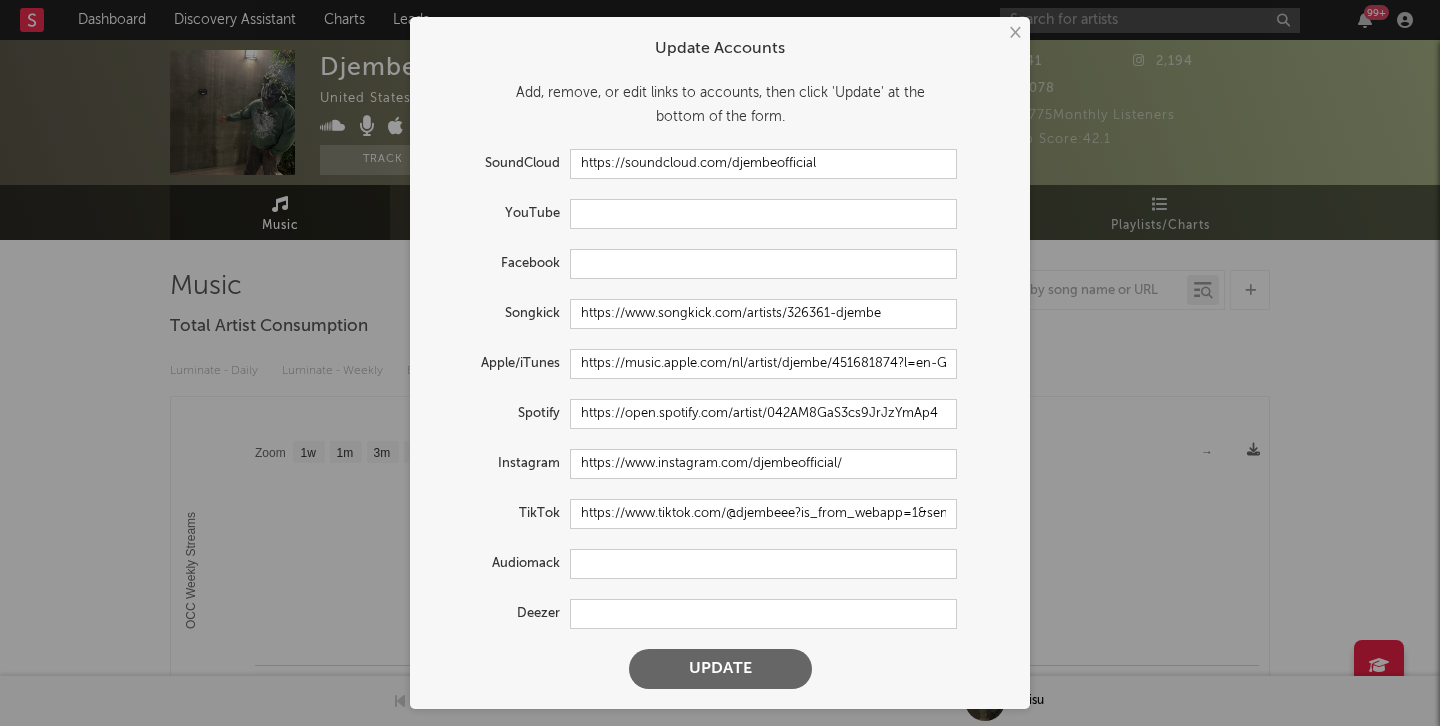 click on "Update" at bounding box center (720, 669) 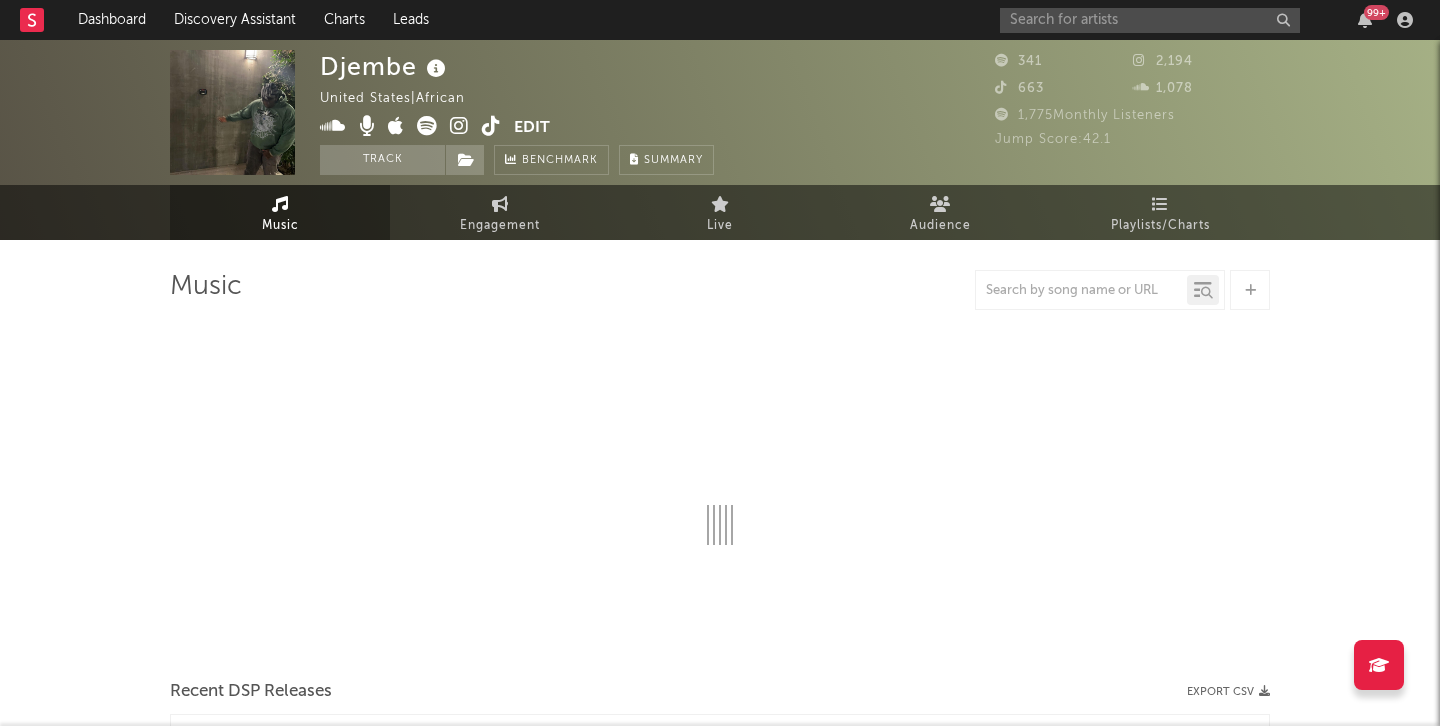 select on "1w" 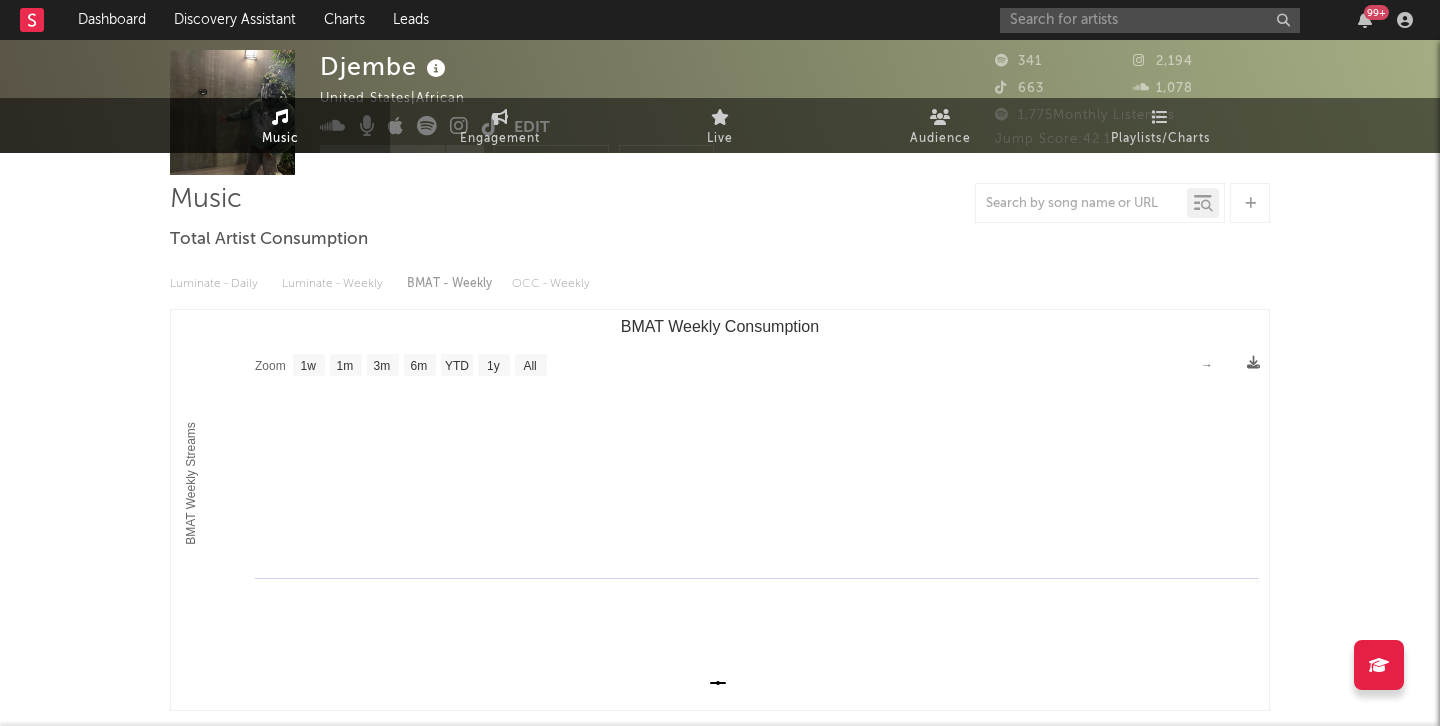 scroll, scrollTop: 0, scrollLeft: 0, axis: both 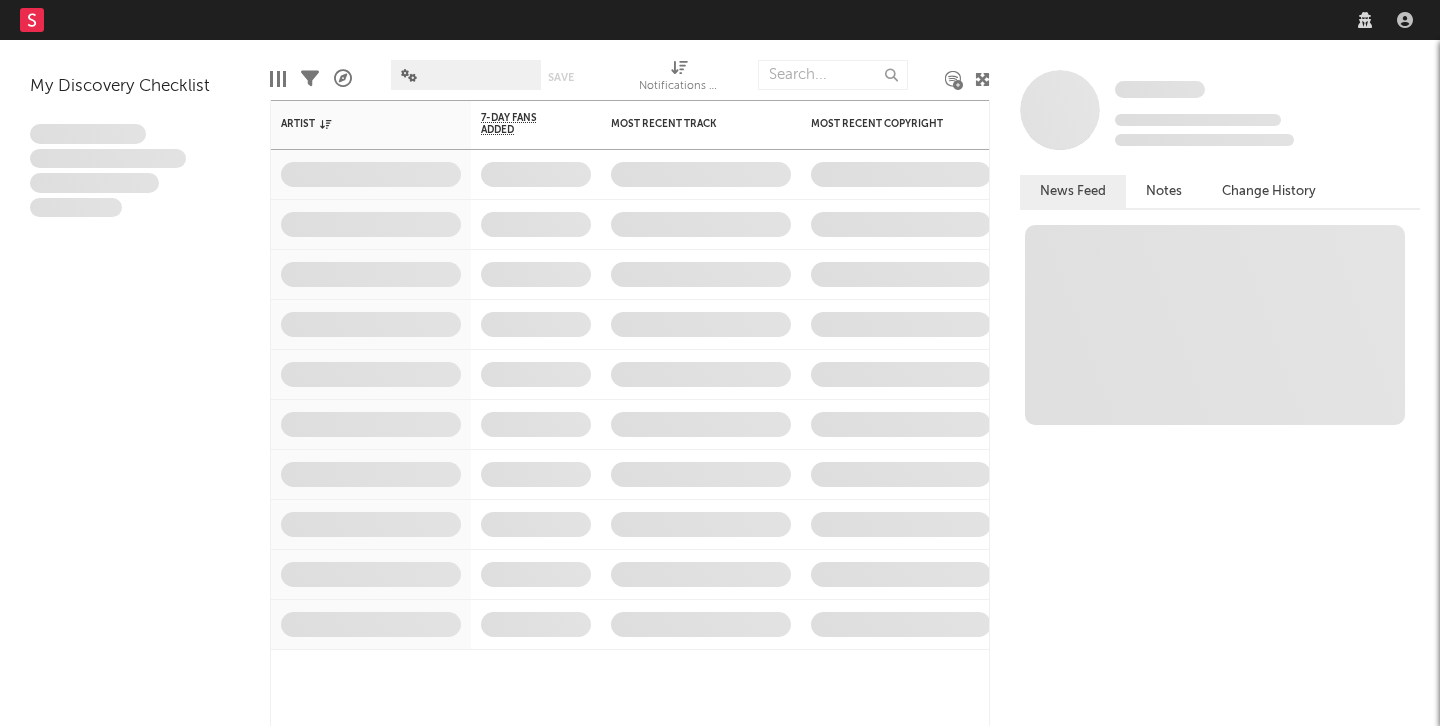 click on "Dashboard Discovery Assistant Charts Leads" at bounding box center (720, 20) 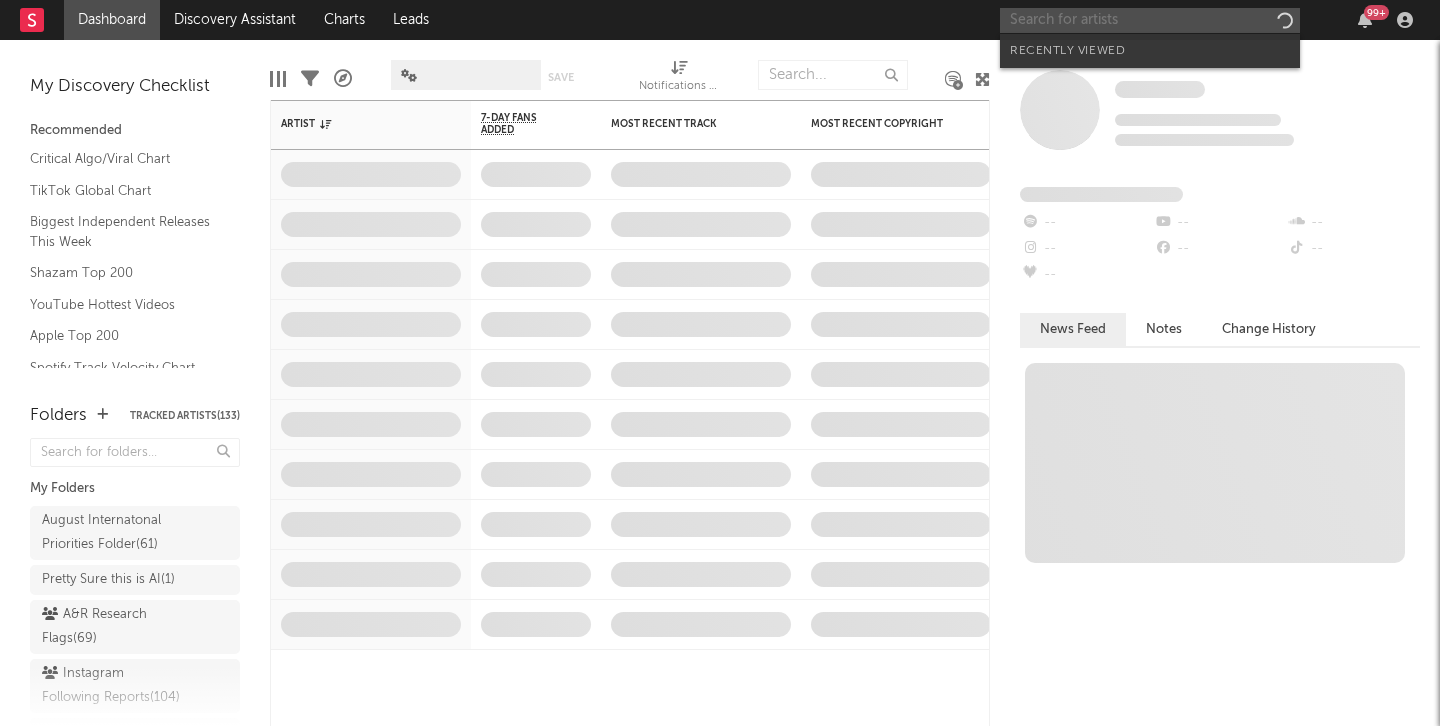 click at bounding box center [1150, 20] 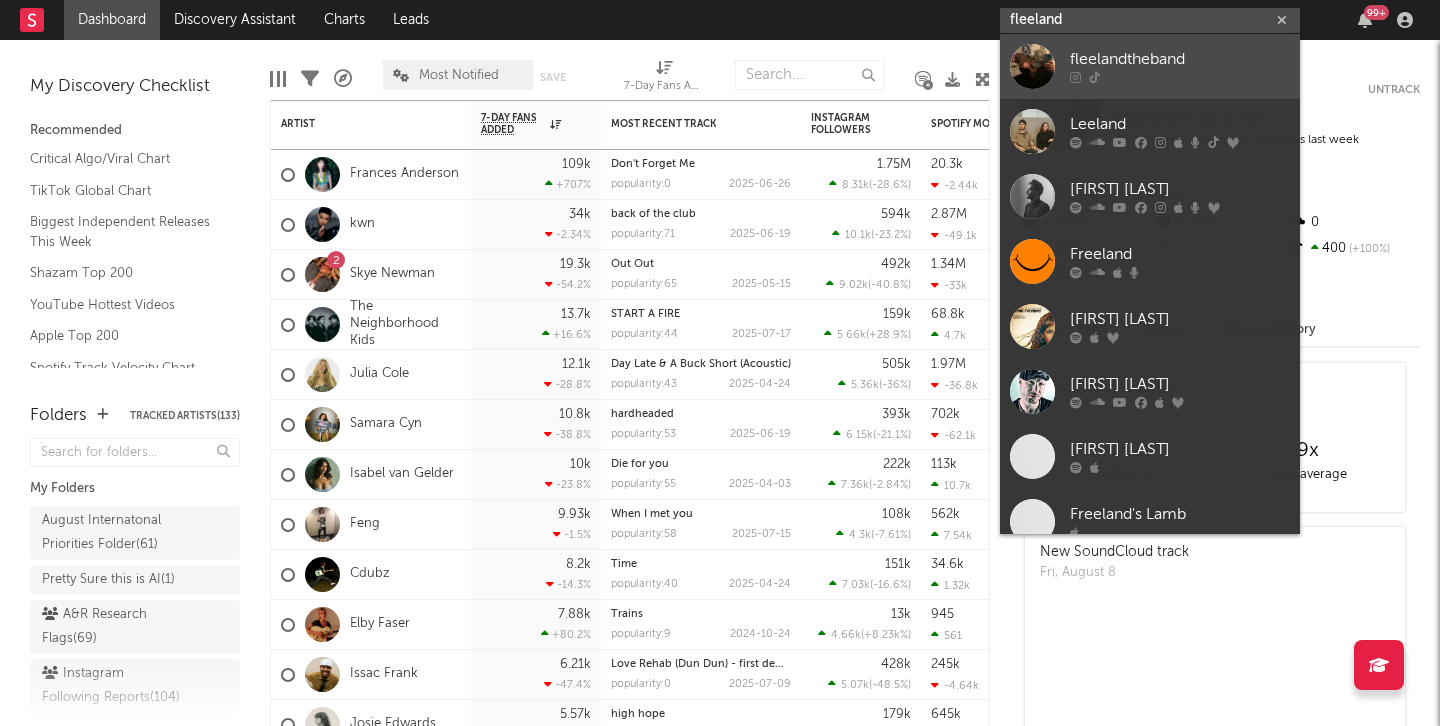 type on "fleeland" 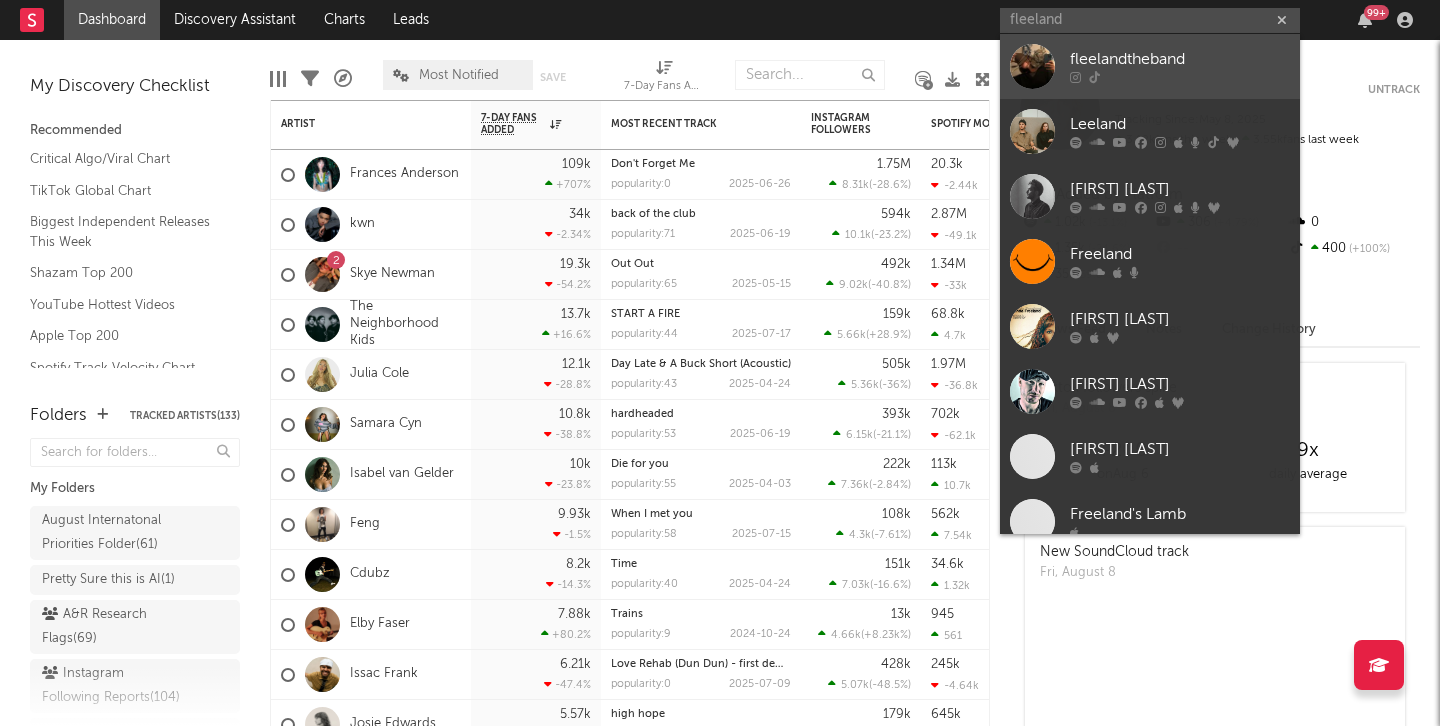 click at bounding box center (1032, 66) 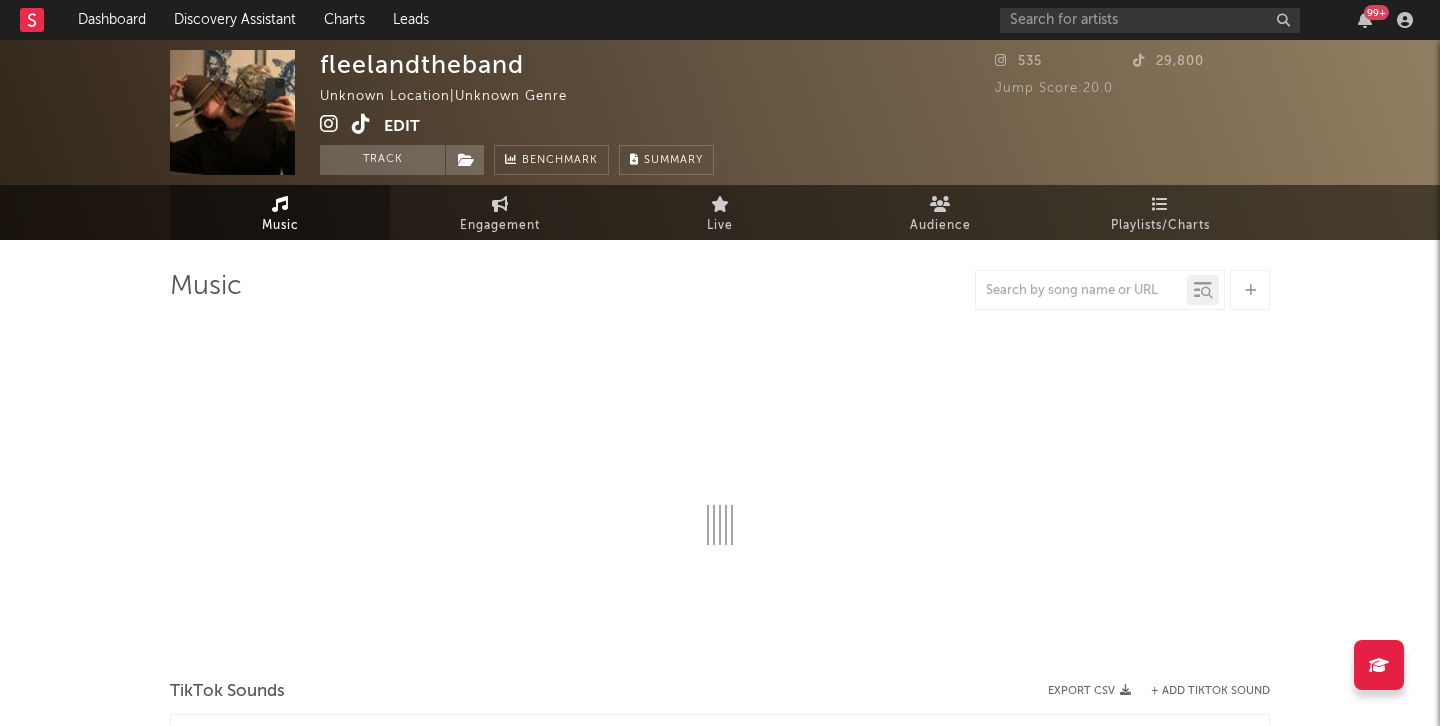 select on "1w" 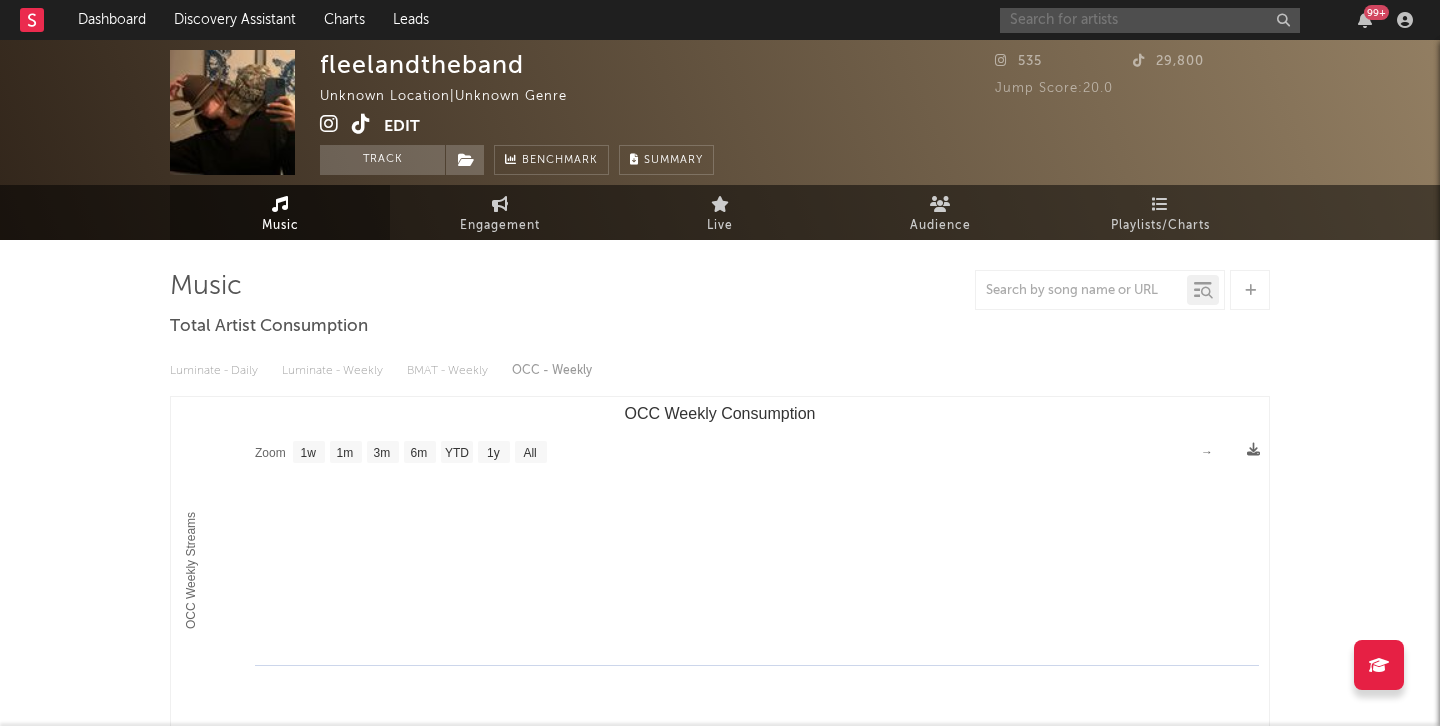 click at bounding box center (1150, 20) 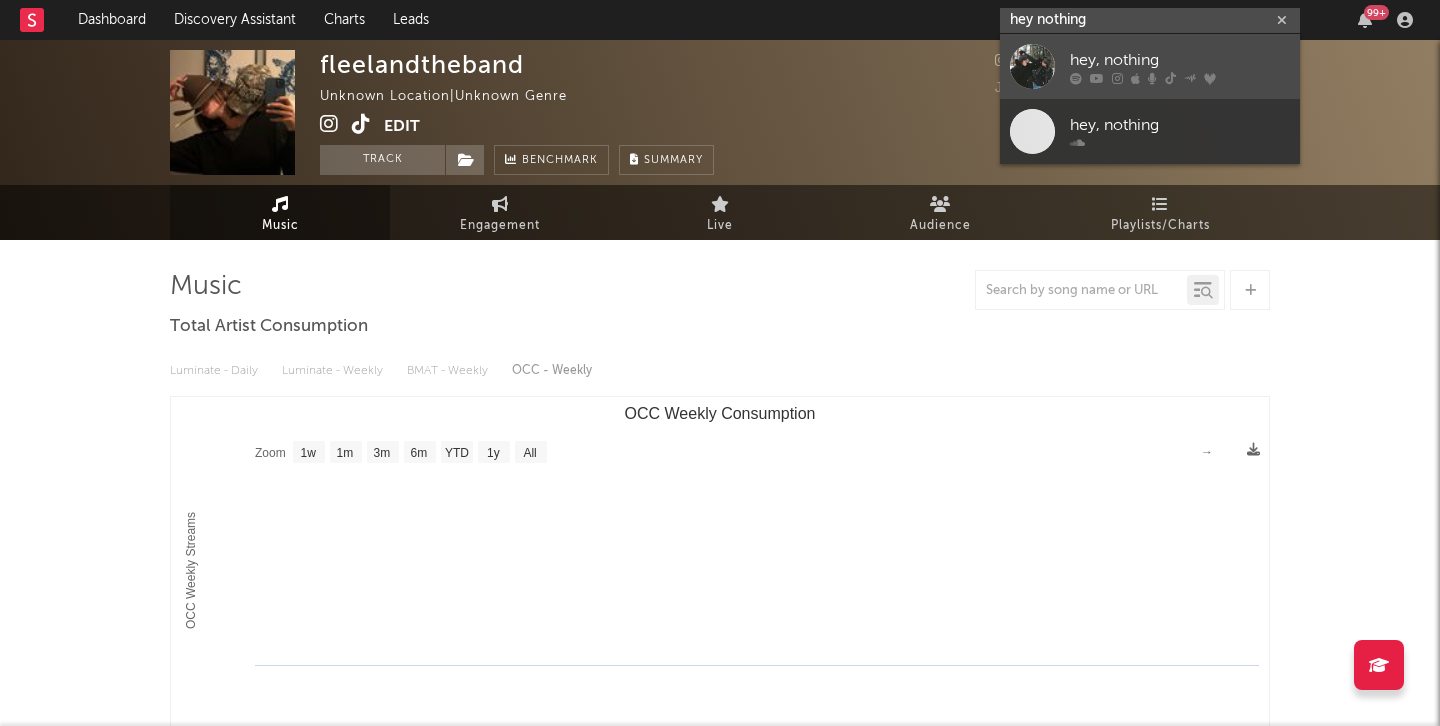 type on "hey nothing" 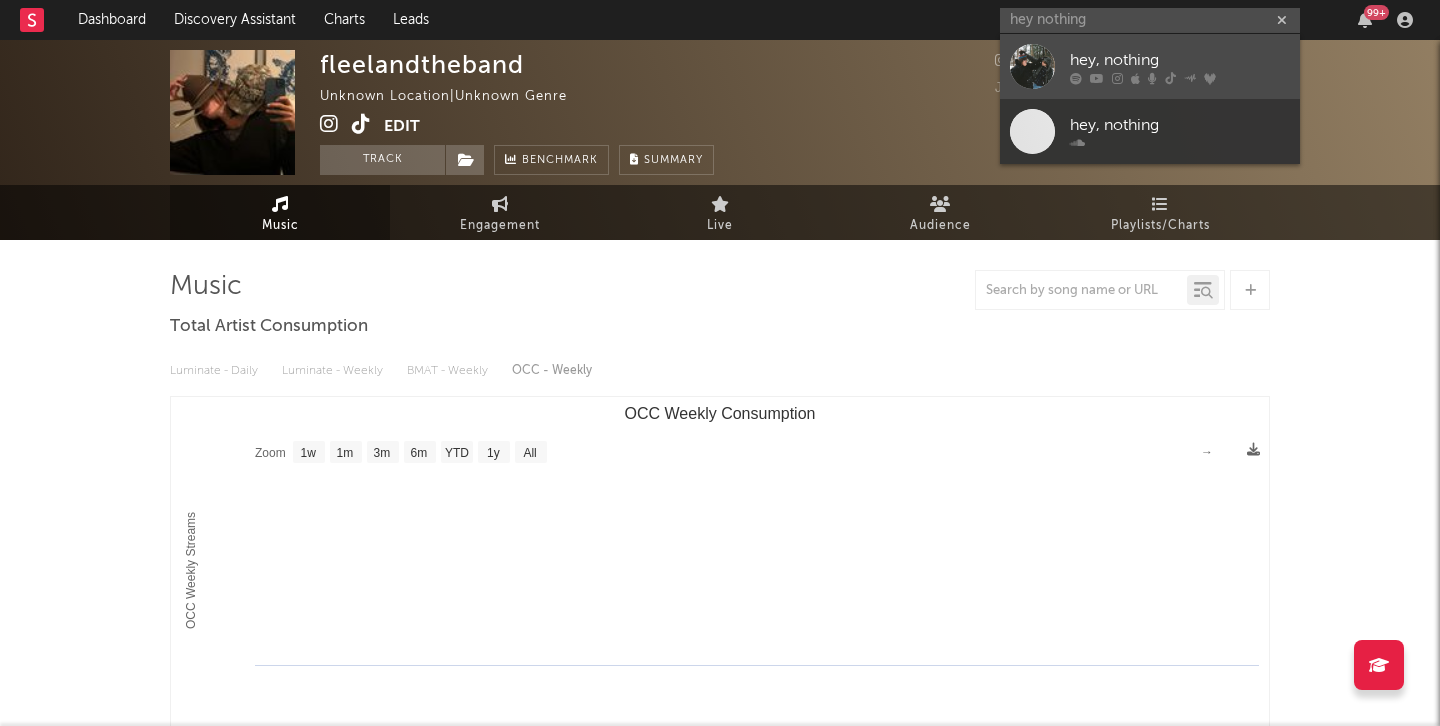 click at bounding box center (1032, 66) 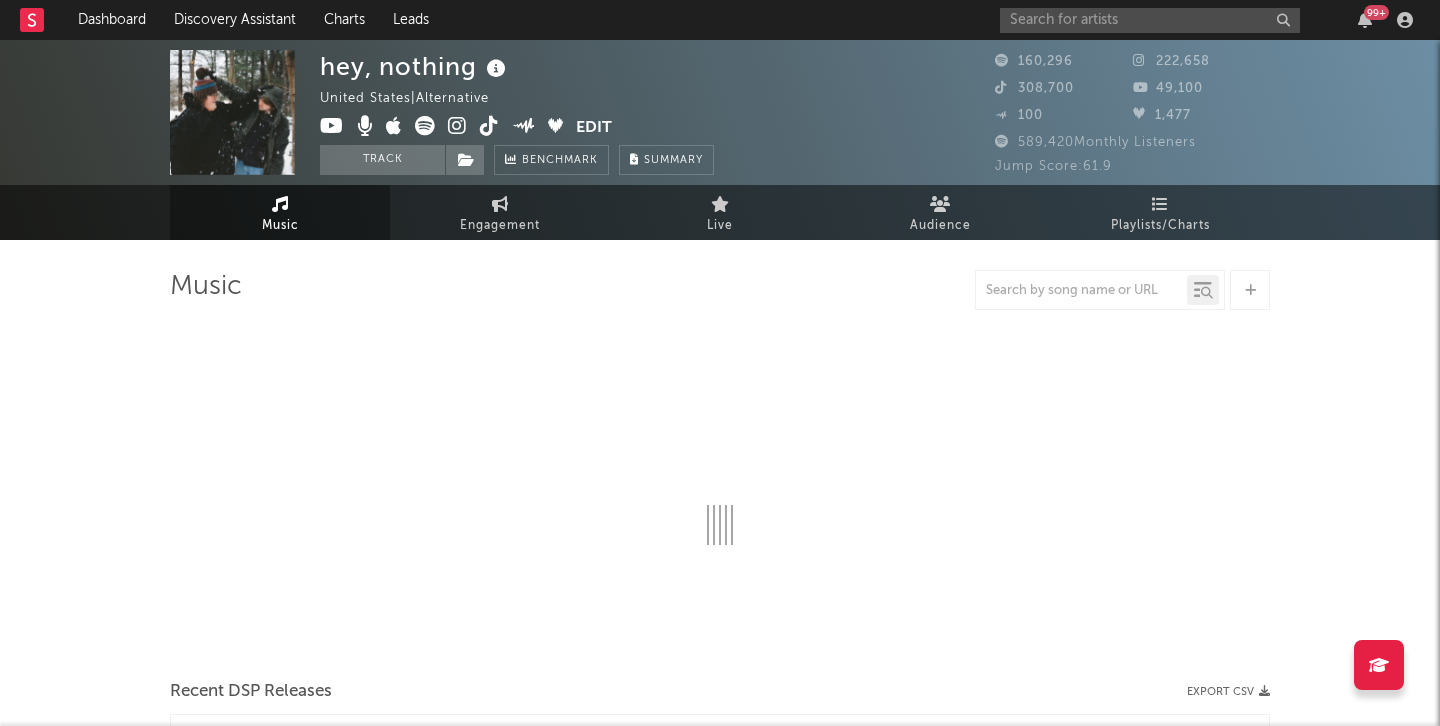 select on "6m" 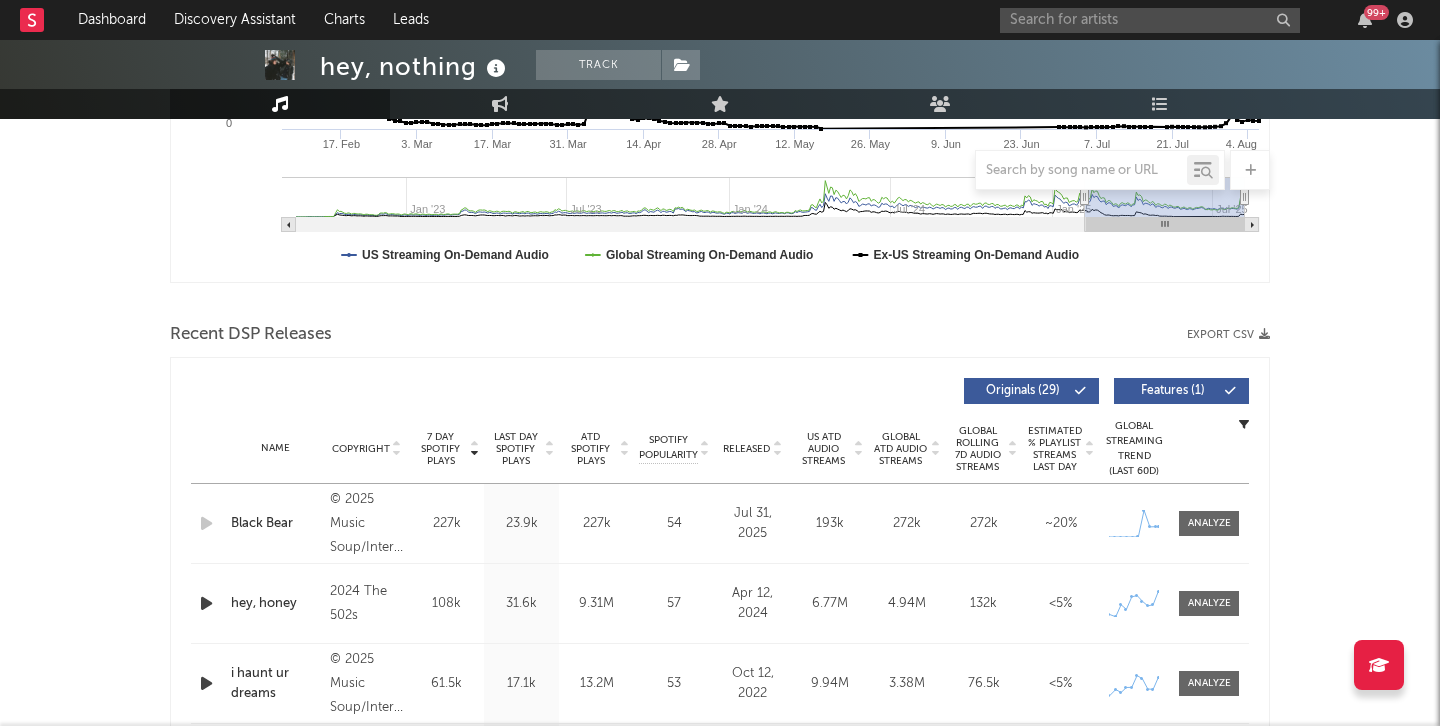 scroll, scrollTop: 556, scrollLeft: 0, axis: vertical 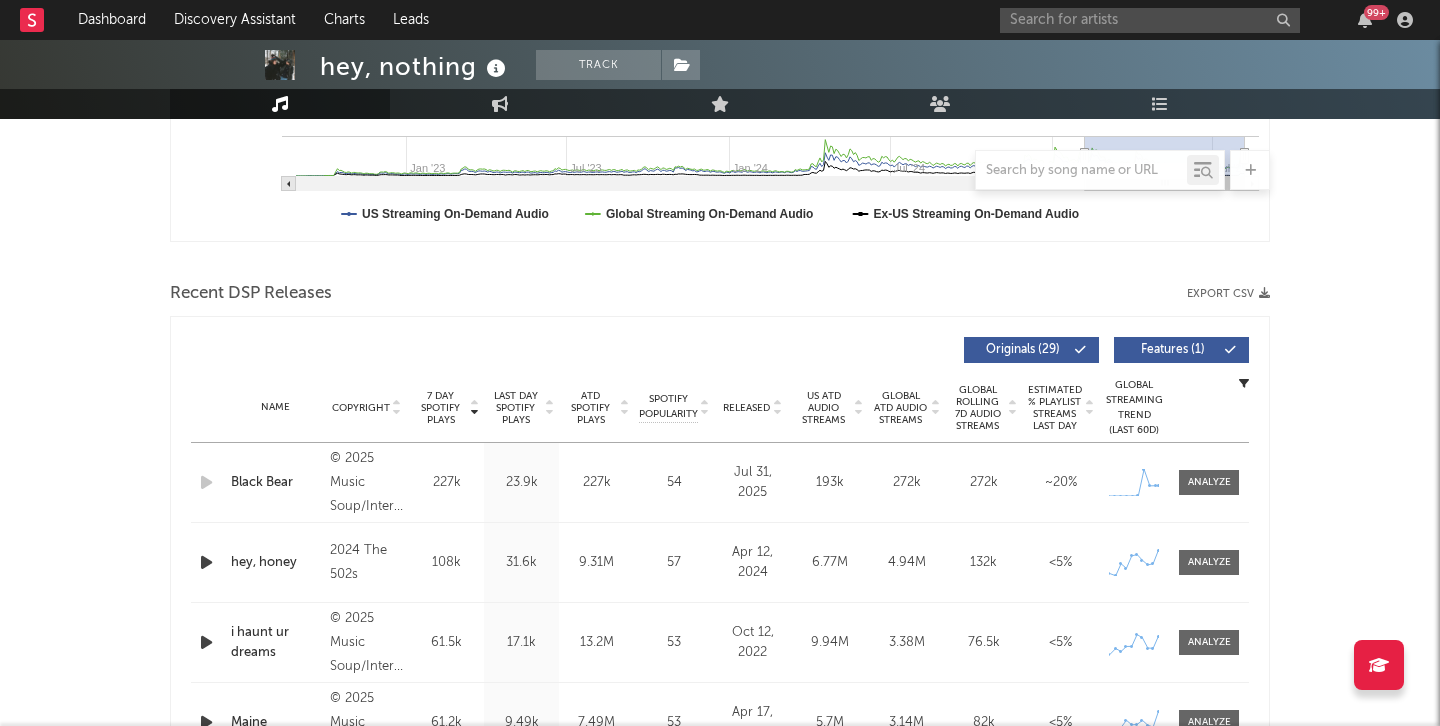 click on "Released" at bounding box center [746, 408] 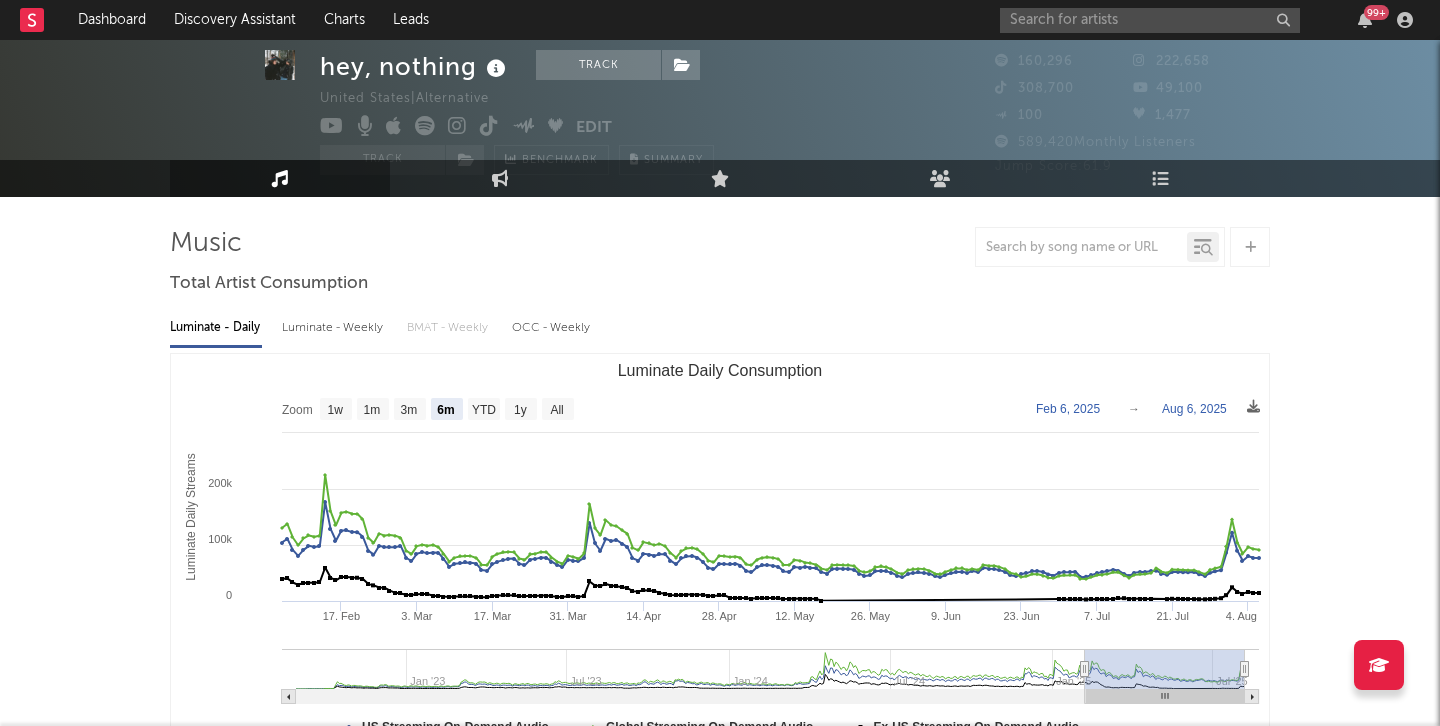 scroll, scrollTop: 0, scrollLeft: 0, axis: both 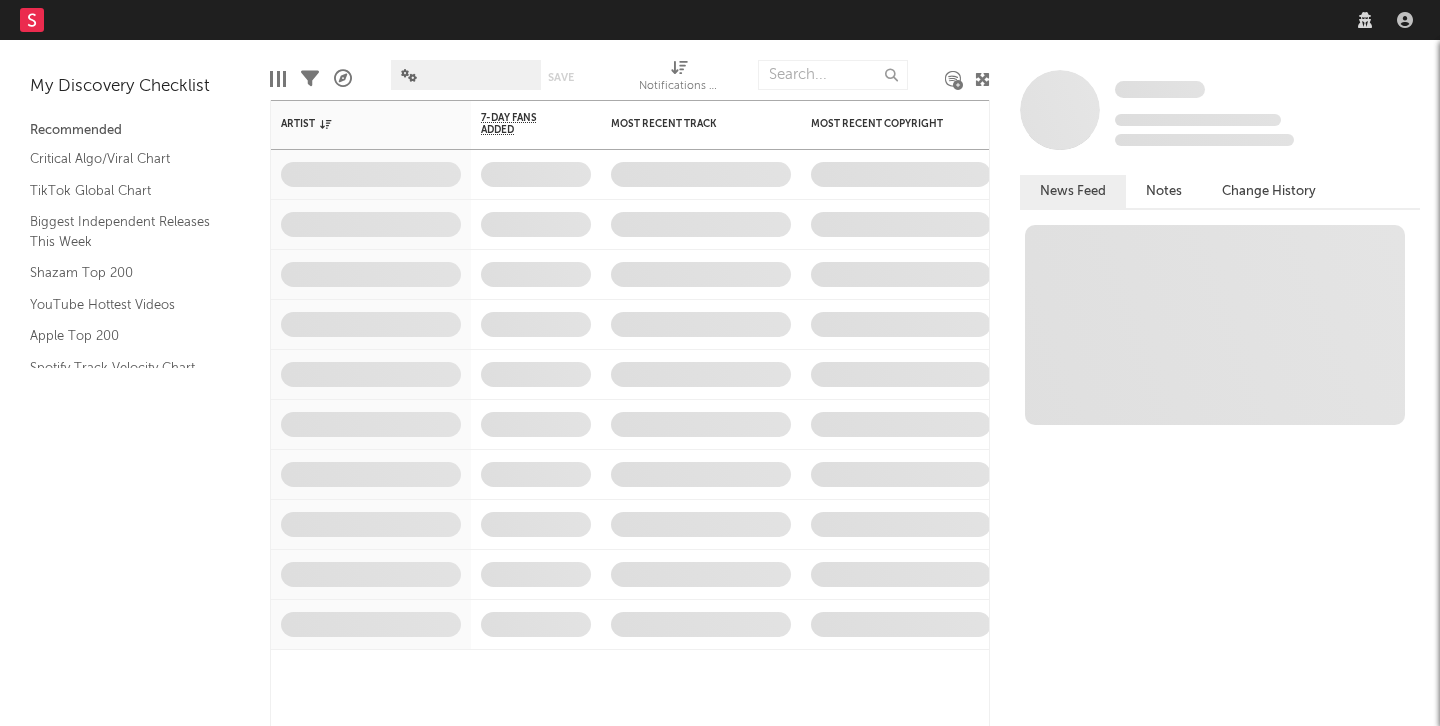 click on "Dashboard Discovery Assistant Charts Leads" at bounding box center [720, 20] 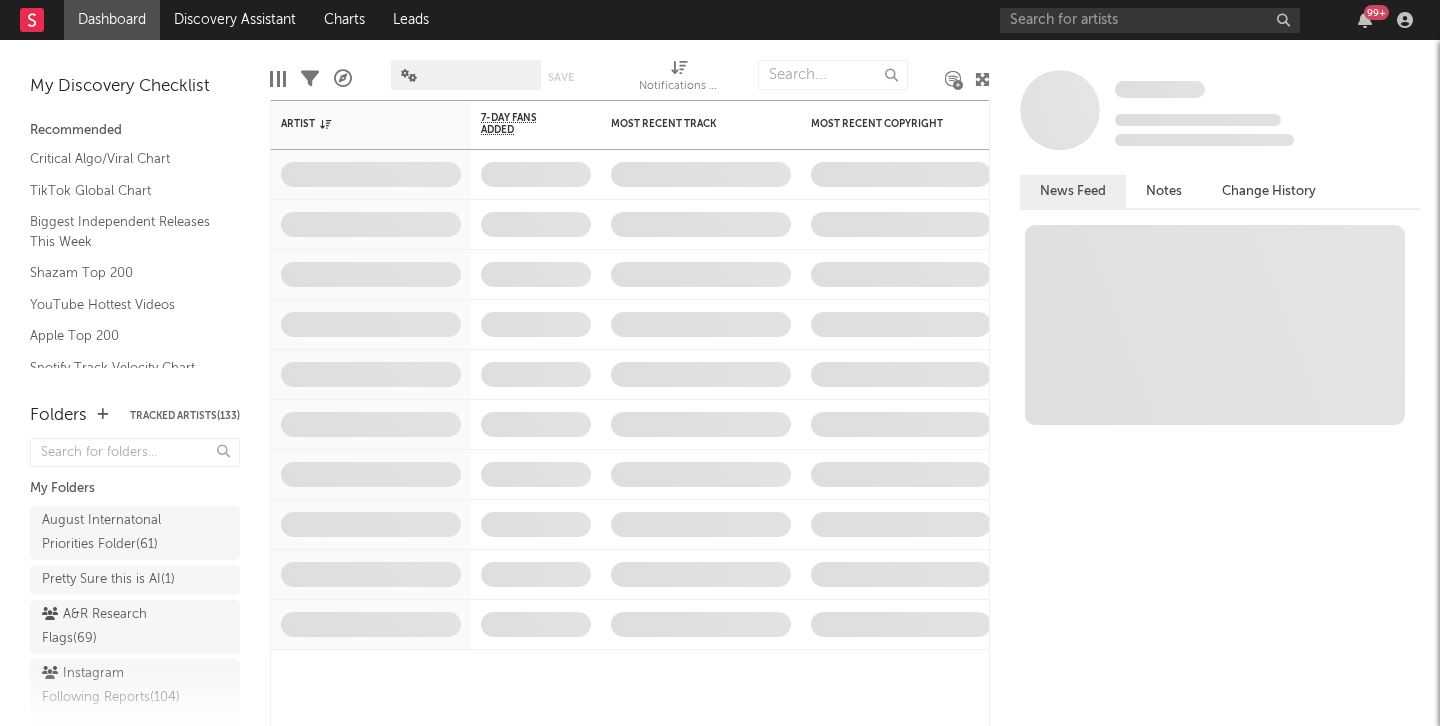 click on "Some Artist Tracking Since:  [DATE] [NUMBER]  fans this week [NUMBER]  fans last week News Feed Notes Change History" at bounding box center [1215, 383] 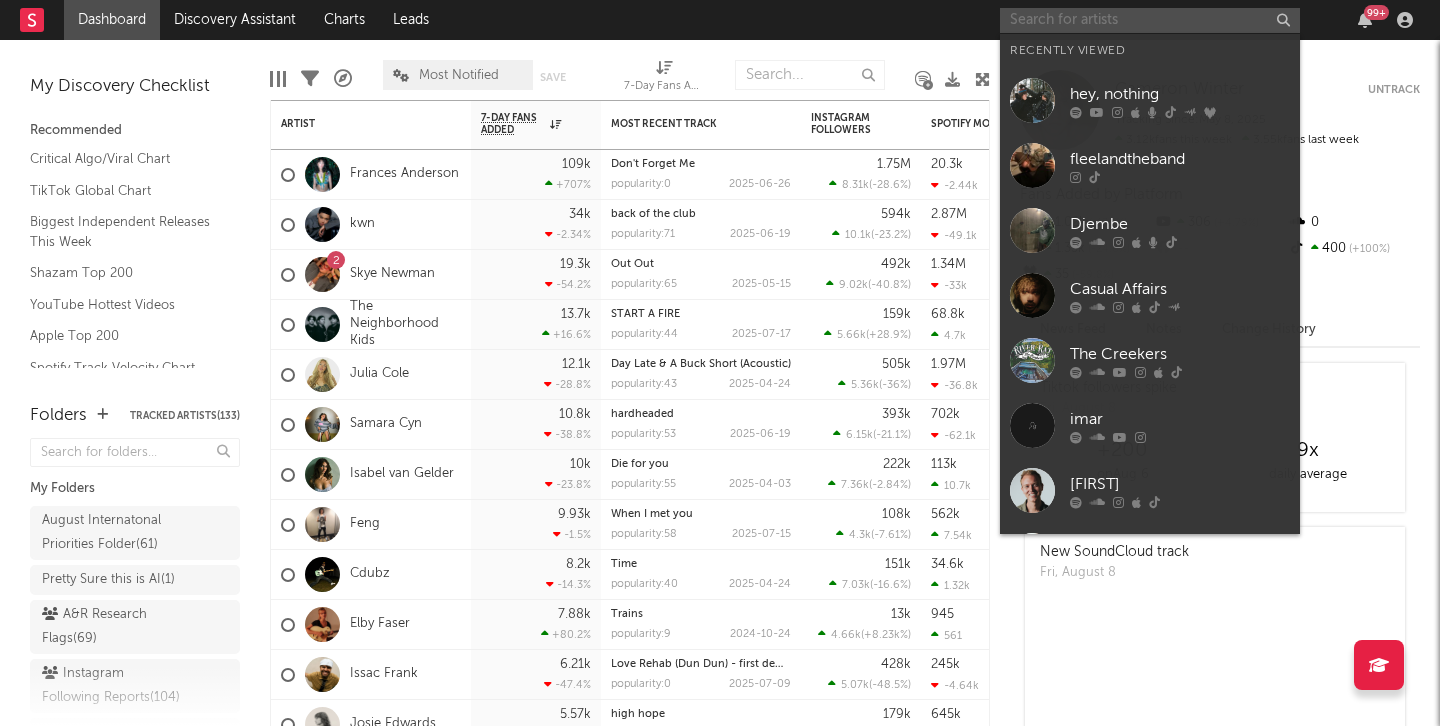 click at bounding box center (1150, 20) 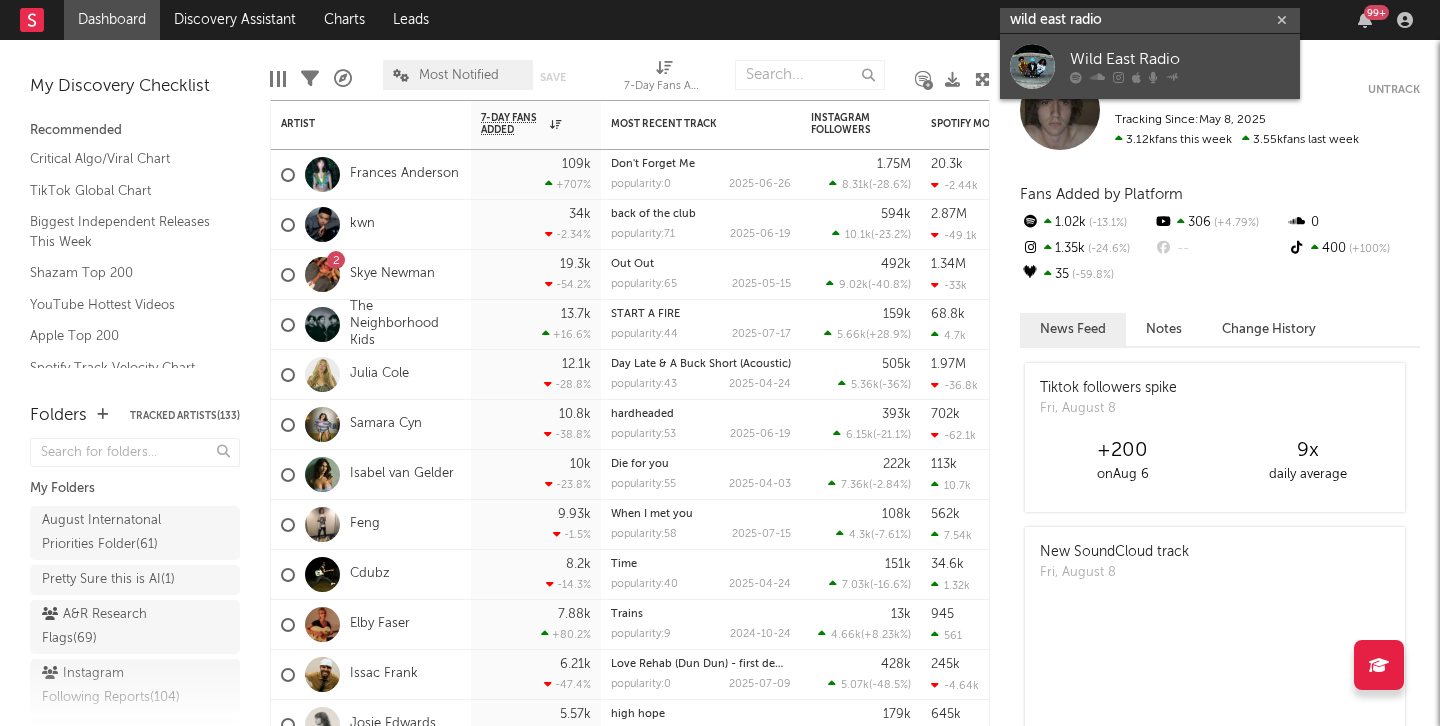 type on "wild east radio" 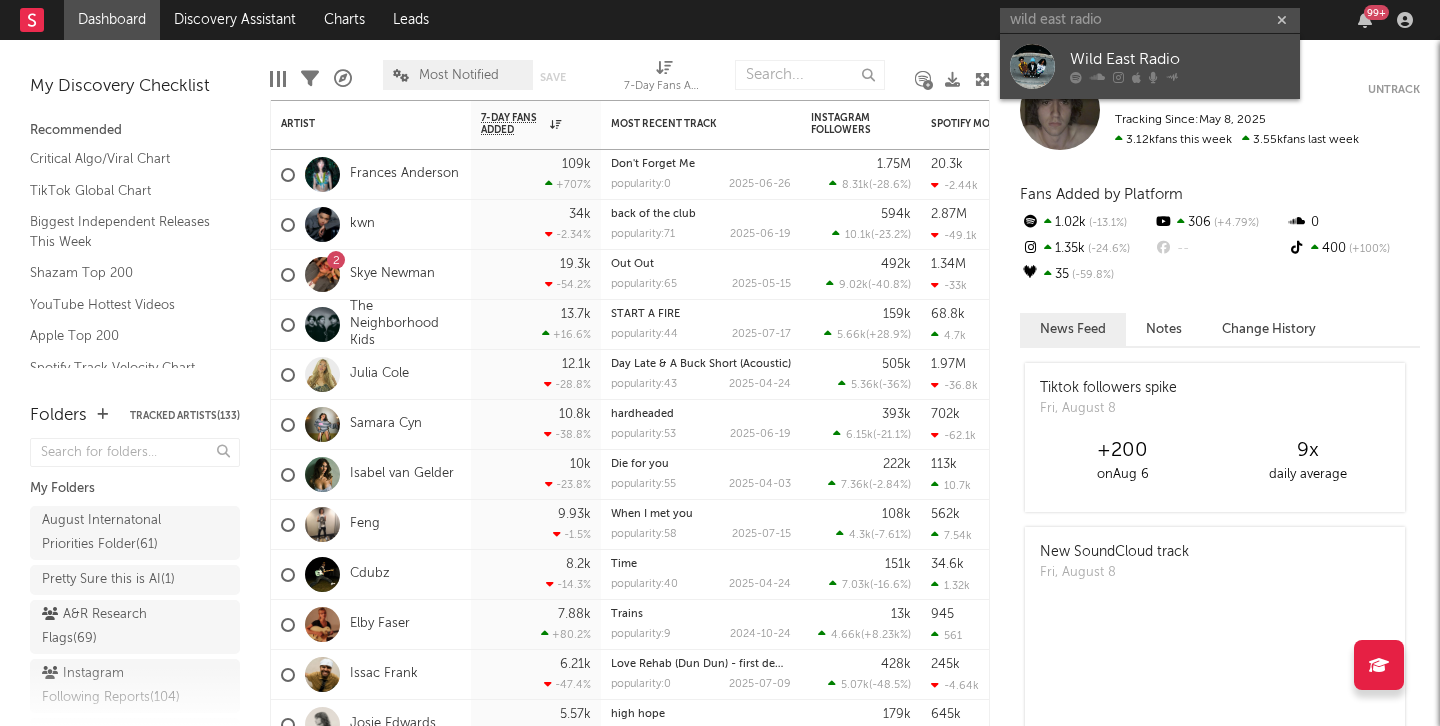 click on "Wild East Radio" at bounding box center [1150, 66] 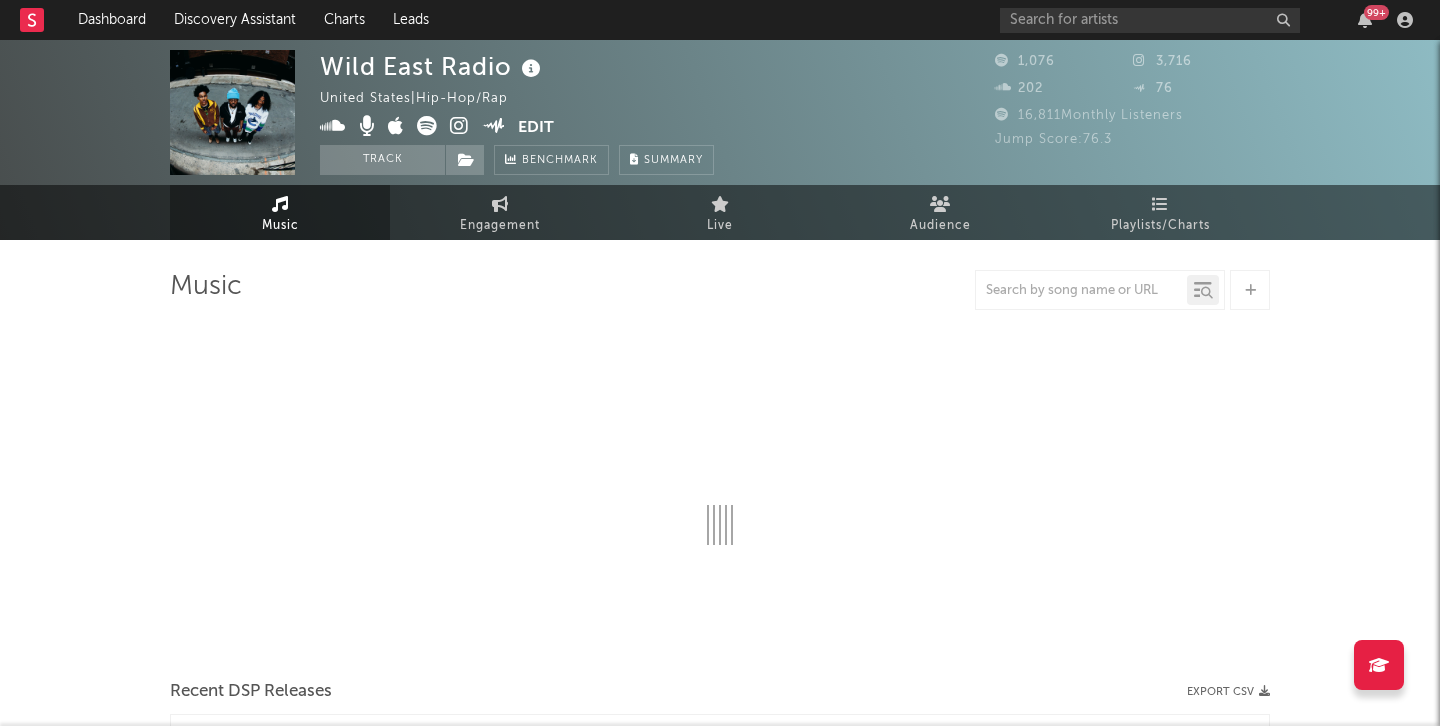 select on "1w" 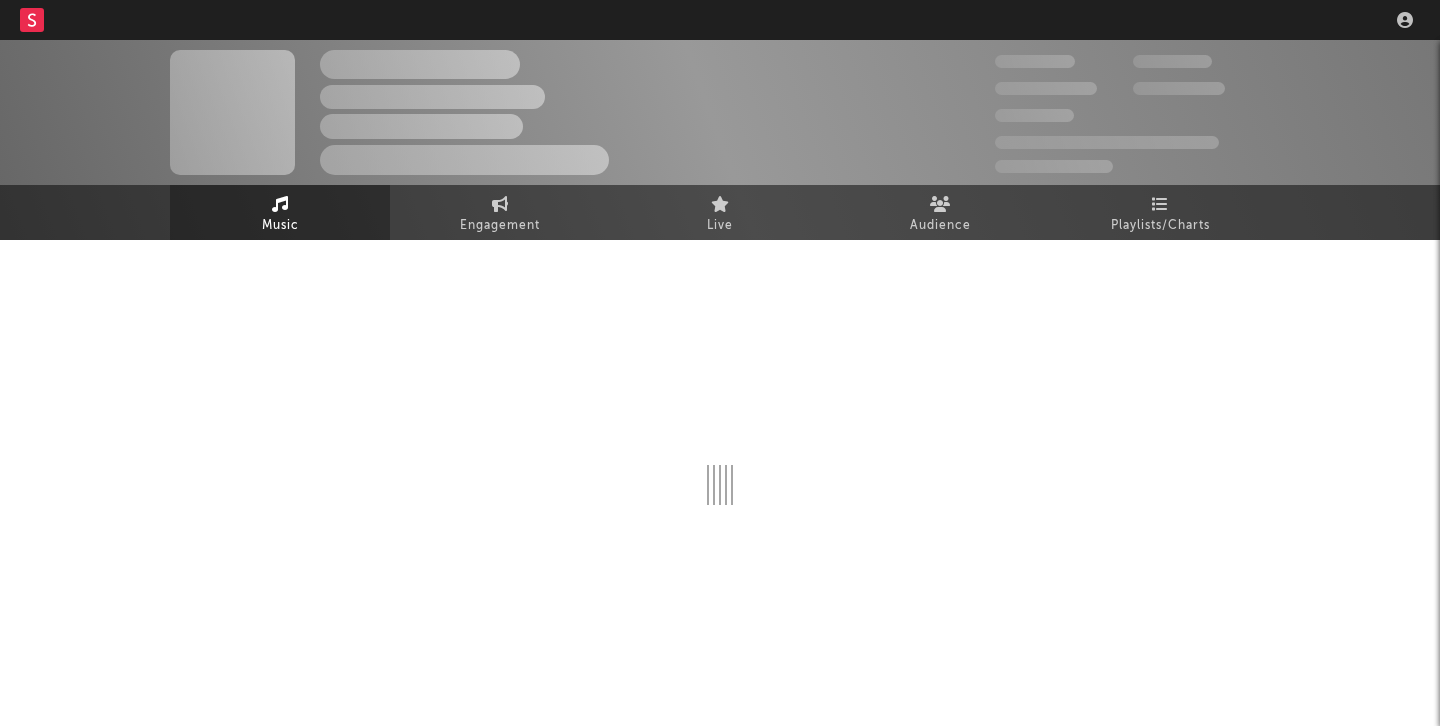 scroll, scrollTop: 0, scrollLeft: 0, axis: both 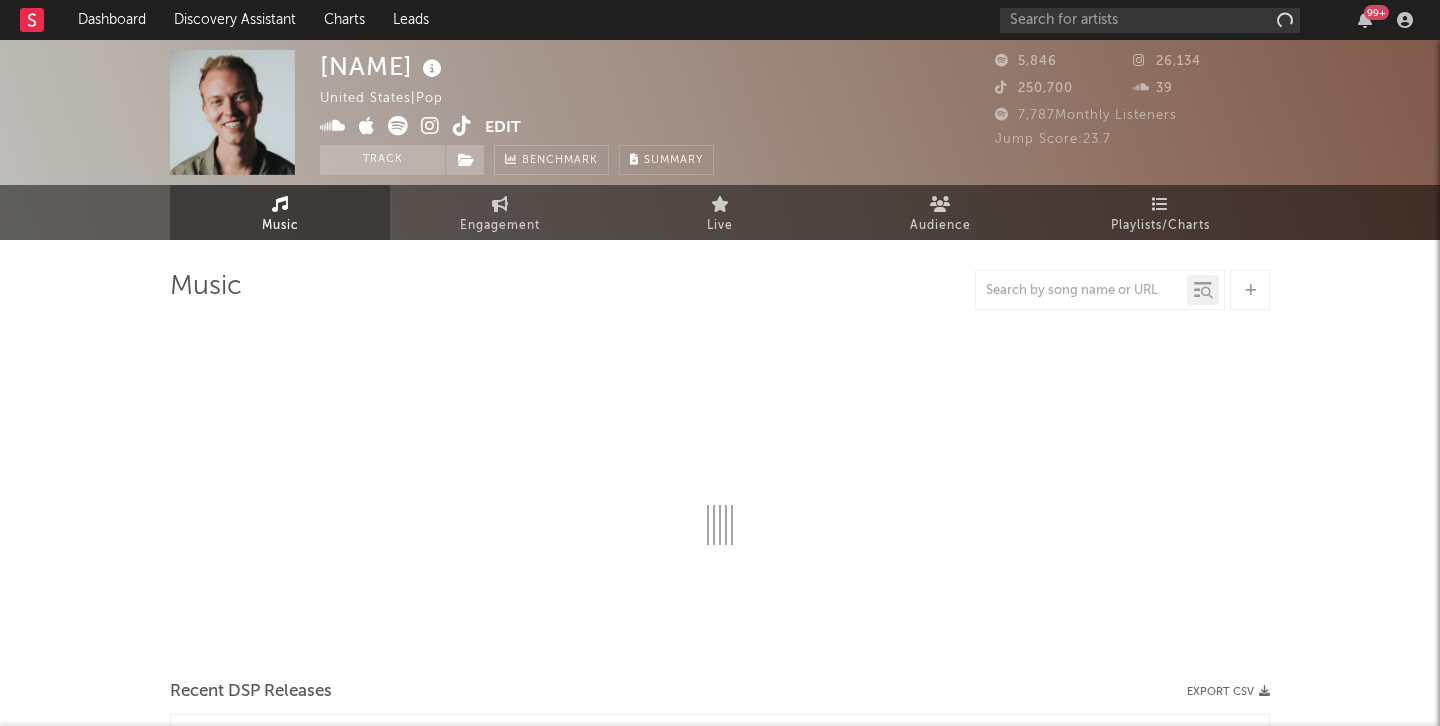 select on "6m" 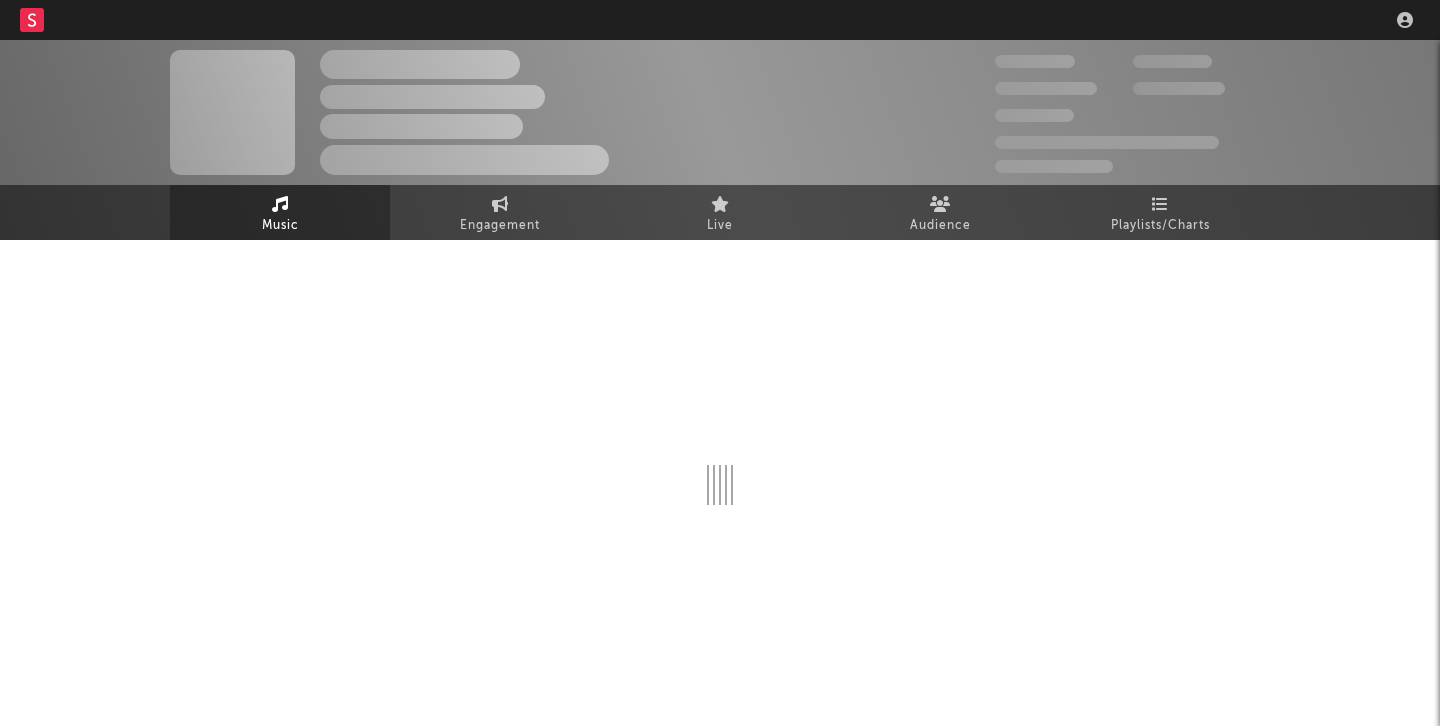 scroll, scrollTop: 0, scrollLeft: 0, axis: both 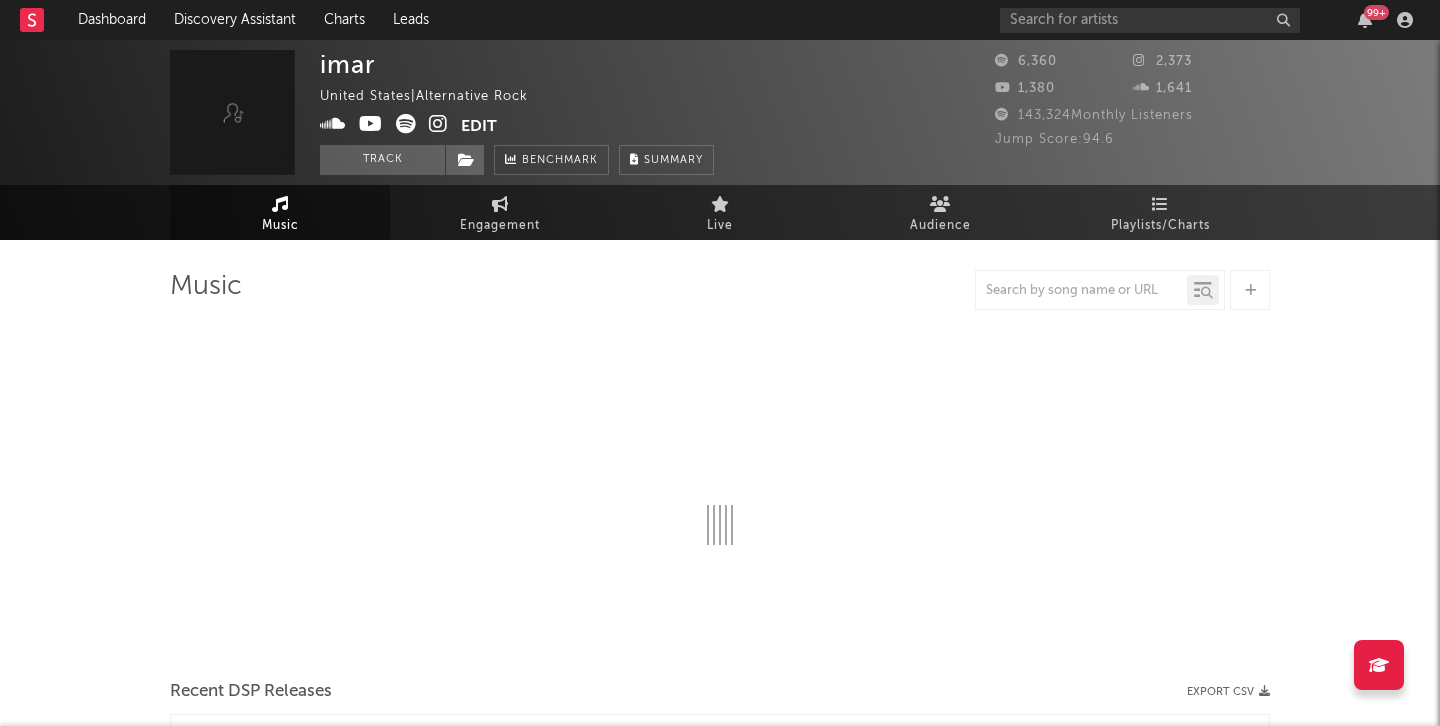 select on "6m" 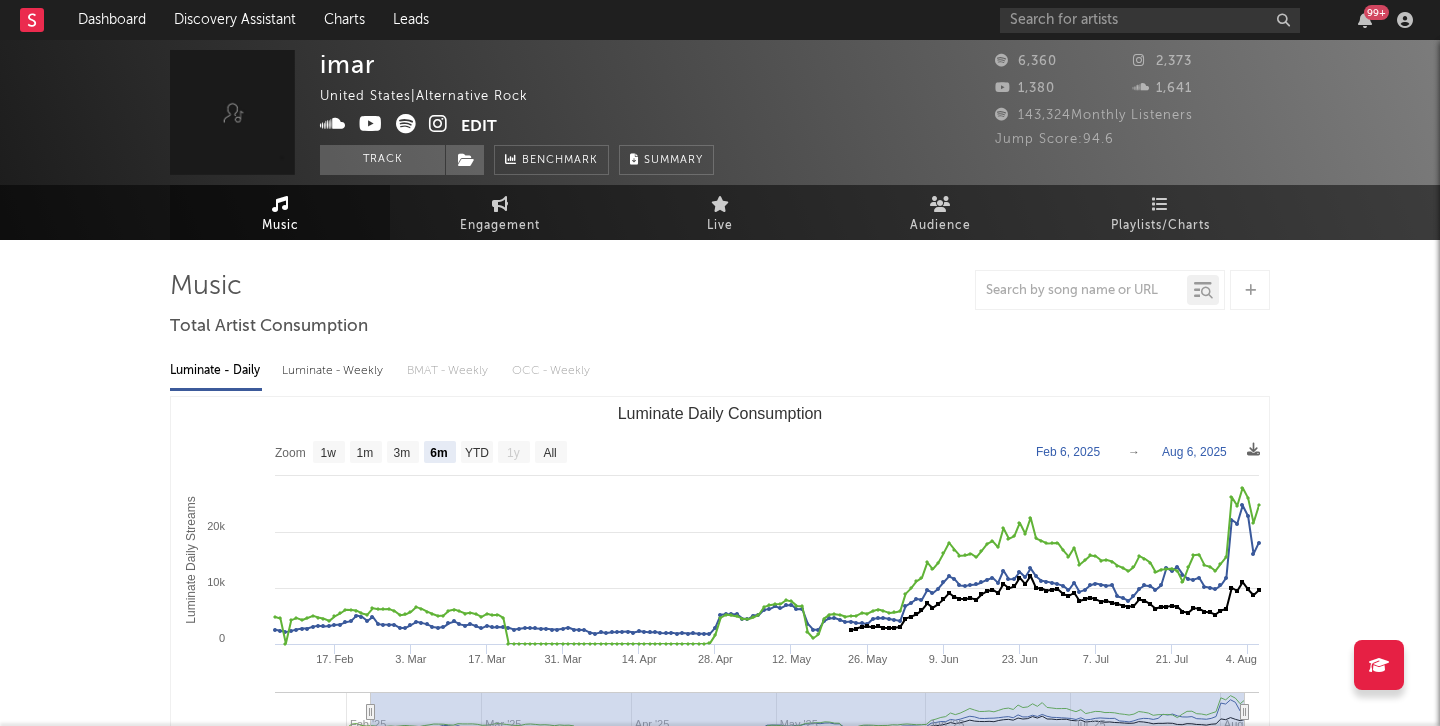 click at bounding box center (438, 126) 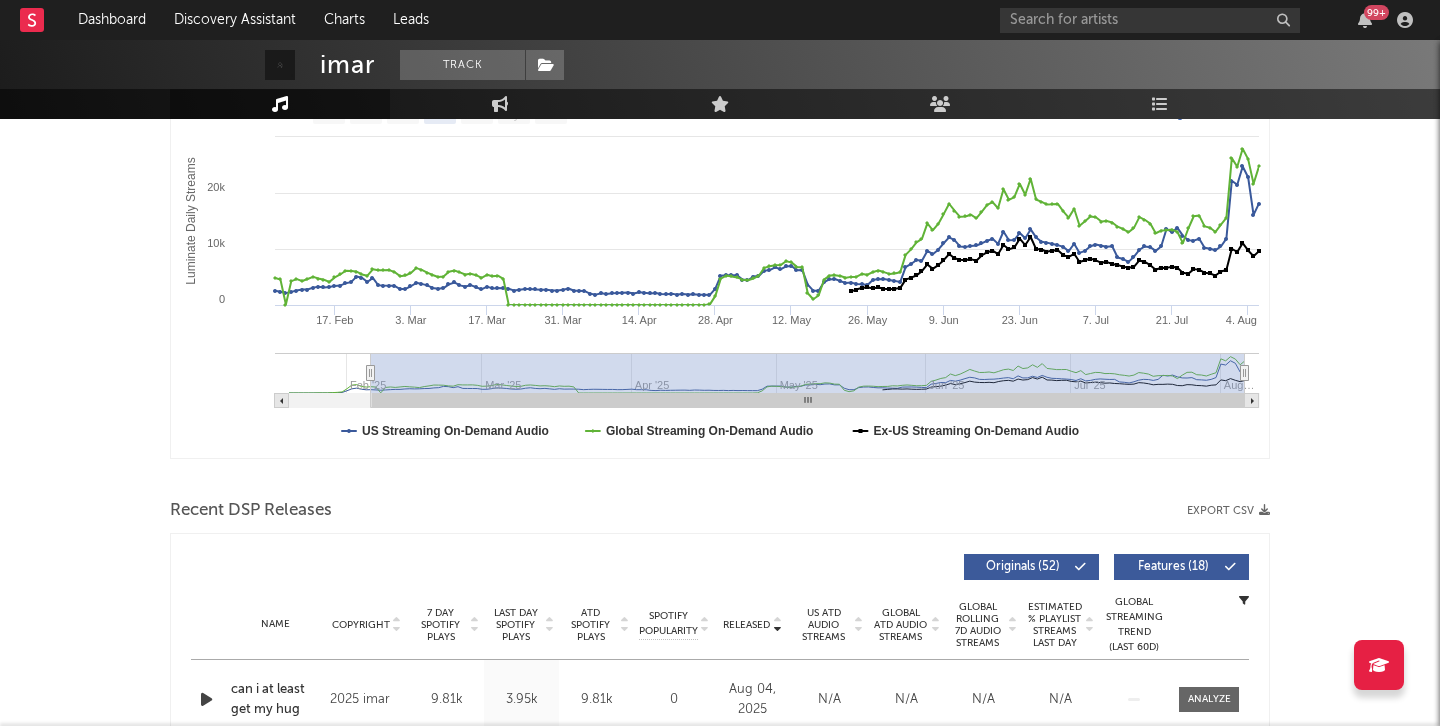 scroll, scrollTop: 82, scrollLeft: 0, axis: vertical 